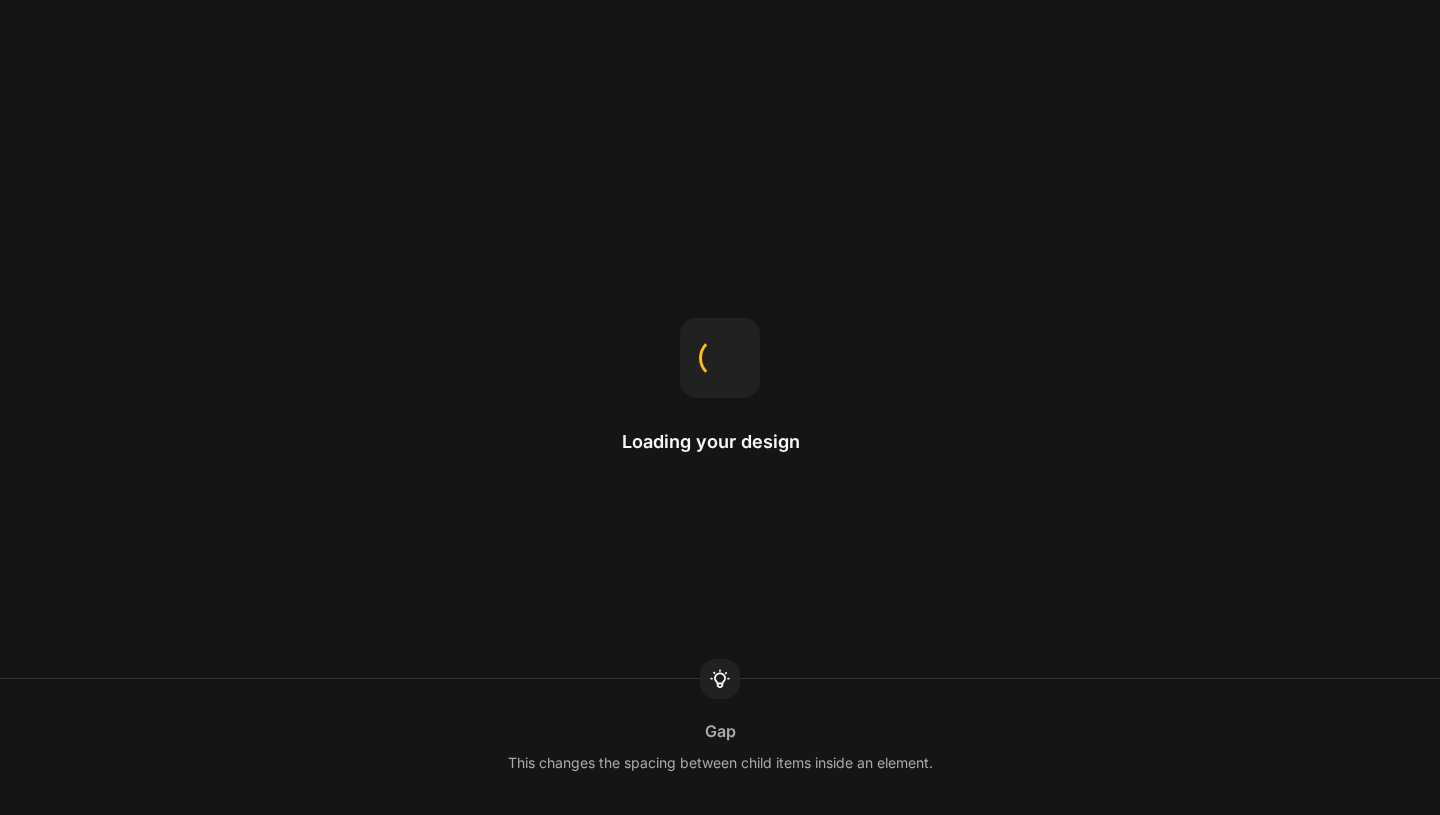 scroll, scrollTop: 0, scrollLeft: 0, axis: both 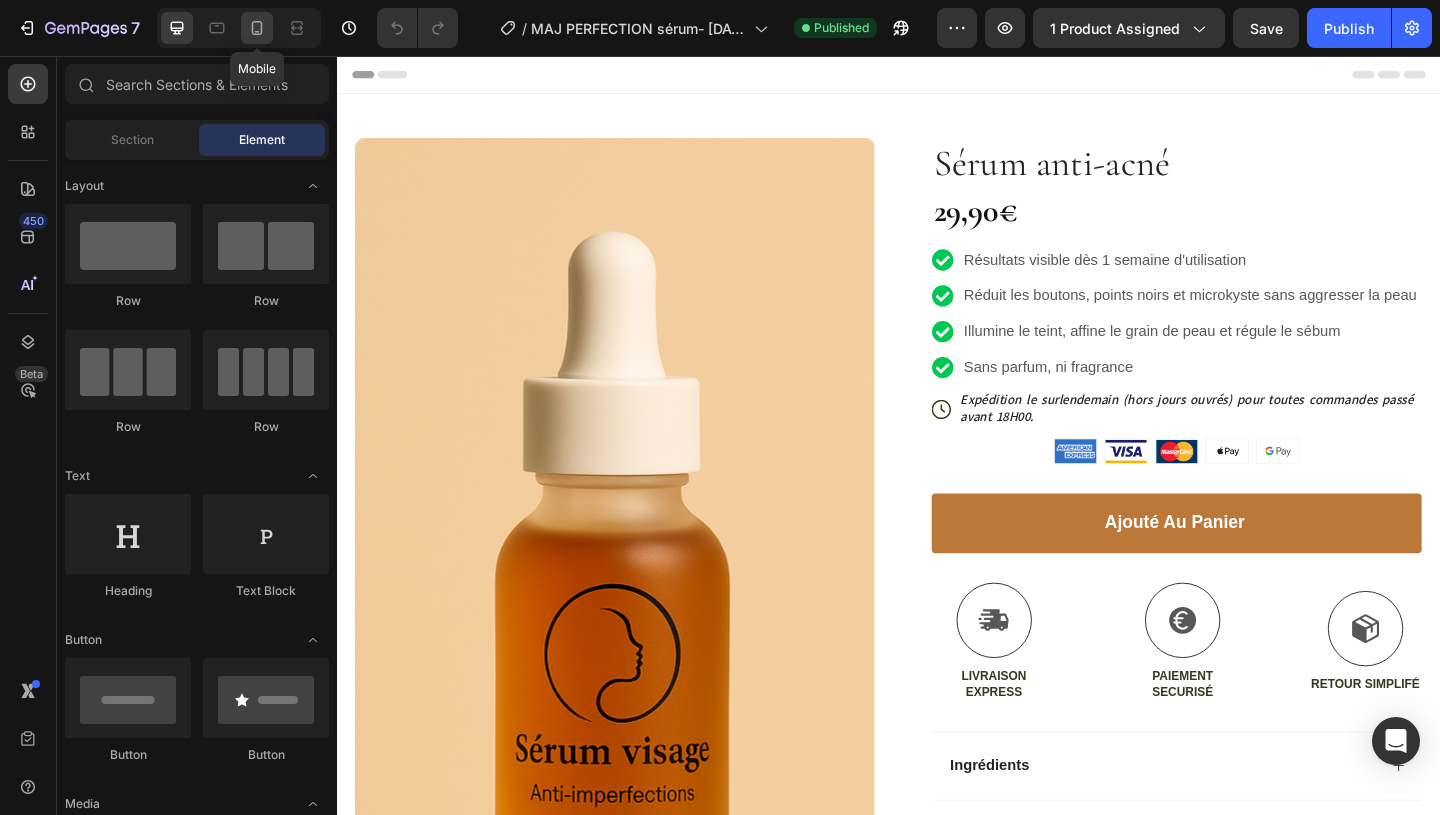 click 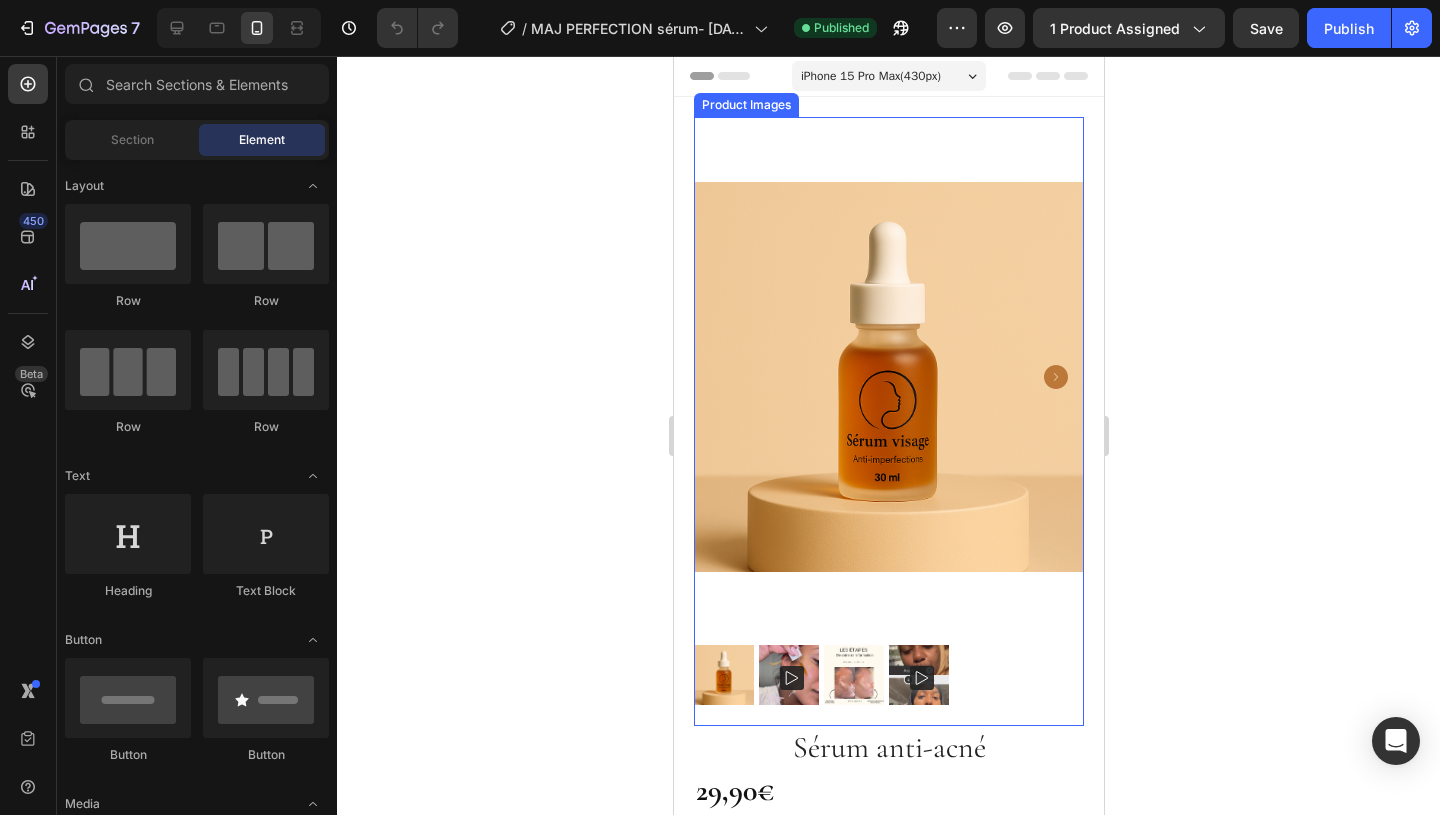 click at bounding box center (888, 377) 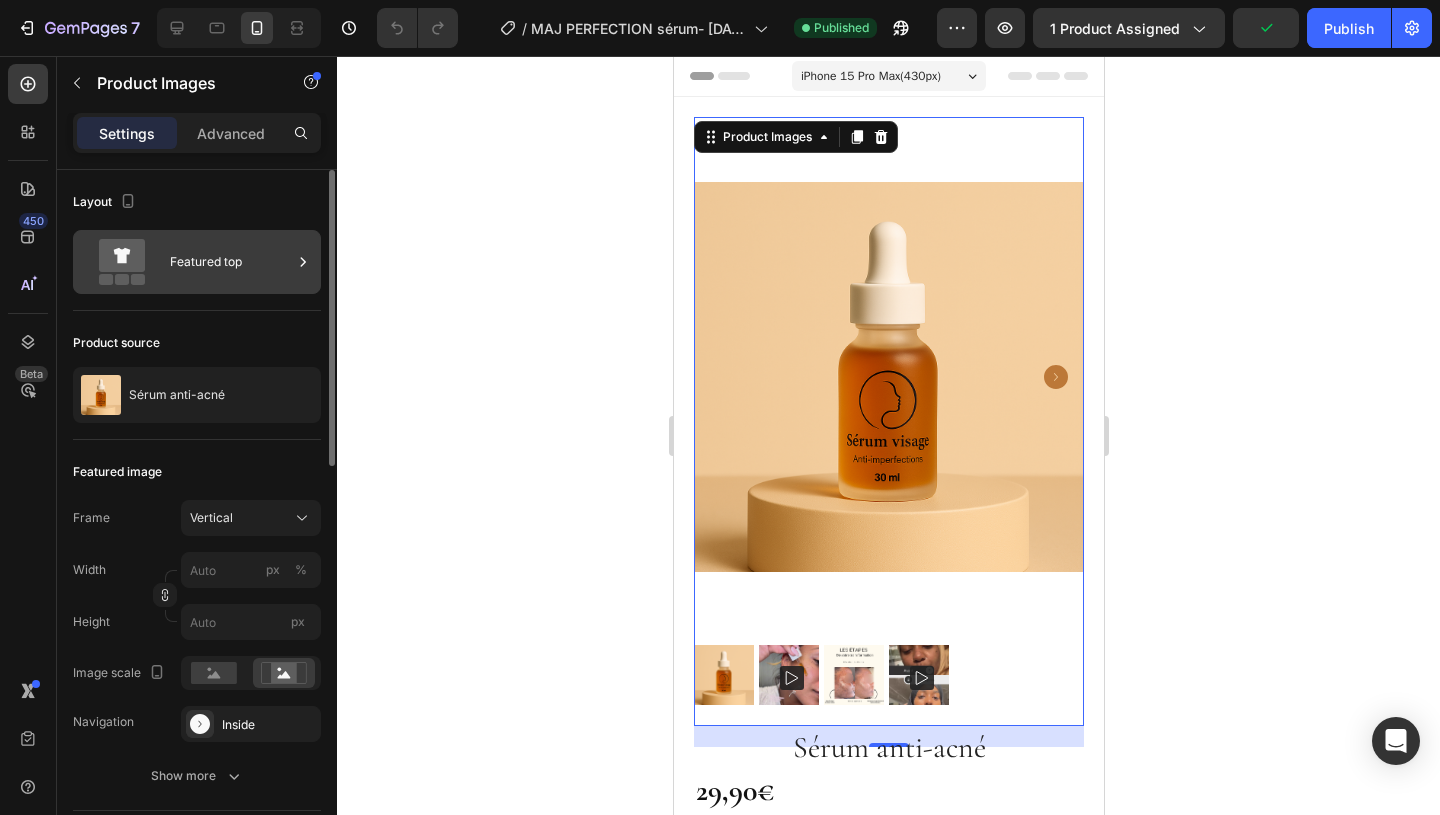 click on "Featured top" at bounding box center (231, 262) 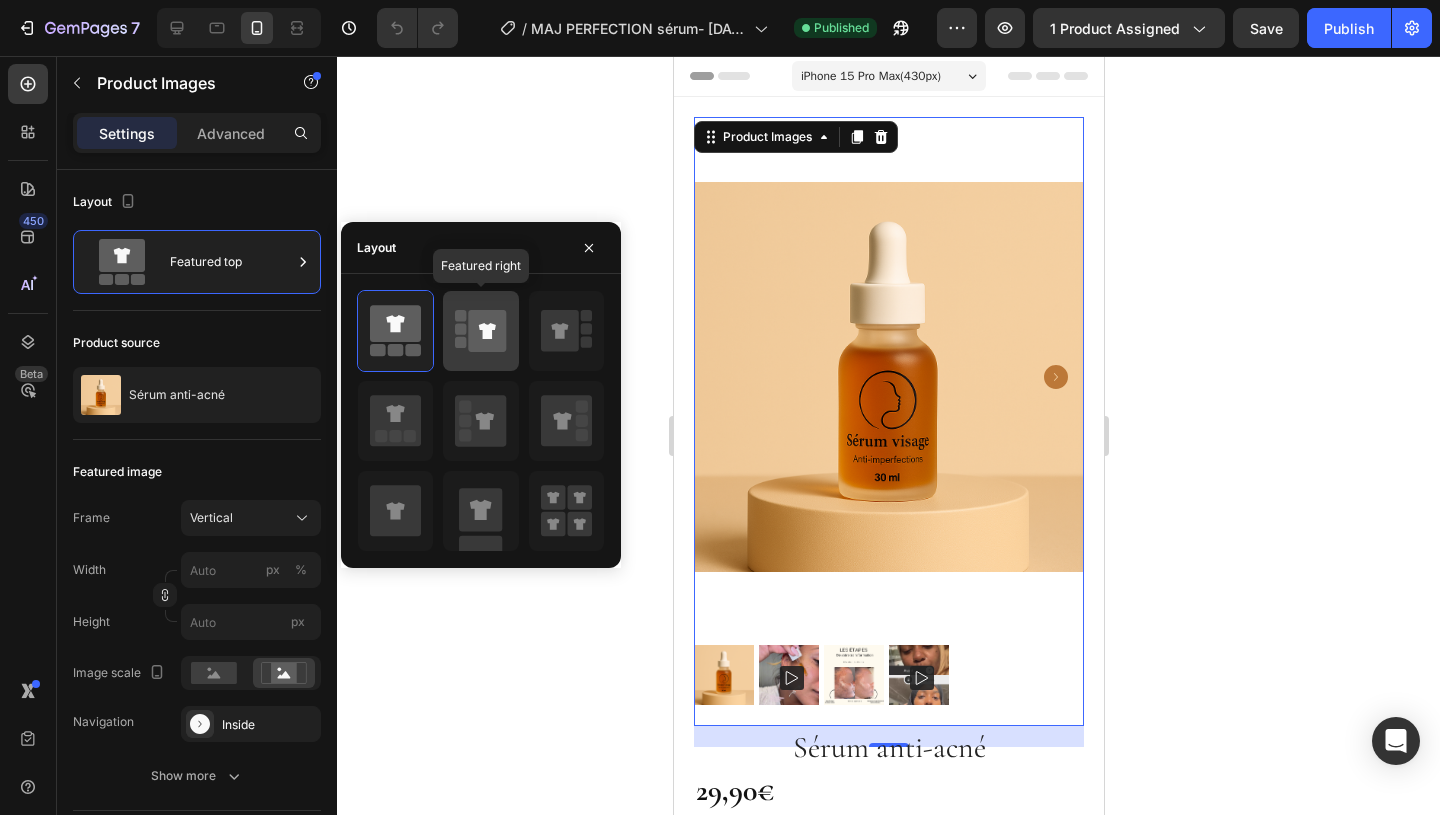 click 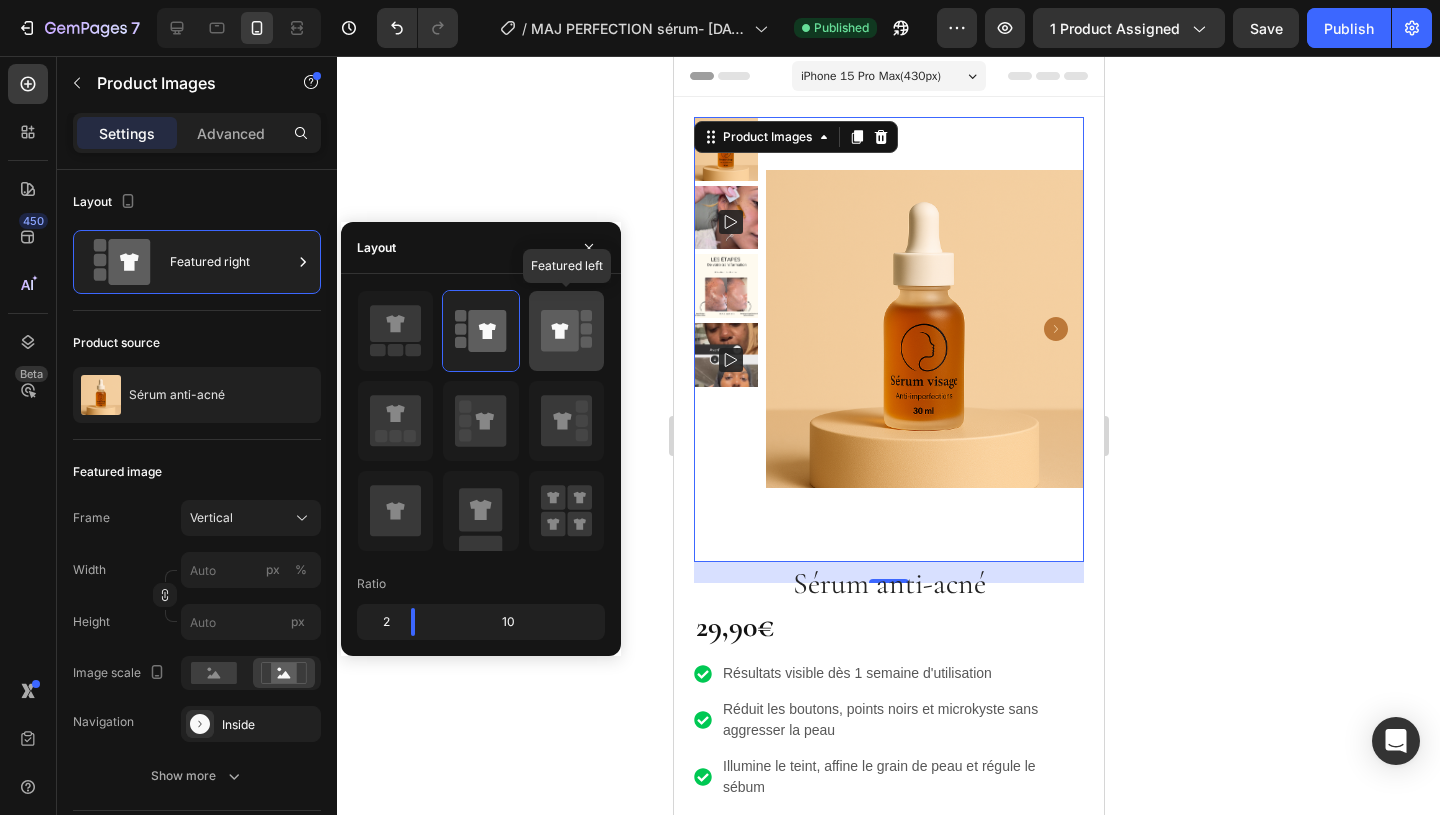 click 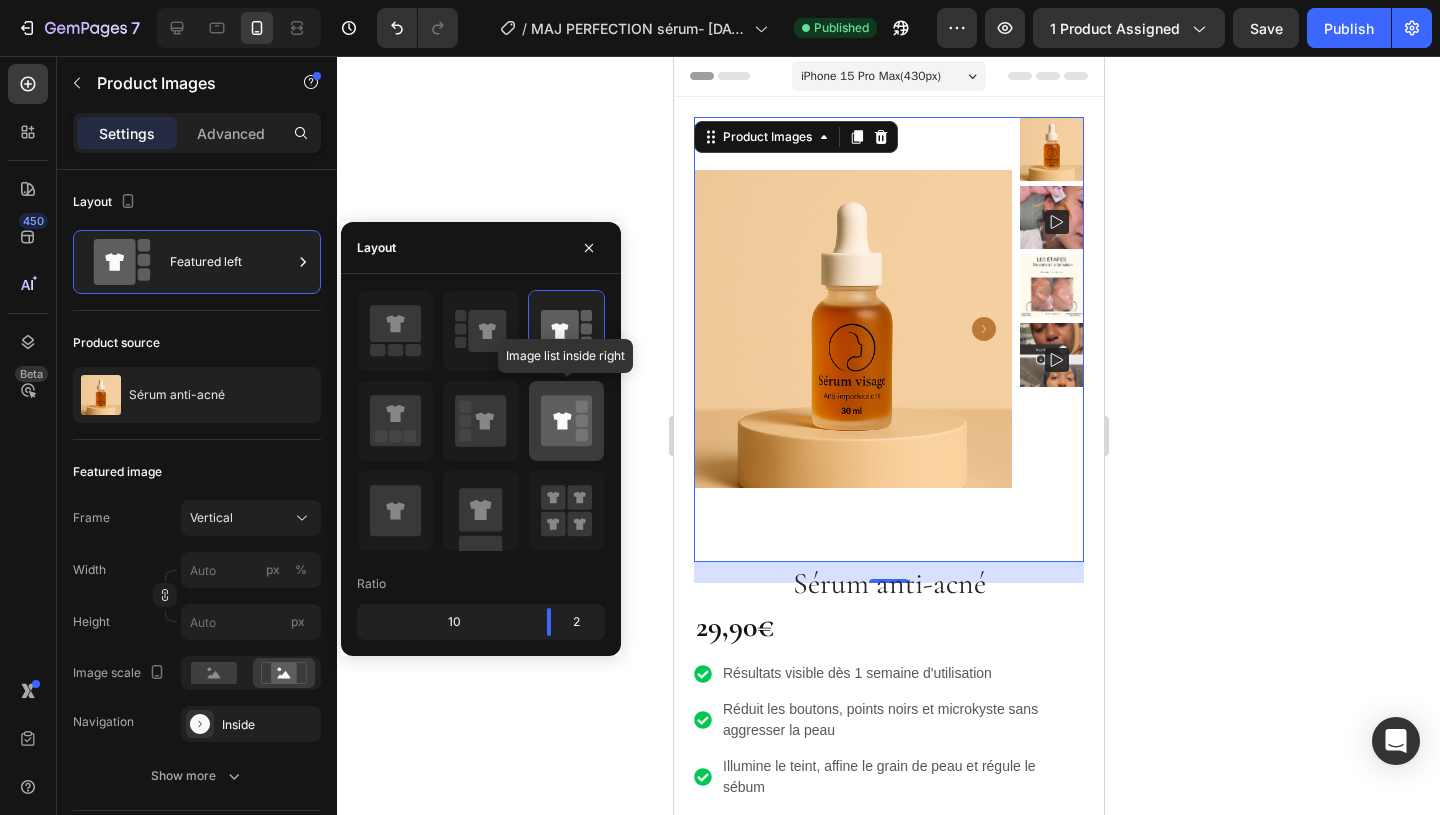 click 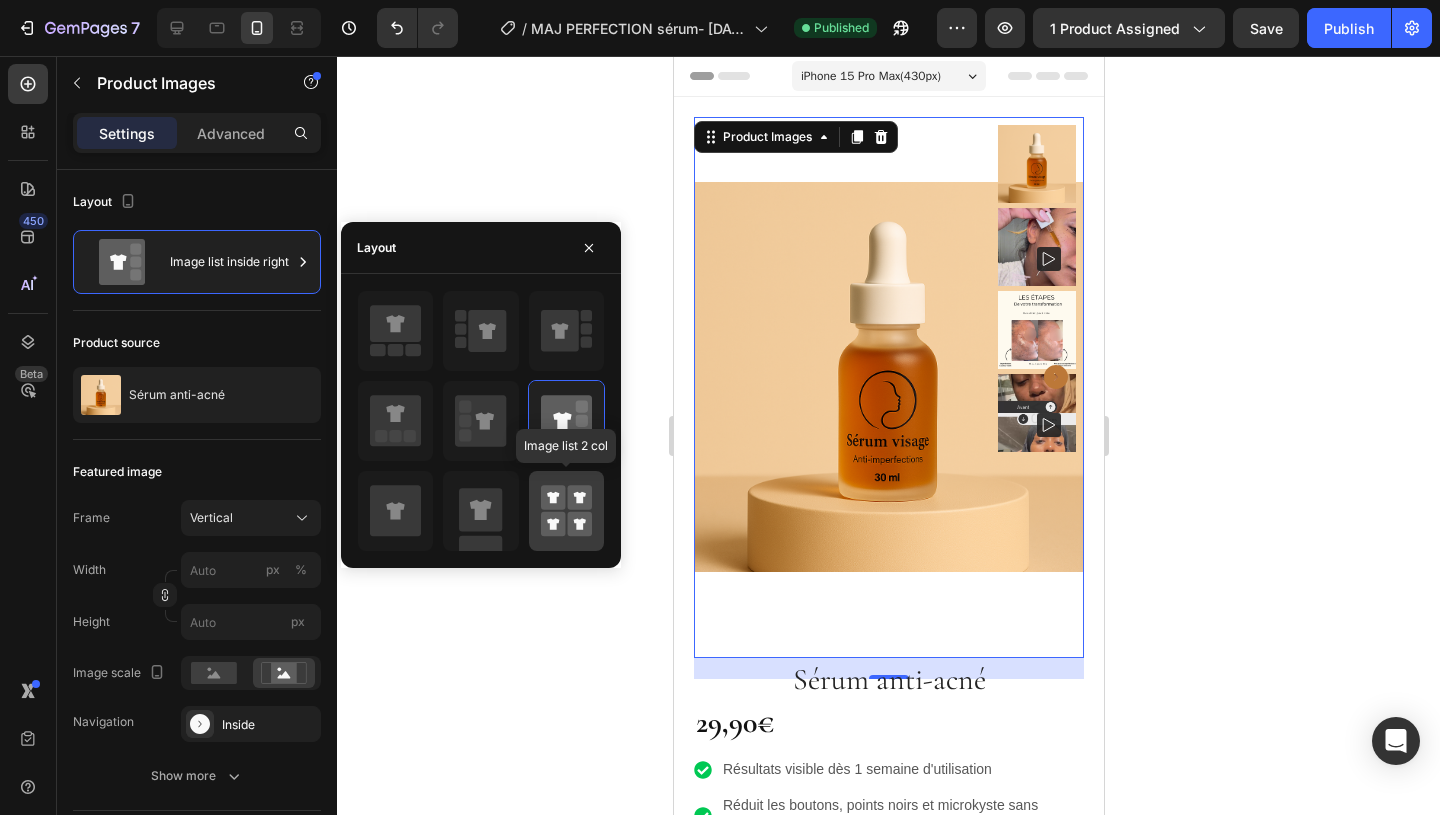 click 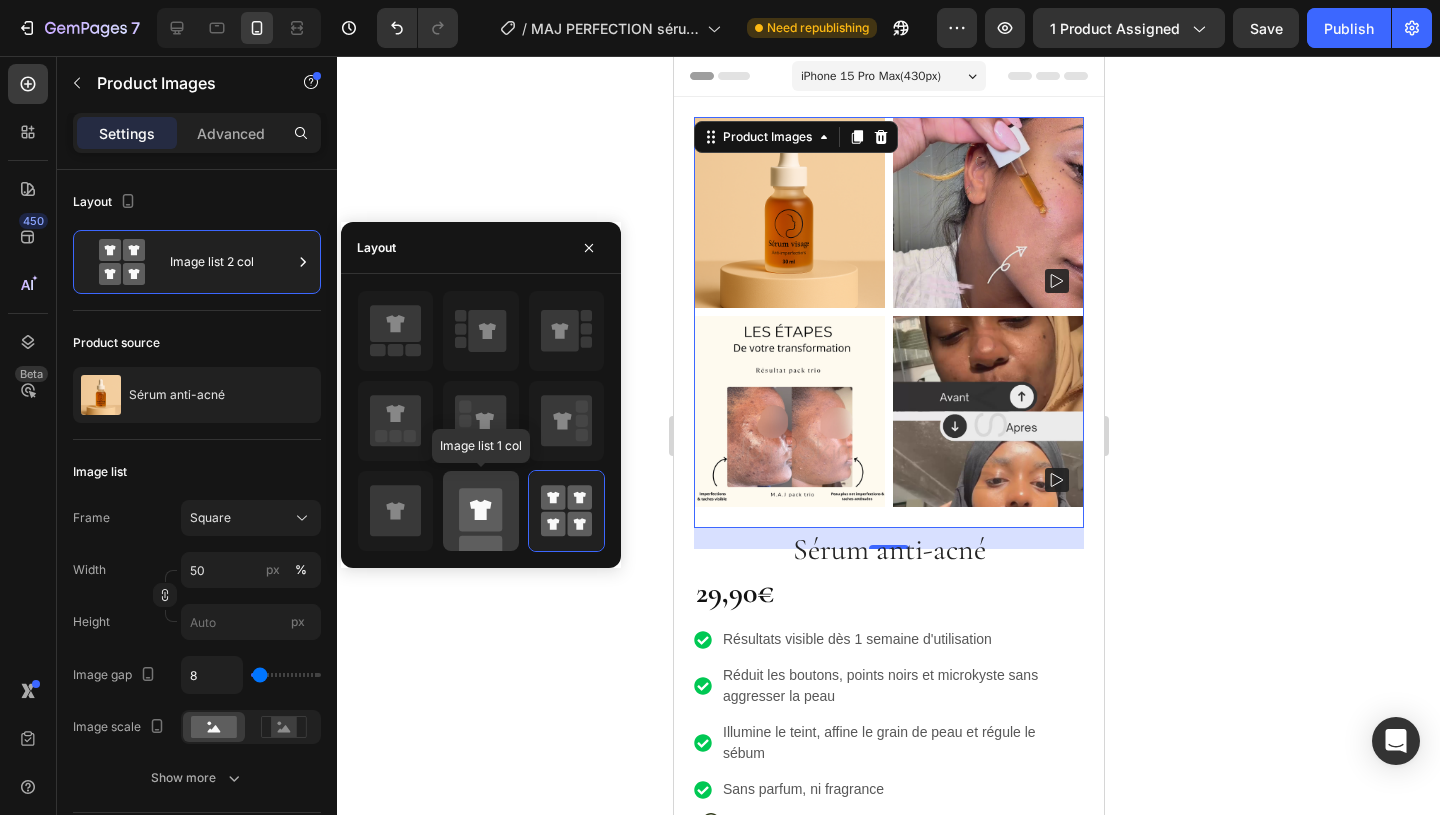 click 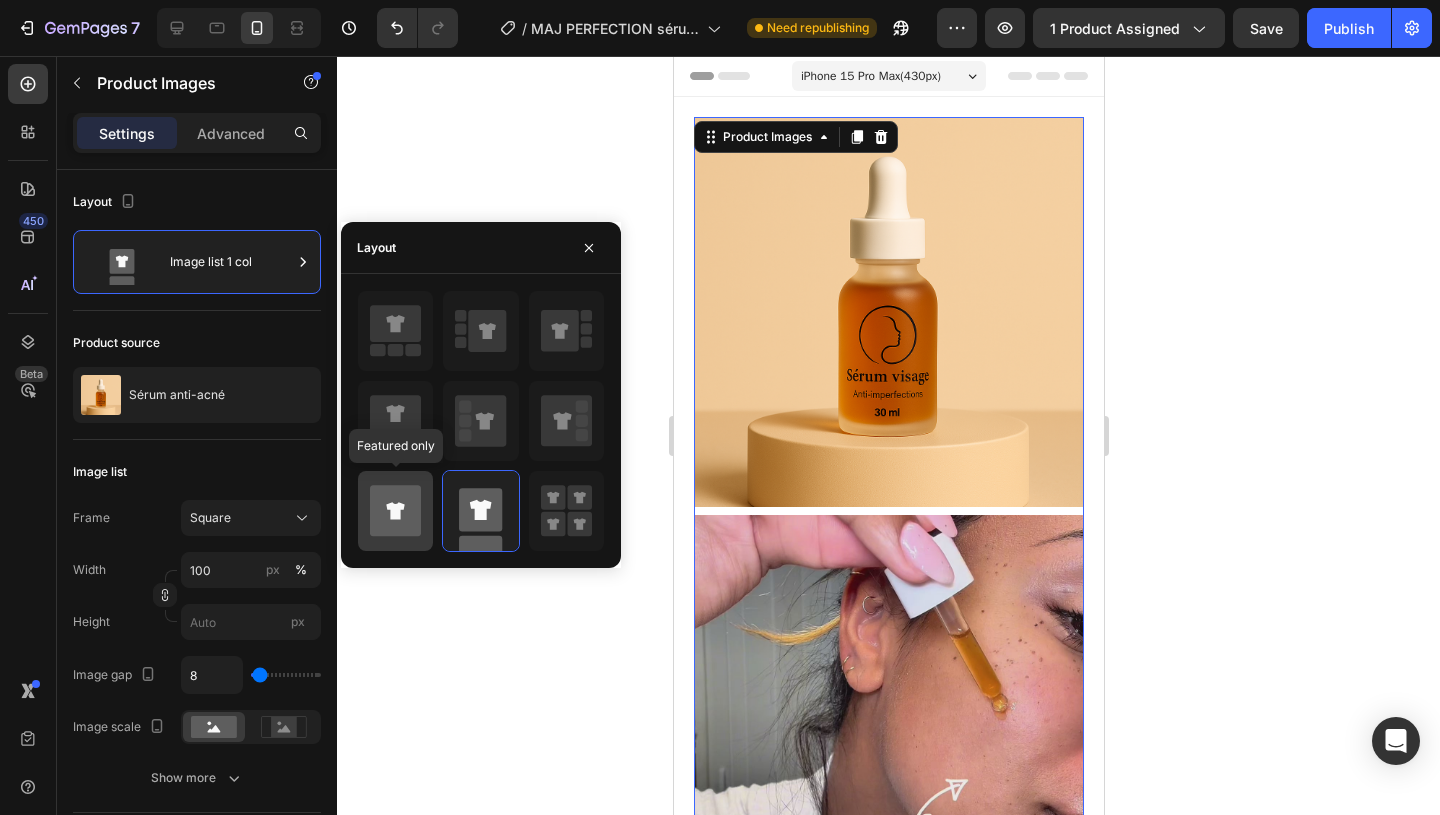click 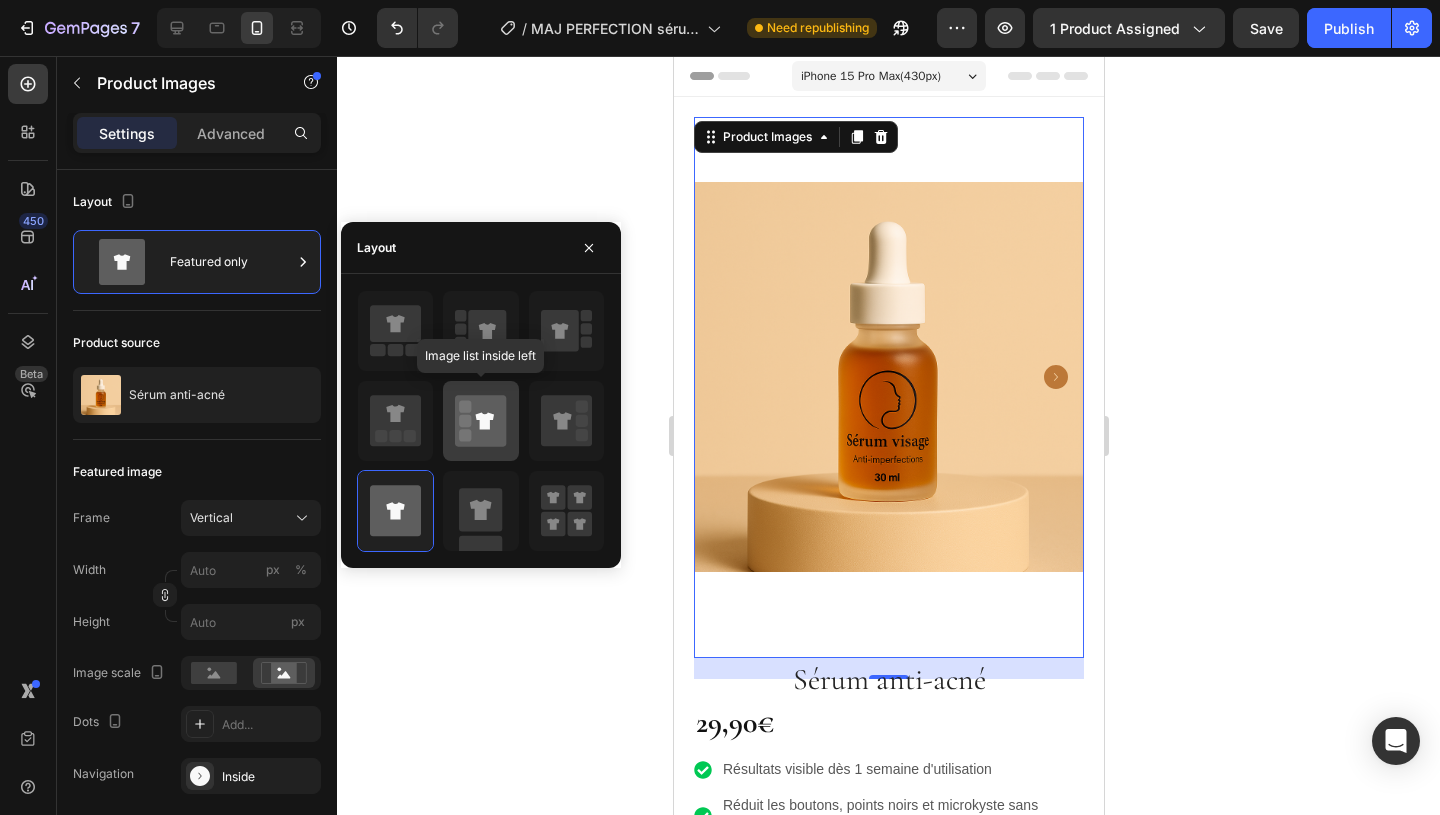 click 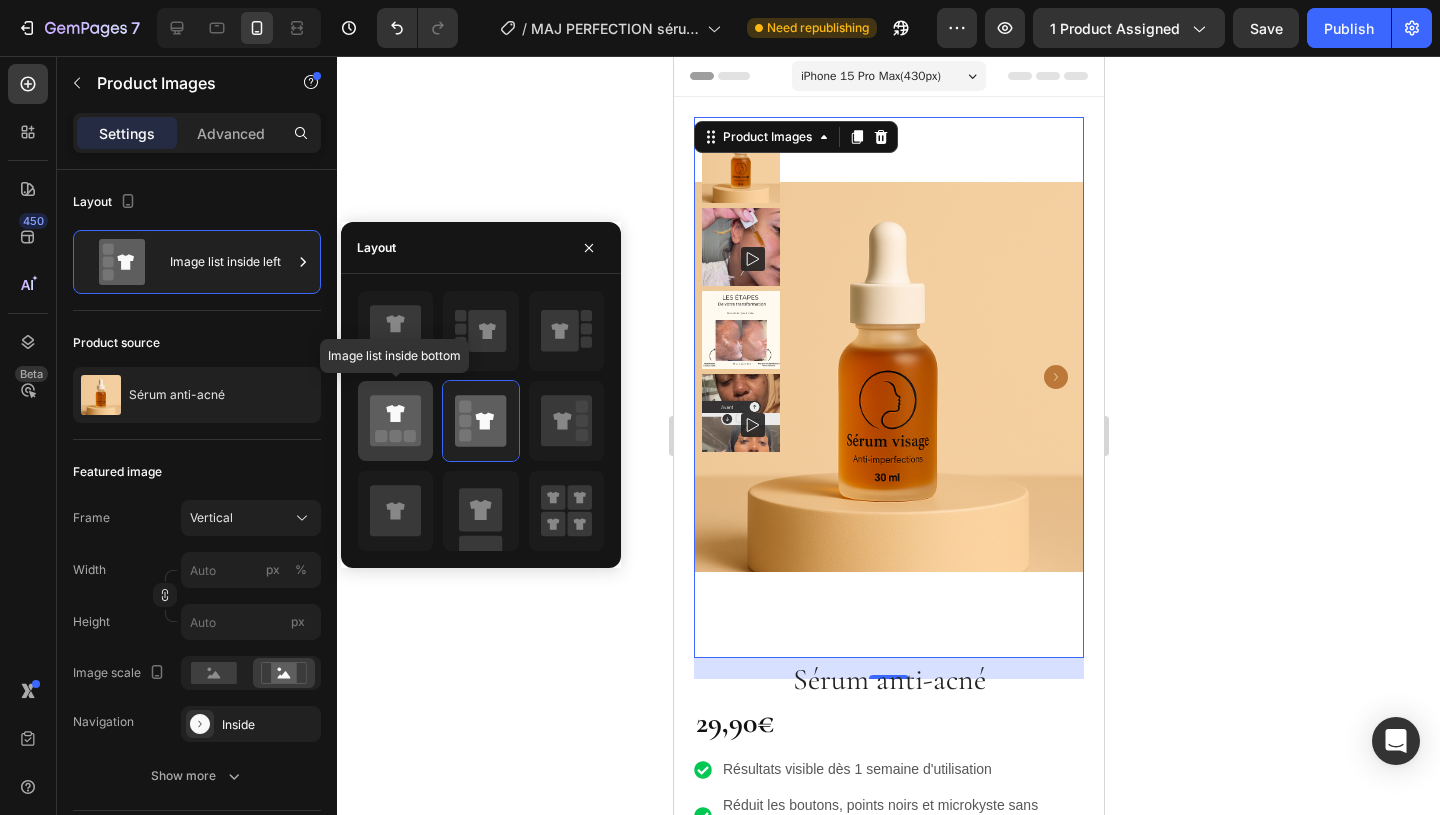 click 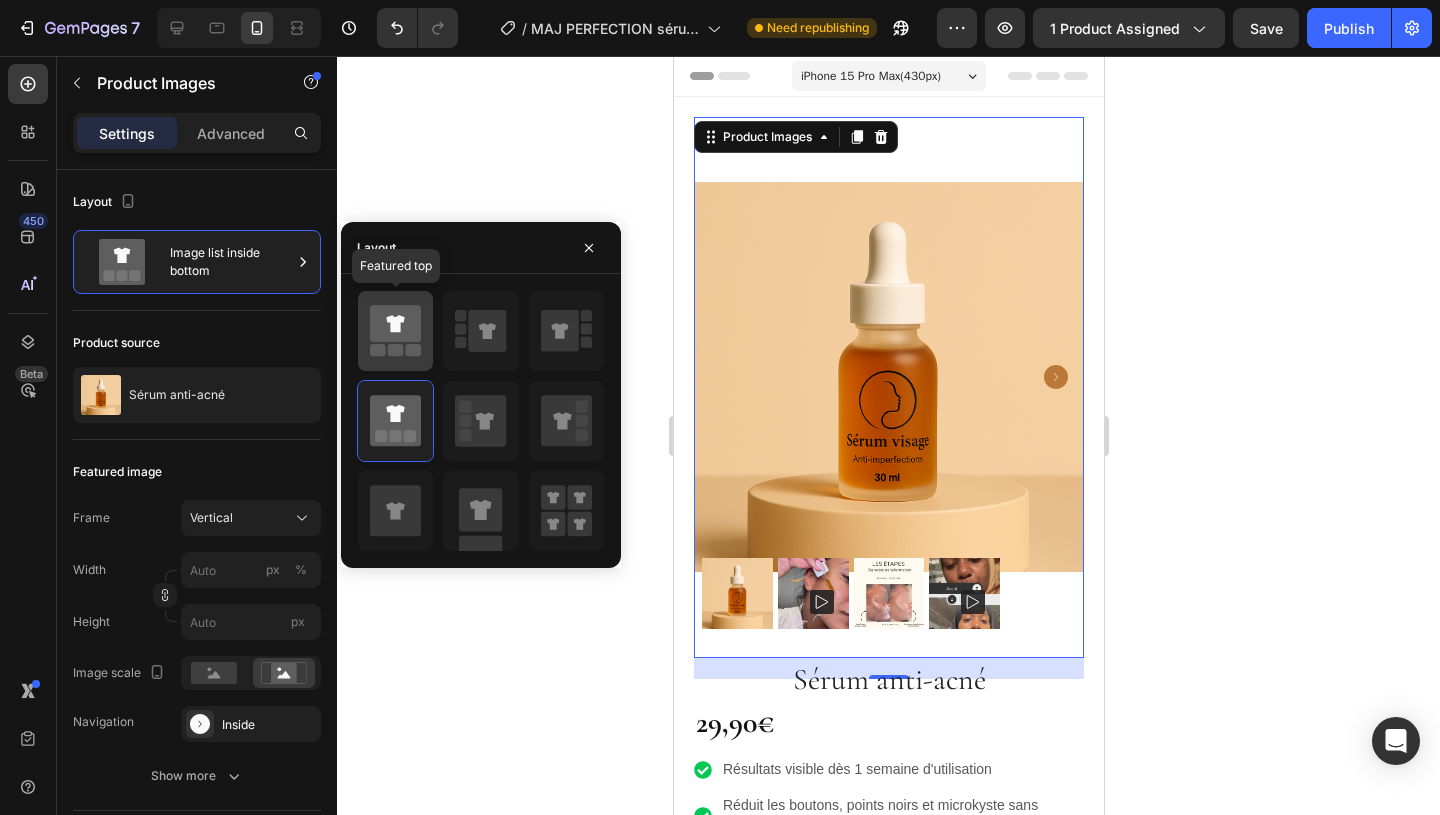 click 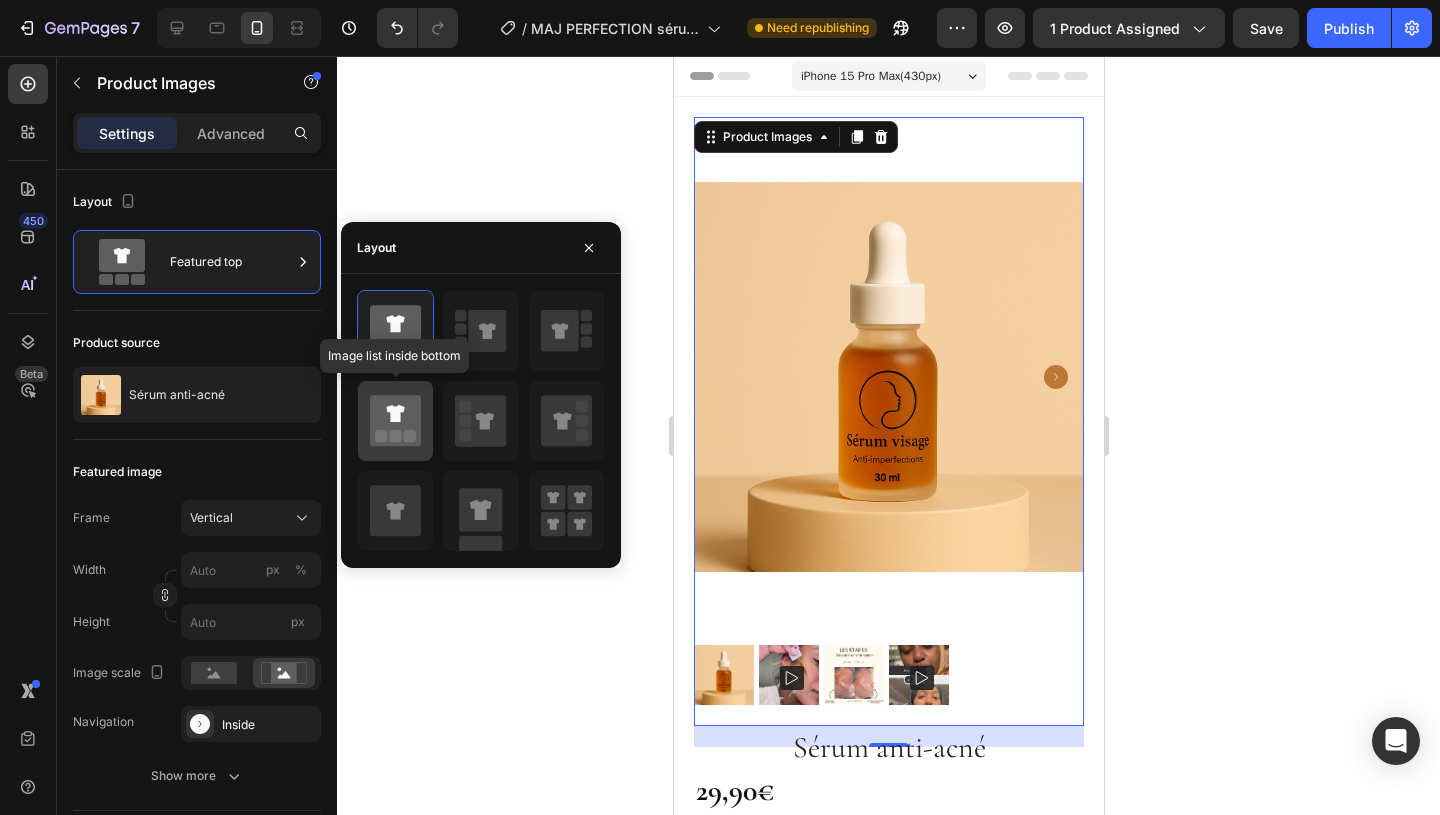 click 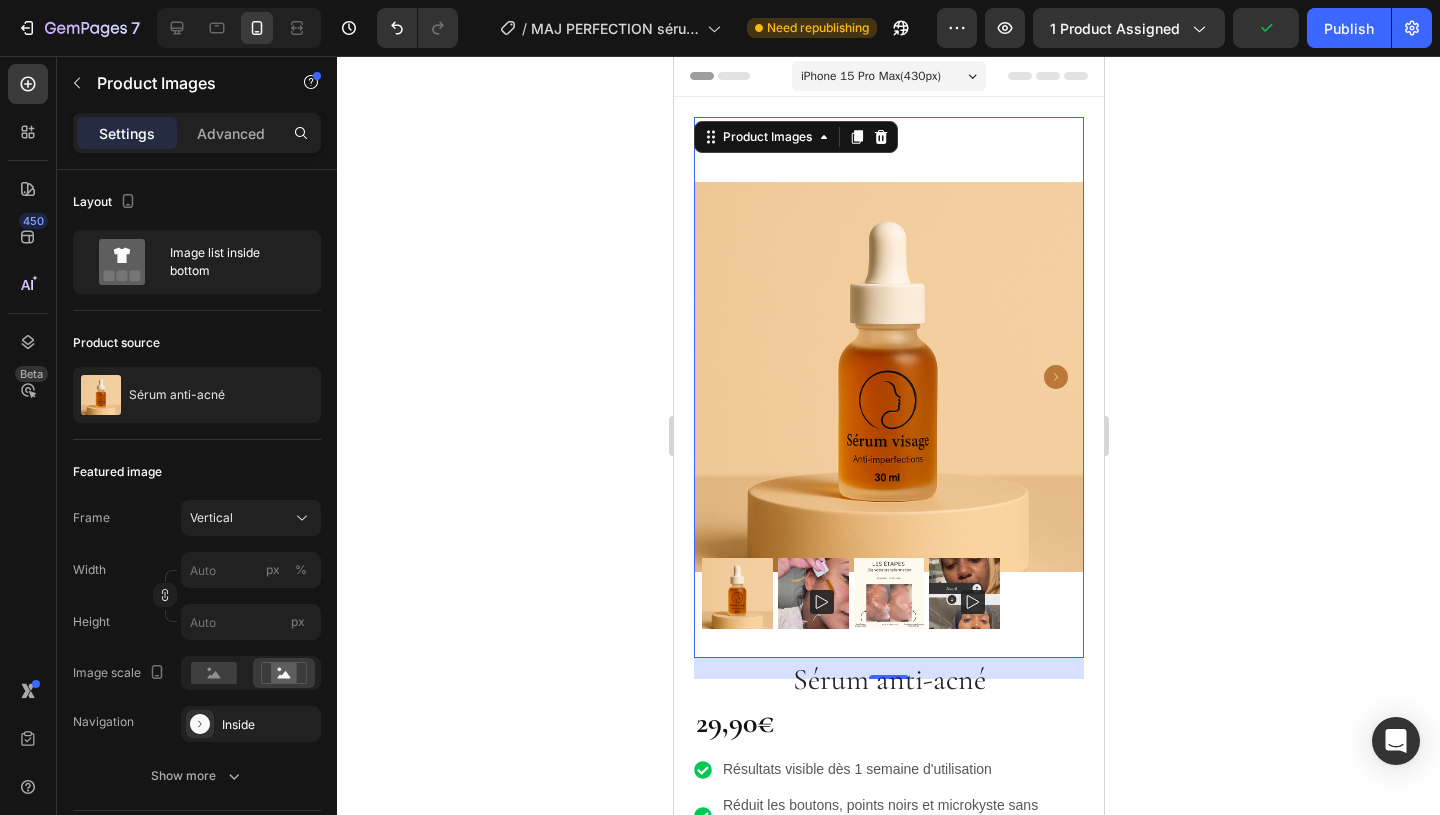 click 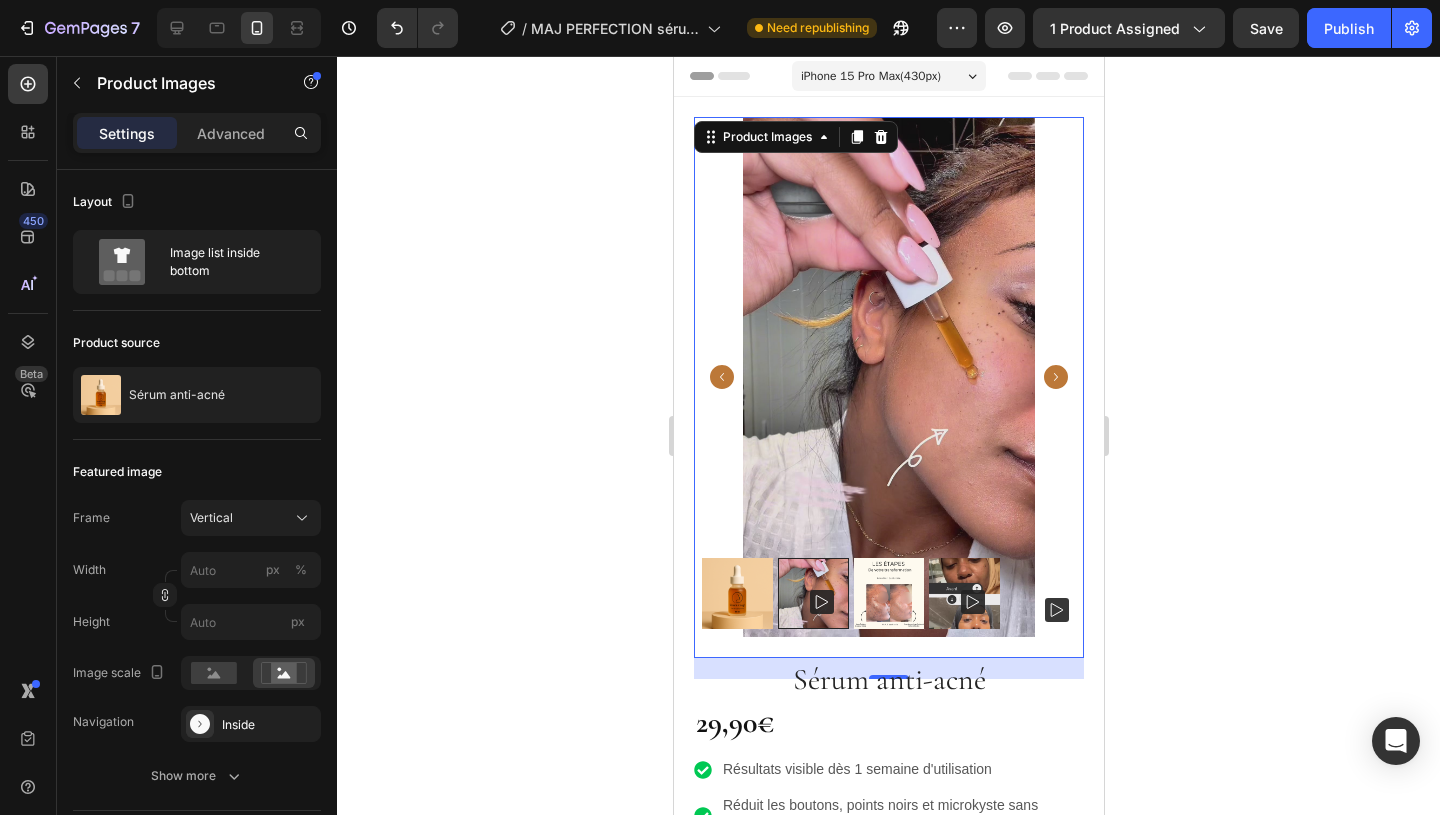 click 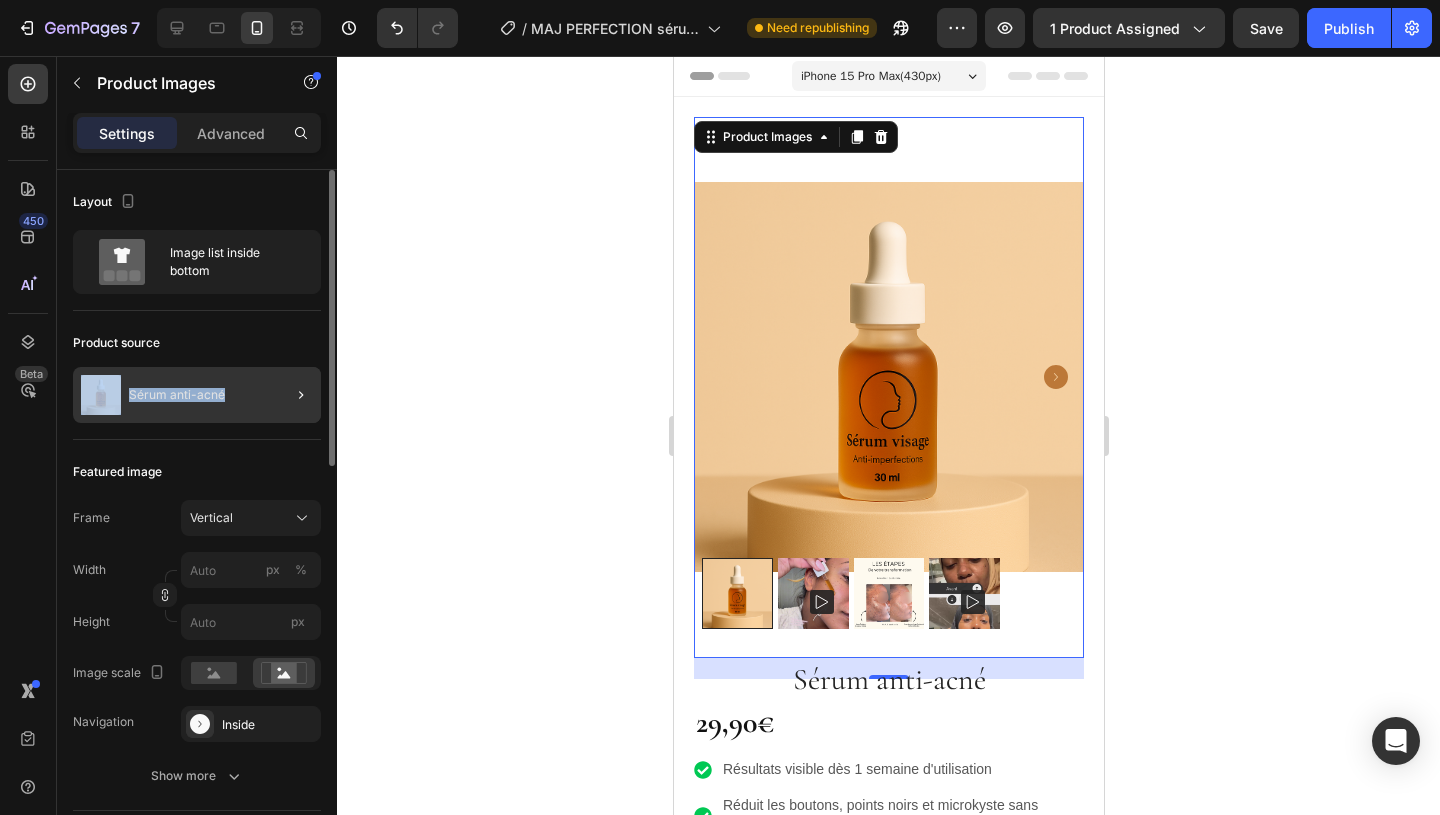 drag, startPoint x: 320, startPoint y: 339, endPoint x: 313, endPoint y: 401, distance: 62.39391 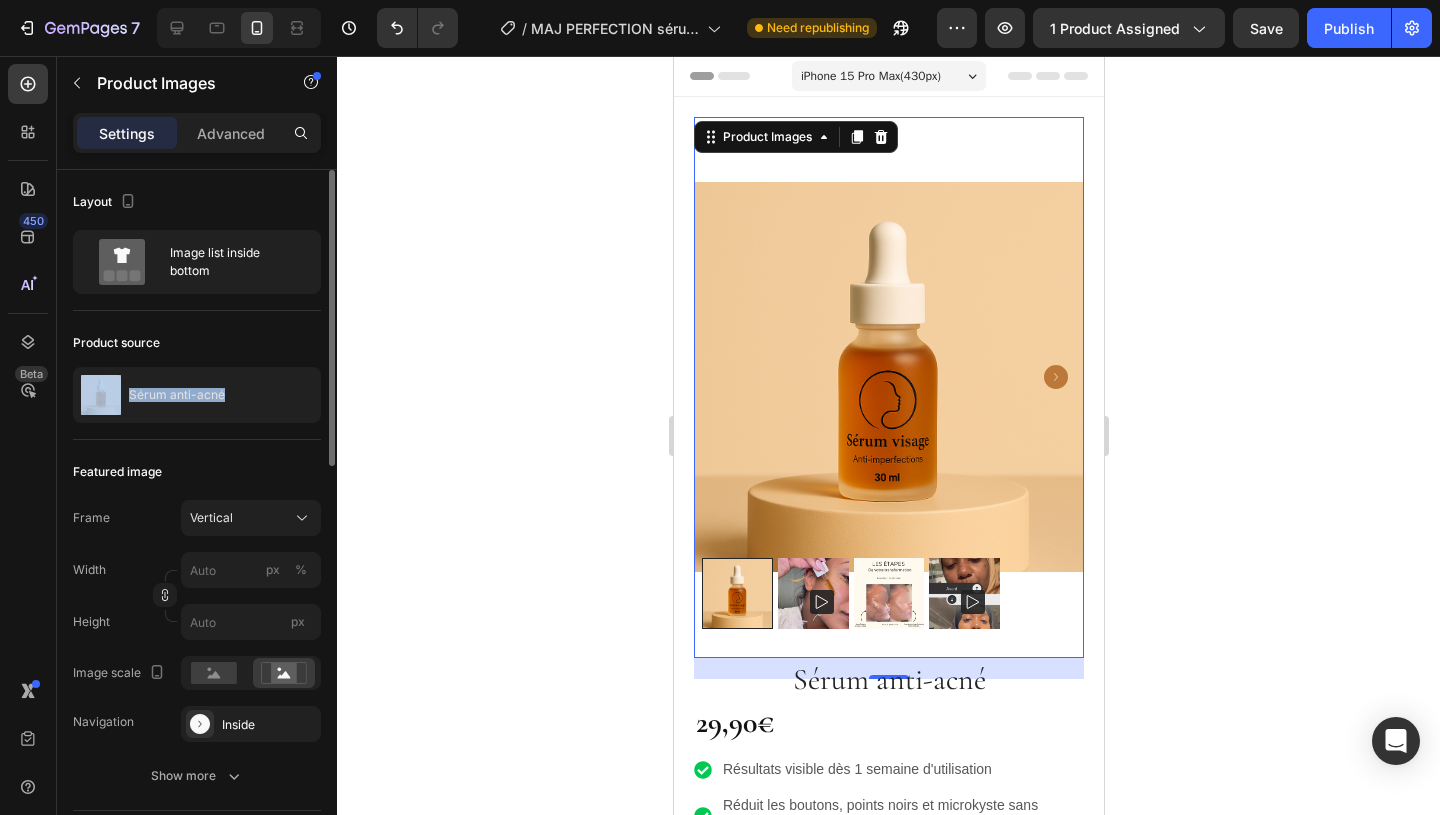 click on "Product source" at bounding box center (197, 343) 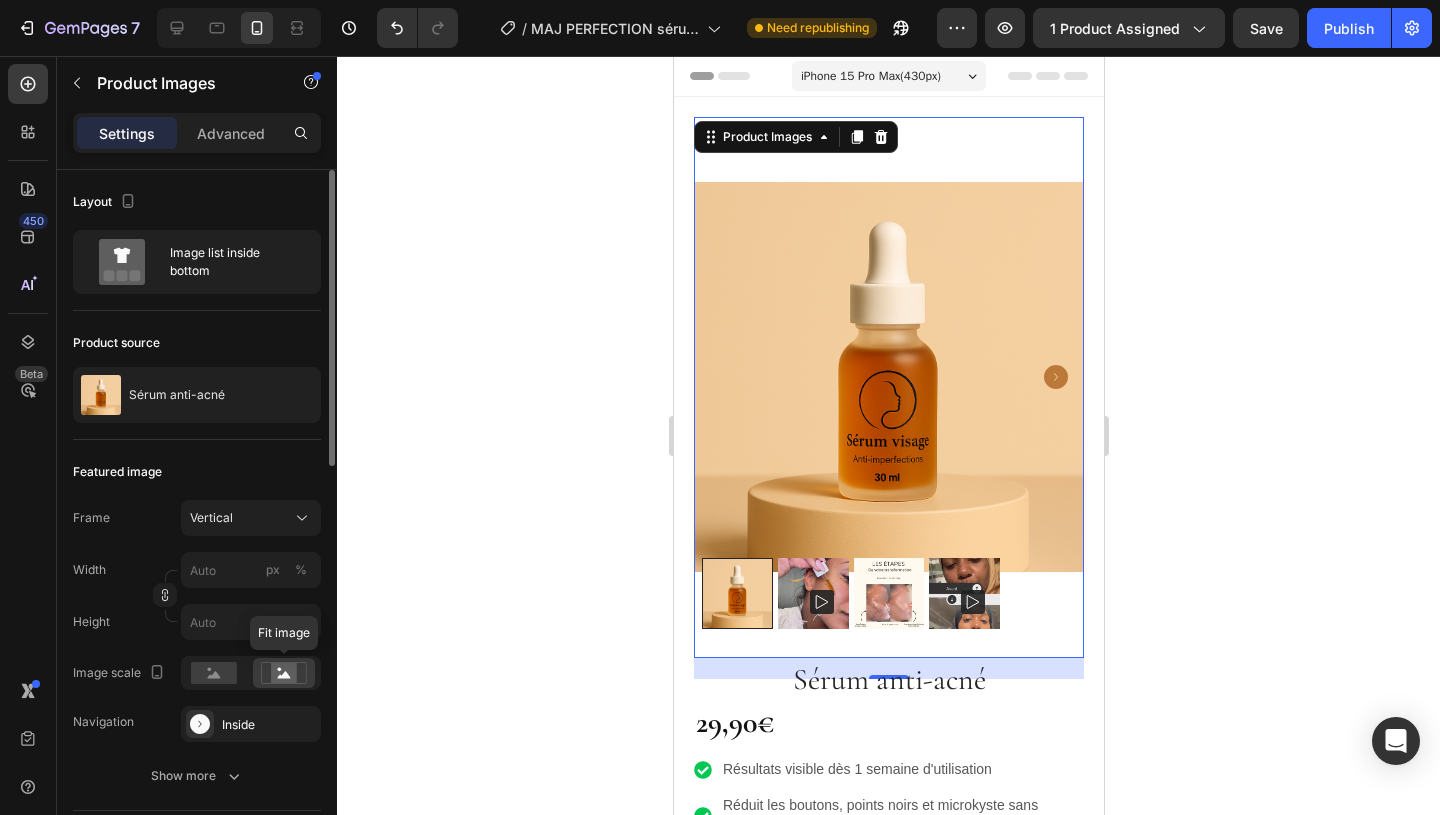 click 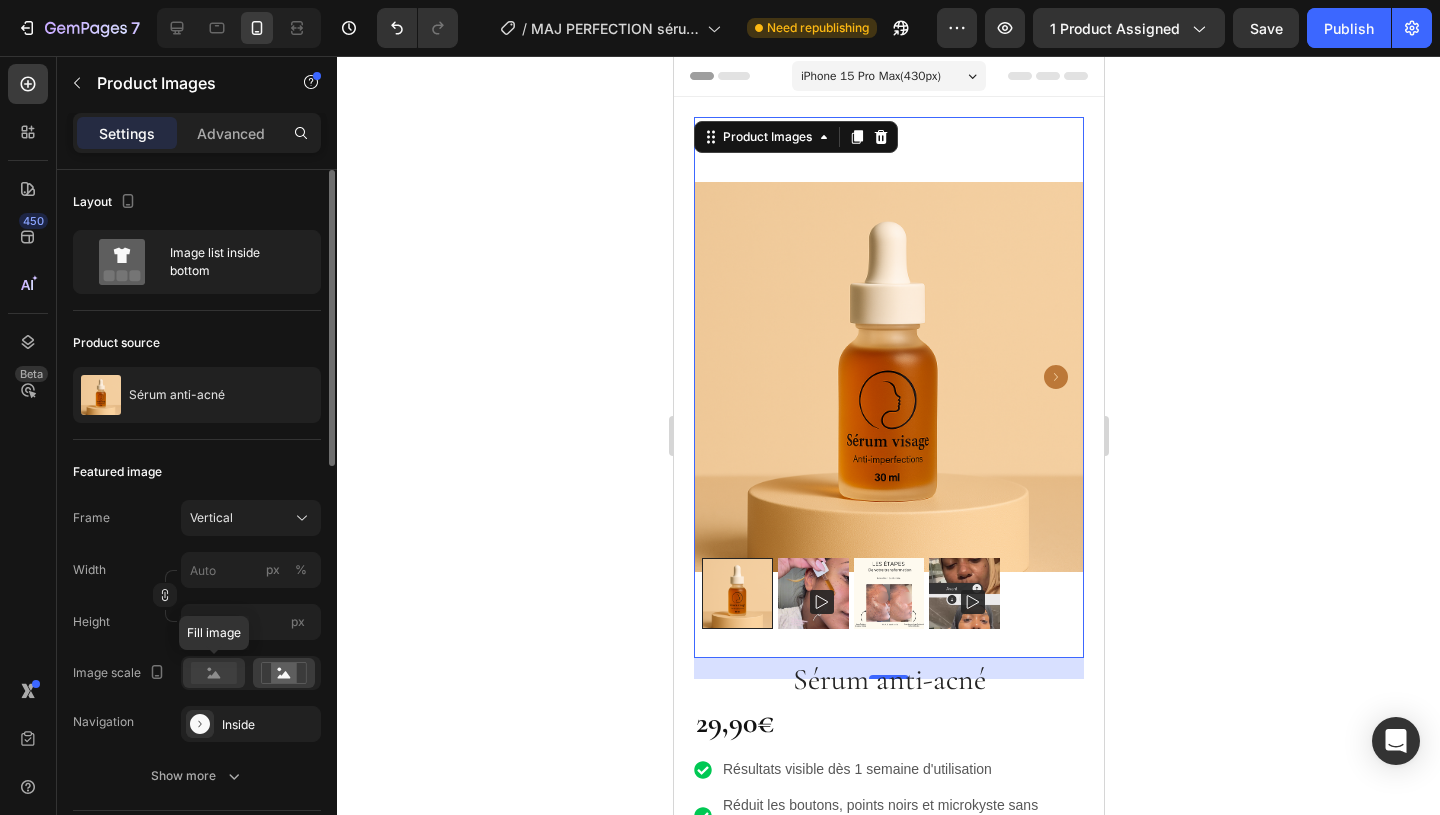 click 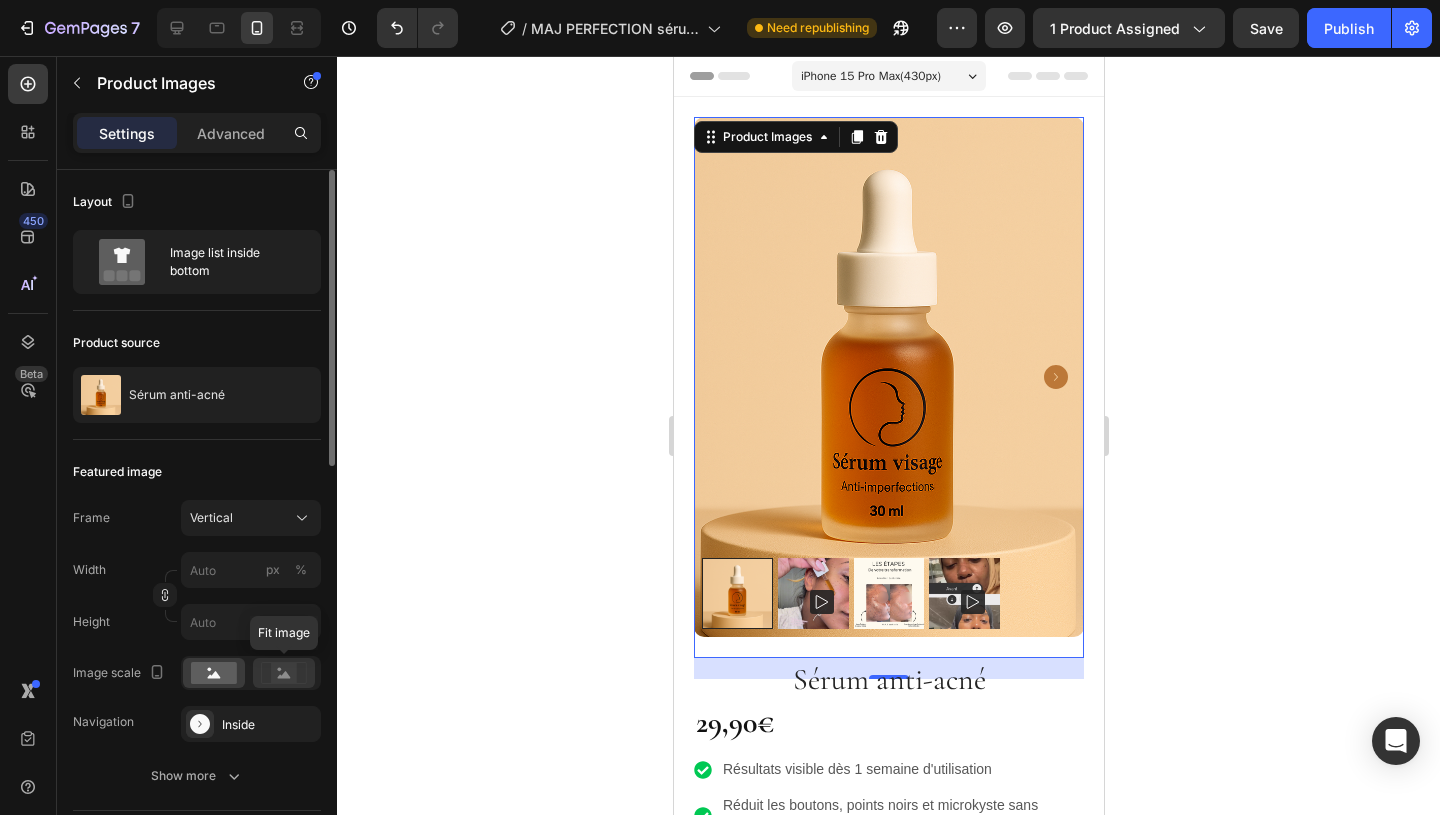 click 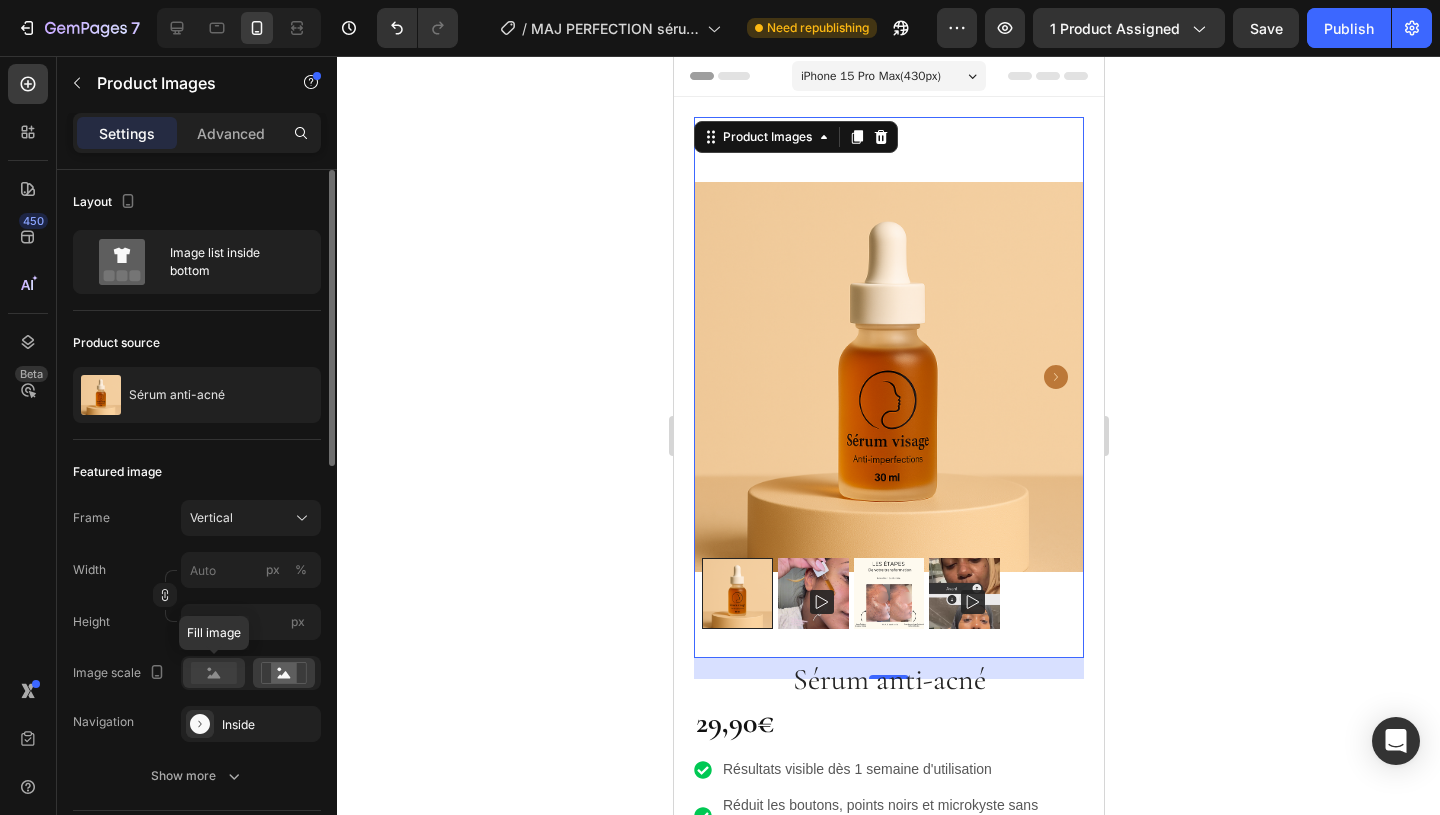 click 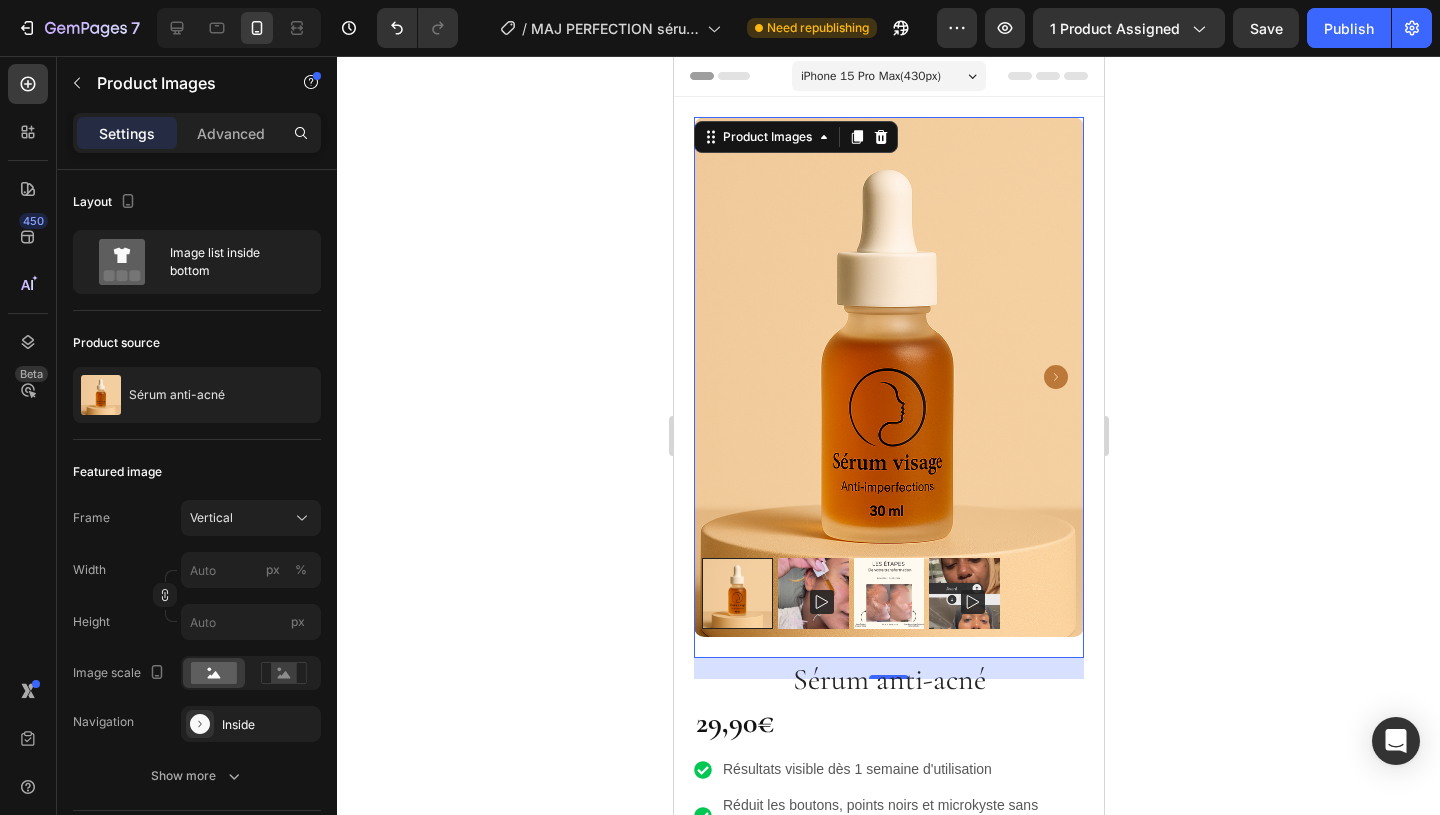 click 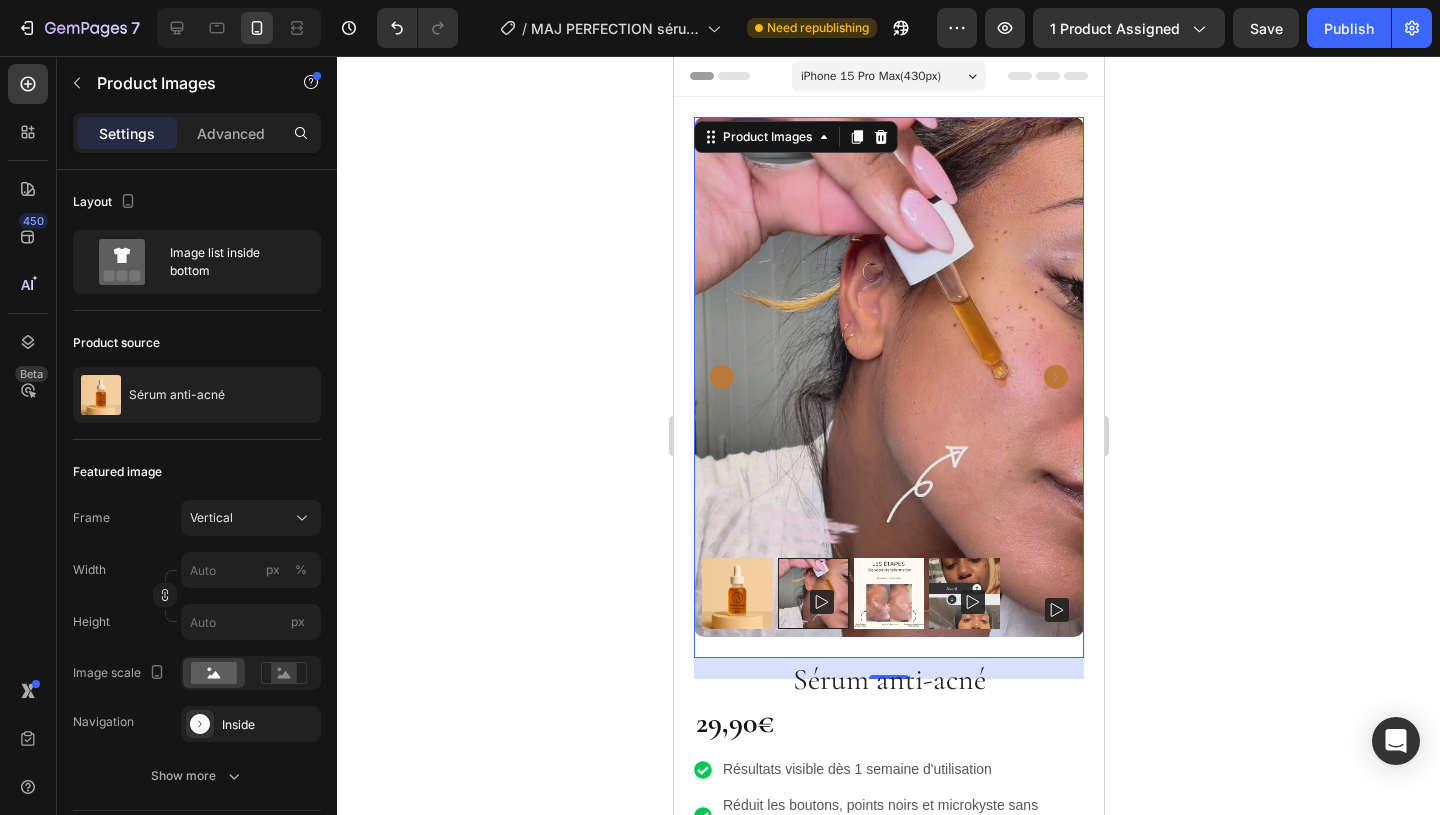 click 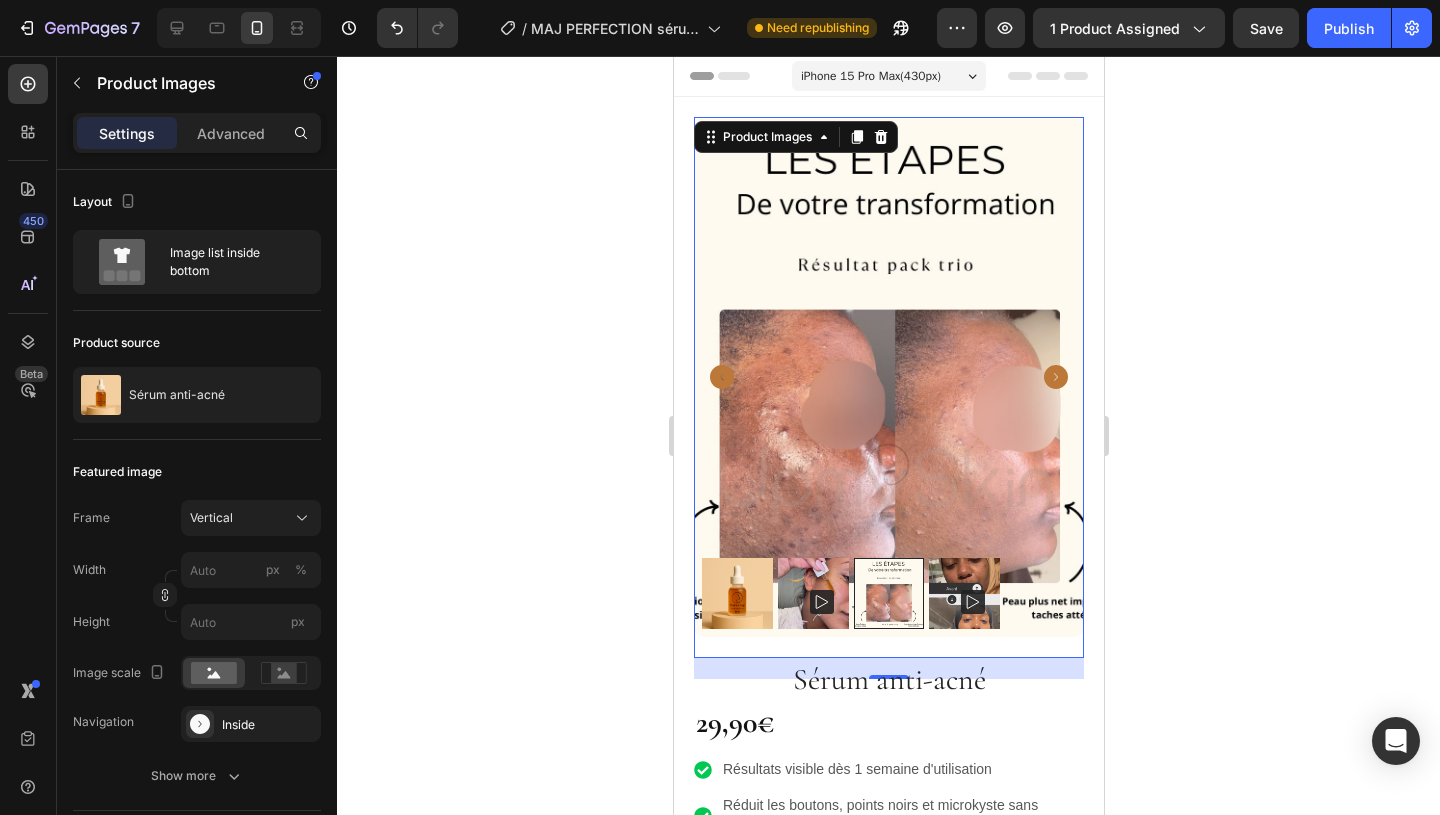 click 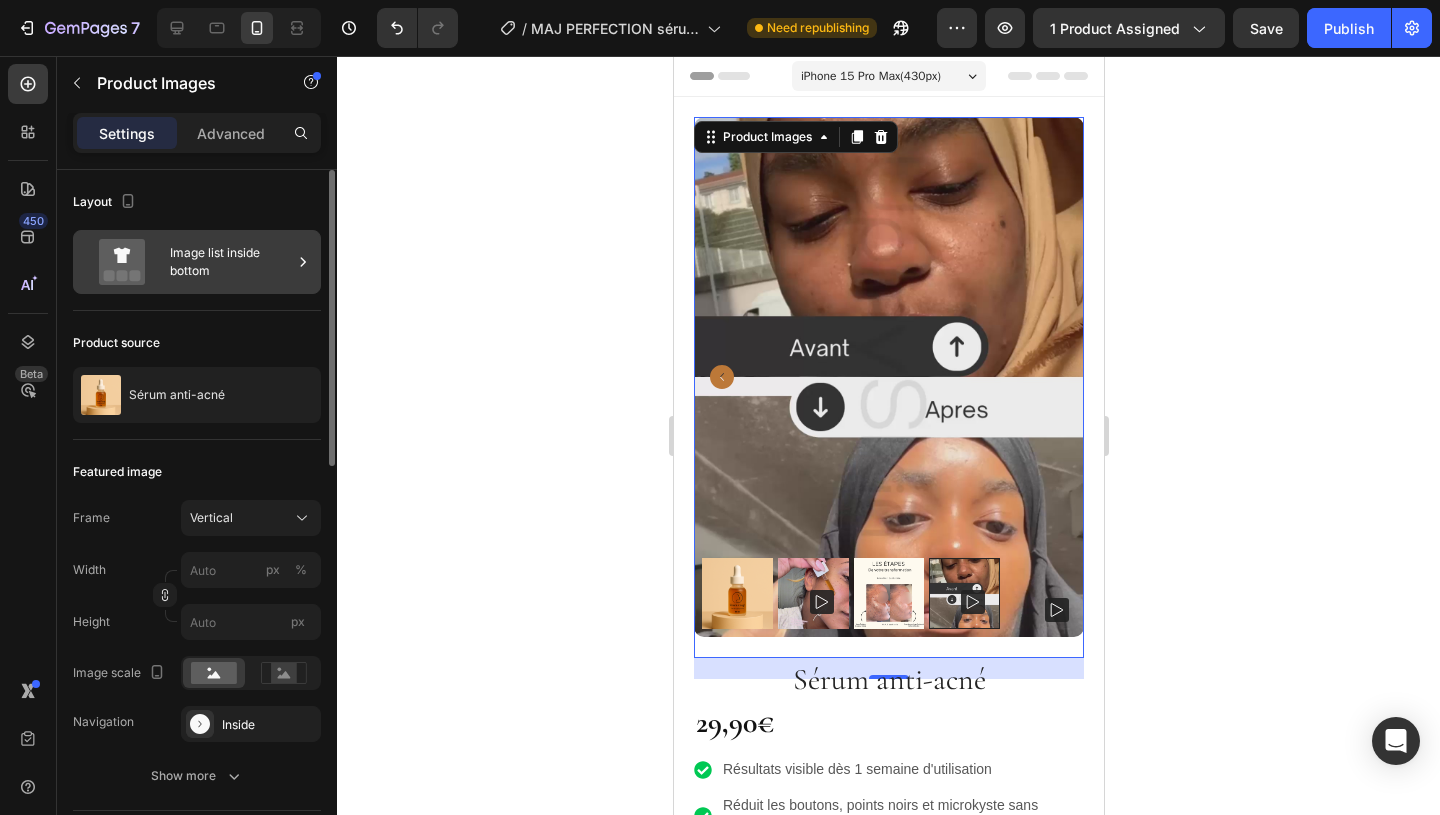 click on "Image list inside bottom" at bounding box center [231, 262] 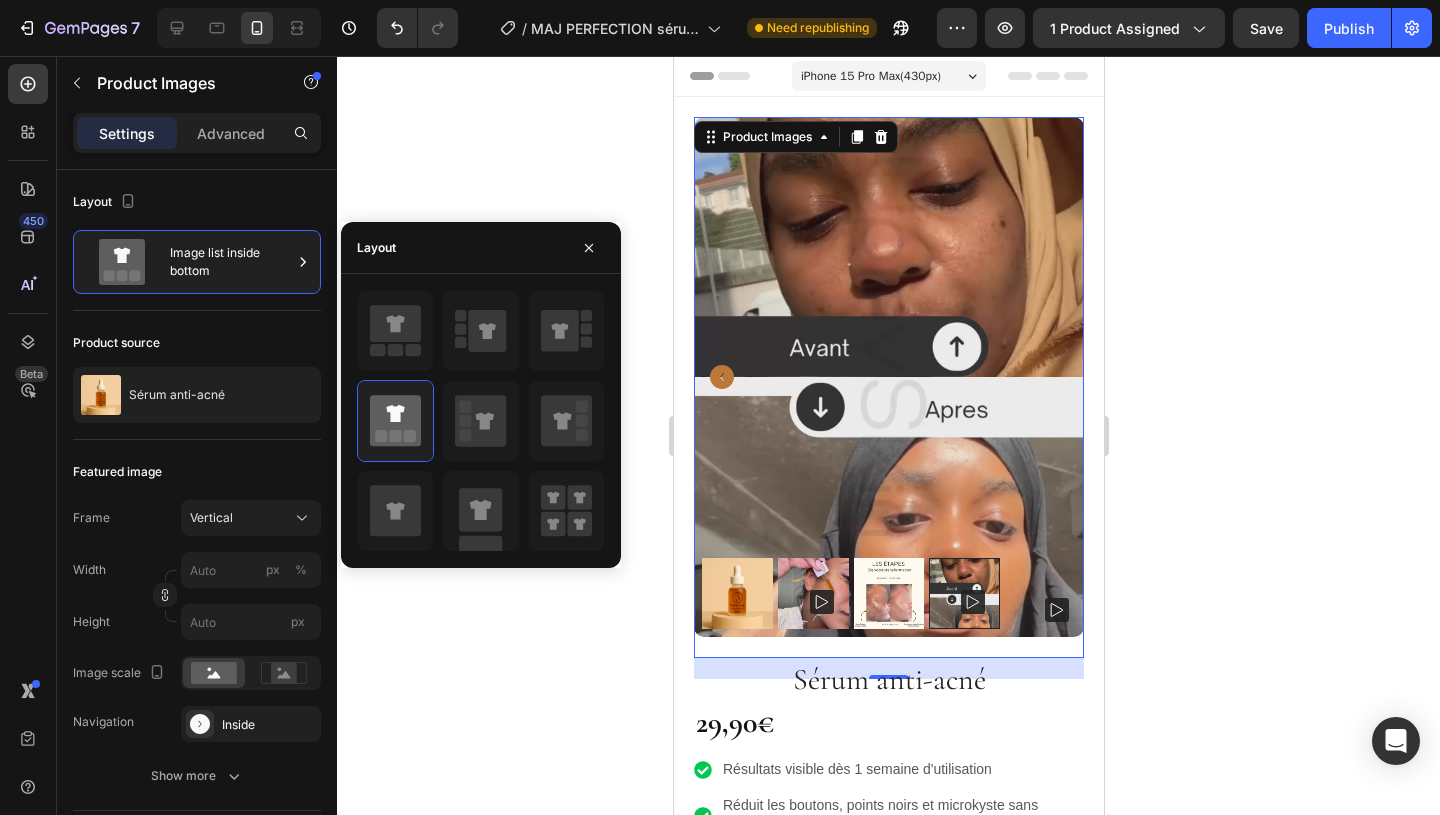 click at bounding box center [481, 421] 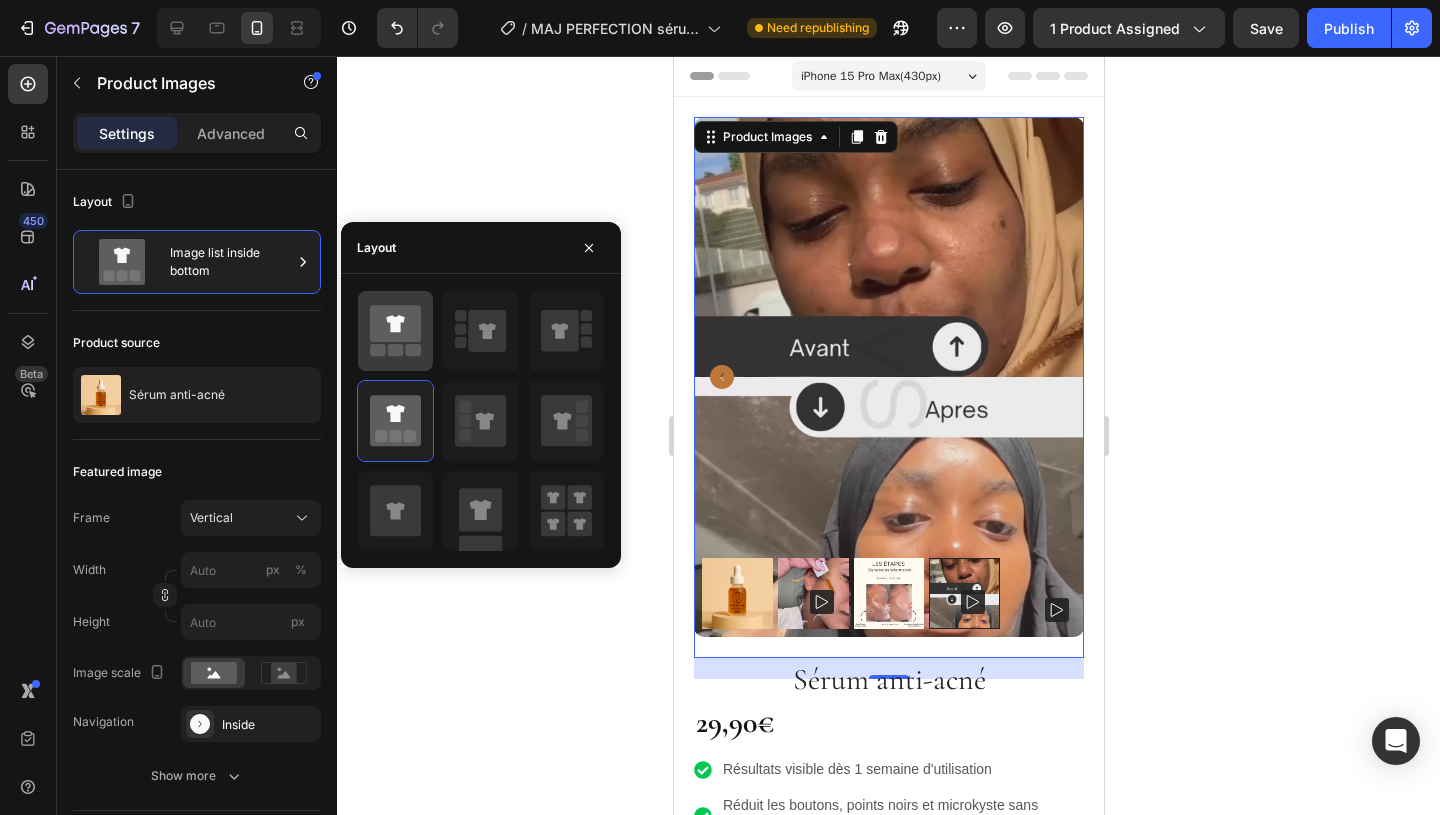 click 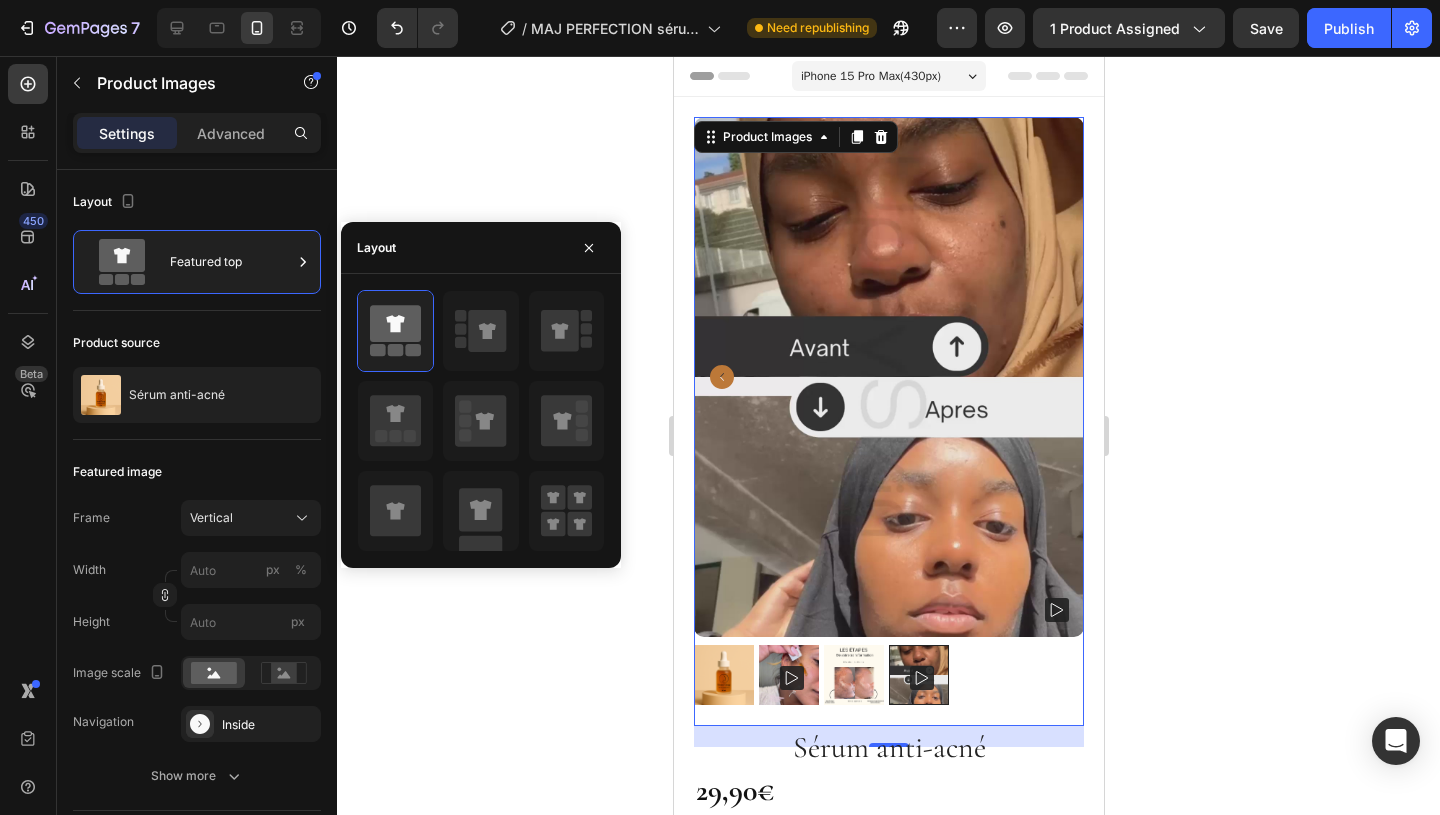 click at bounding box center (723, 675) 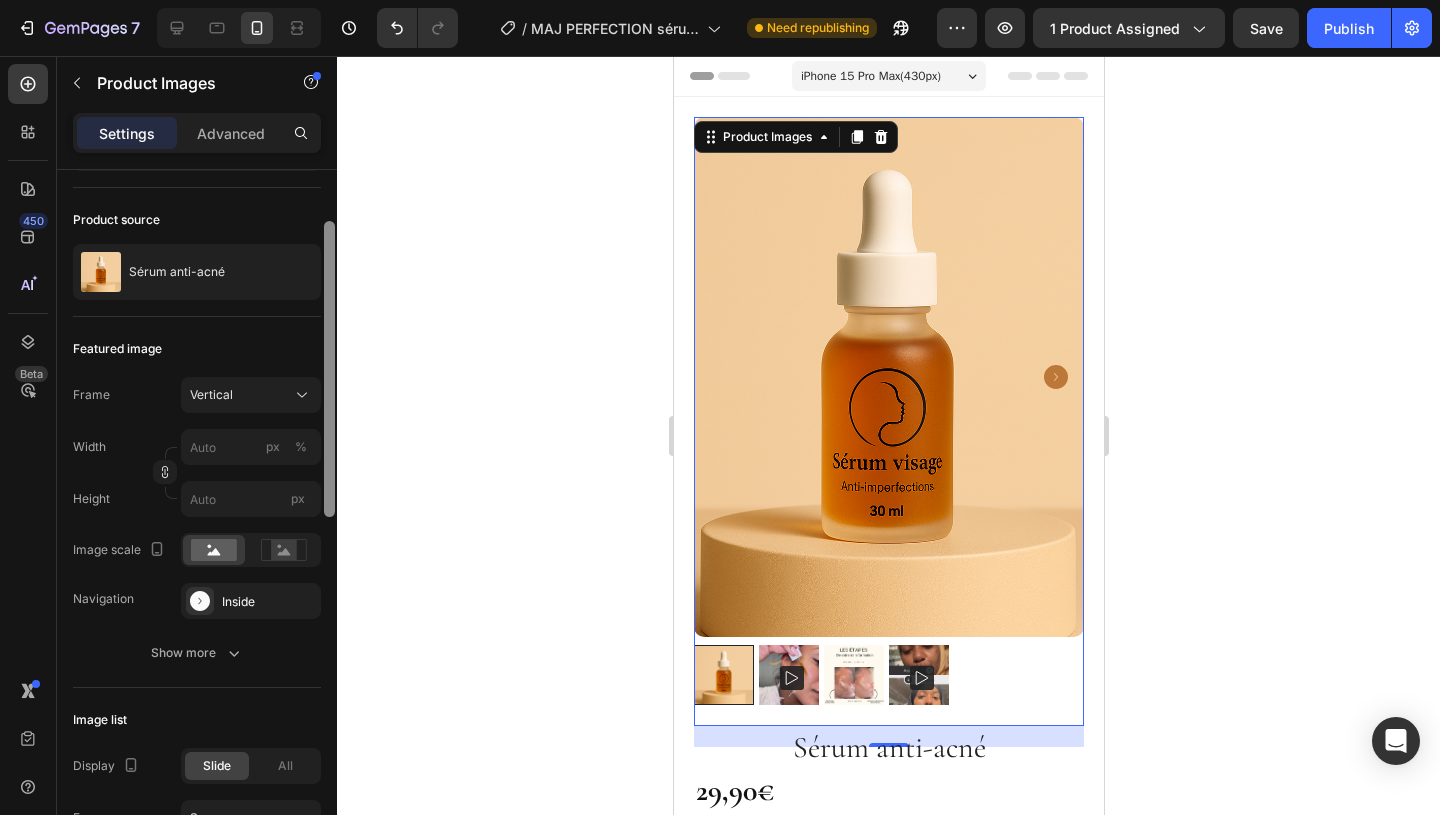 drag, startPoint x: 333, startPoint y: 300, endPoint x: 328, endPoint y: 352, distance: 52.23983 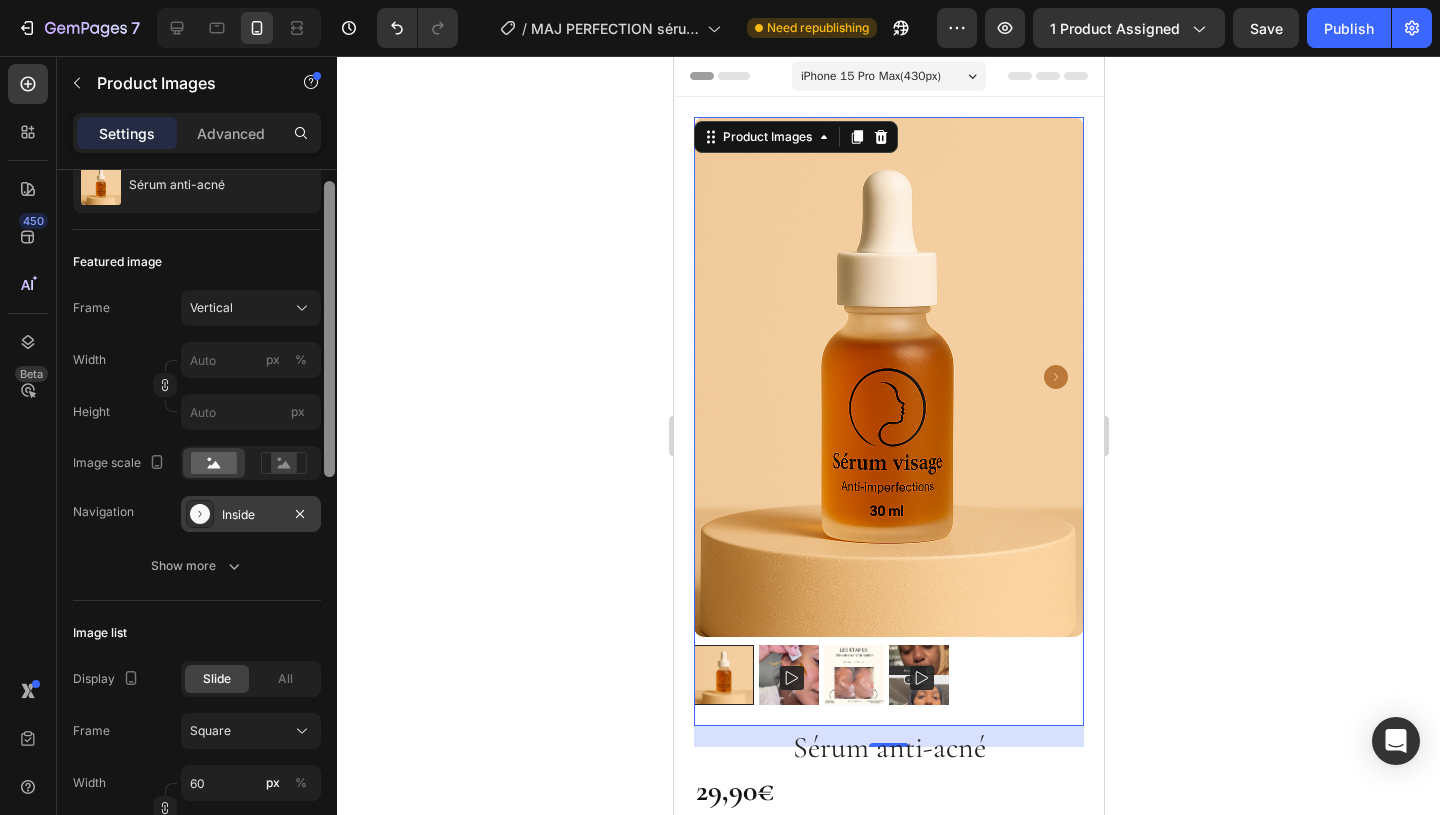 scroll, scrollTop: 274, scrollLeft: 0, axis: vertical 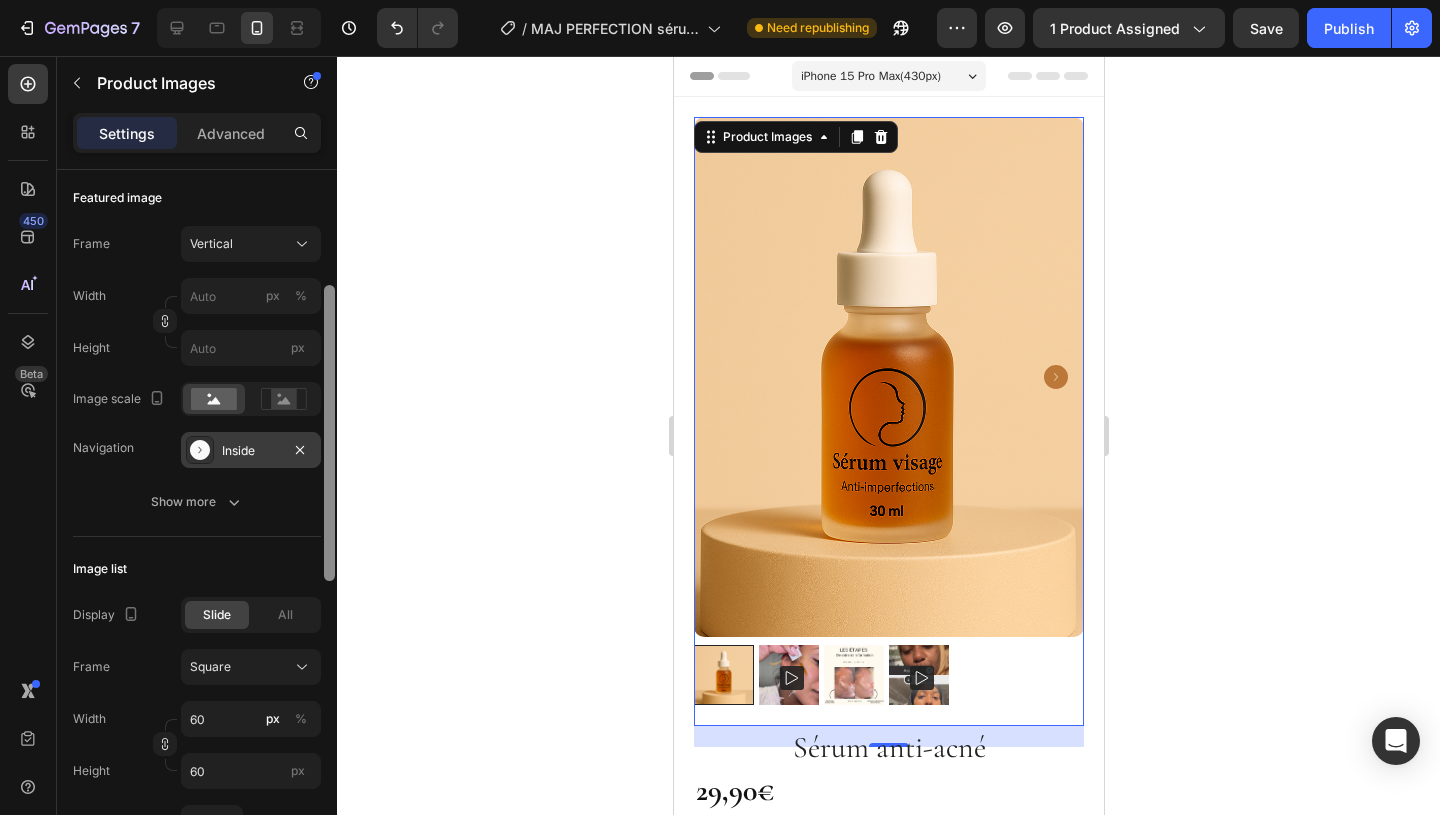 drag, startPoint x: 327, startPoint y: 390, endPoint x: 315, endPoint y: 453, distance: 64.132675 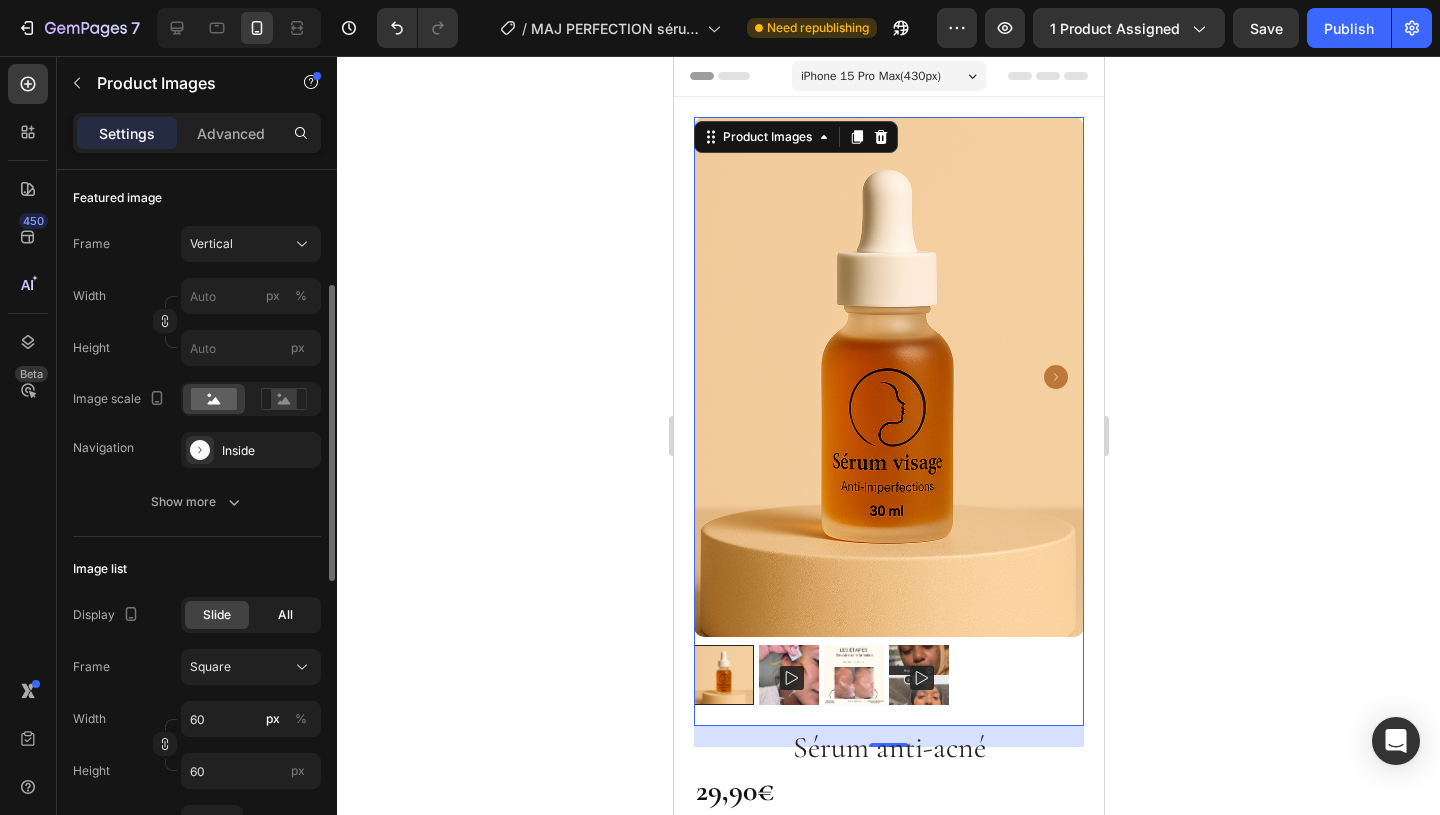 click on "All" 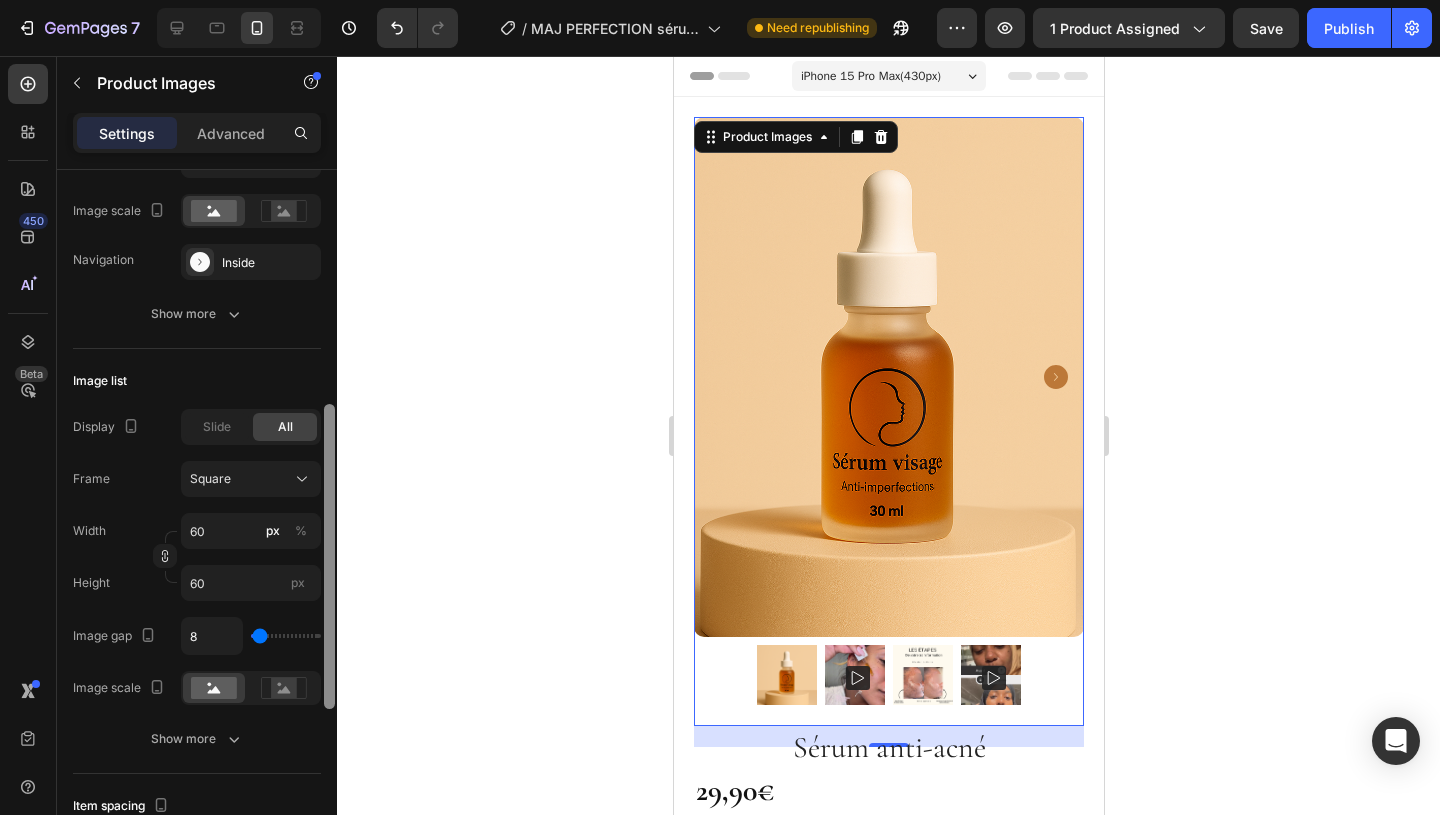 scroll, scrollTop: 499, scrollLeft: 0, axis: vertical 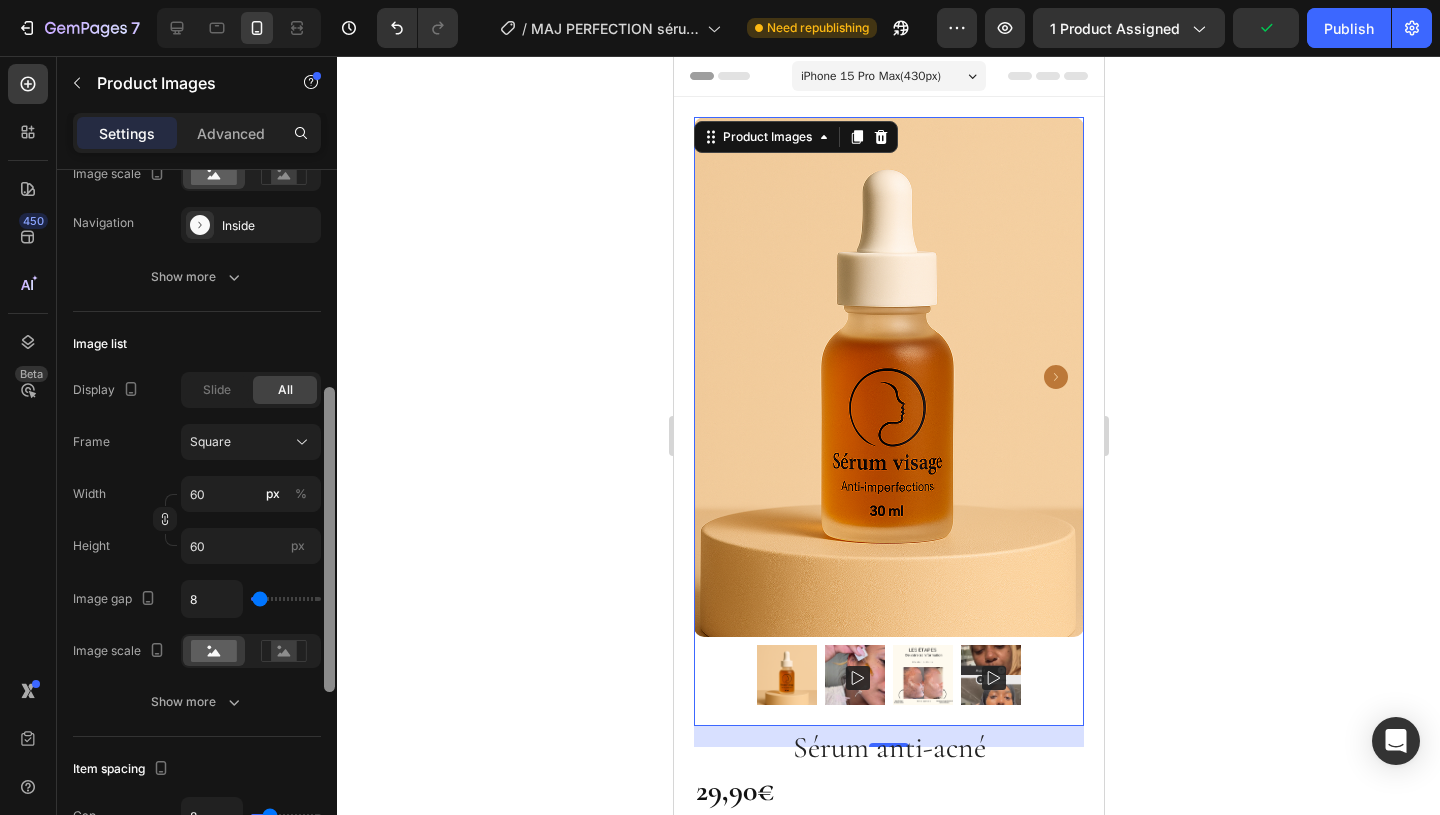 drag, startPoint x: 327, startPoint y: 529, endPoint x: 330, endPoint y: 627, distance: 98.045906 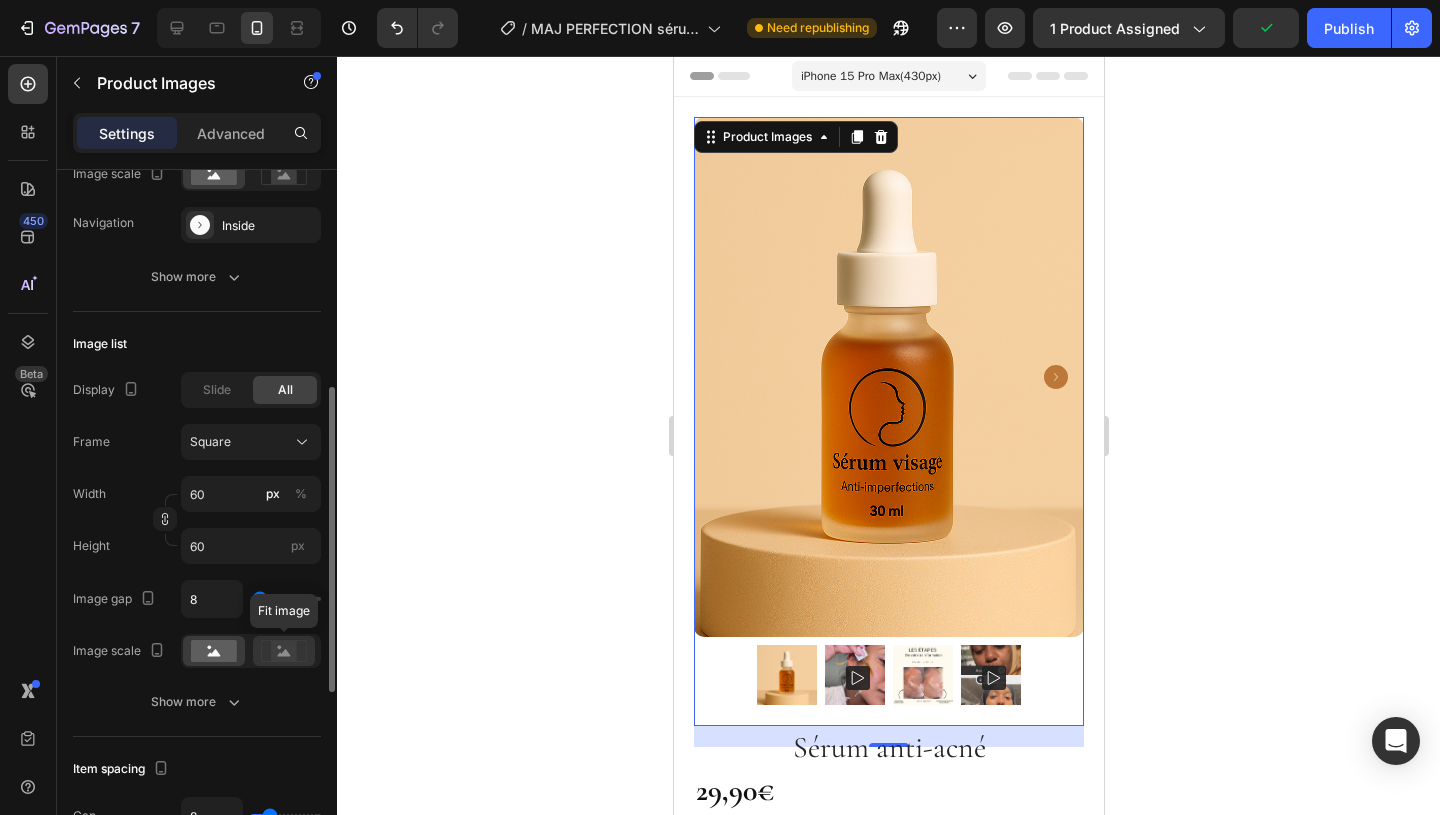 click 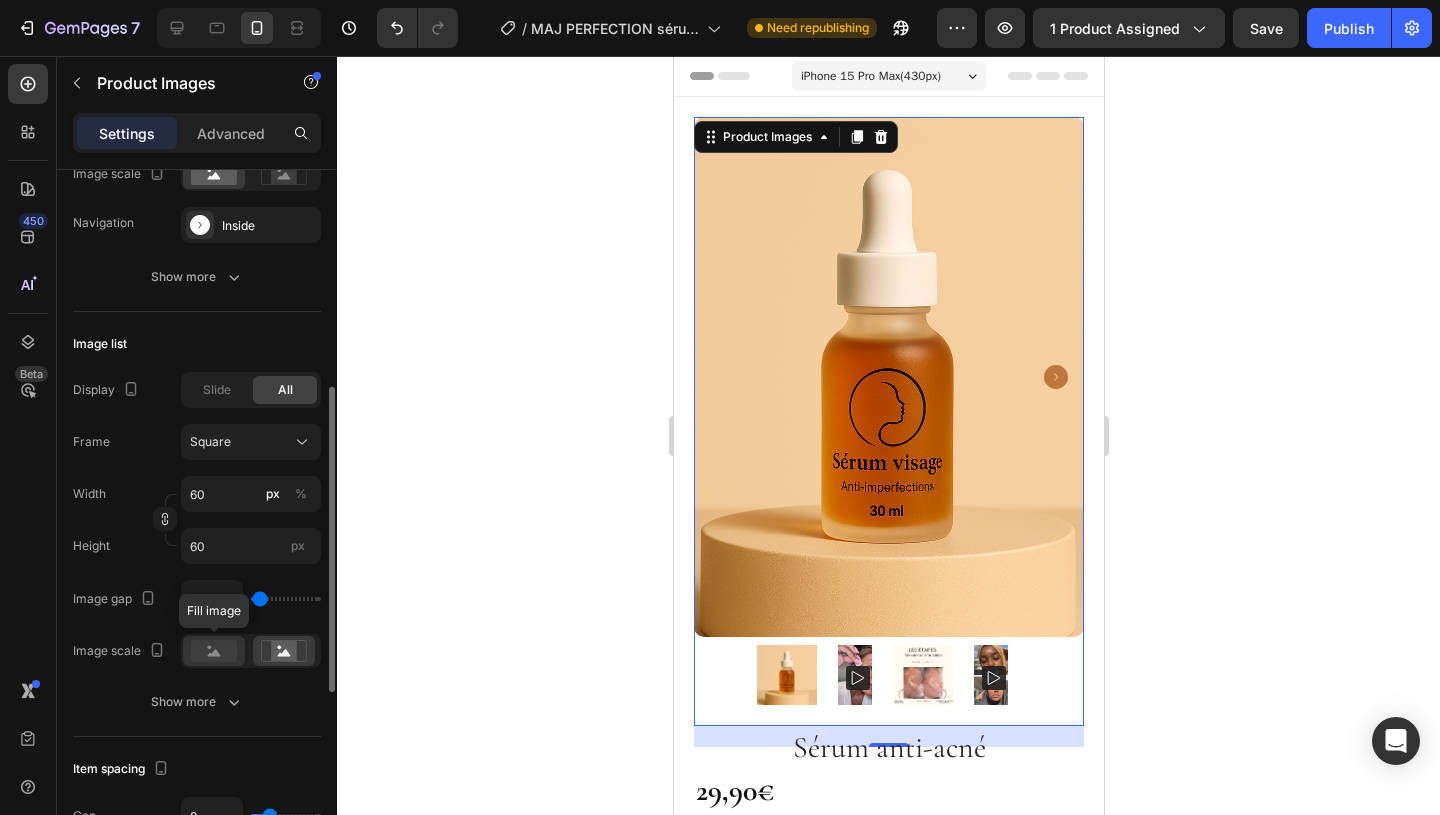 click 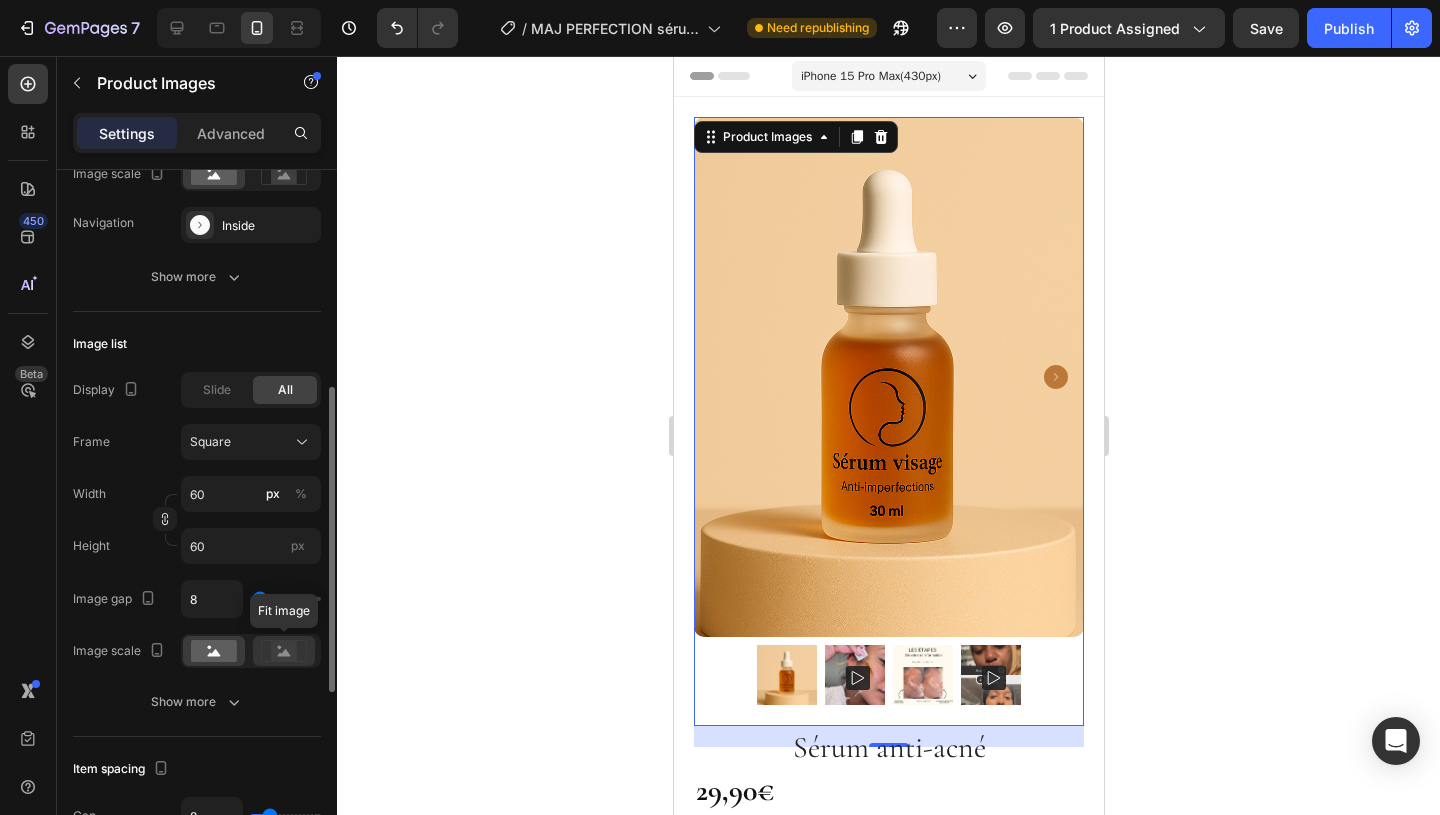 click 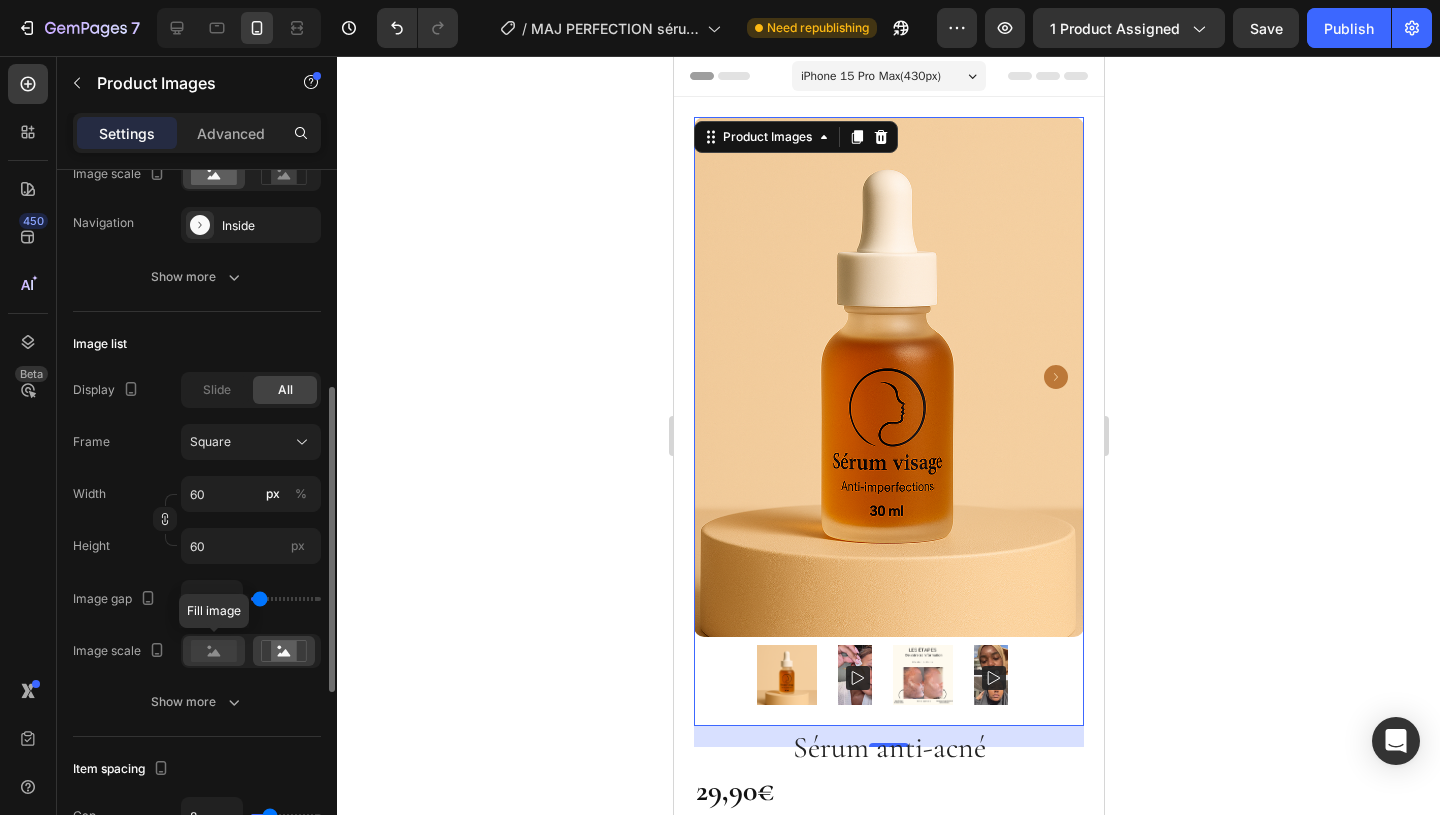 click 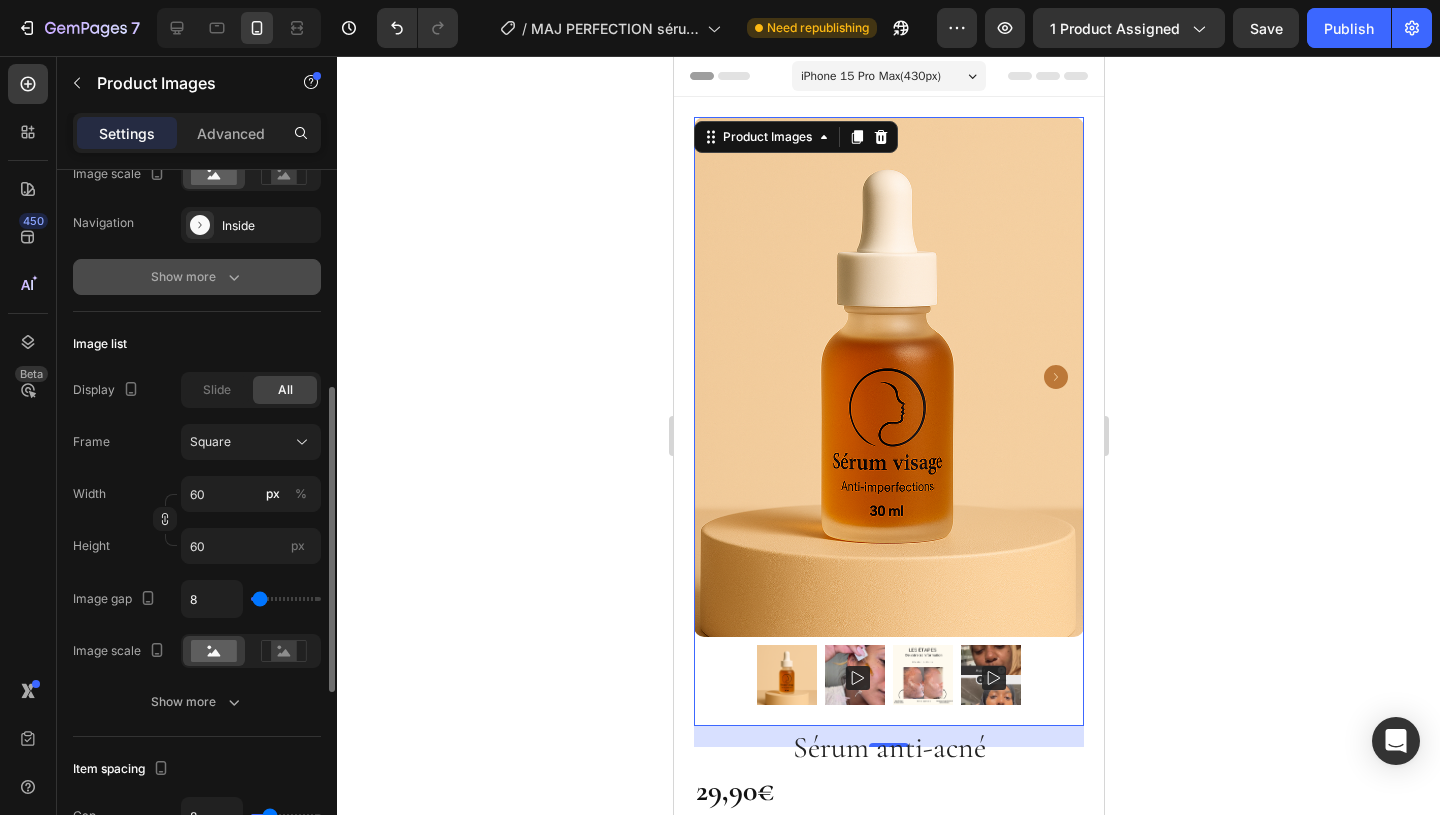 click on "Show more" at bounding box center (197, 277) 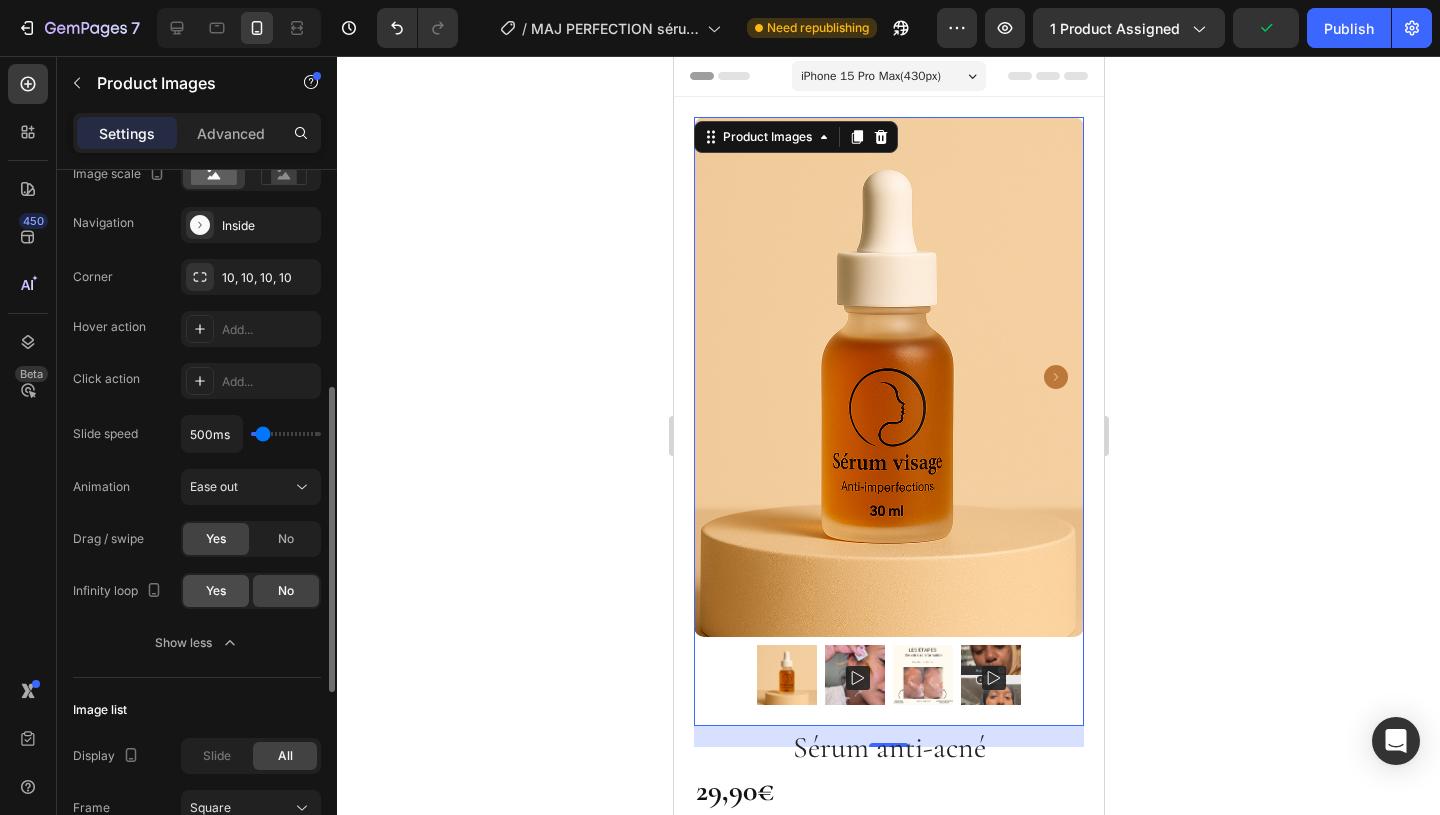 click on "Yes" 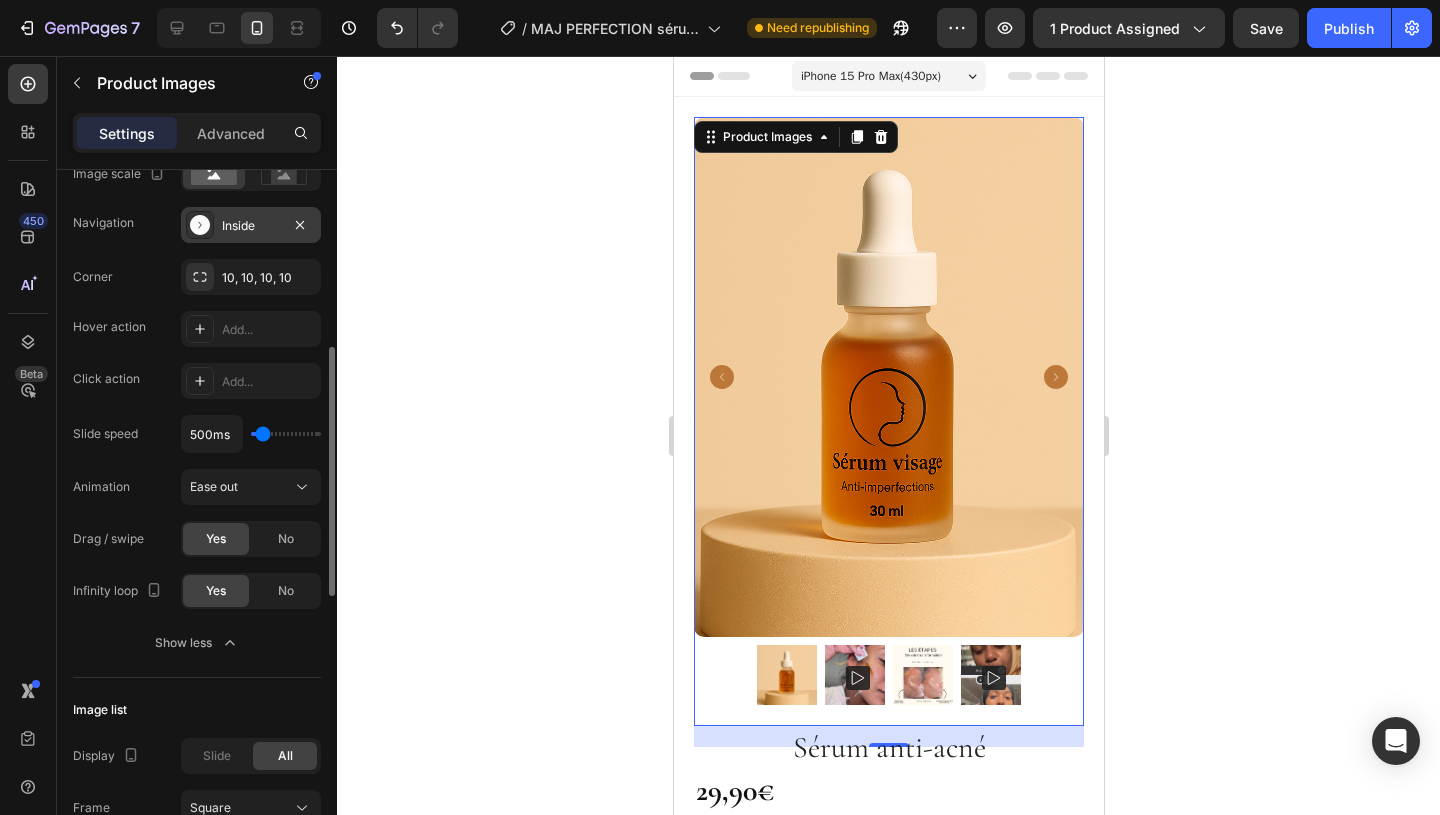 click on "Inside" at bounding box center [251, 226] 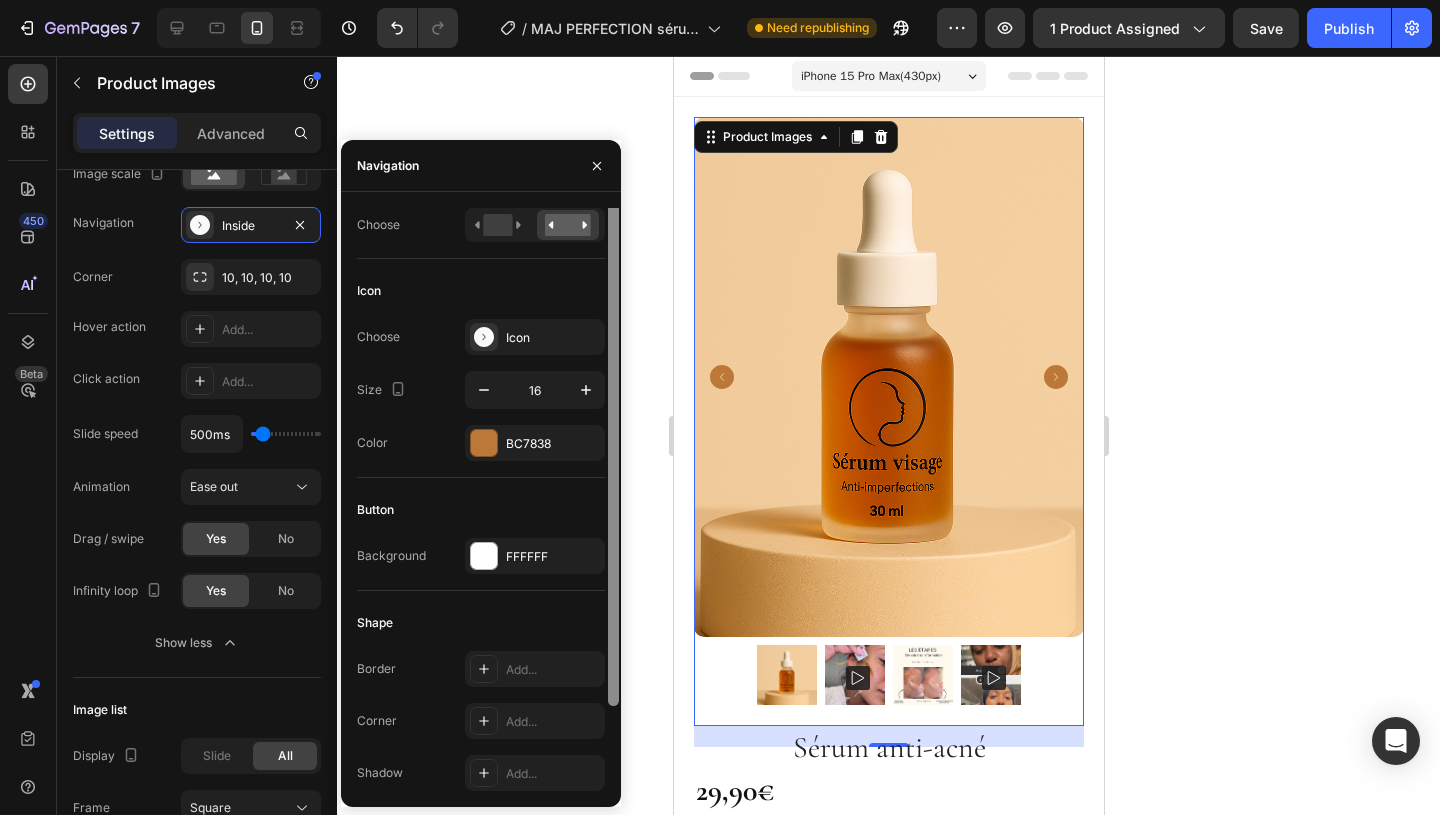 scroll, scrollTop: 0, scrollLeft: 0, axis: both 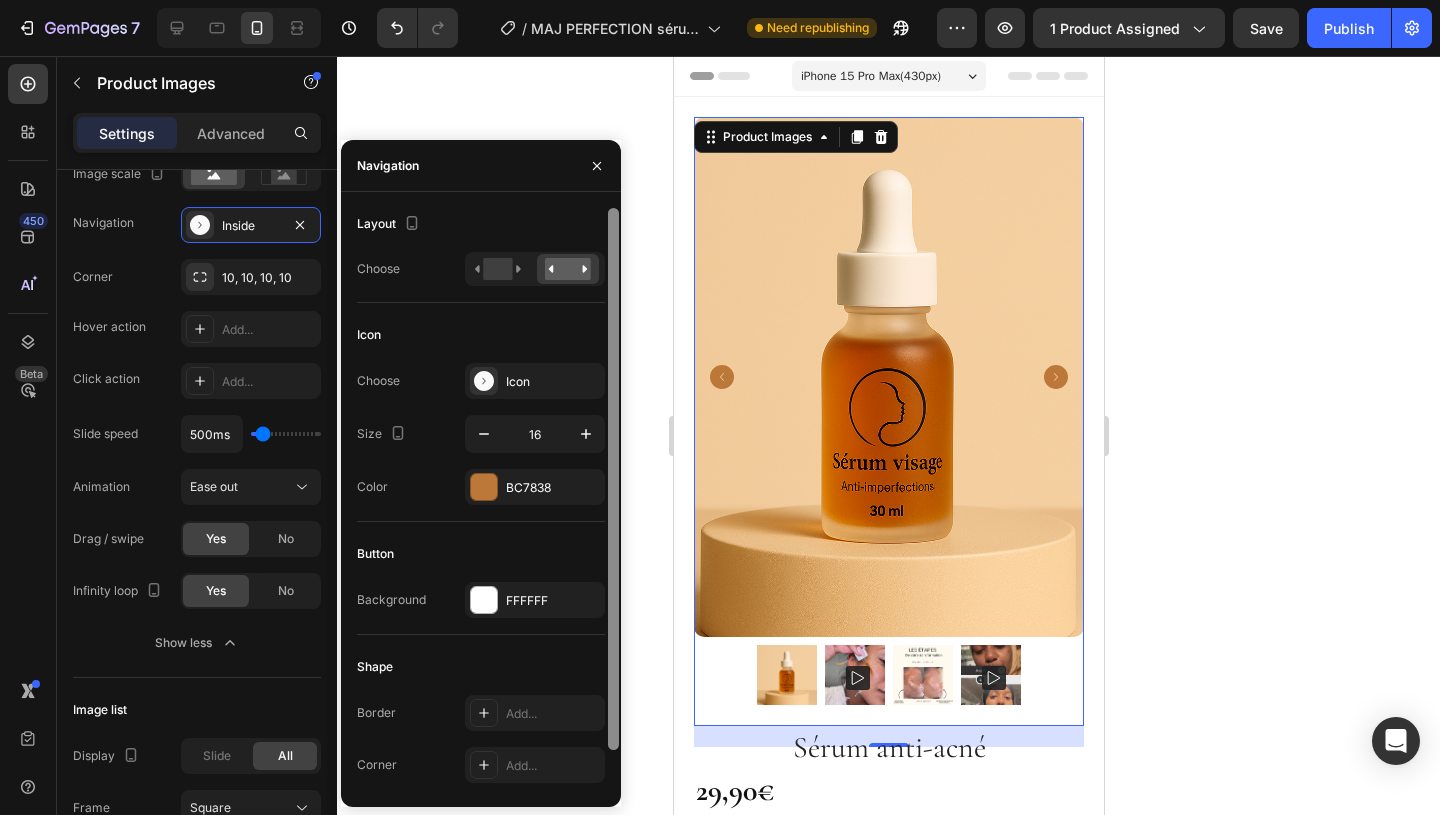 drag, startPoint x: 614, startPoint y: 331, endPoint x: 629, endPoint y: 246, distance: 86.313385 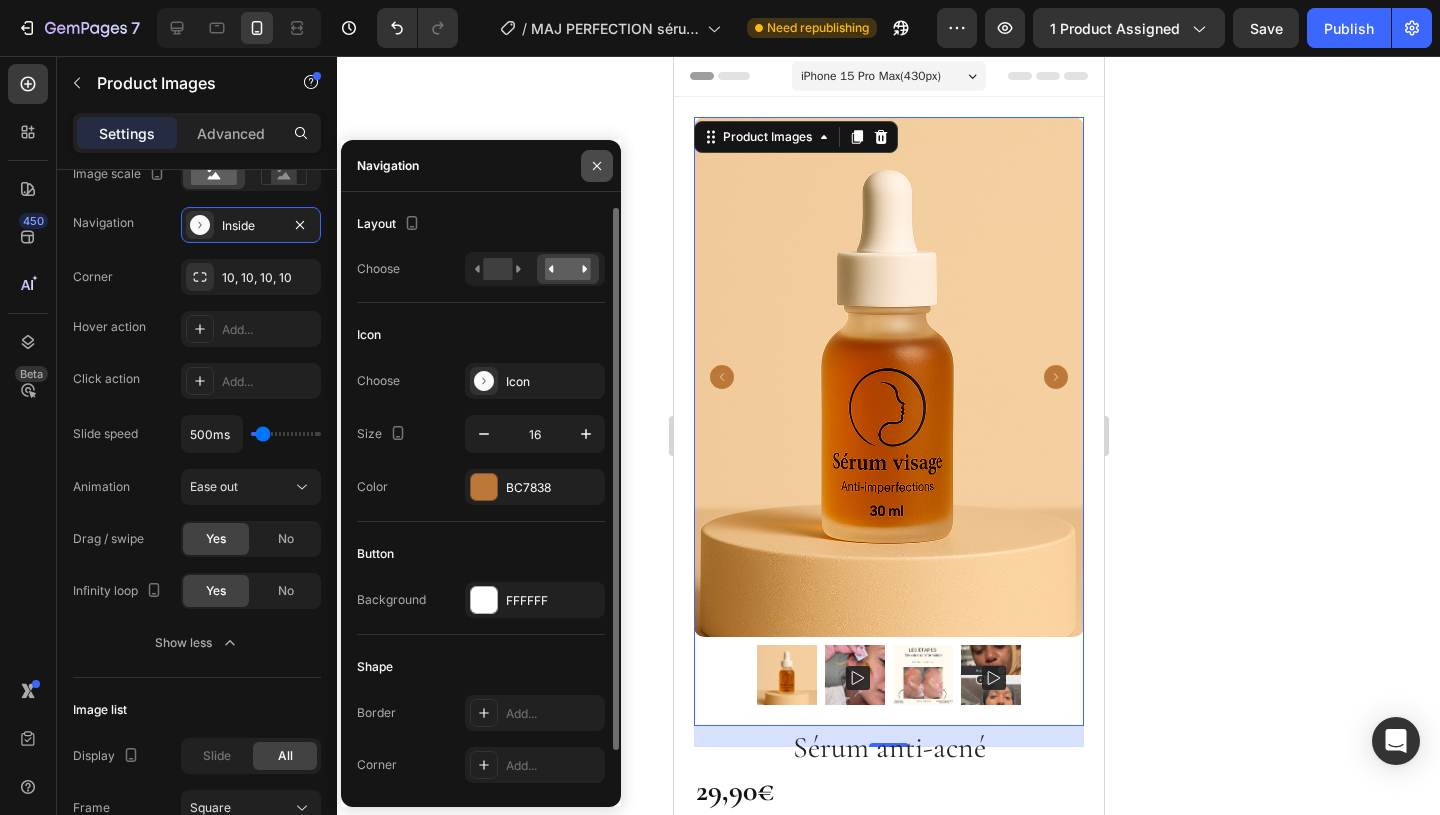 click 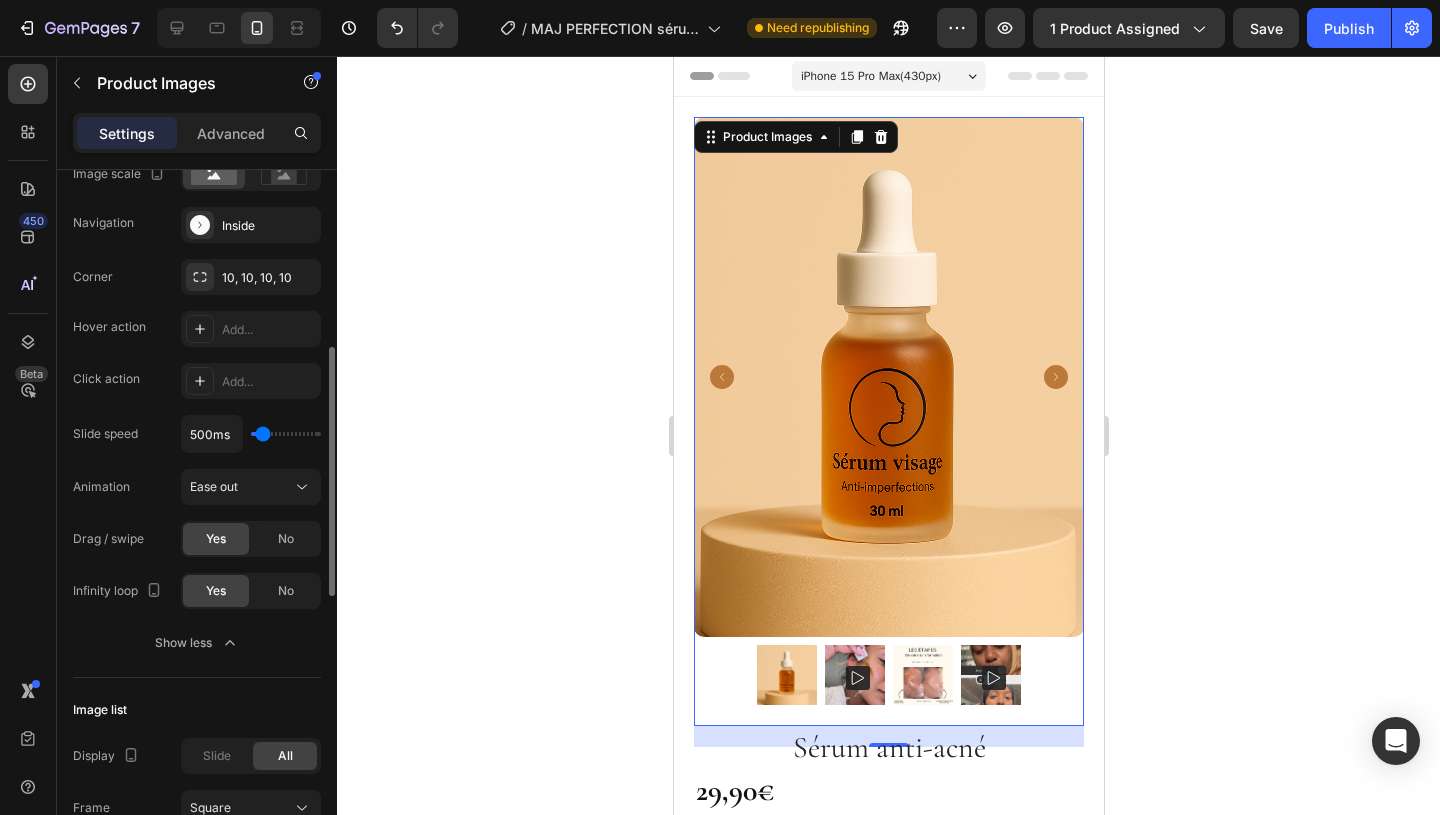 click on "Add..." 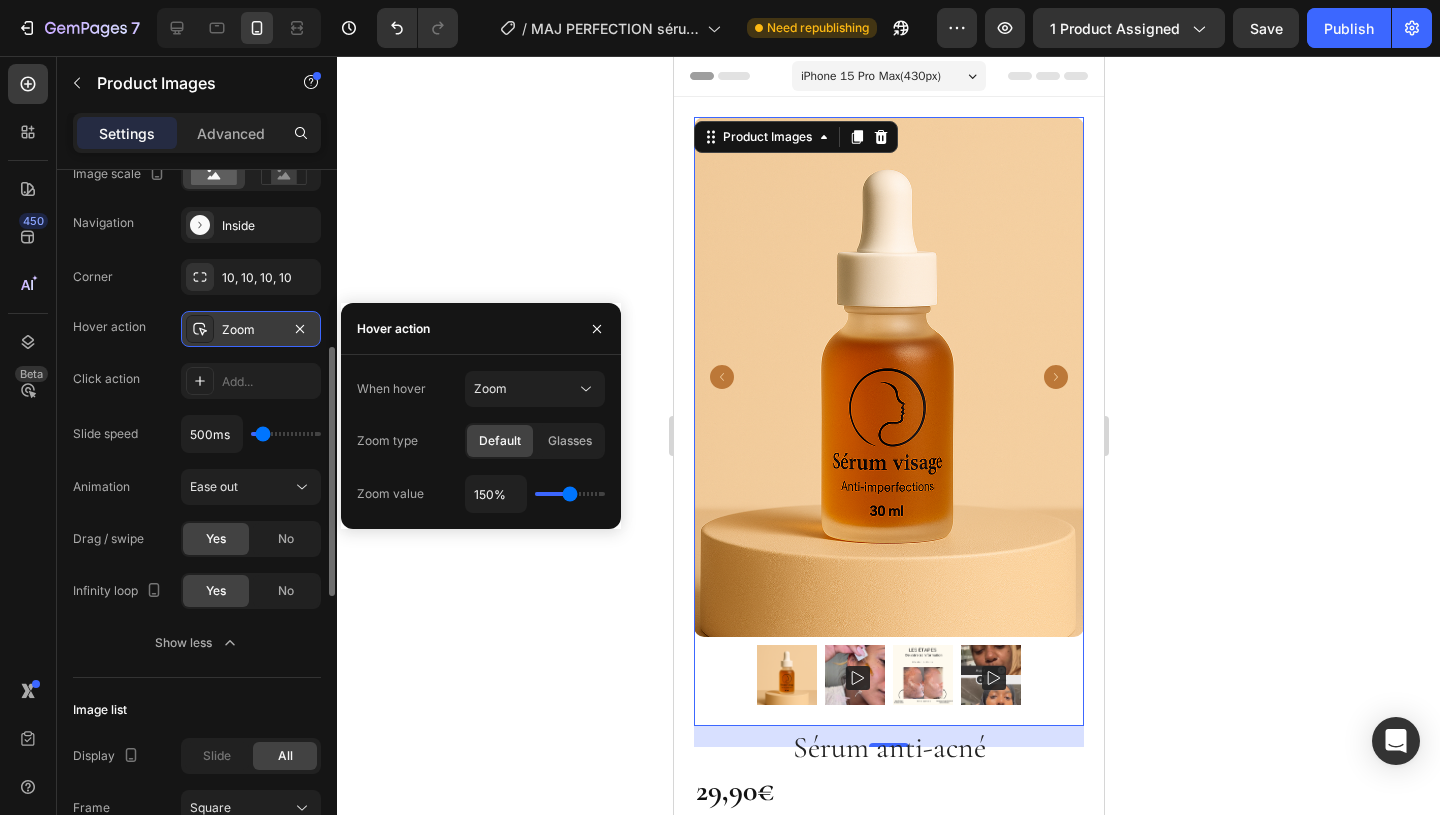 click on "Zoom" at bounding box center [251, 329] 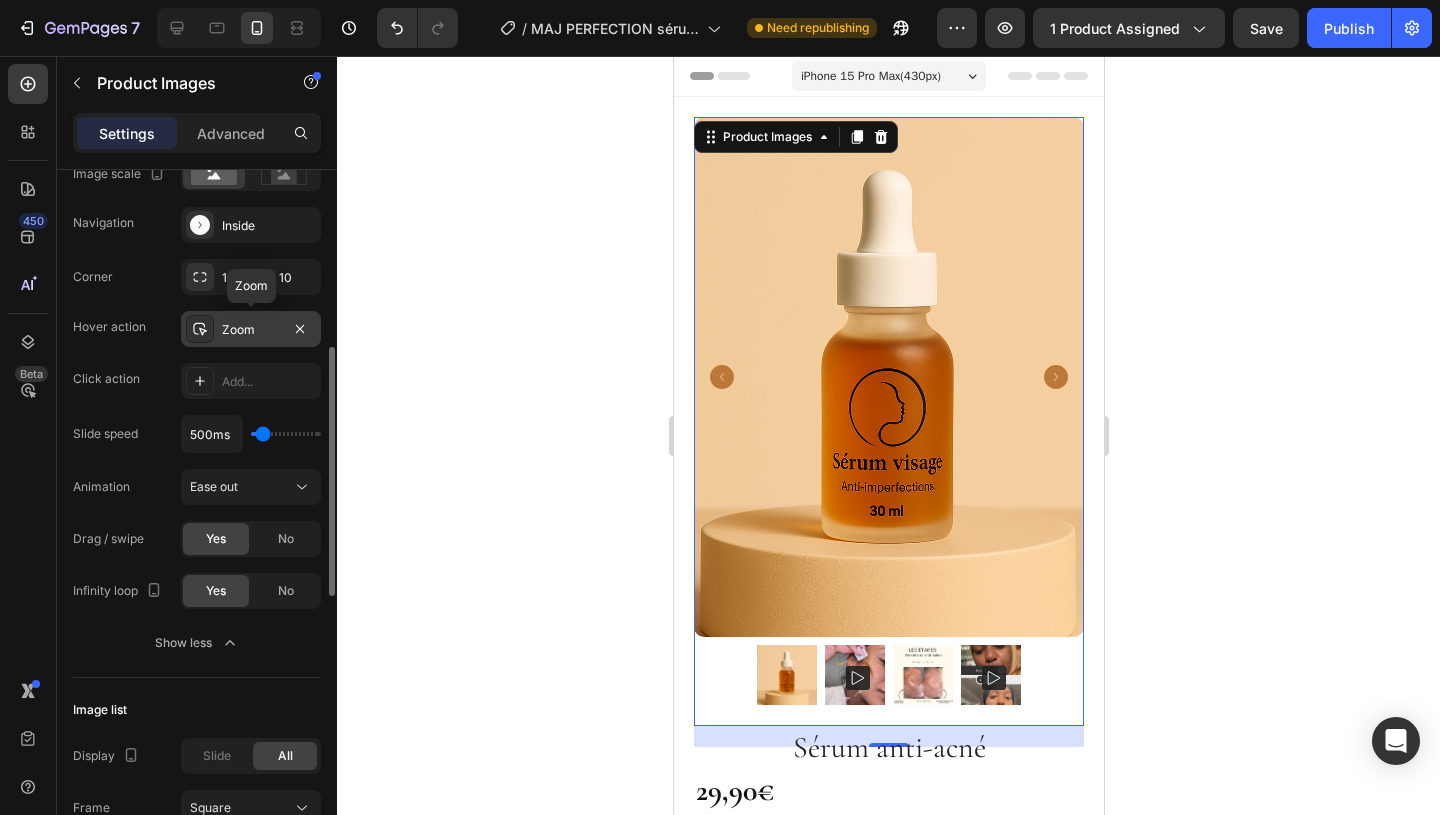 click on "Zoom" at bounding box center [251, 329] 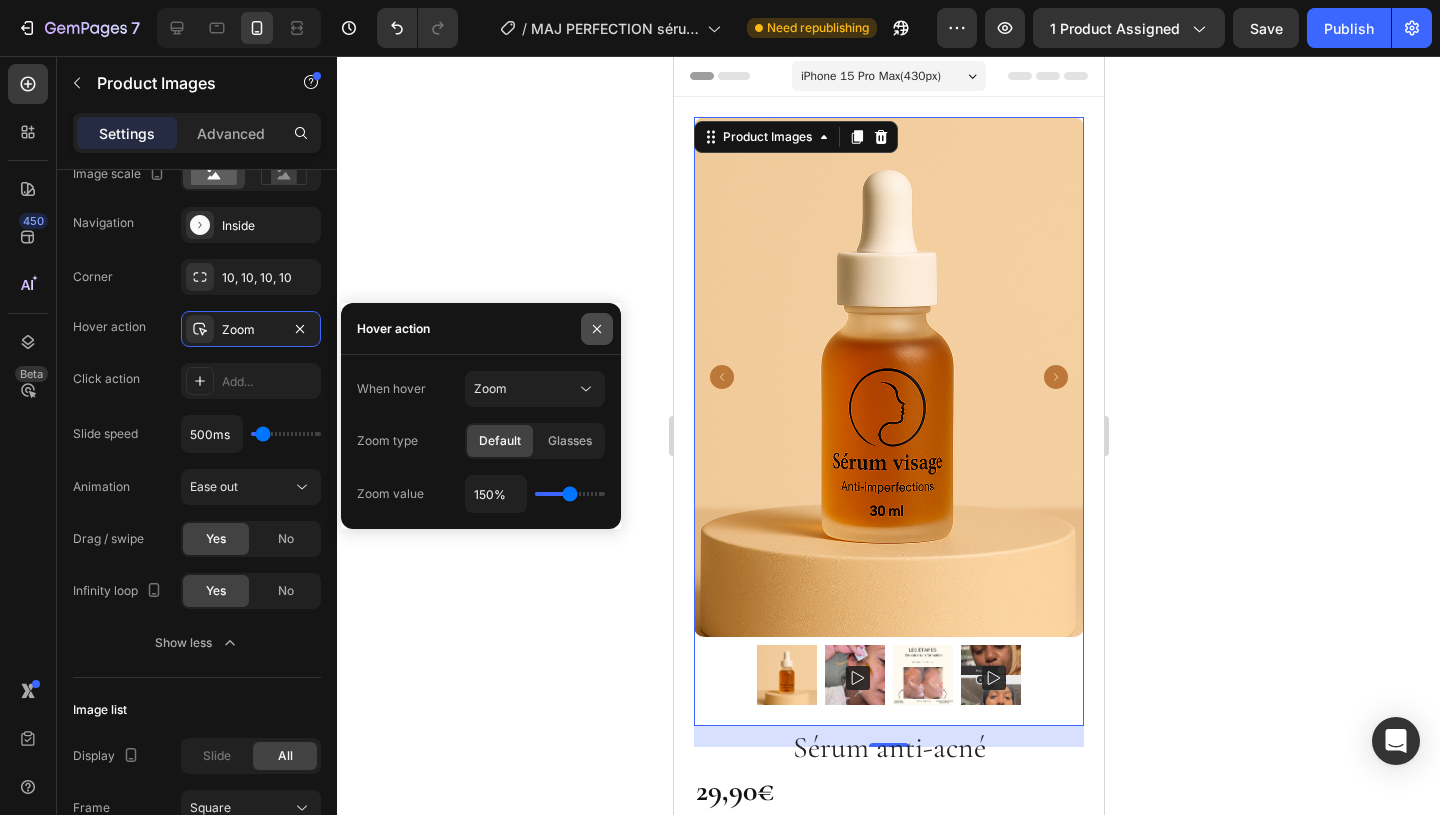 click 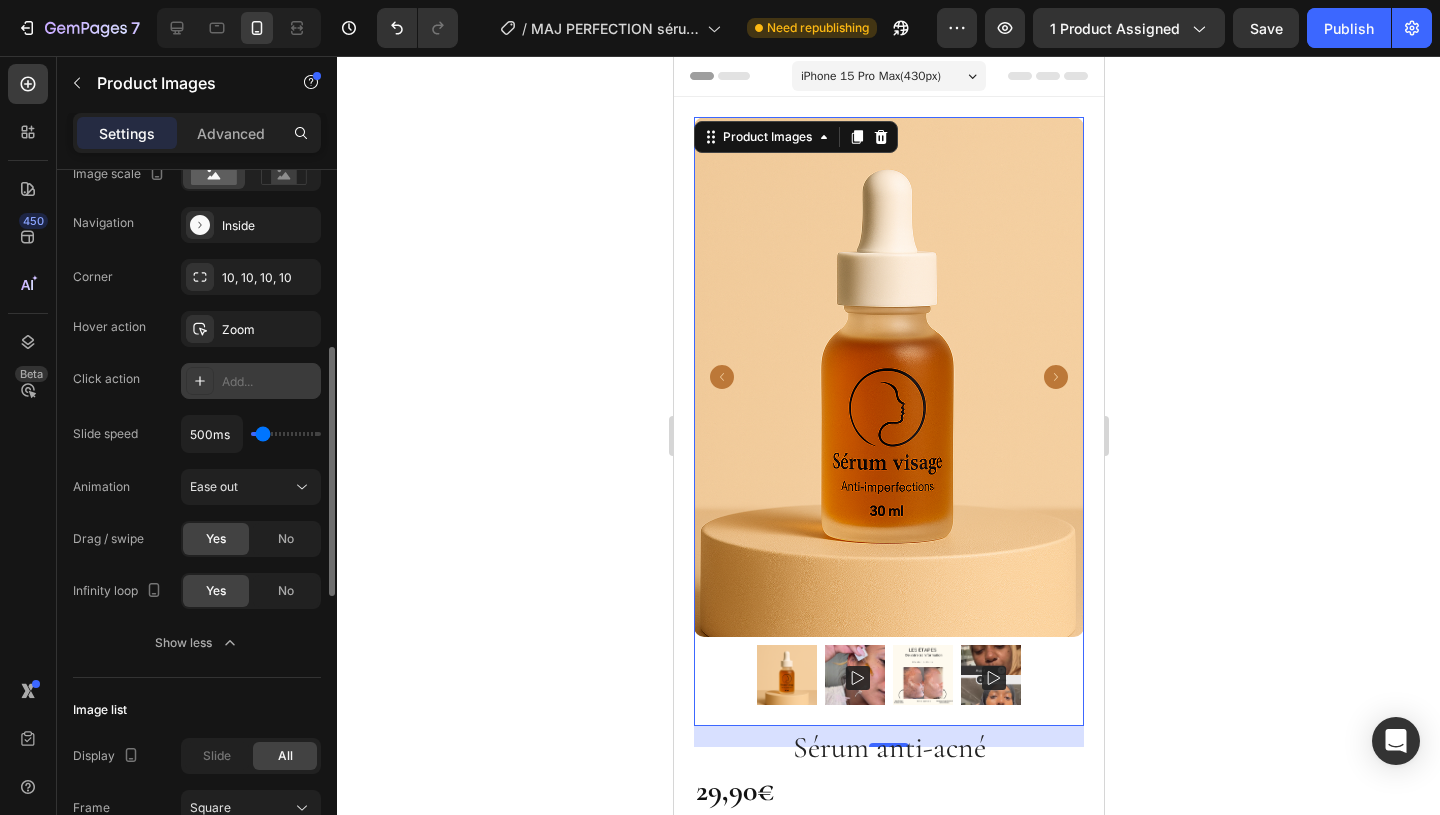 click on "Add..." at bounding box center (269, 382) 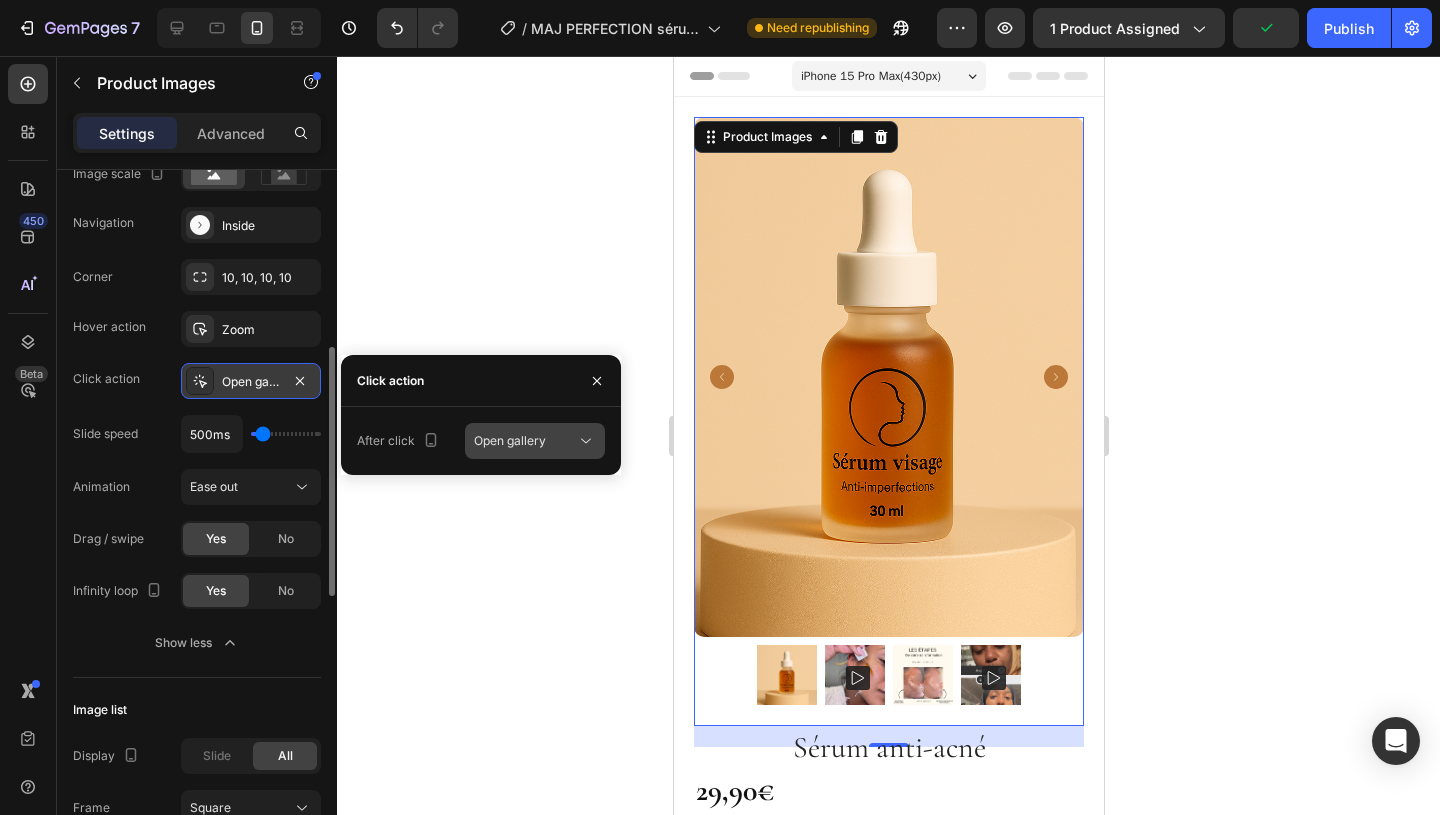 click on "Open gallery" at bounding box center [525, 441] 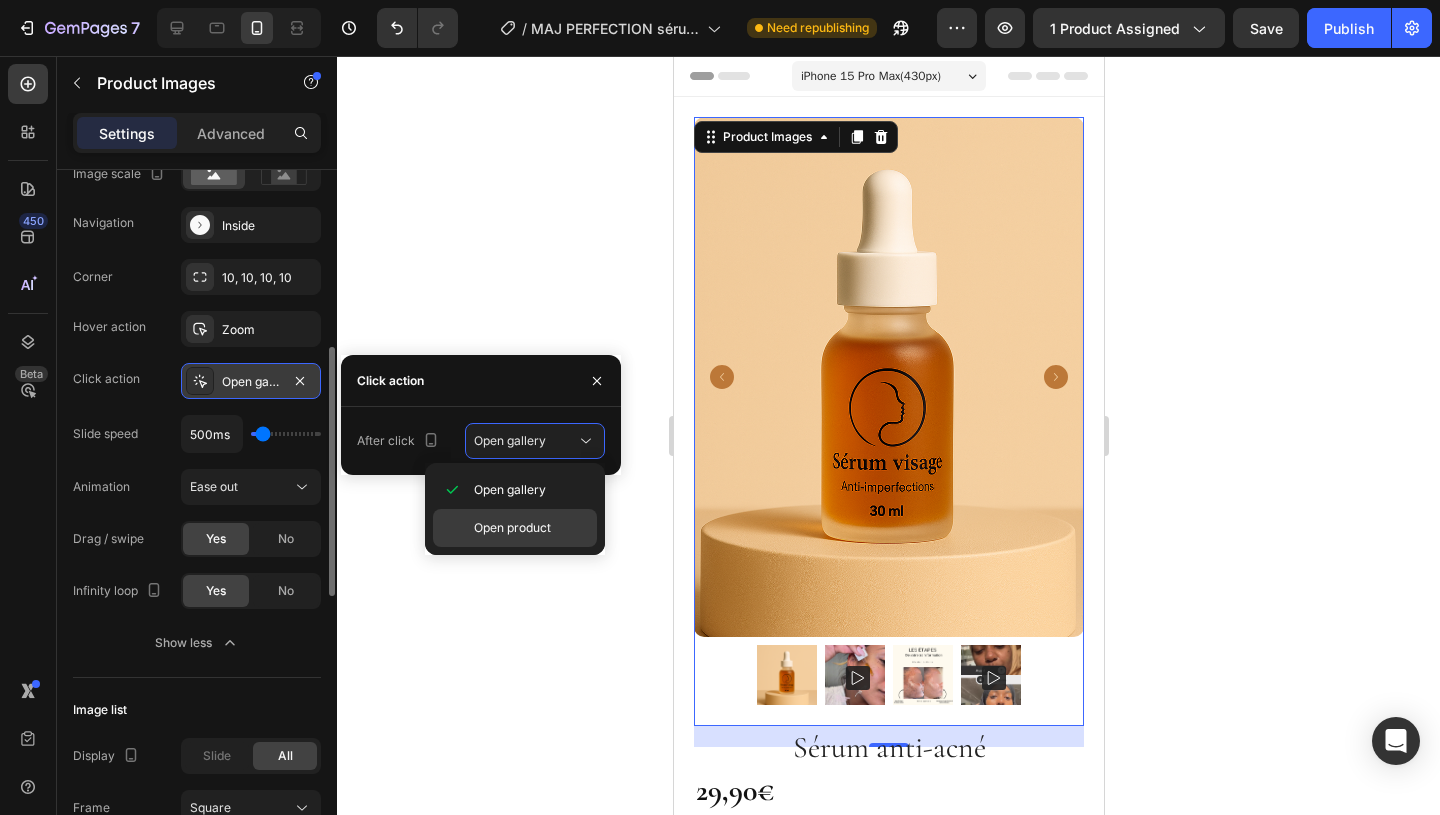 click on "Open product" at bounding box center (512, 528) 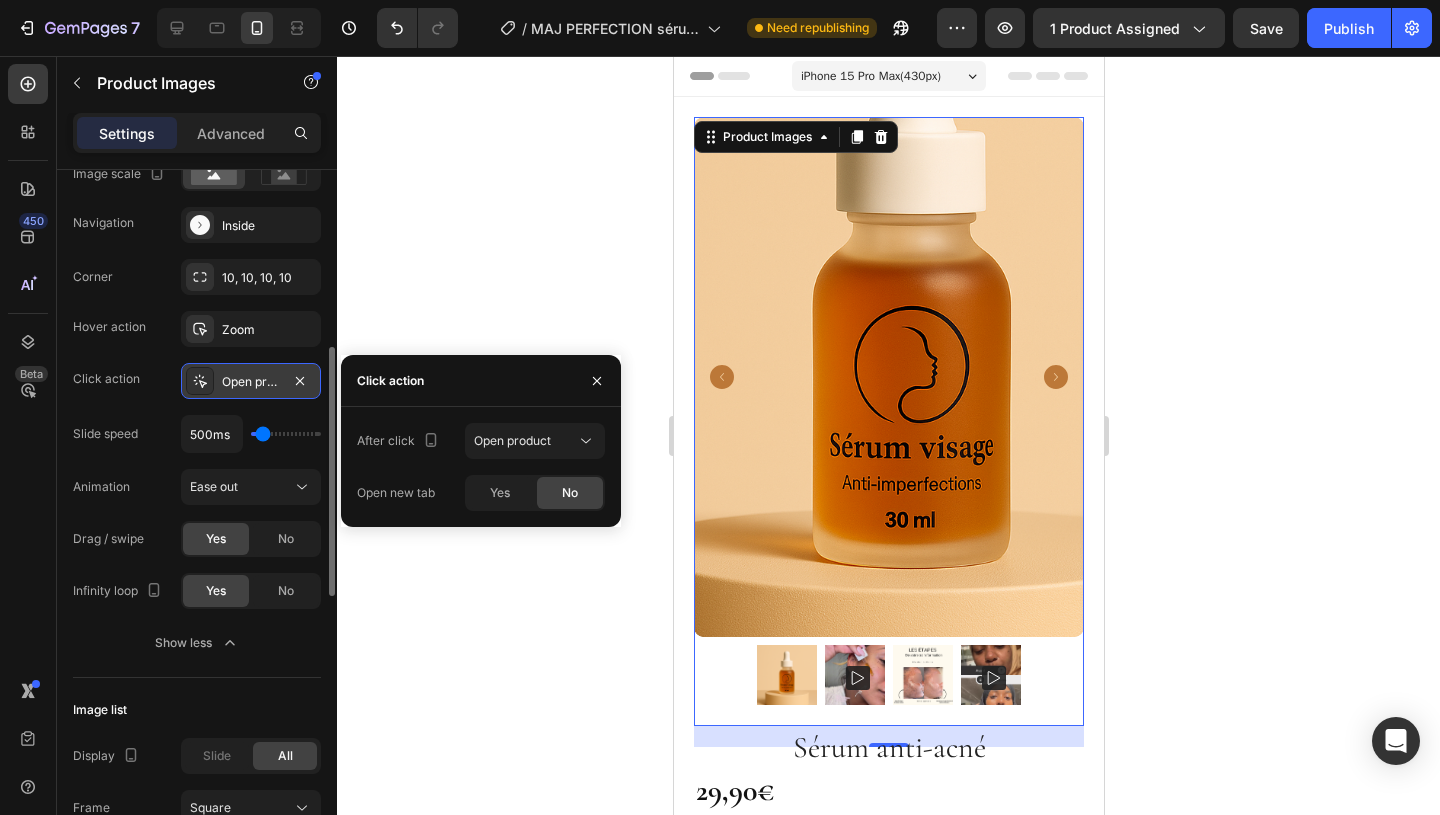 click at bounding box center (888, 377) 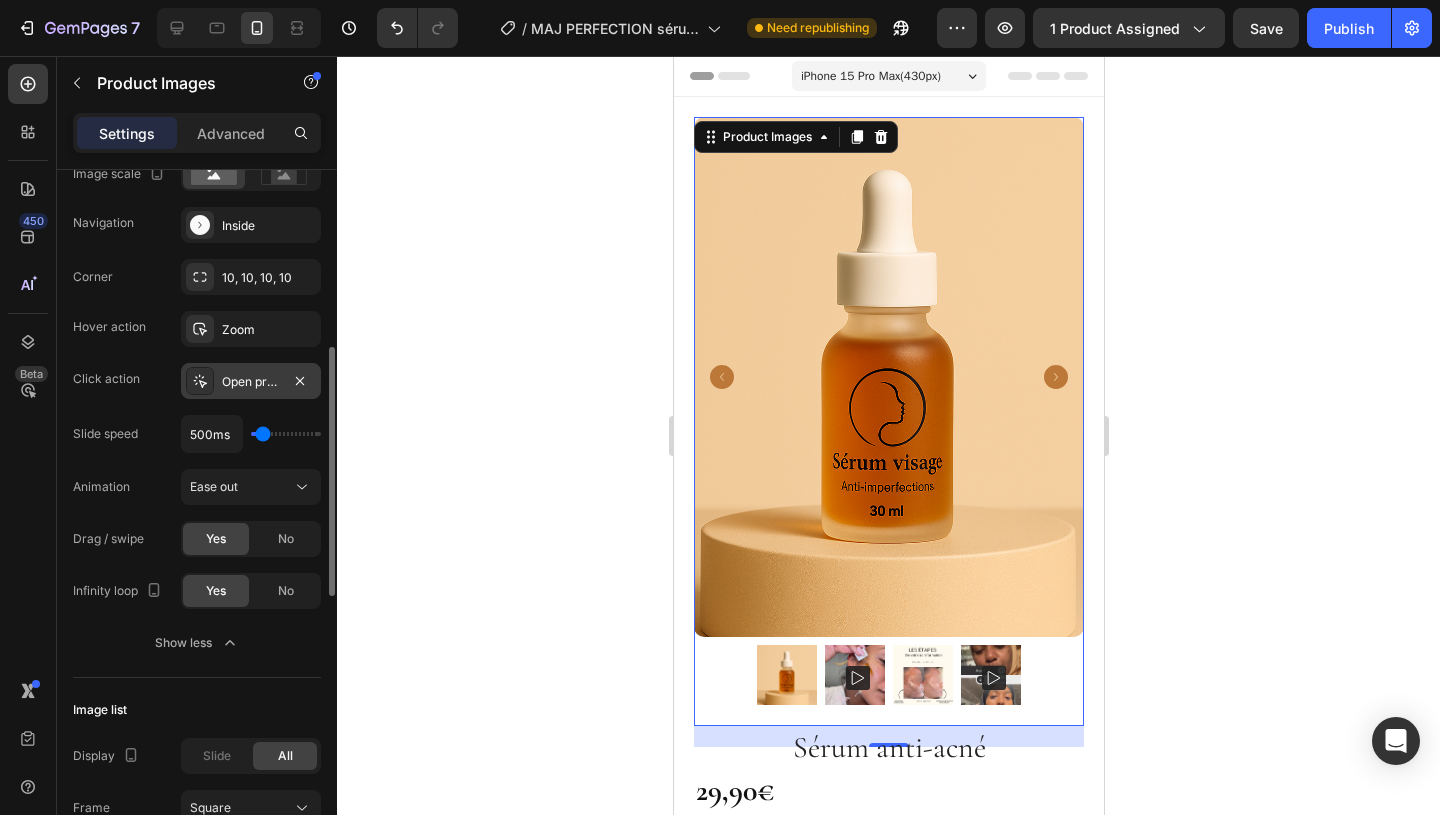 click on "Open product" at bounding box center (251, 381) 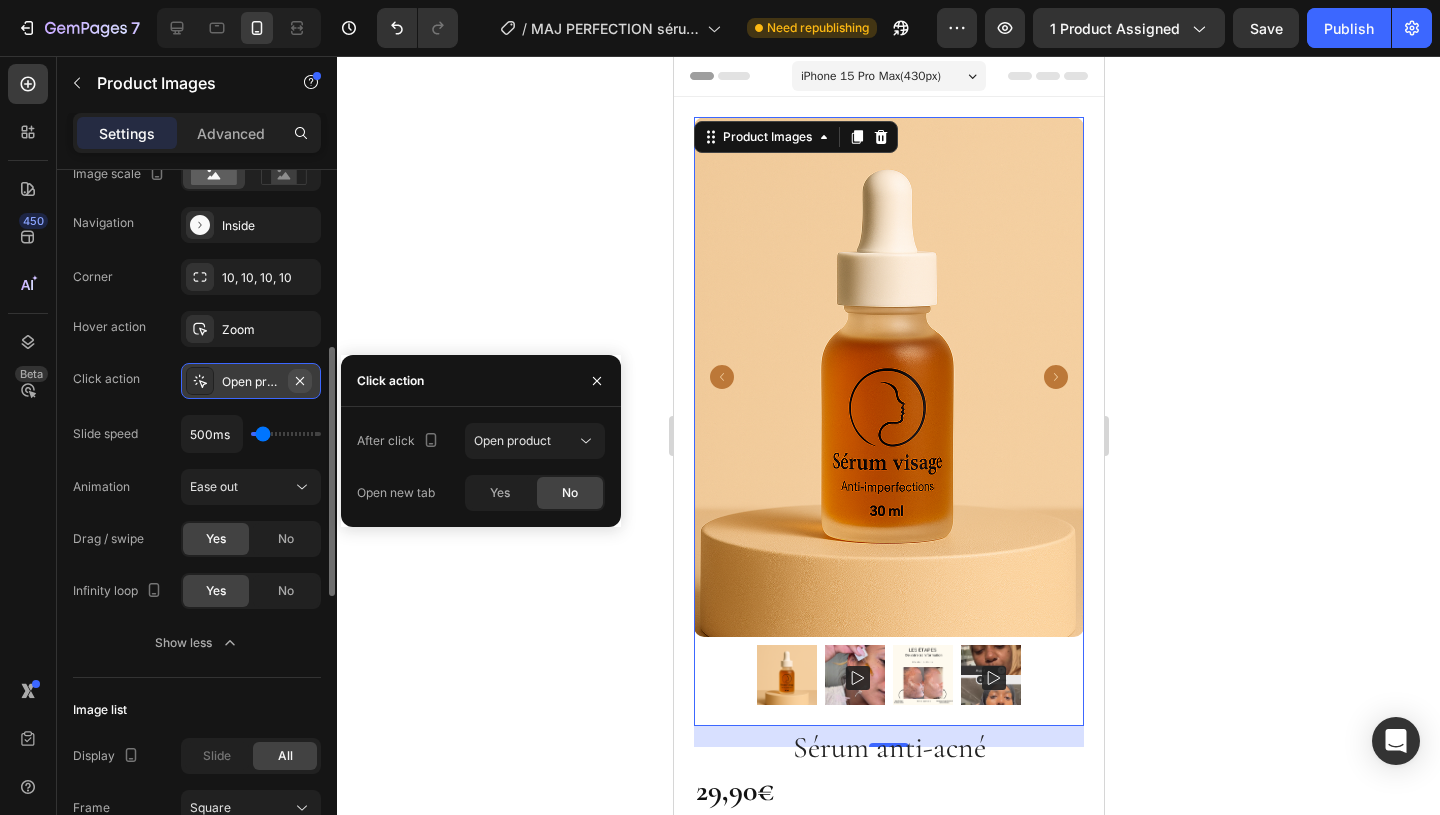 click 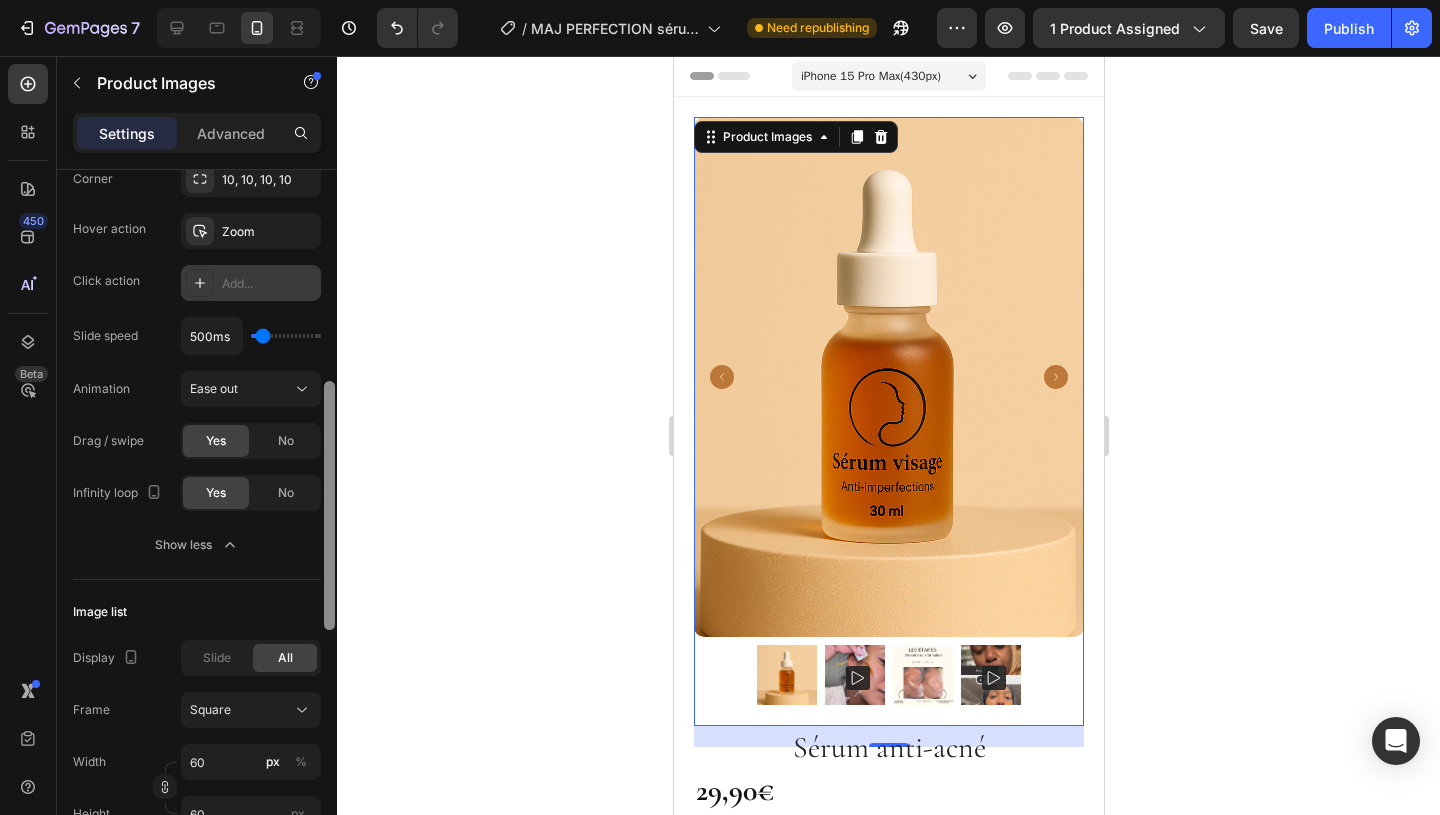 scroll, scrollTop: 620, scrollLeft: 0, axis: vertical 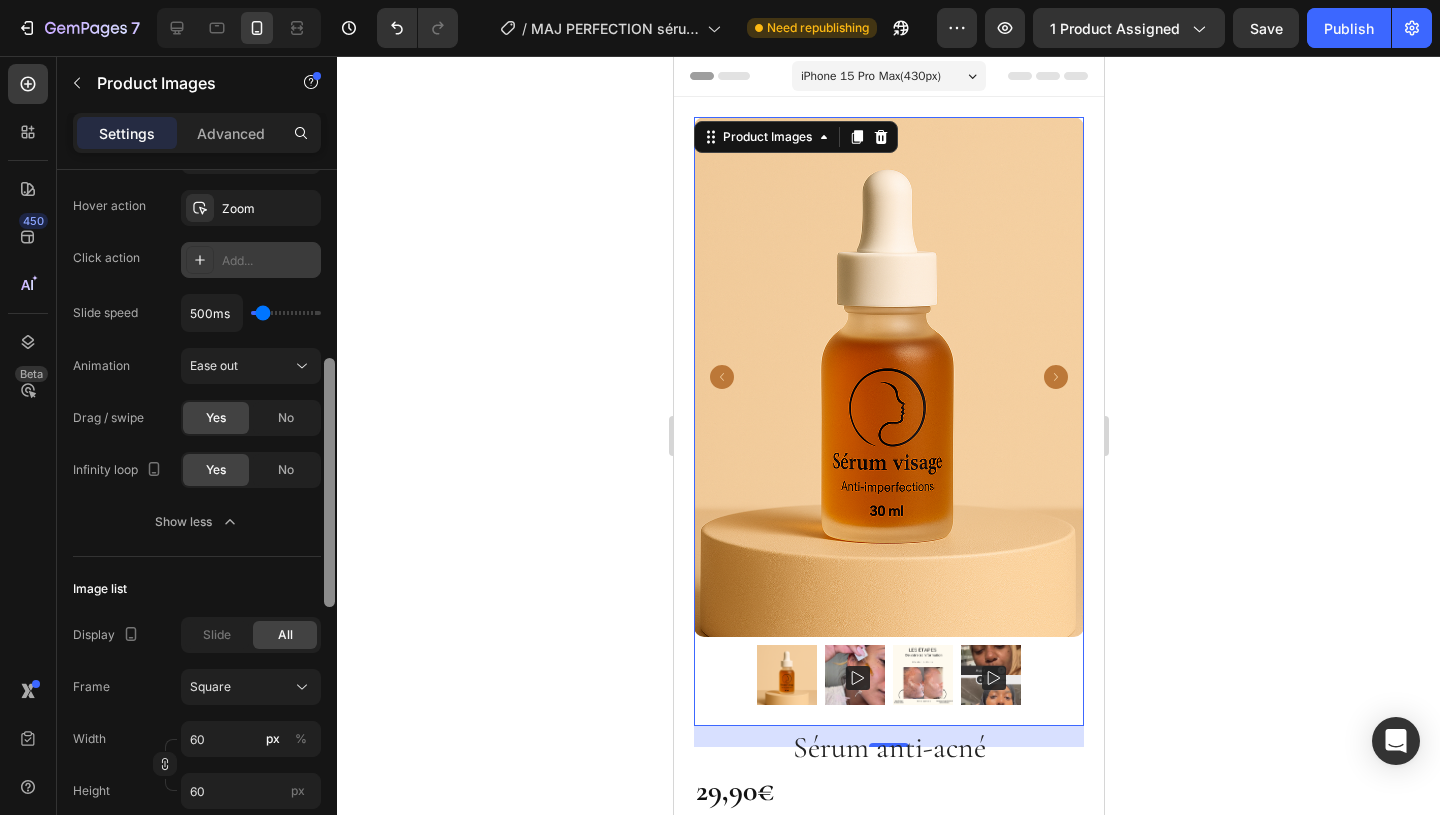drag, startPoint x: 332, startPoint y: 385, endPoint x: 327, endPoint y: 428, distance: 43.289722 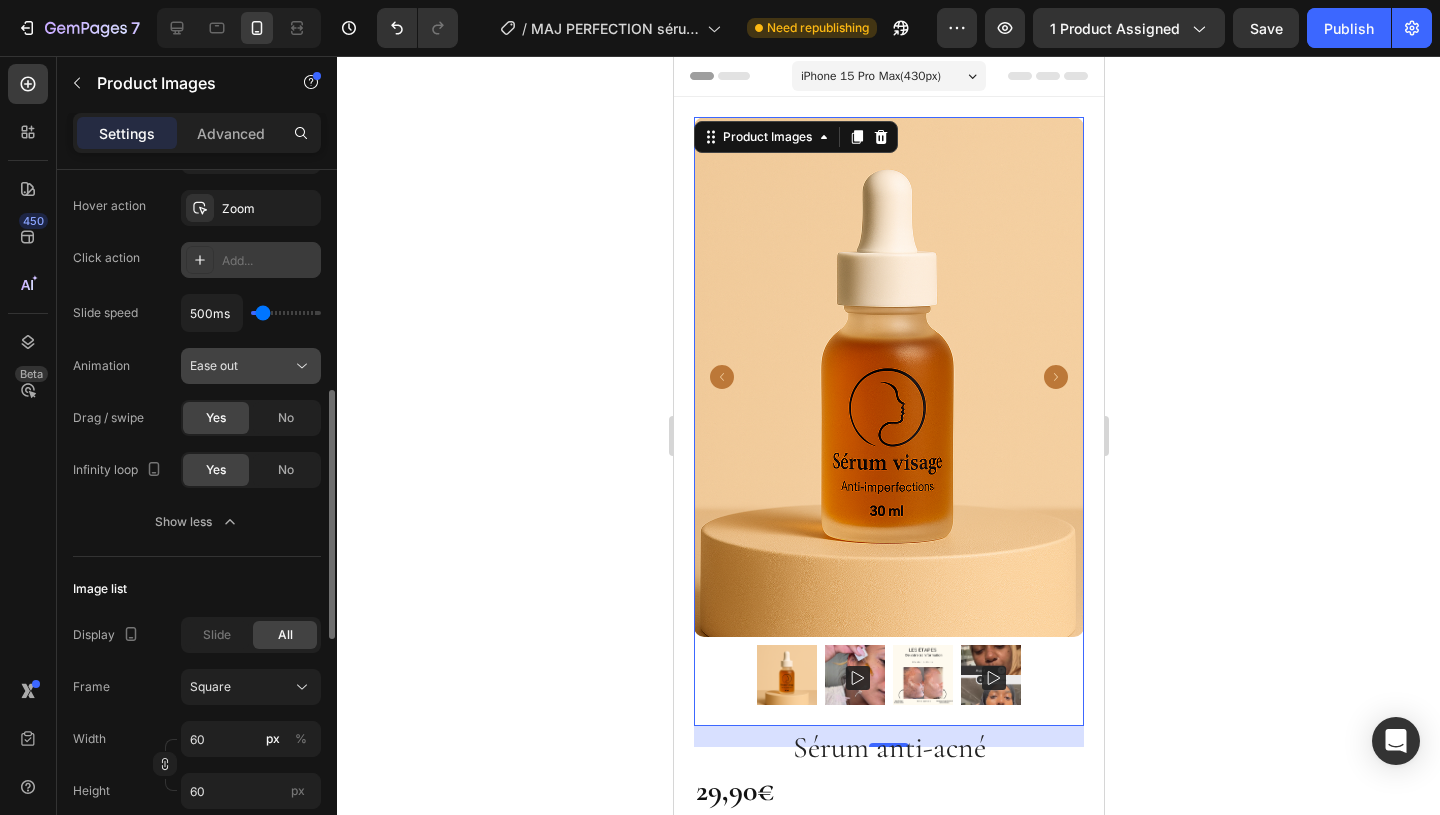 click 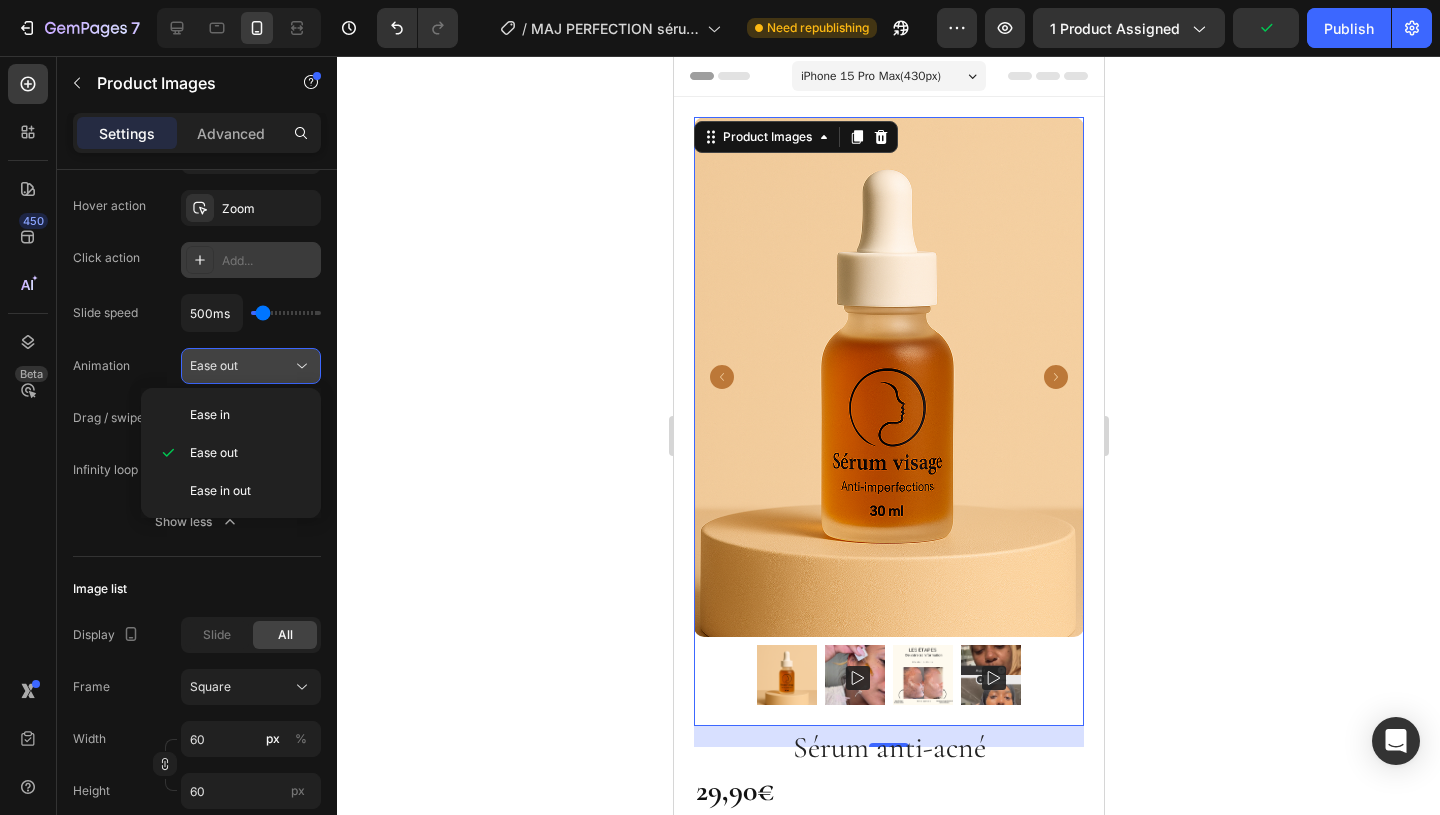 click 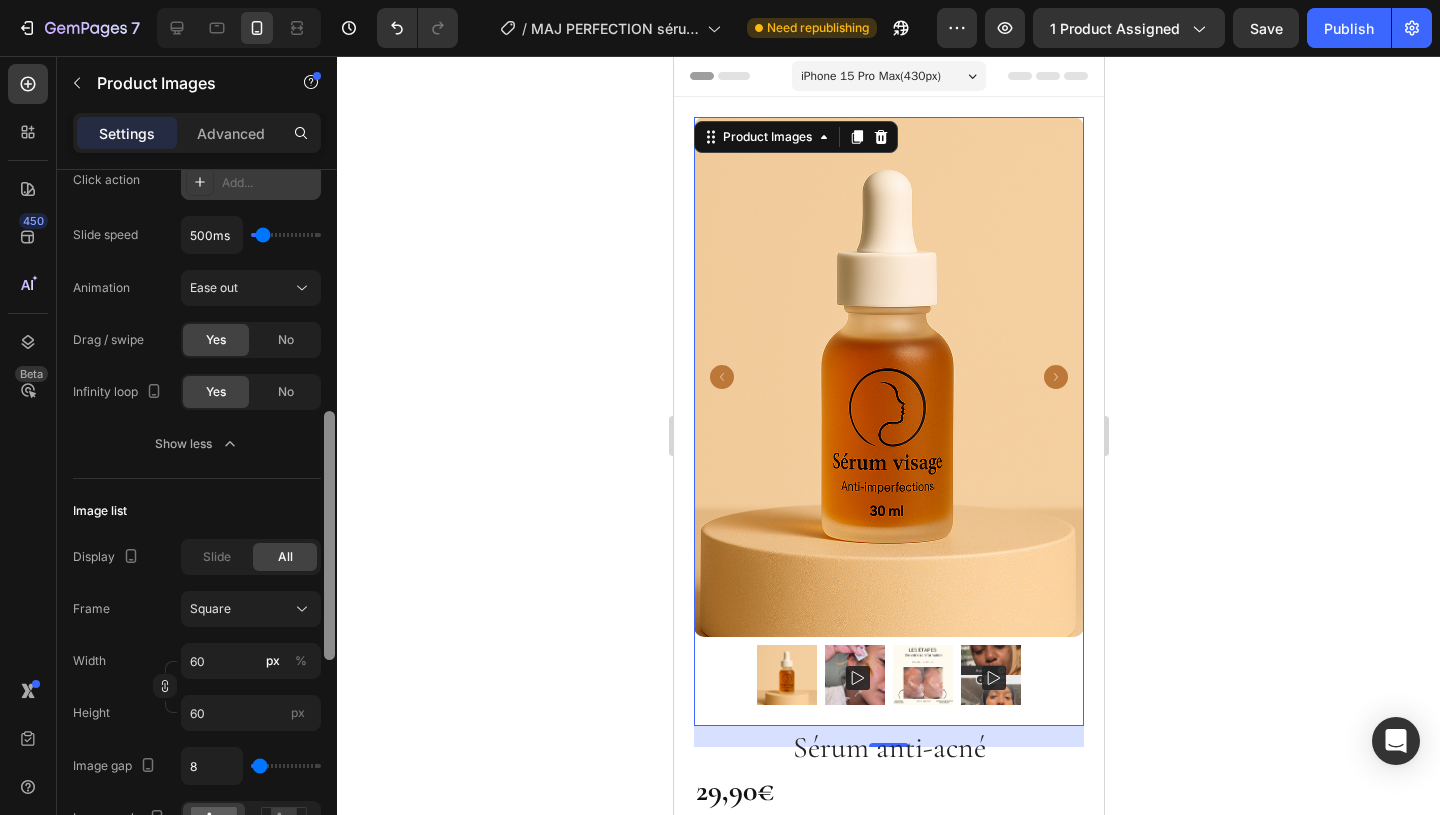 scroll, scrollTop: 701, scrollLeft: 0, axis: vertical 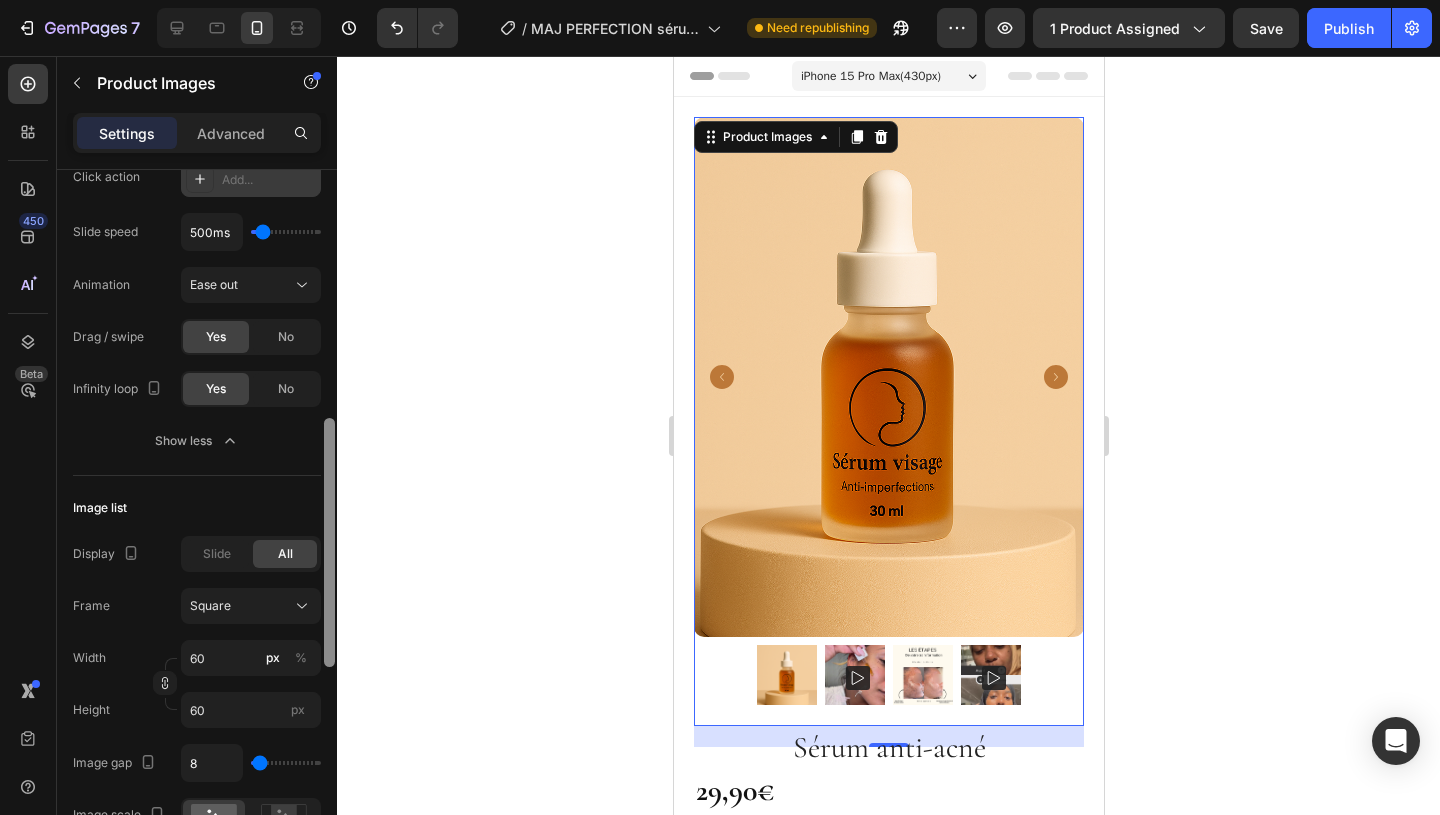 drag, startPoint x: 334, startPoint y: 457, endPoint x: 334, endPoint y: 486, distance: 29 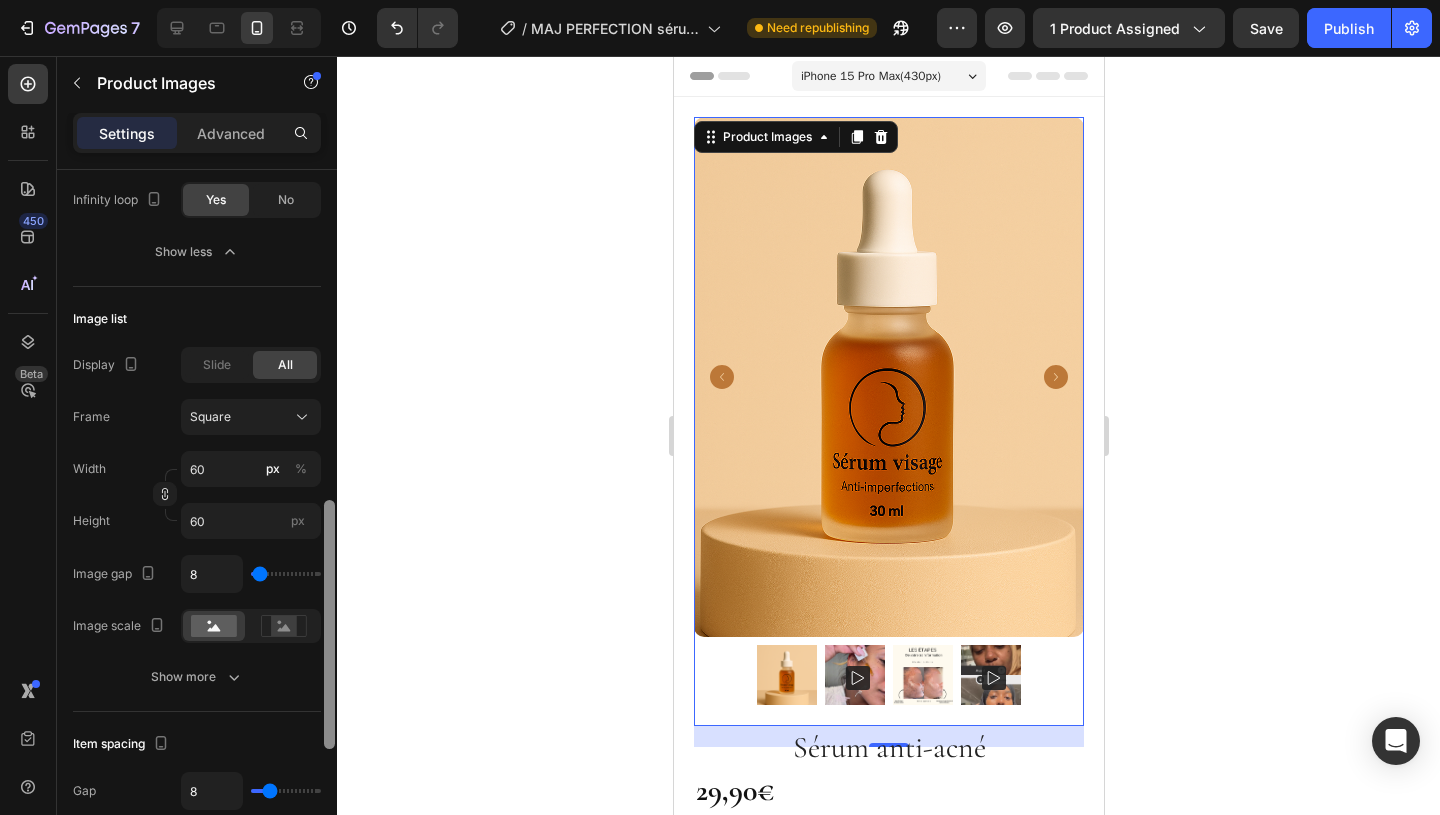 scroll, scrollTop: 915, scrollLeft: 0, axis: vertical 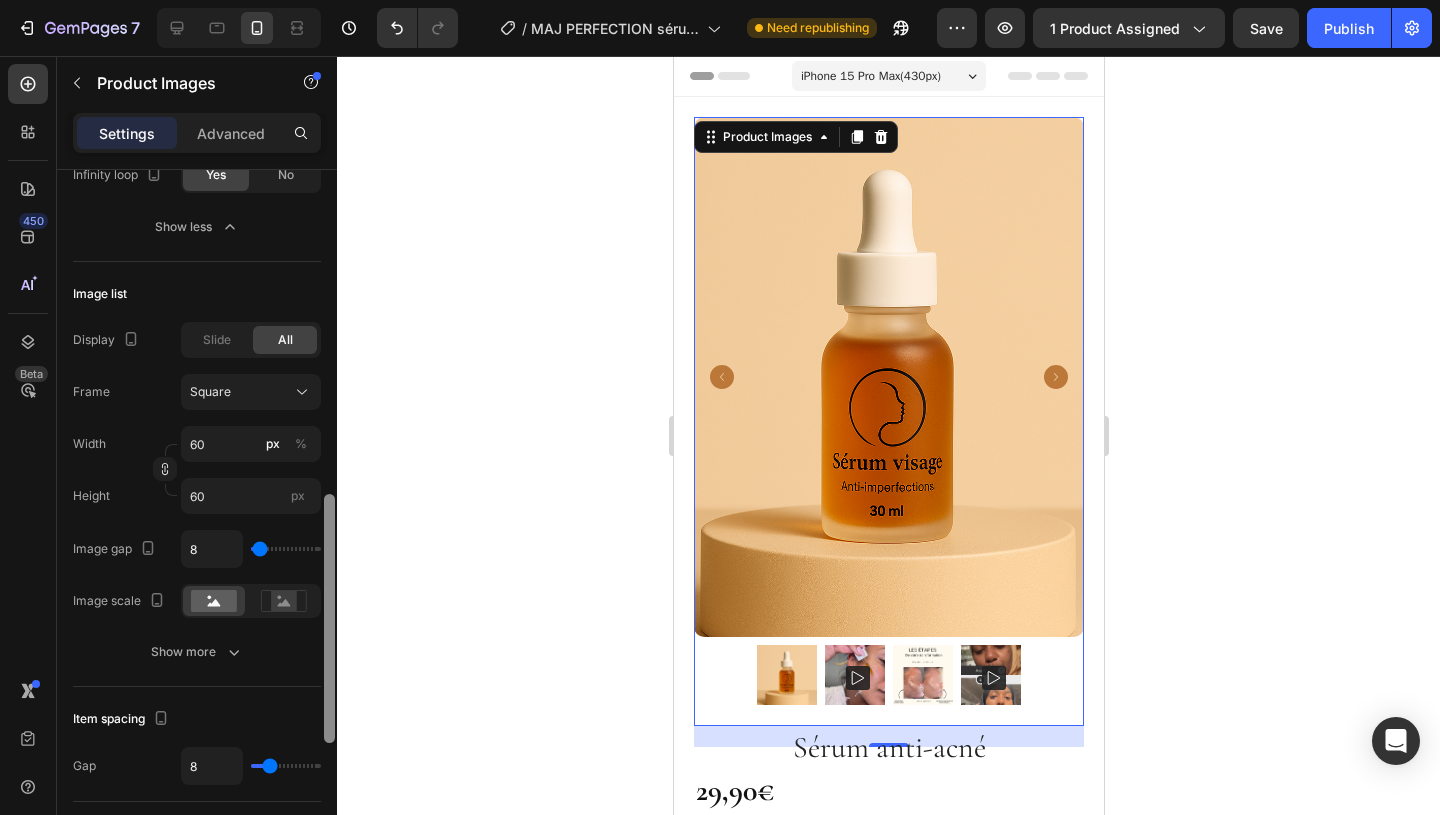 drag, startPoint x: 331, startPoint y: 486, endPoint x: 326, endPoint y: 562, distance: 76.1643 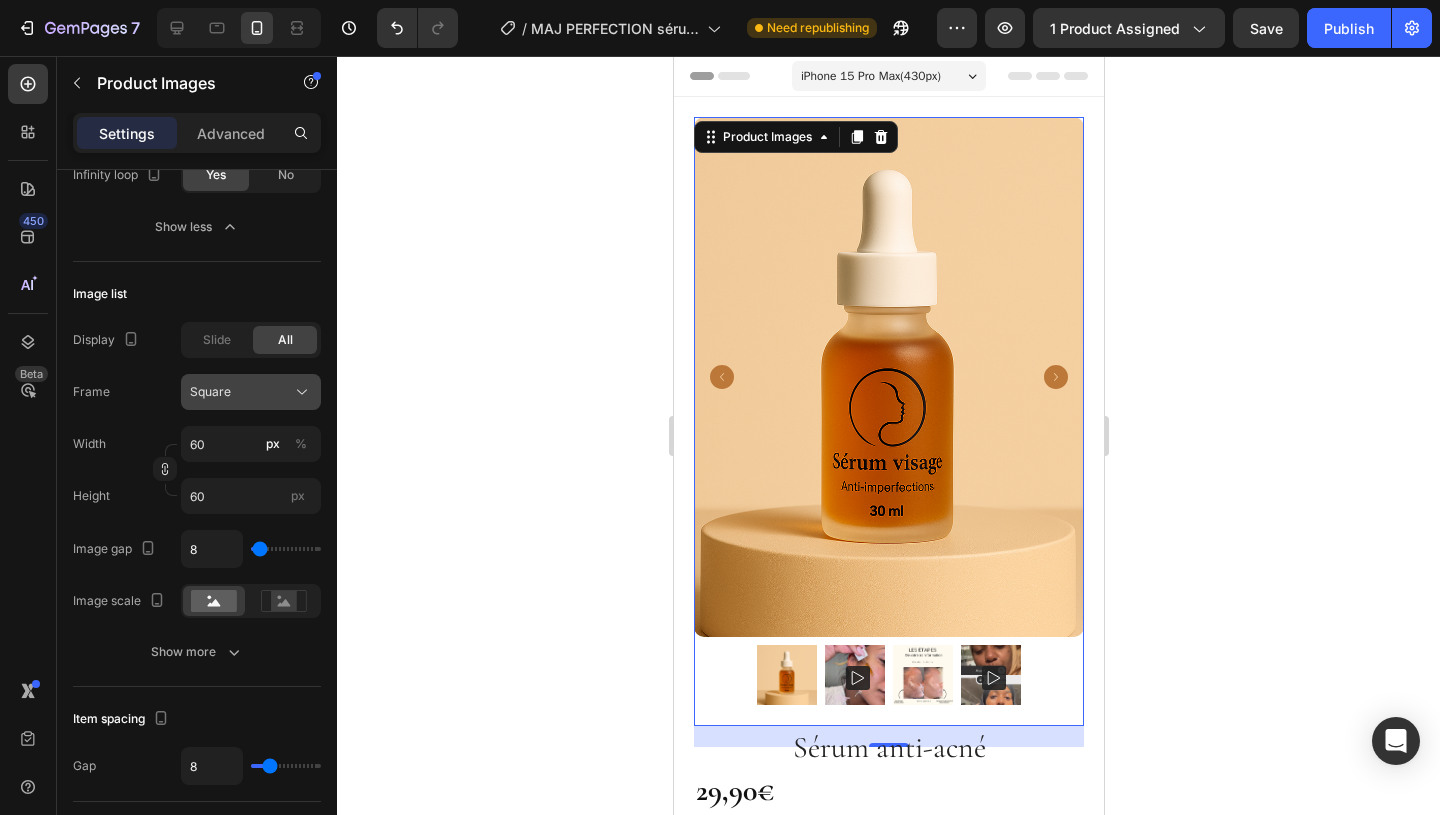 click on "Square" 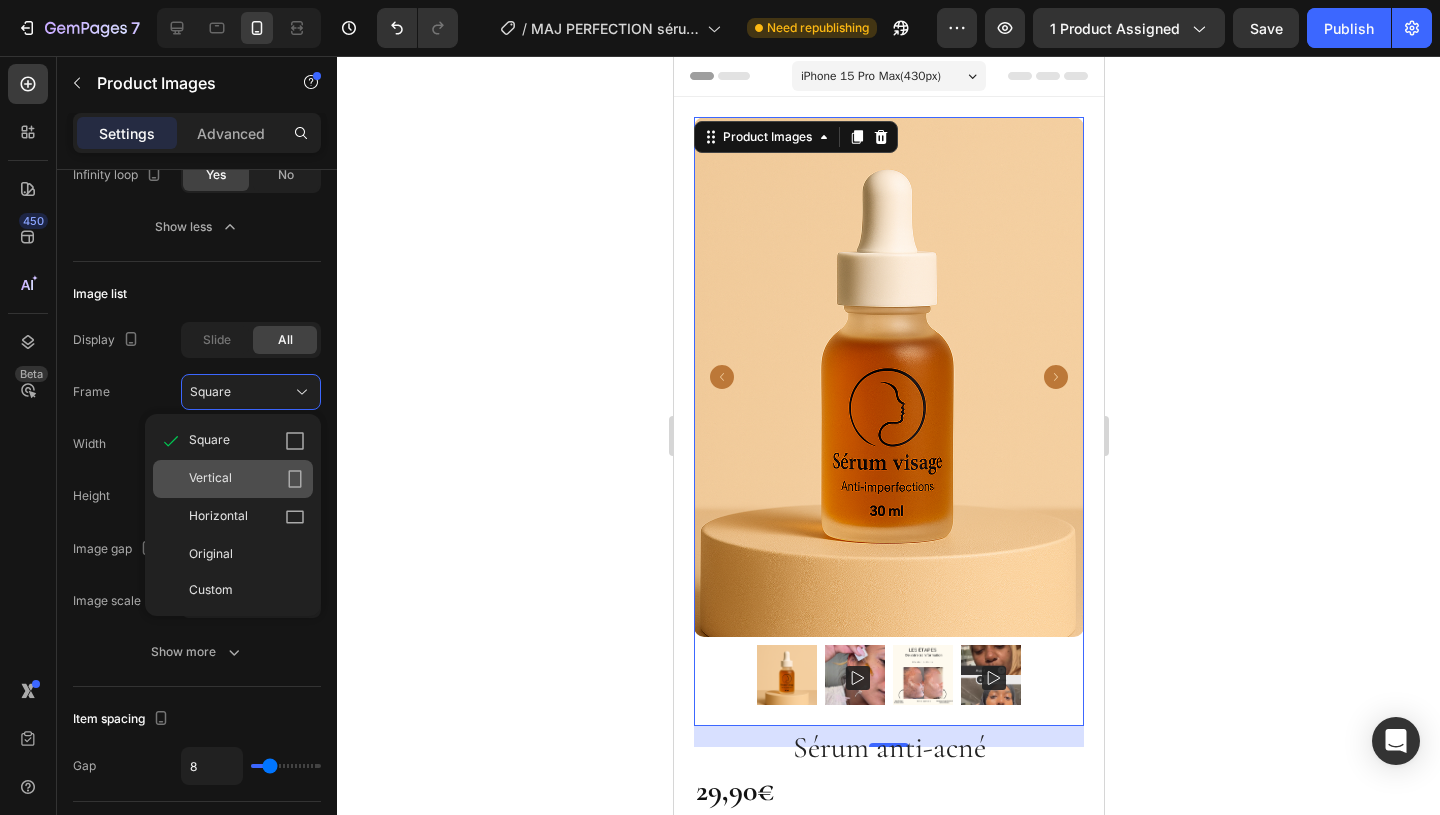 click on "Vertical" at bounding box center [247, 479] 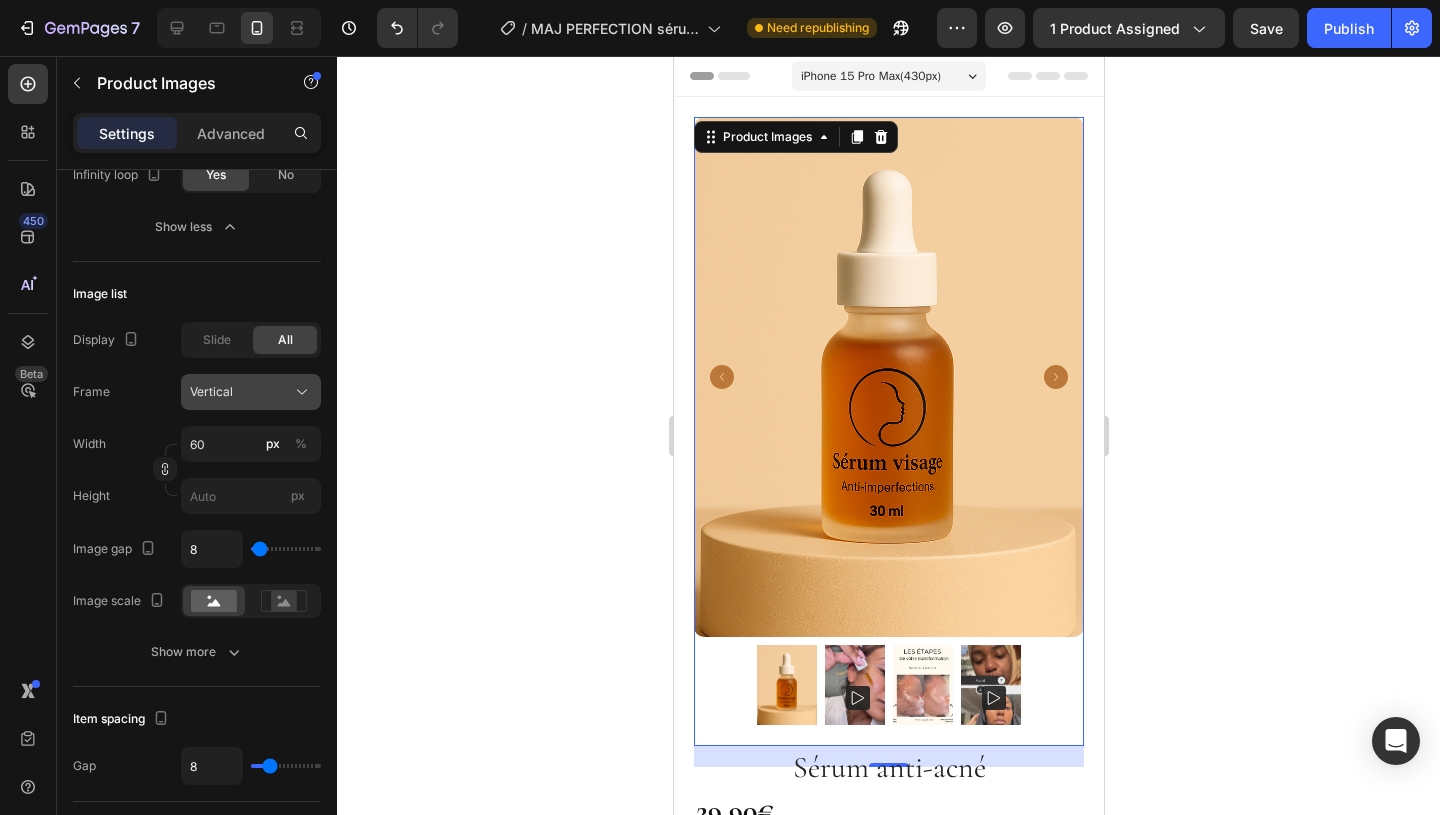 click on "Vertical" 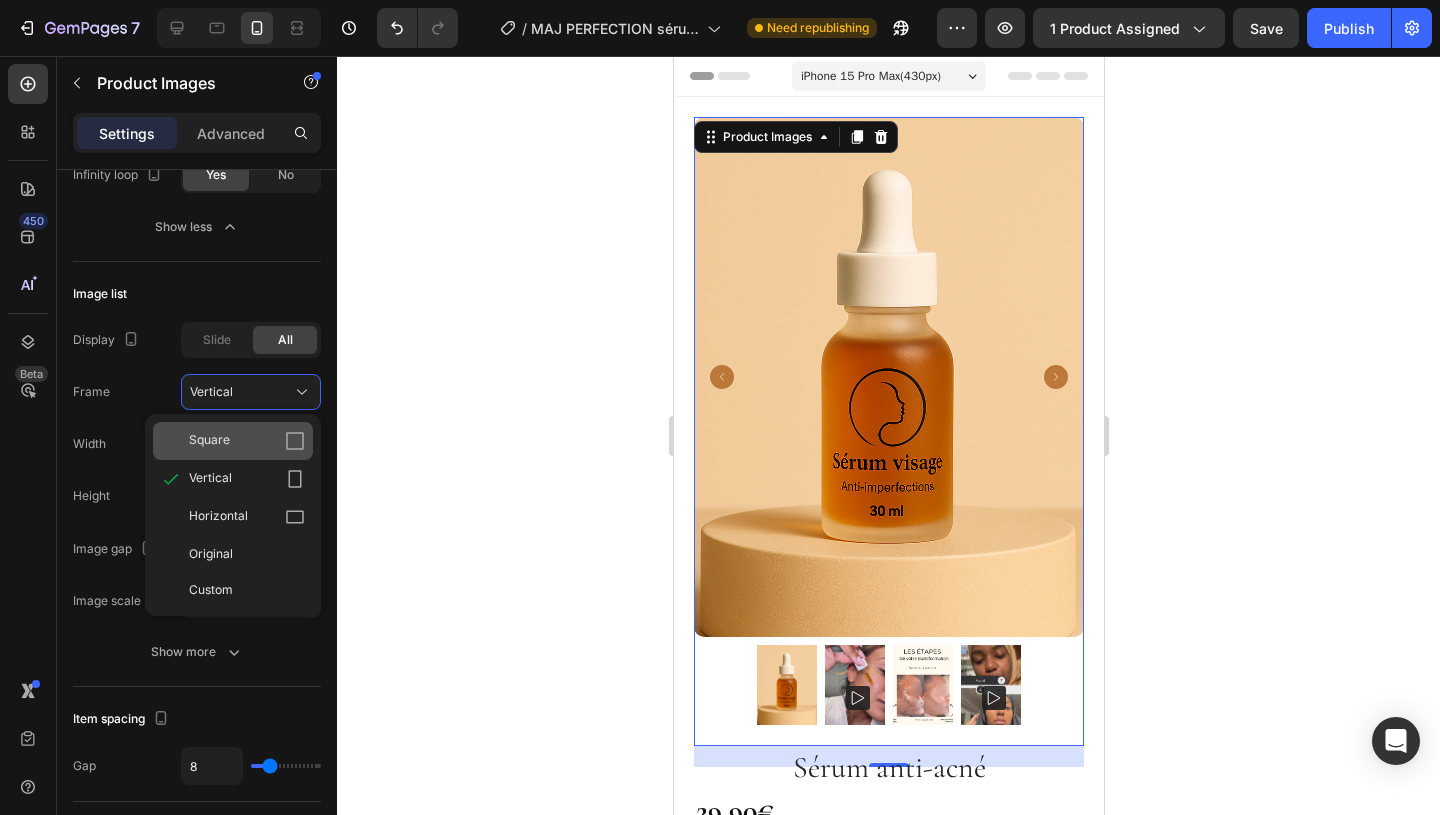 click on "Square" 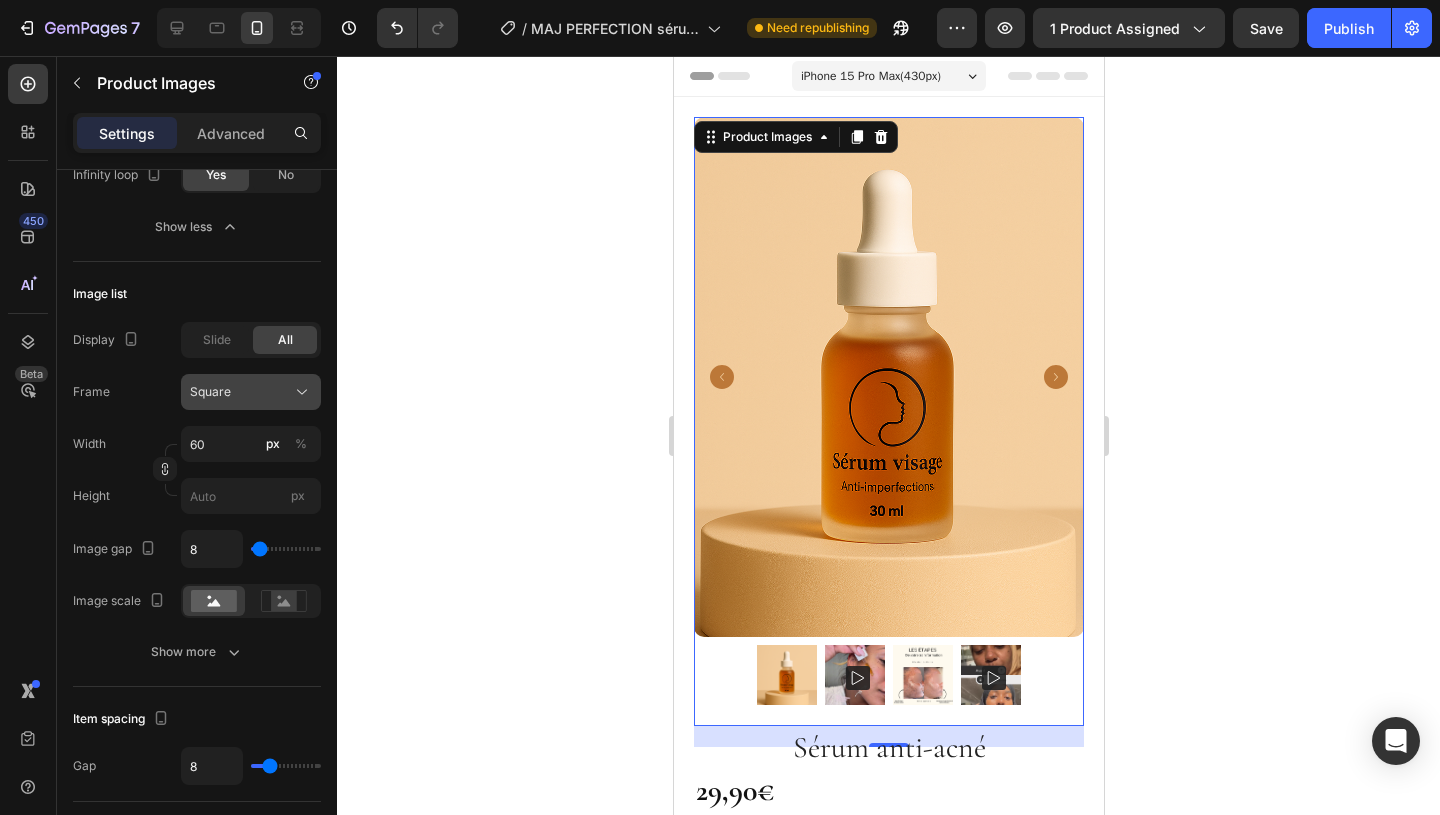click on "Square" at bounding box center (251, 392) 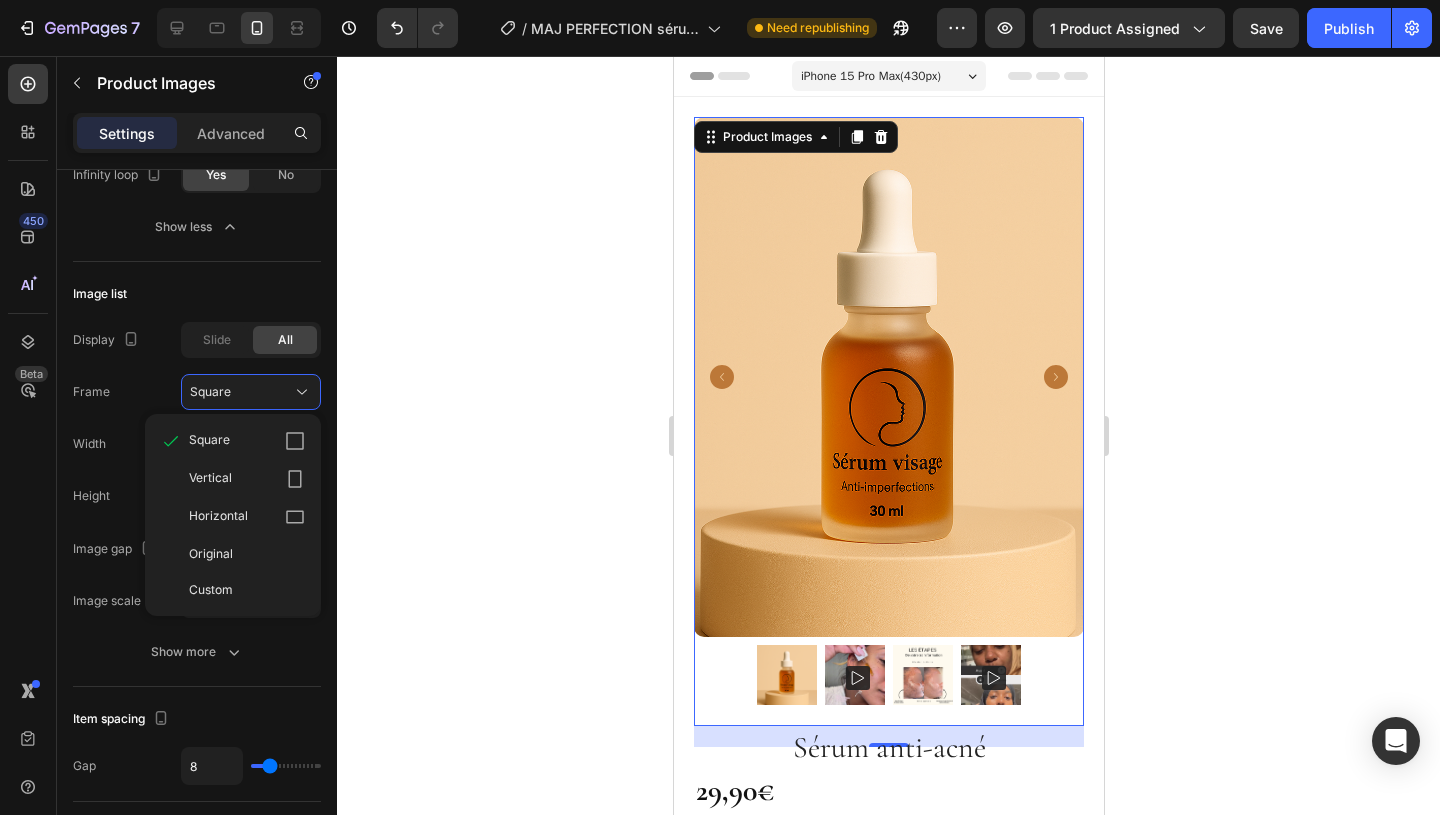 click 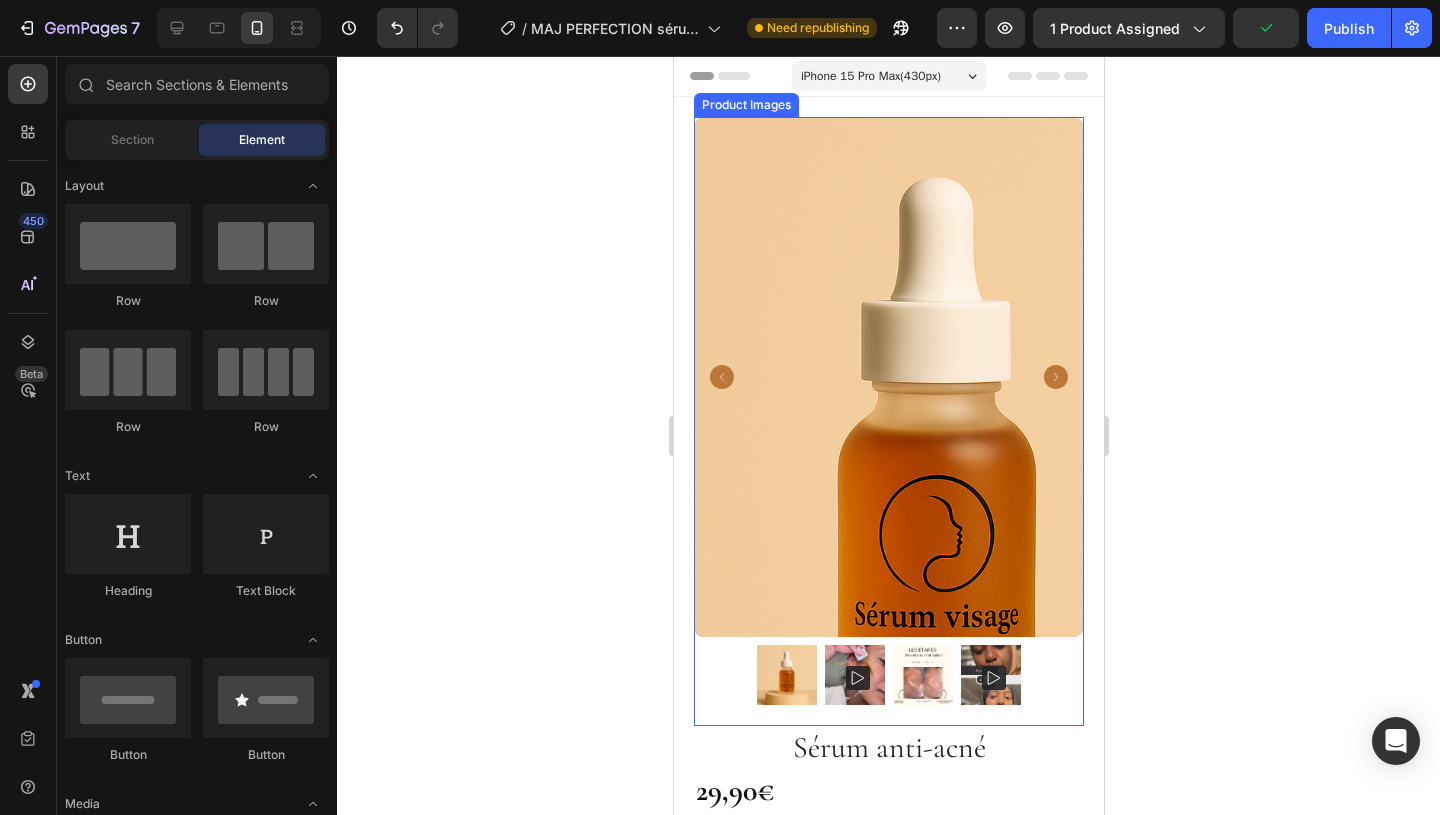 click at bounding box center [888, 377] 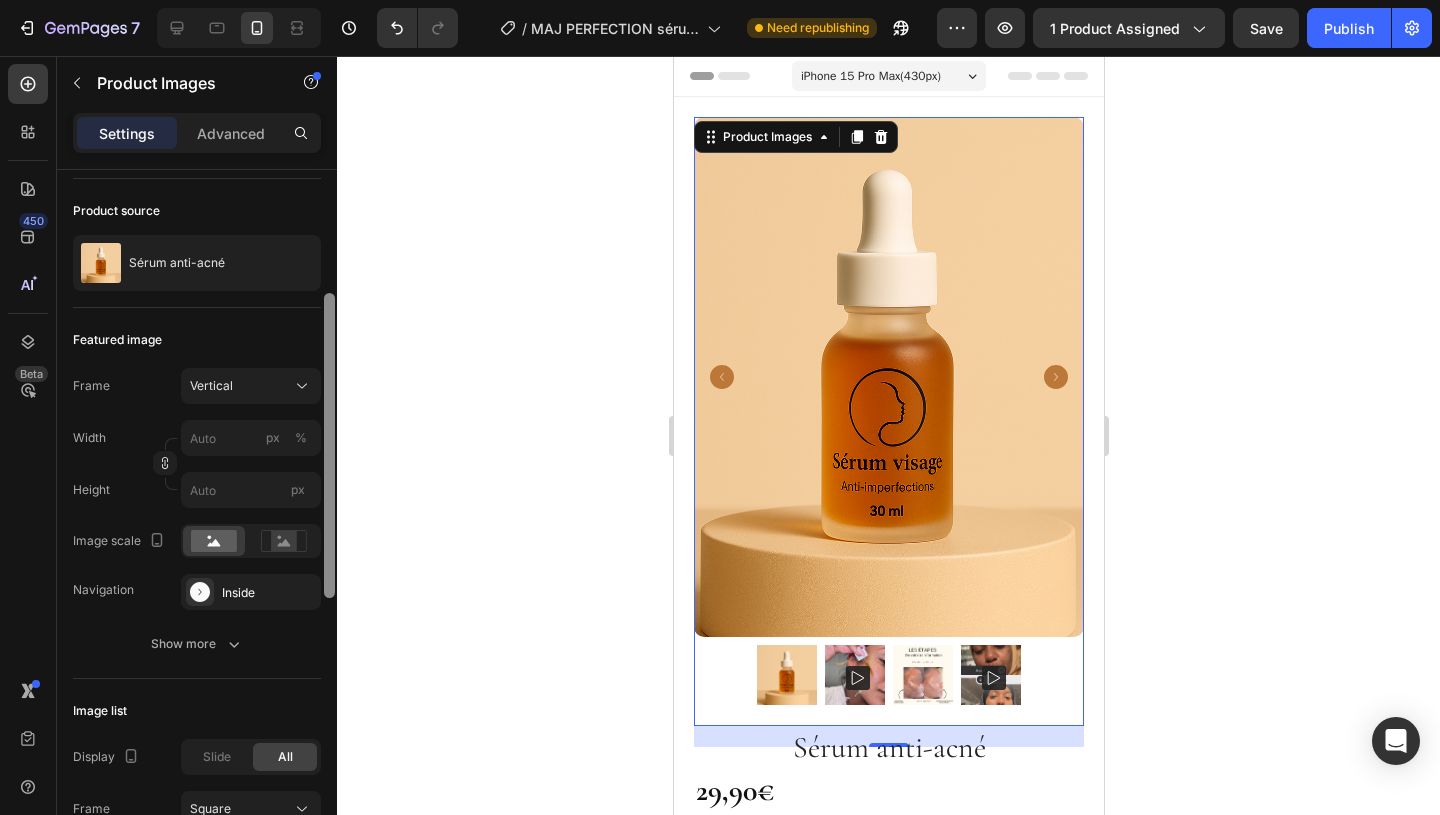 scroll, scrollTop: 197, scrollLeft: 0, axis: vertical 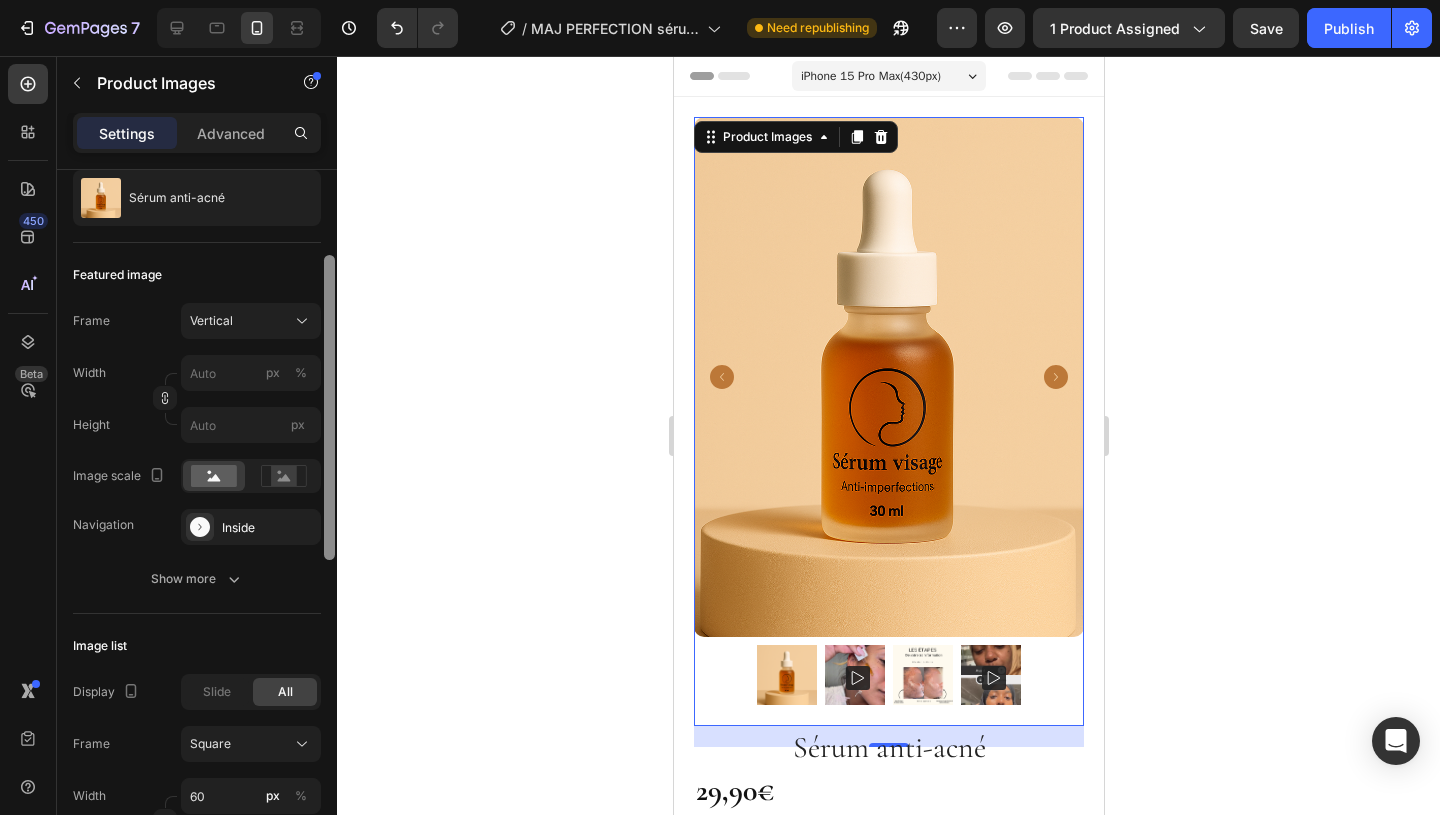 drag, startPoint x: 327, startPoint y: 303, endPoint x: 324, endPoint y: 386, distance: 83.0542 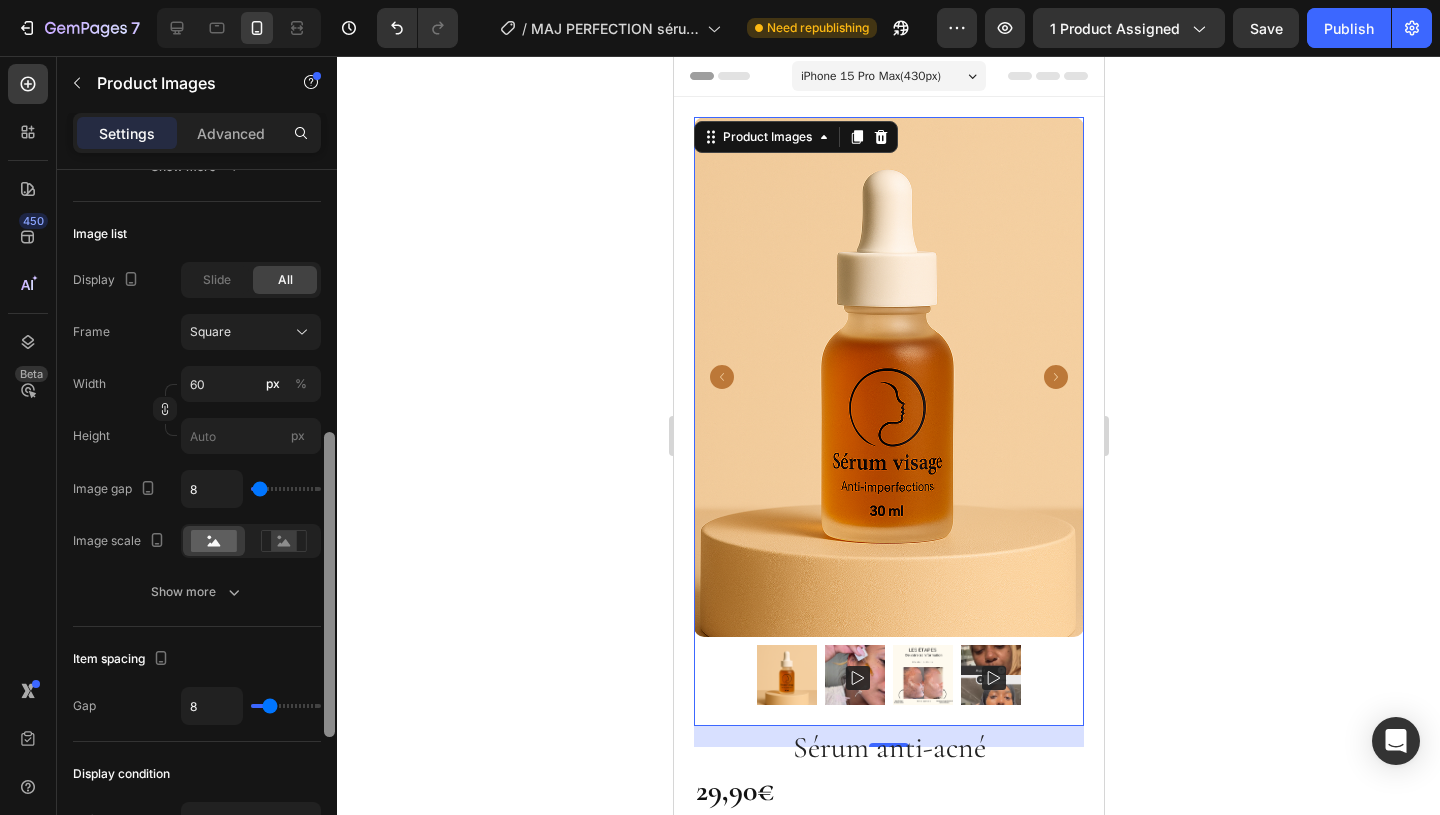 drag, startPoint x: 324, startPoint y: 386, endPoint x: 310, endPoint y: 569, distance: 183.53474 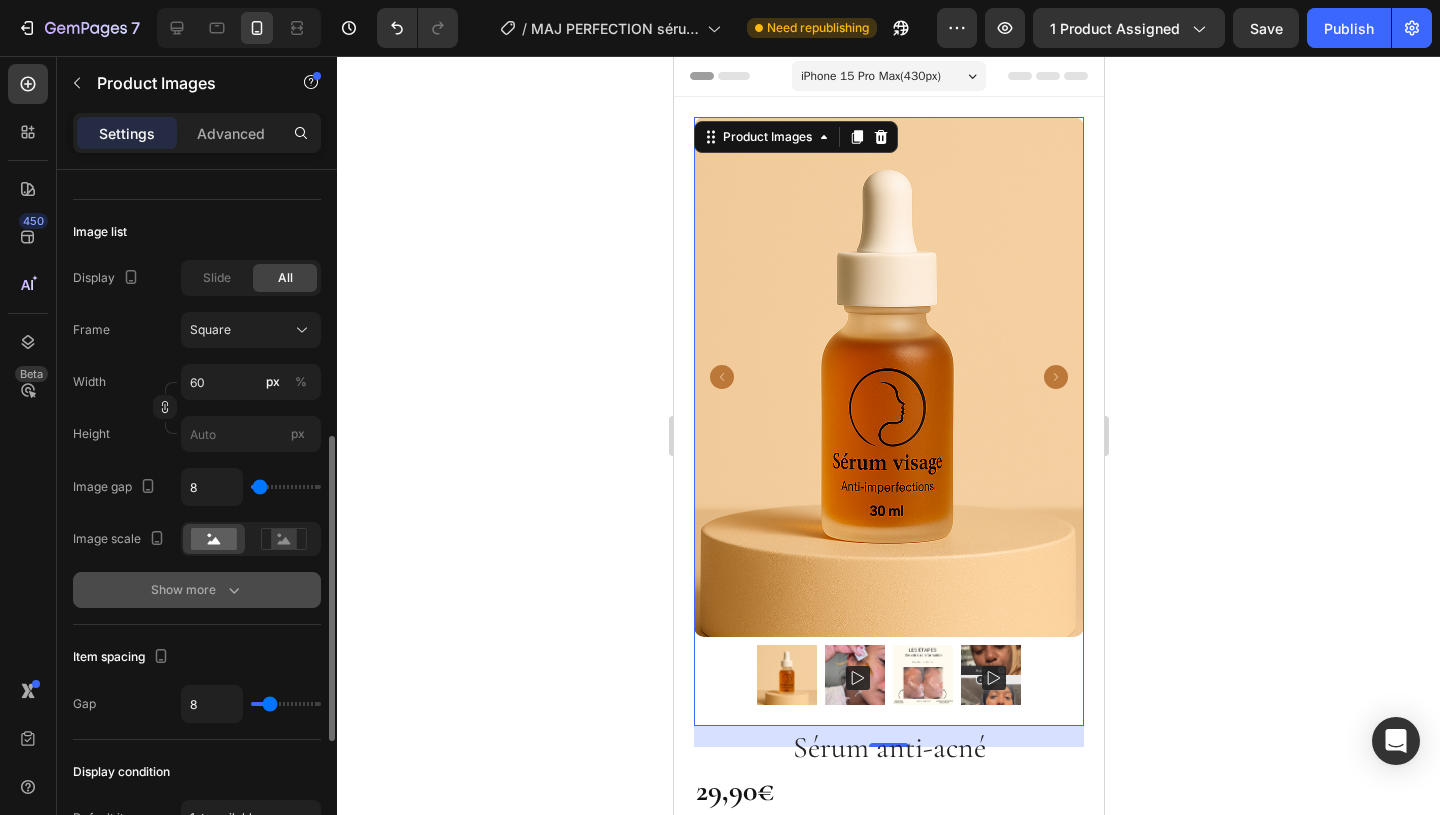 click on "Show more" at bounding box center [197, 590] 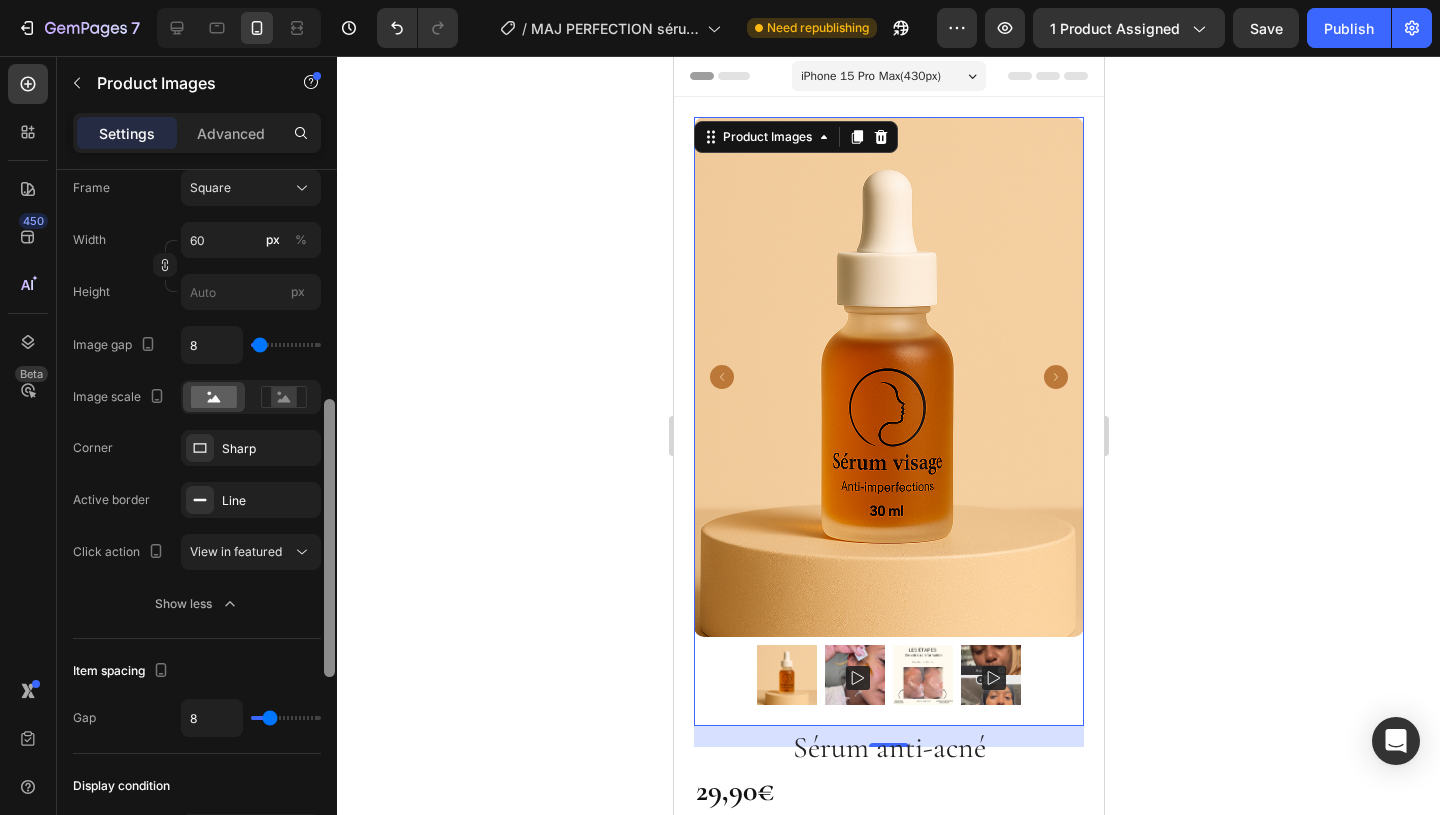 scroll, scrollTop: 755, scrollLeft: 0, axis: vertical 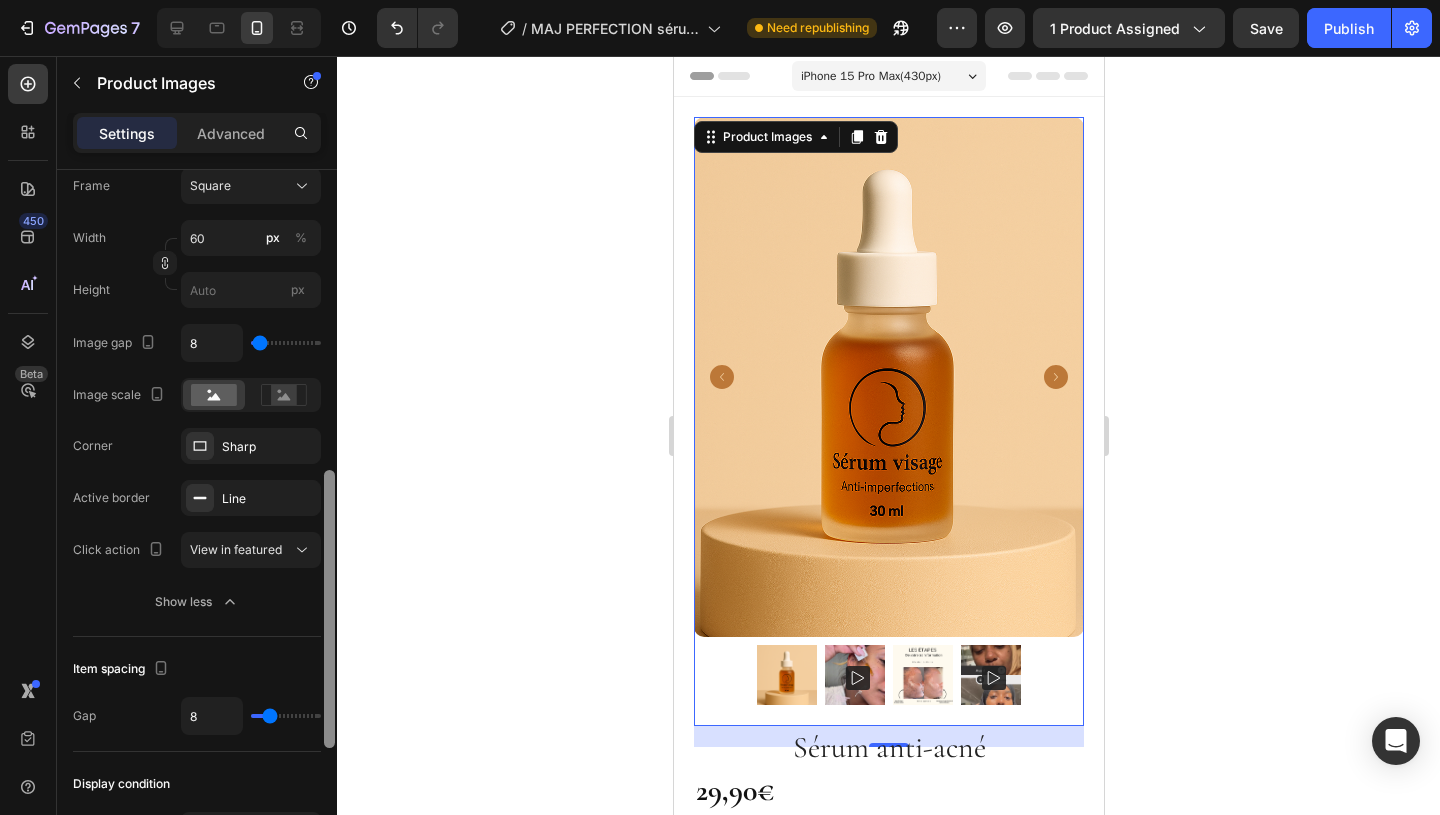 drag, startPoint x: 323, startPoint y: 557, endPoint x: 323, endPoint y: 620, distance: 63 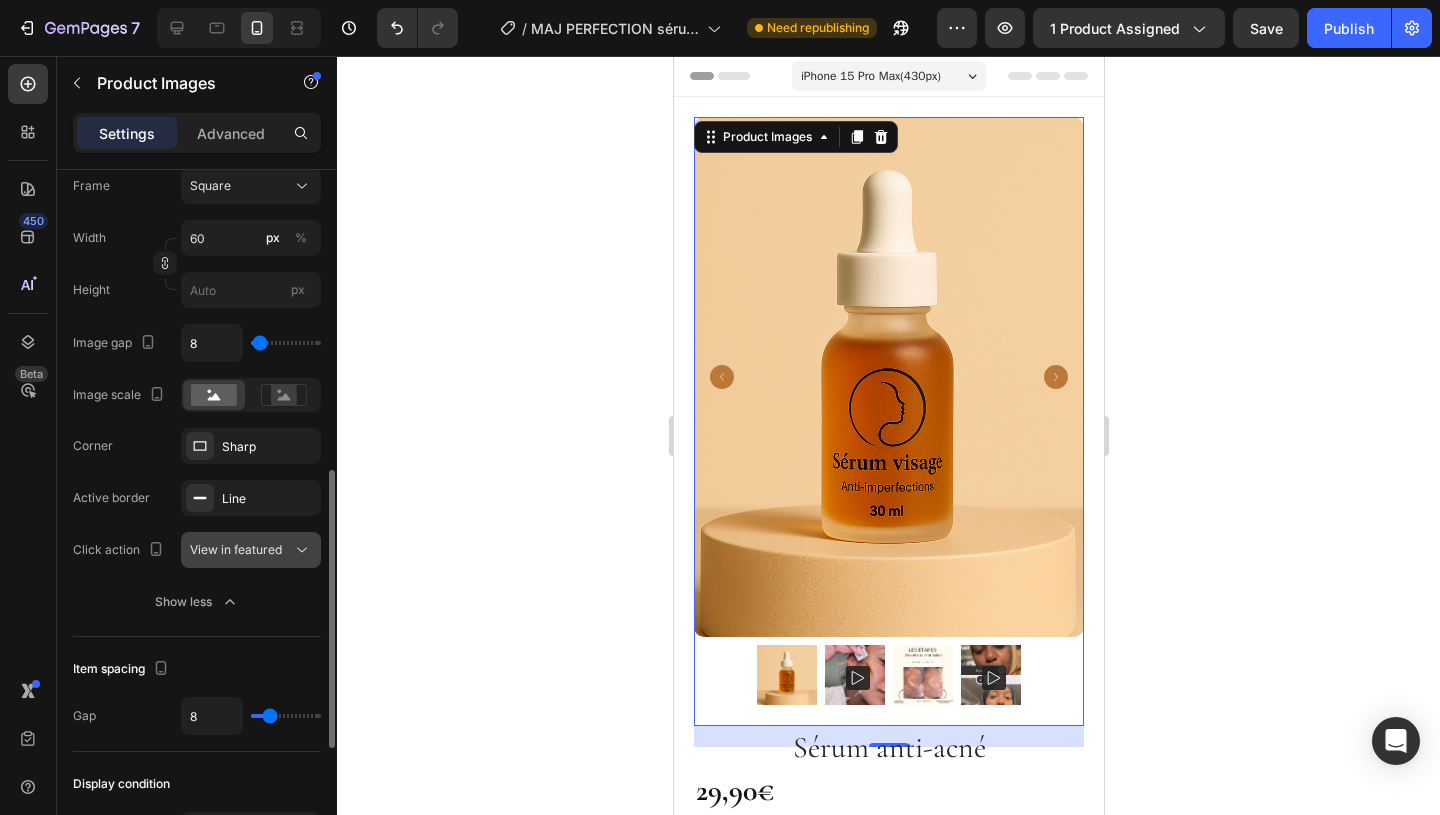 click 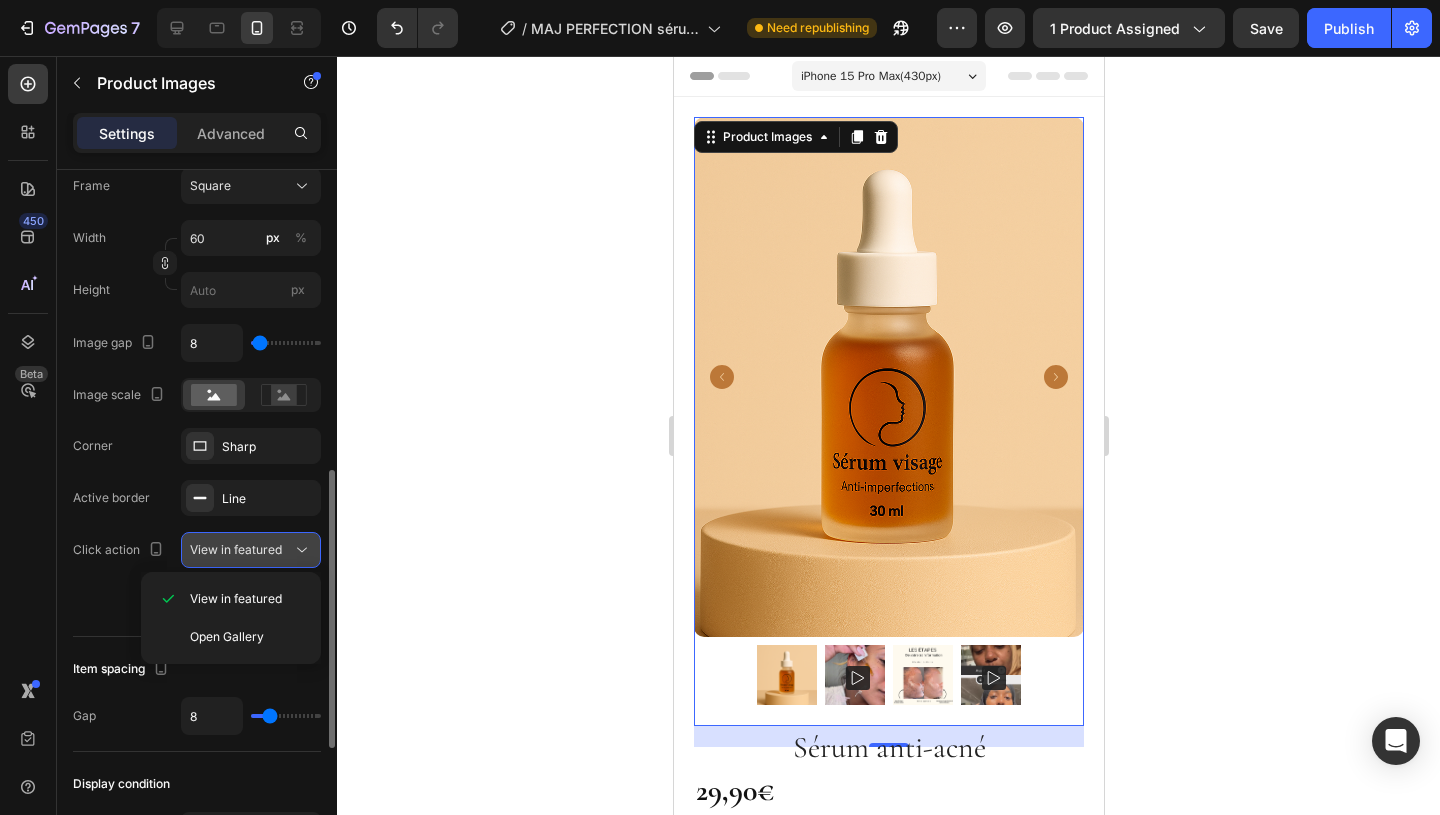 click 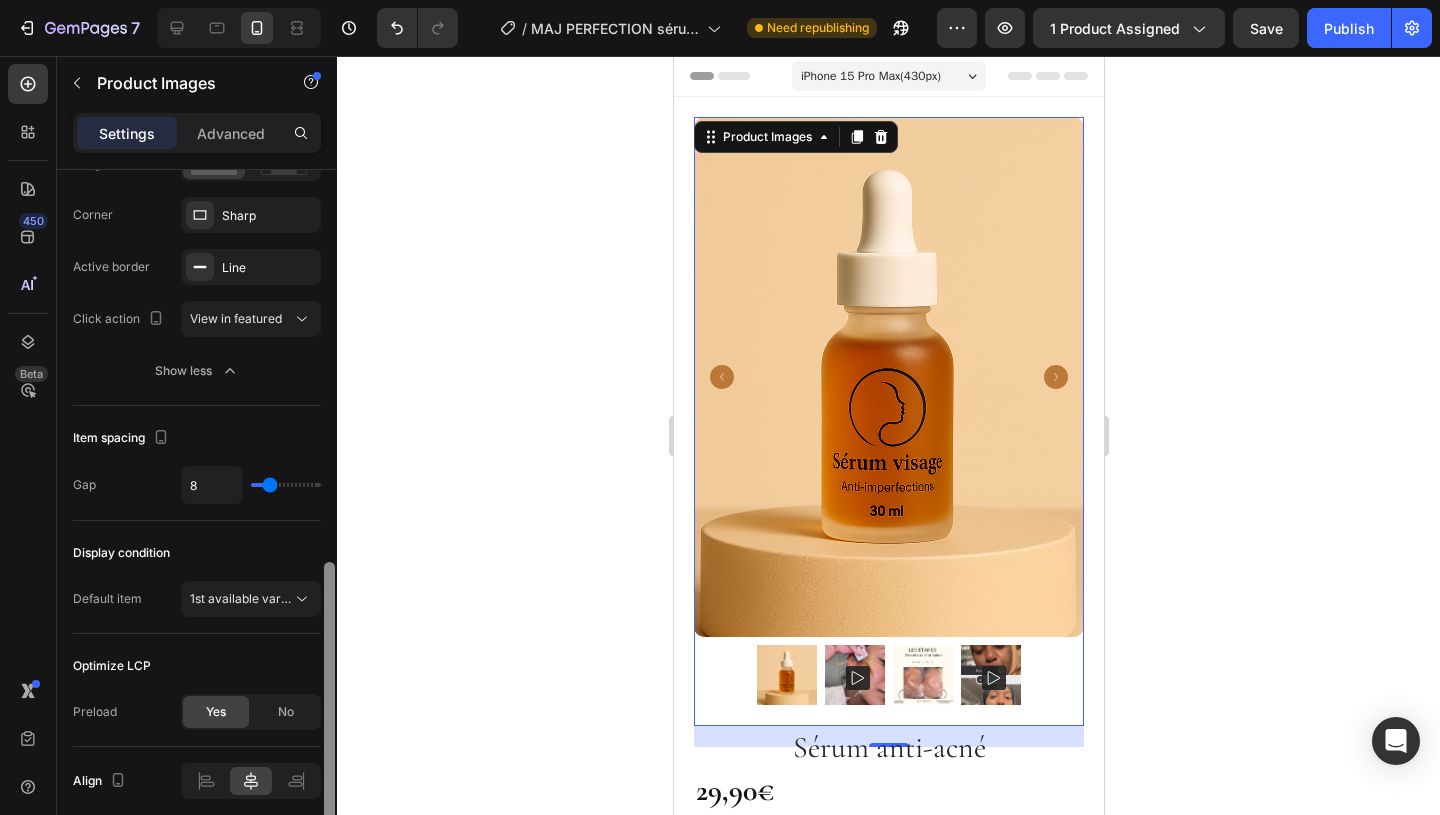 scroll, scrollTop: 989, scrollLeft: 0, axis: vertical 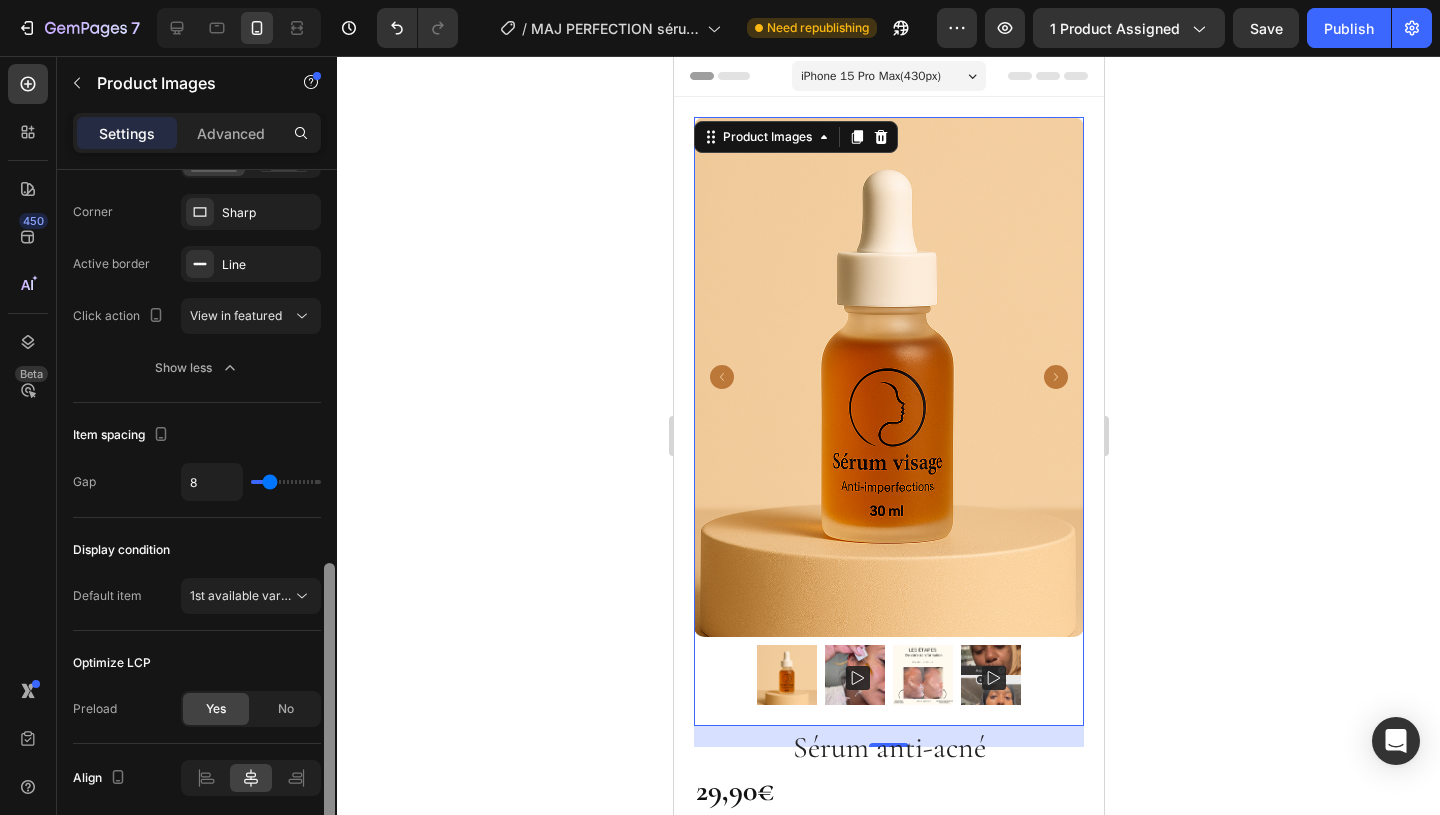 drag, startPoint x: 323, startPoint y: 554, endPoint x: 318, endPoint y: 647, distance: 93.13431 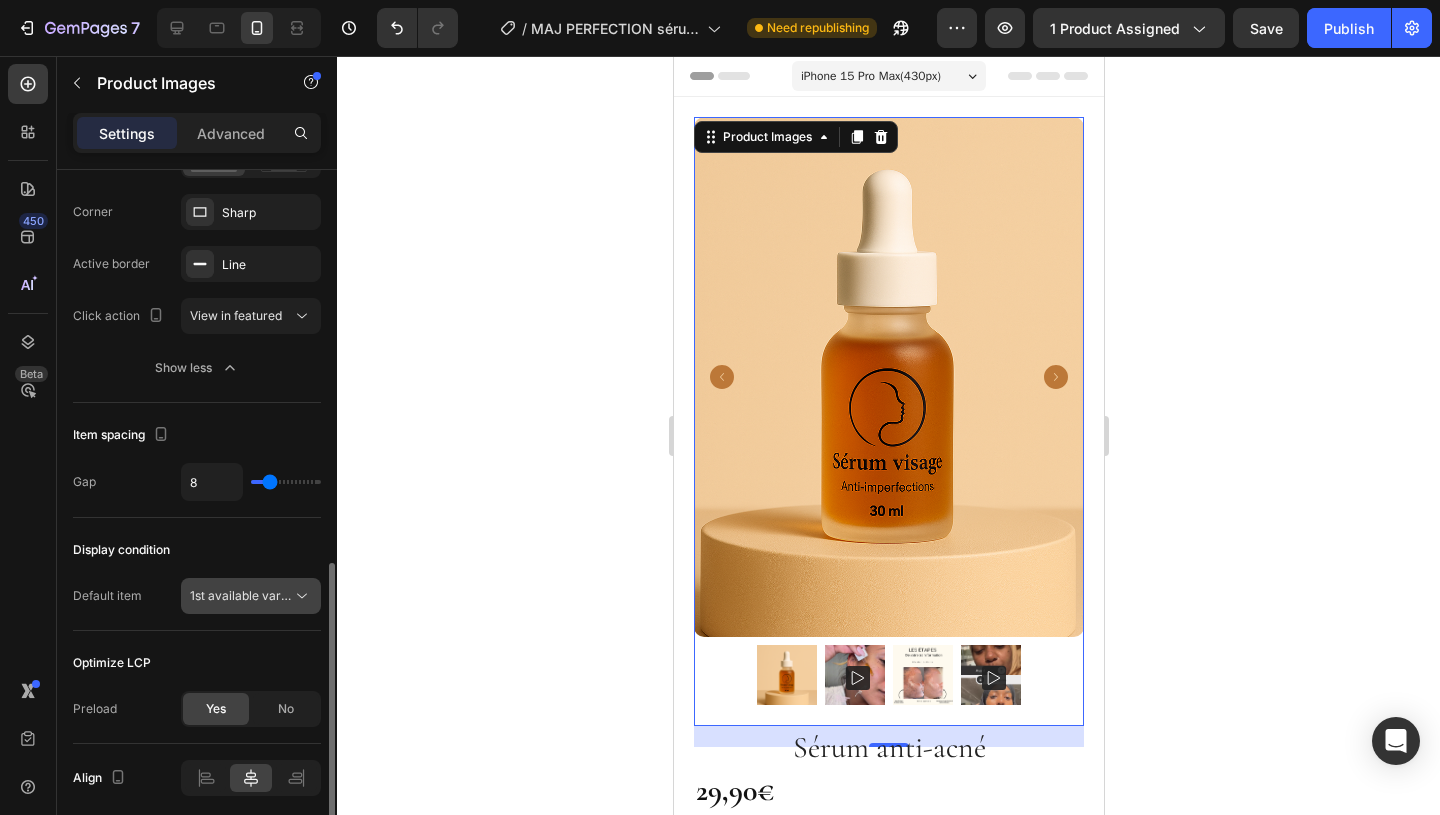 click 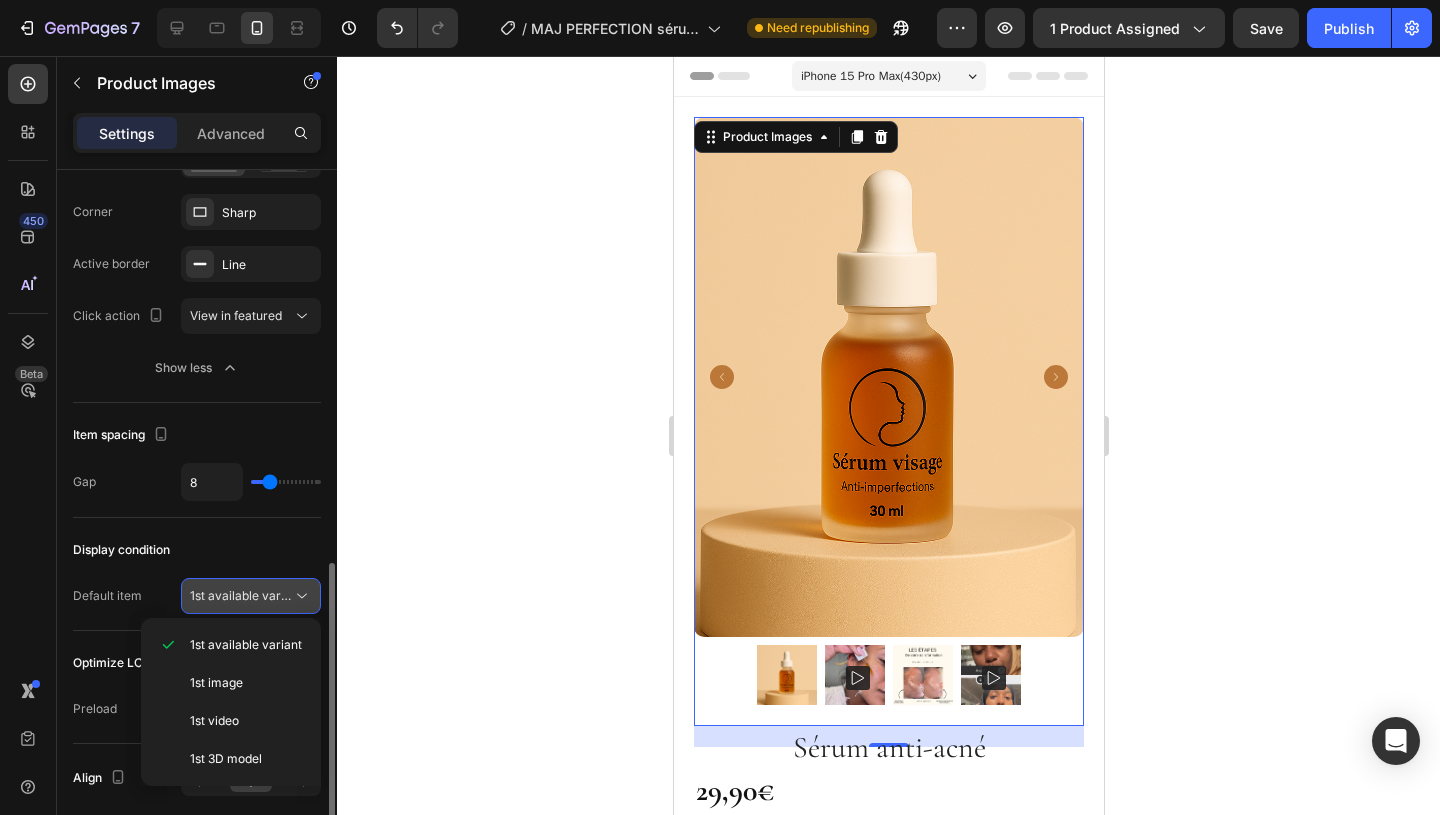 click 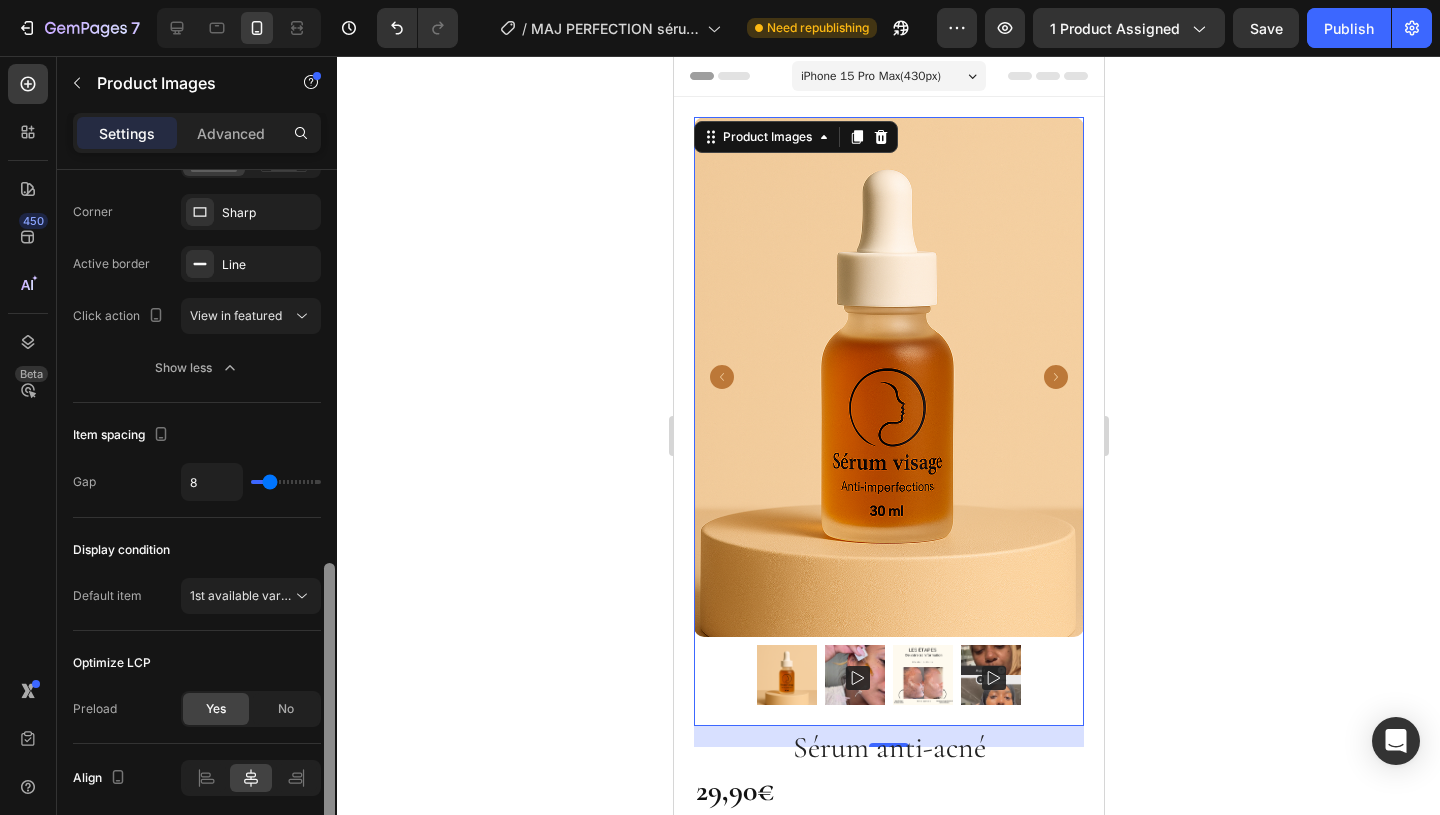scroll, scrollTop: 1066, scrollLeft: 0, axis: vertical 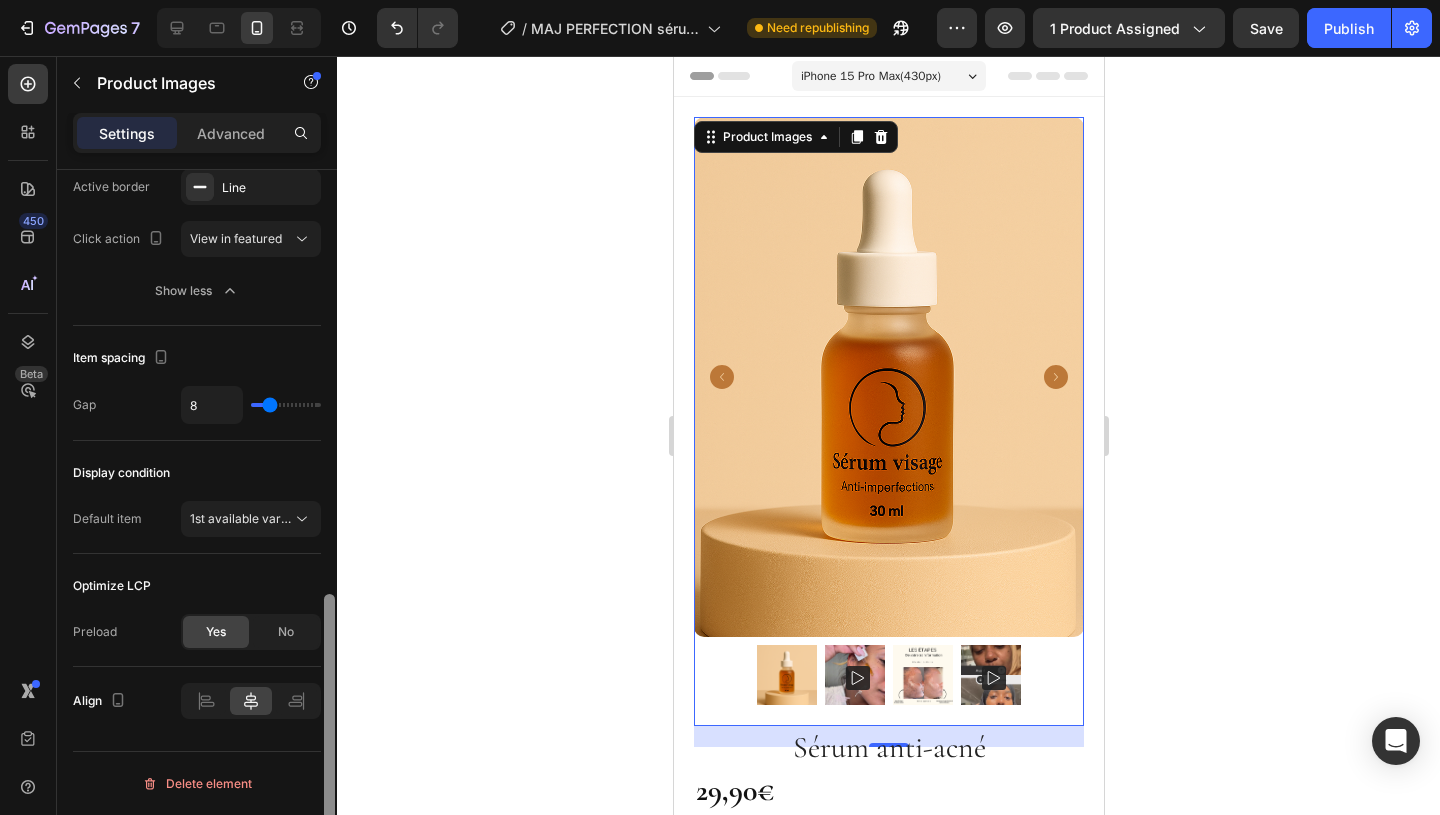drag, startPoint x: 328, startPoint y: 587, endPoint x: 327, endPoint y: 636, distance: 49.010204 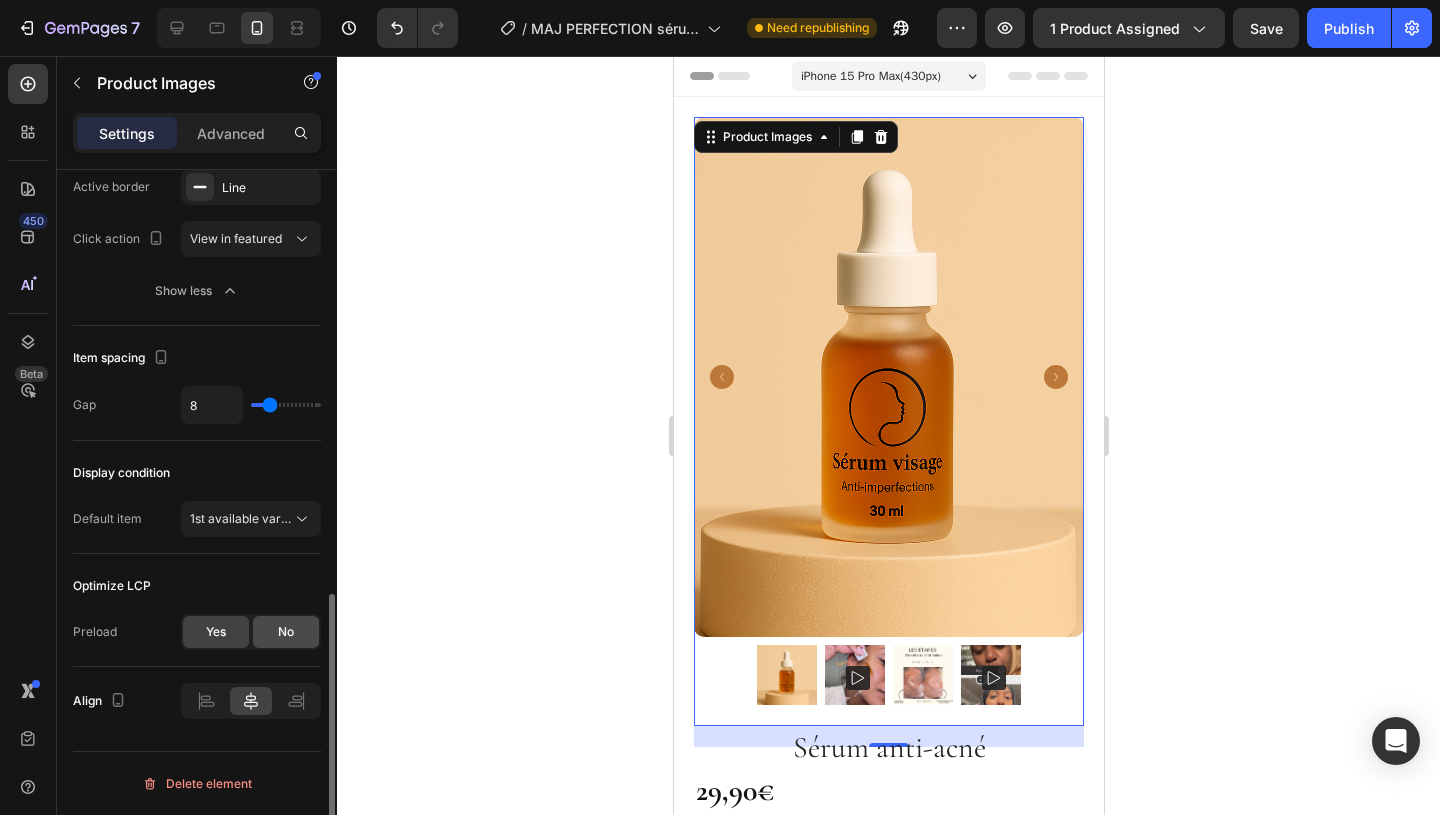 click on "No" 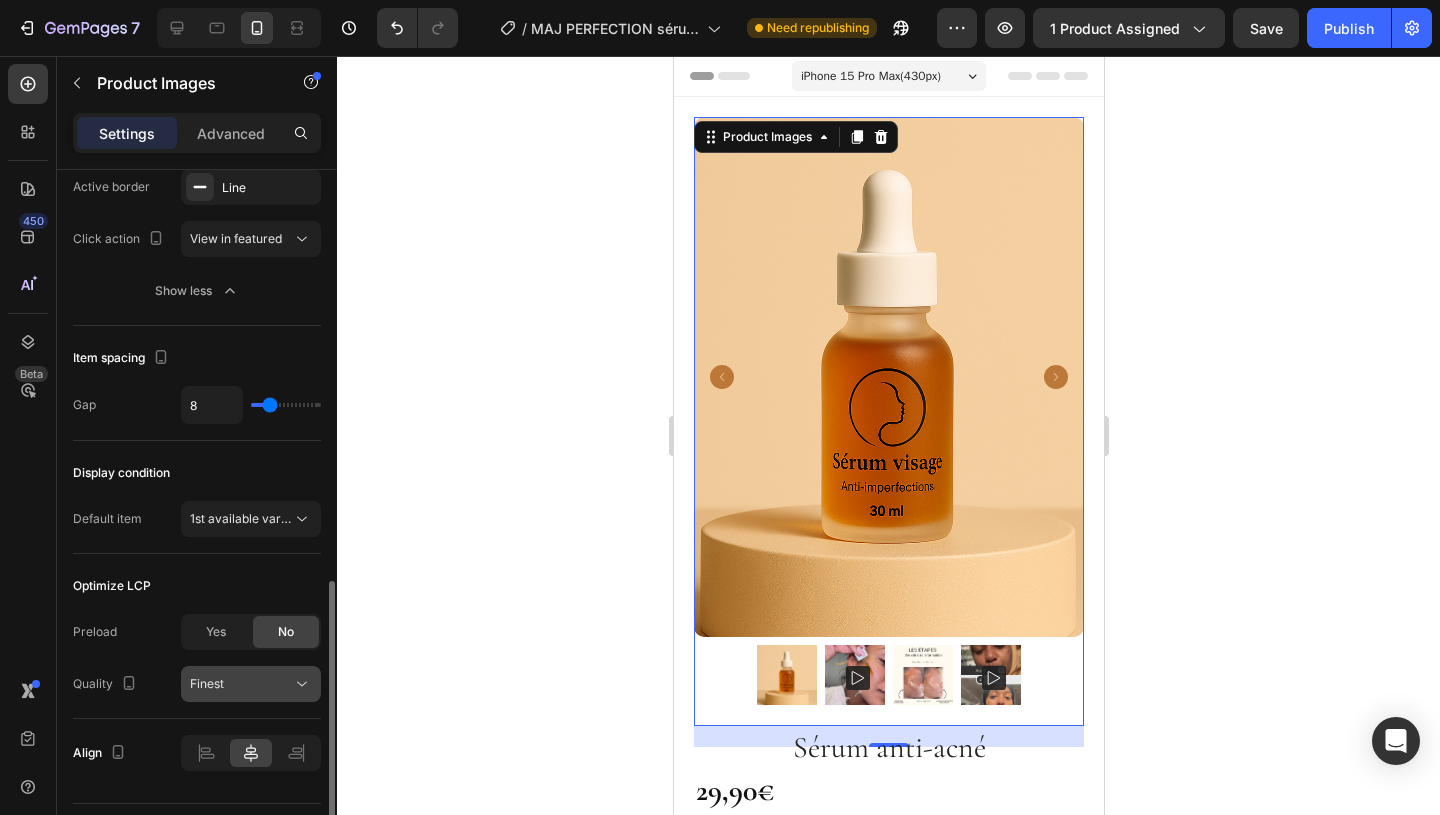click 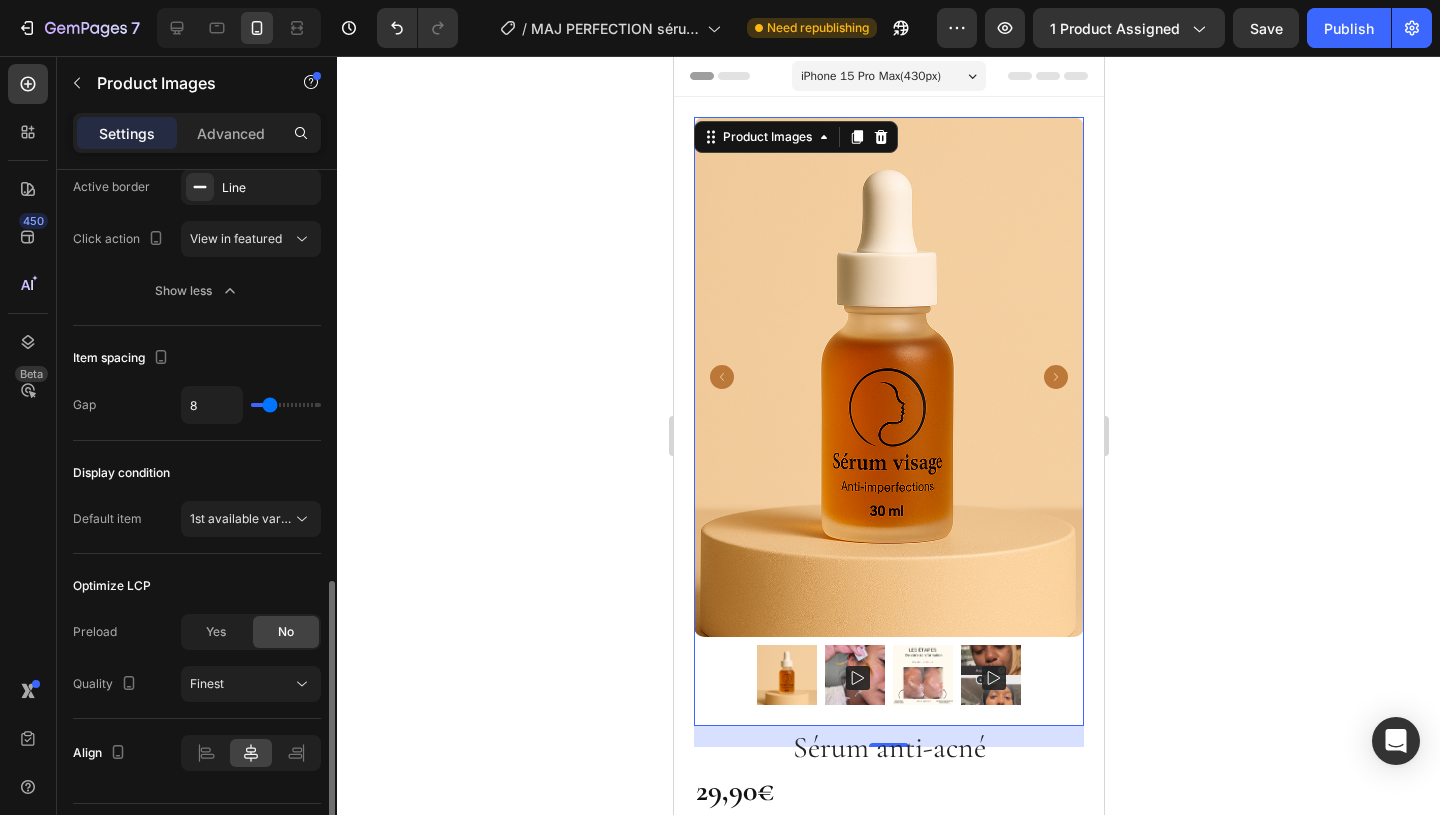 click on "Display condition Default item 1st available variant" 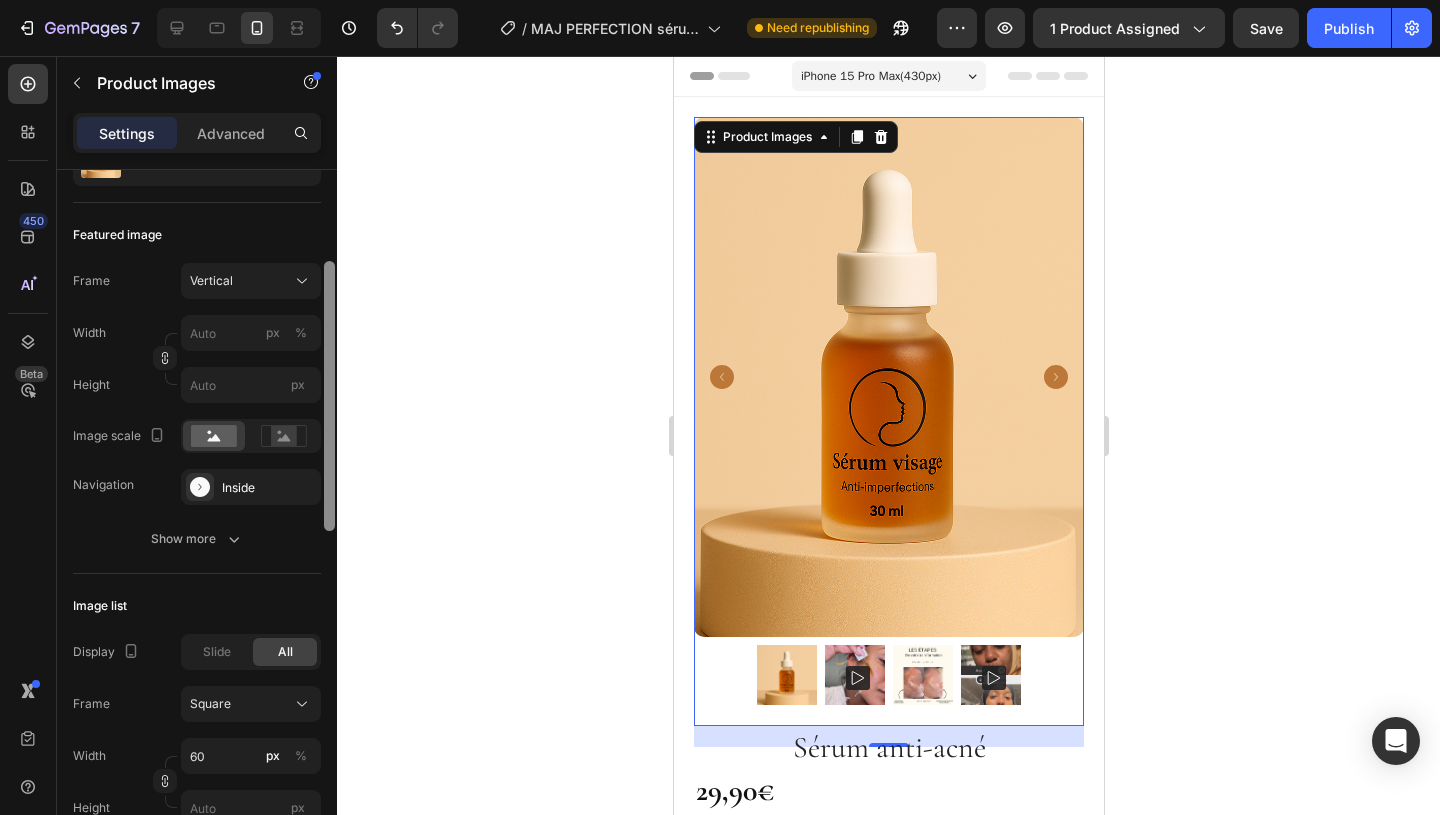 scroll, scrollTop: 217, scrollLeft: 0, axis: vertical 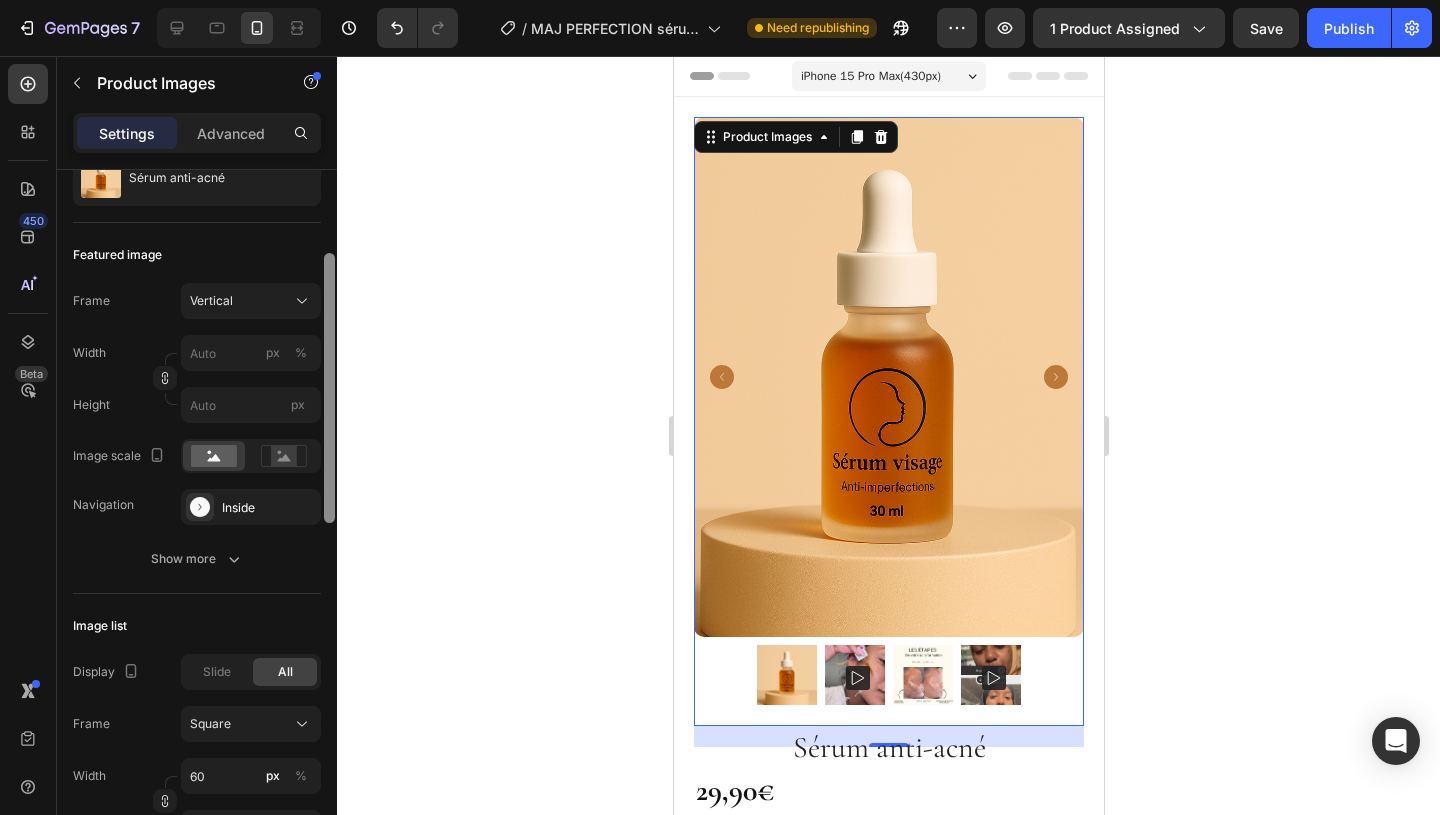 drag, startPoint x: 328, startPoint y: 623, endPoint x: 348, endPoint y: 295, distance: 328.6092 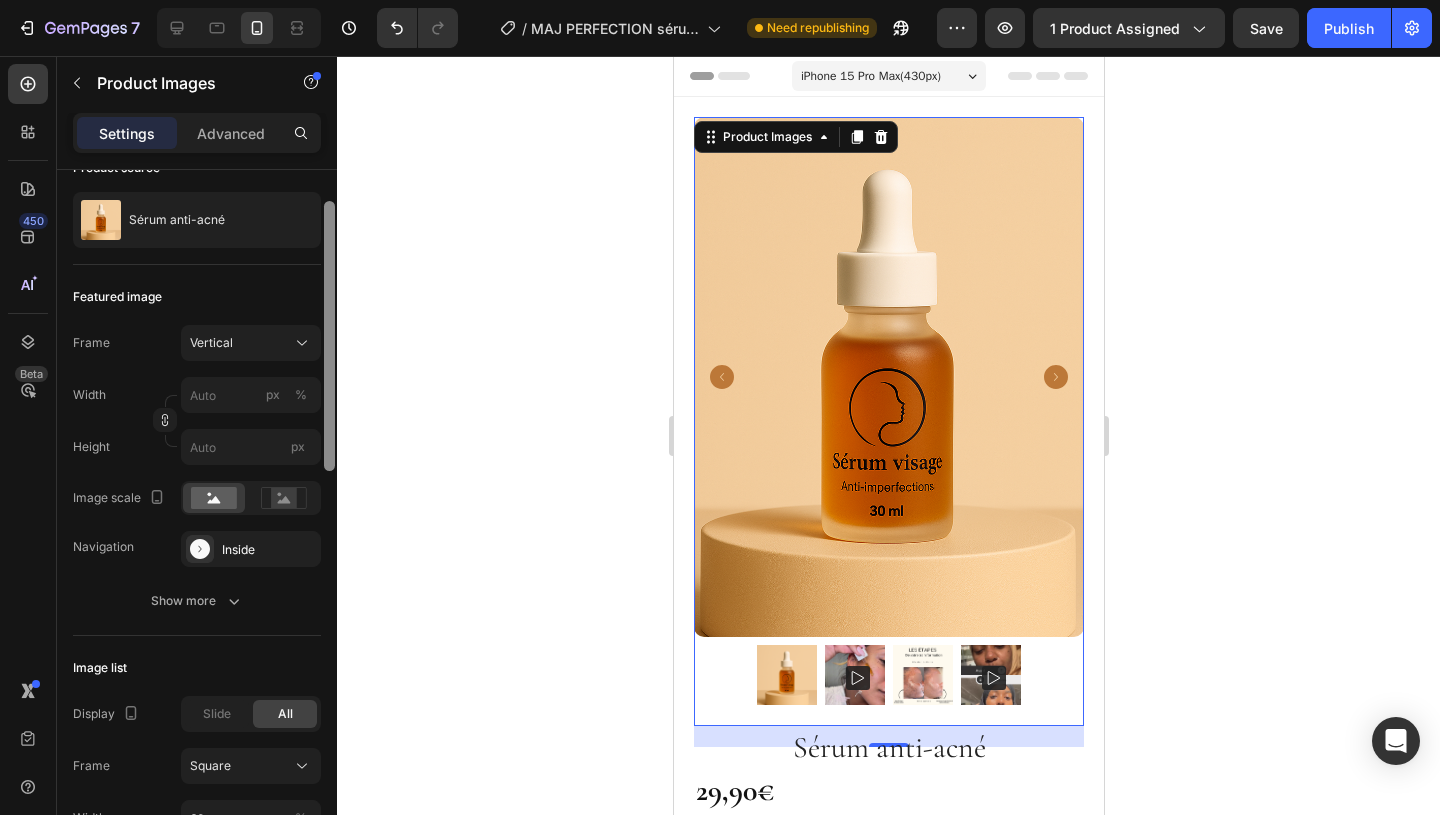 scroll, scrollTop: 147, scrollLeft: 0, axis: vertical 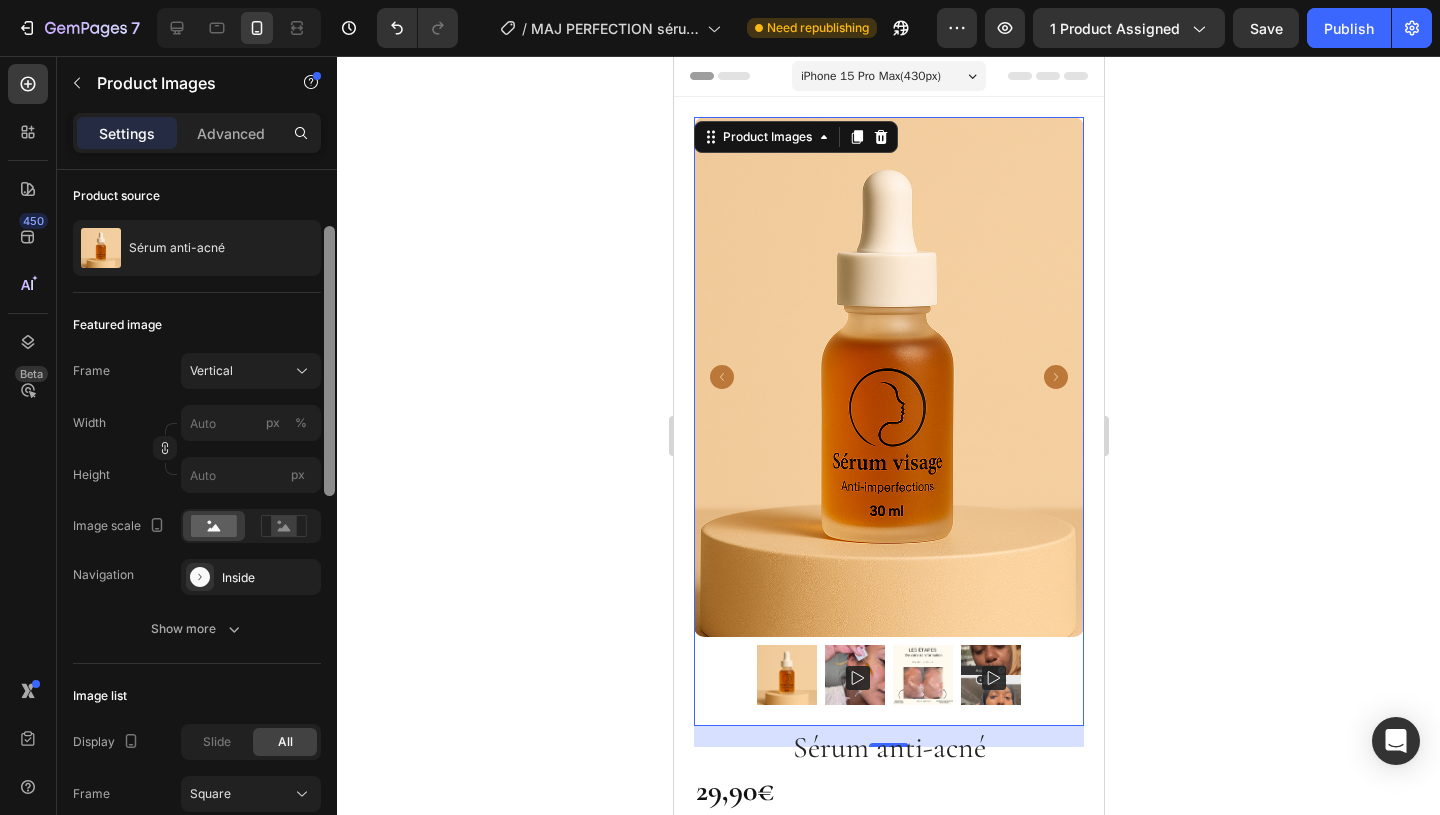 drag, startPoint x: 325, startPoint y: 311, endPoint x: 328, endPoint y: 284, distance: 27.166155 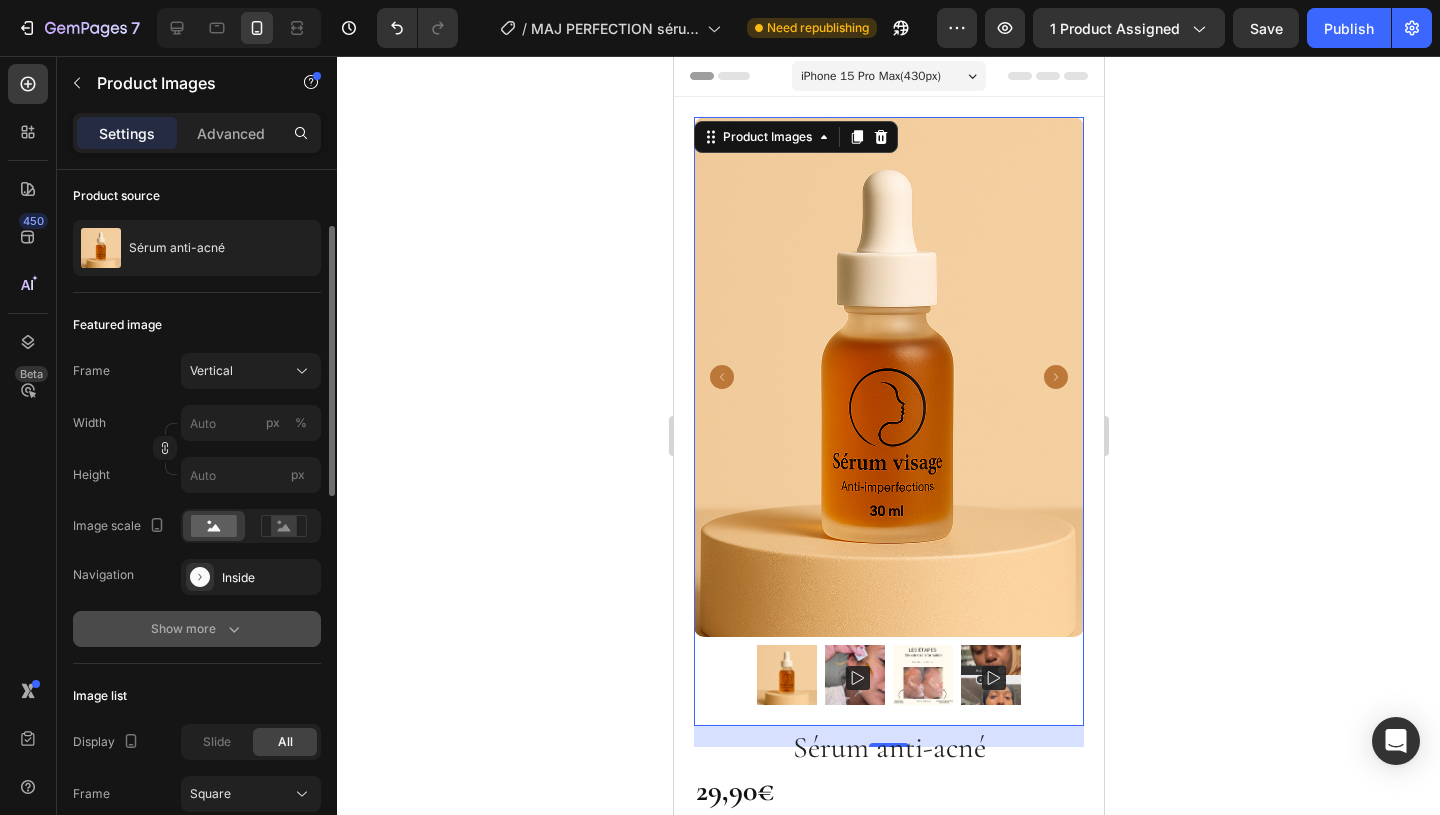click on "Show more" at bounding box center [197, 629] 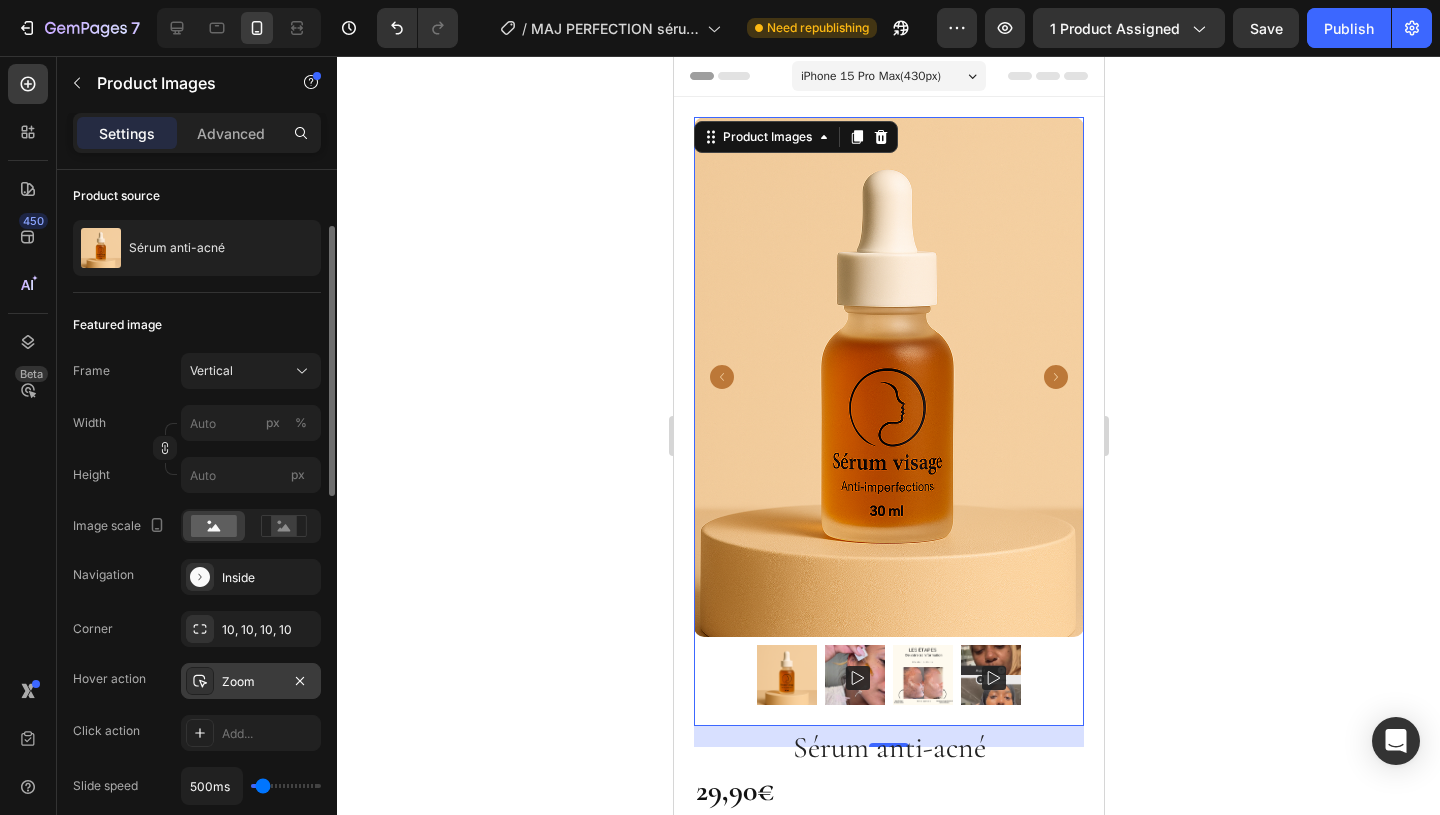 click on "Zoom" at bounding box center [251, 681] 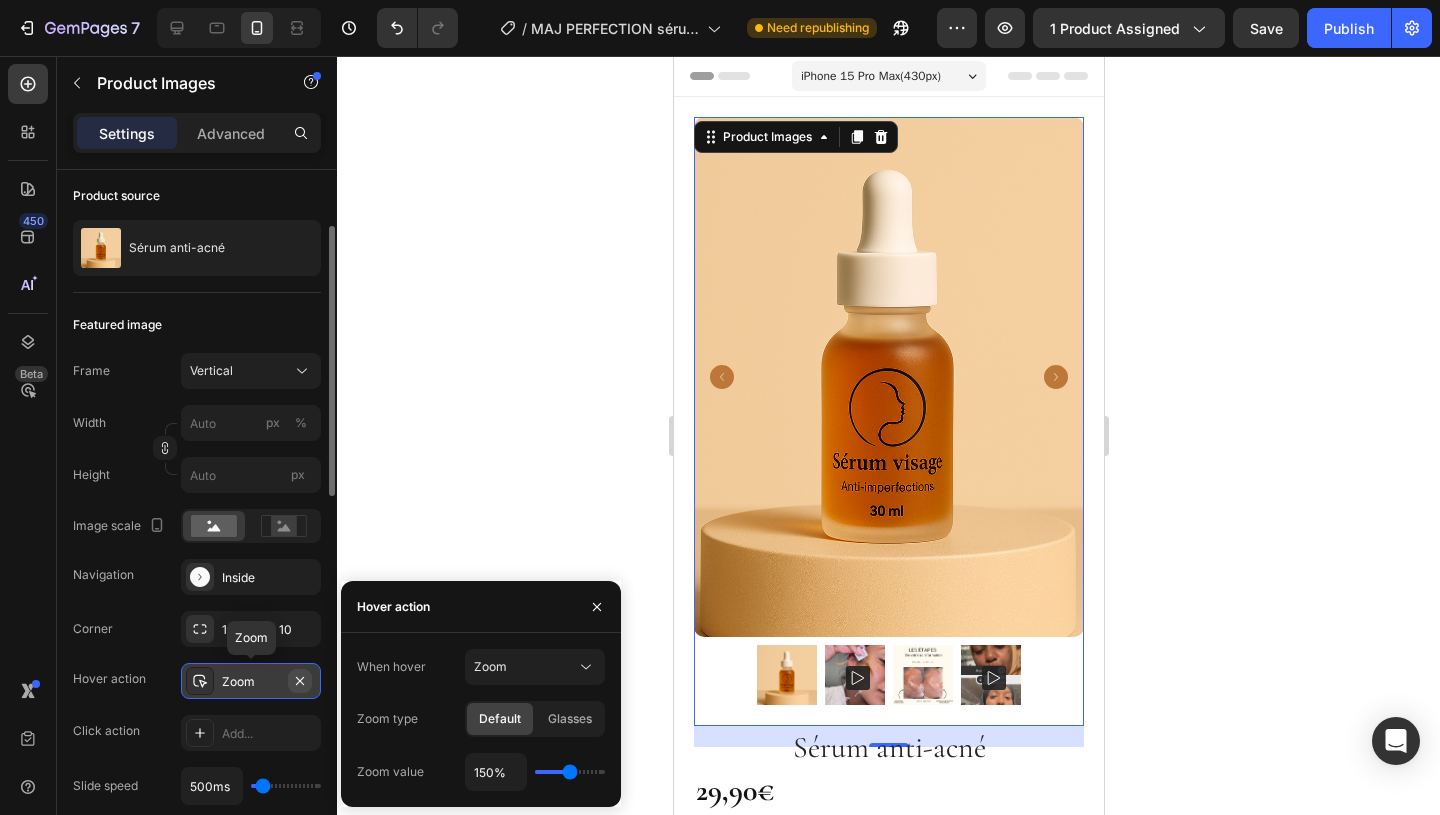 click 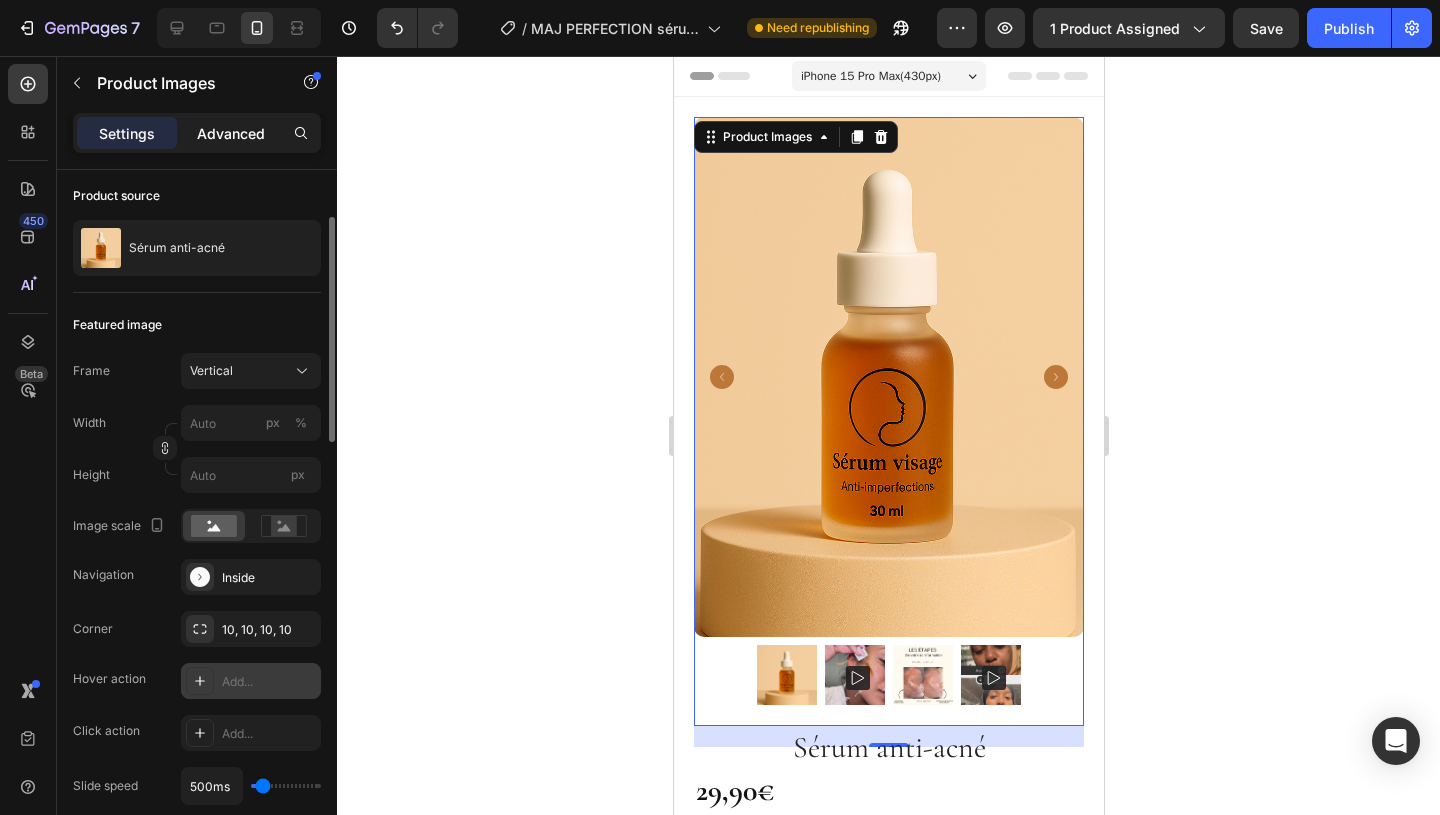 click on "Advanced" at bounding box center (231, 133) 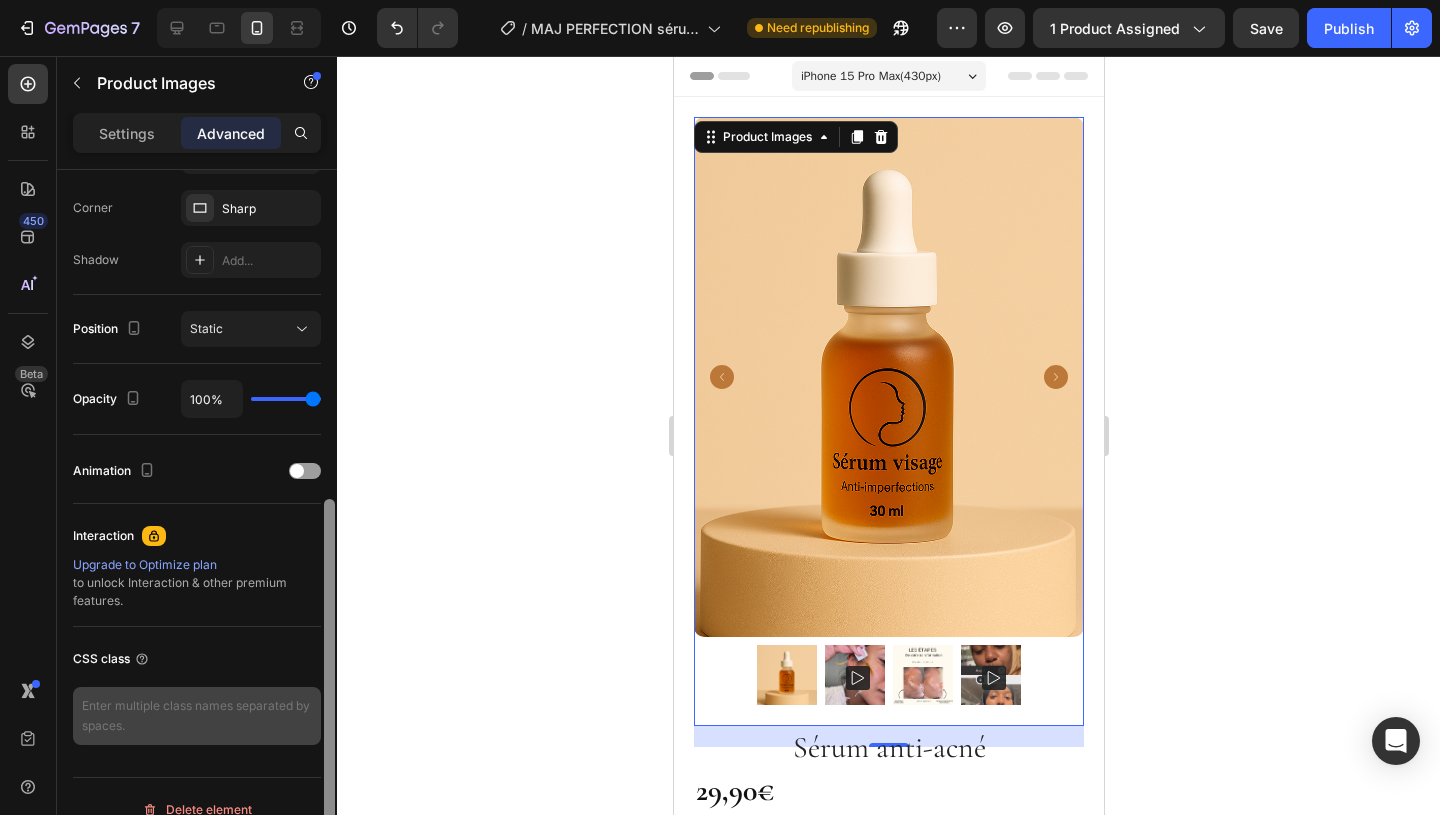 scroll, scrollTop: 632, scrollLeft: 0, axis: vertical 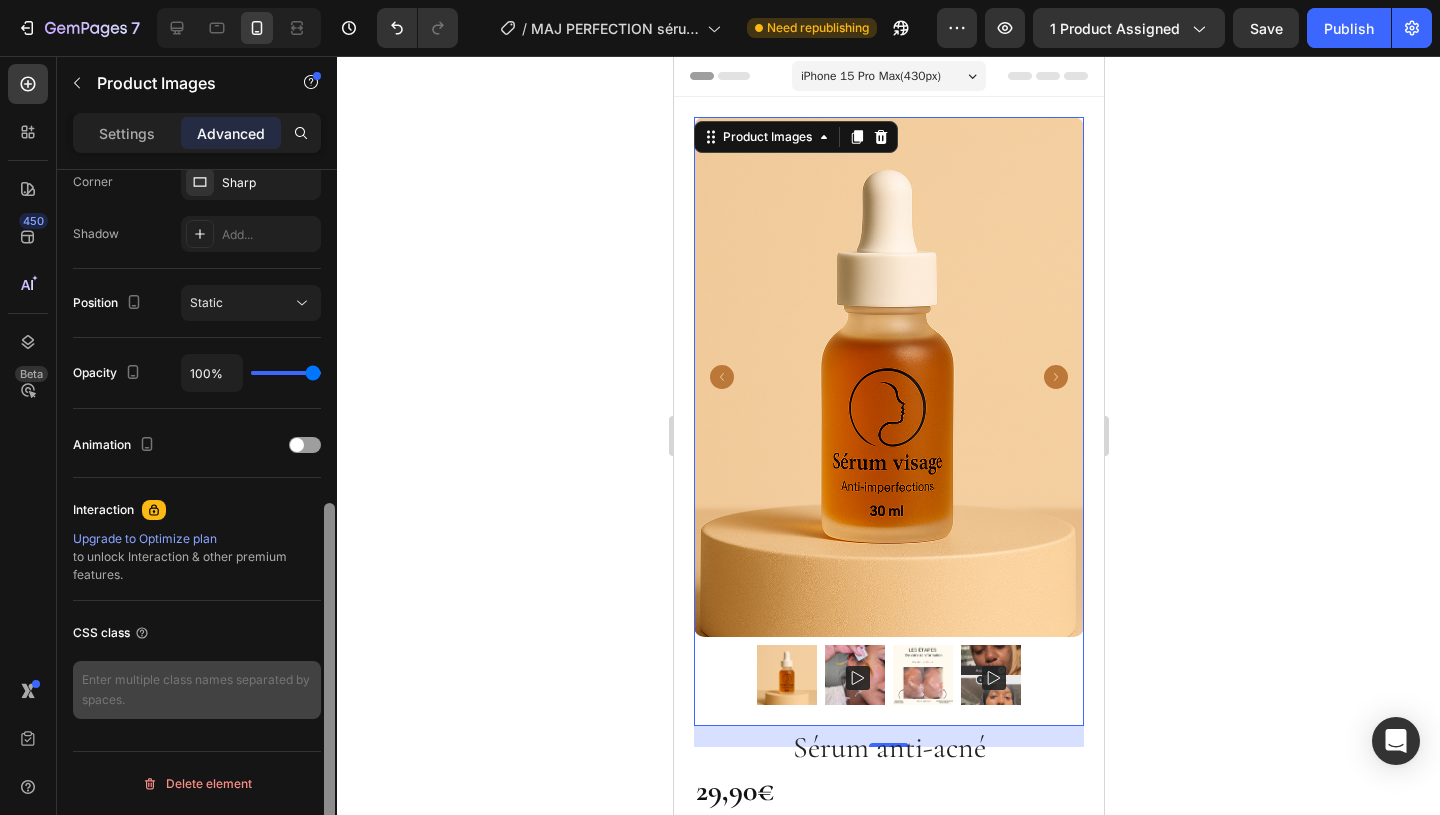 drag, startPoint x: 329, startPoint y: 367, endPoint x: 312, endPoint y: 679, distance: 312.4628 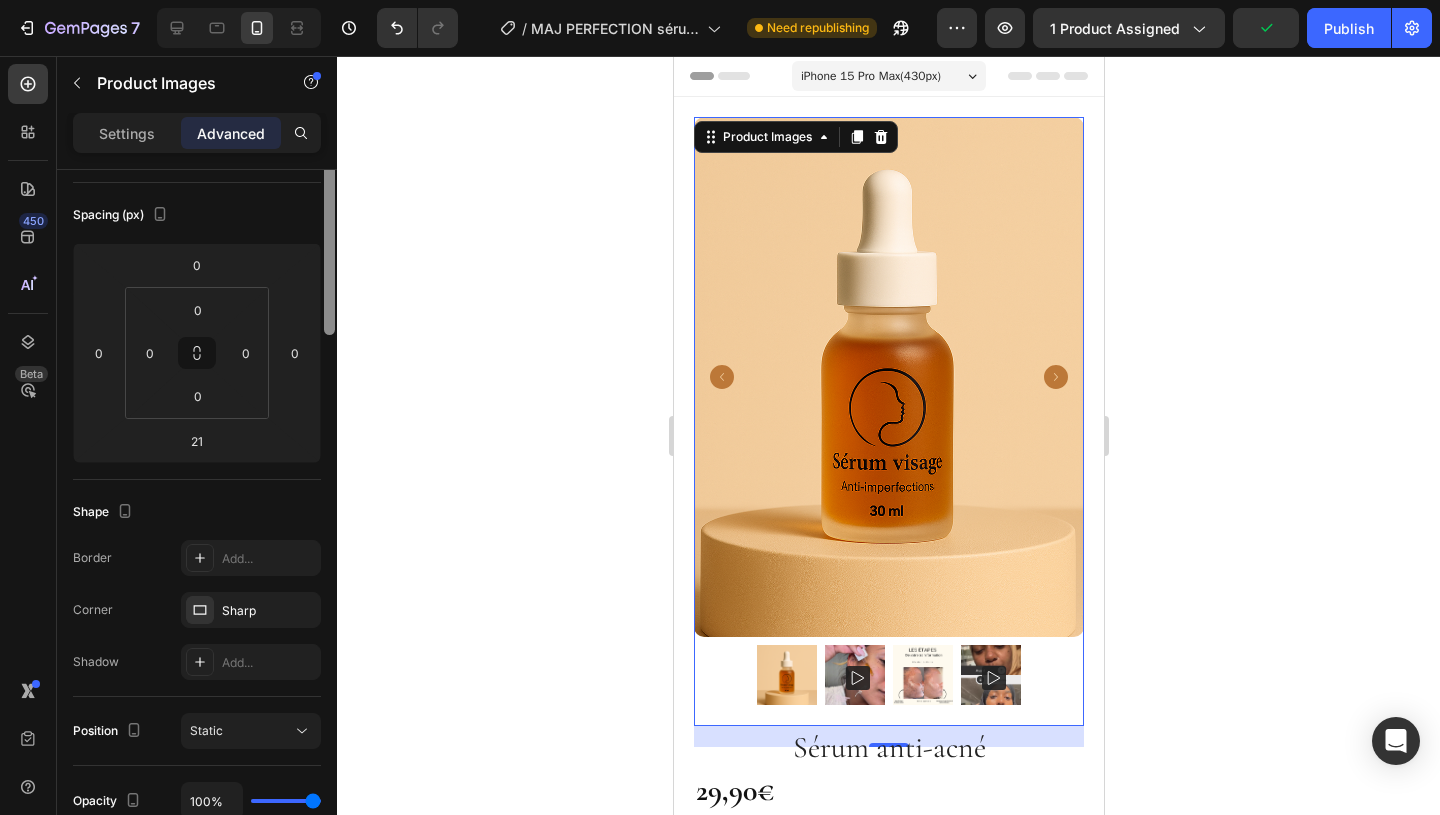 scroll, scrollTop: 0, scrollLeft: 0, axis: both 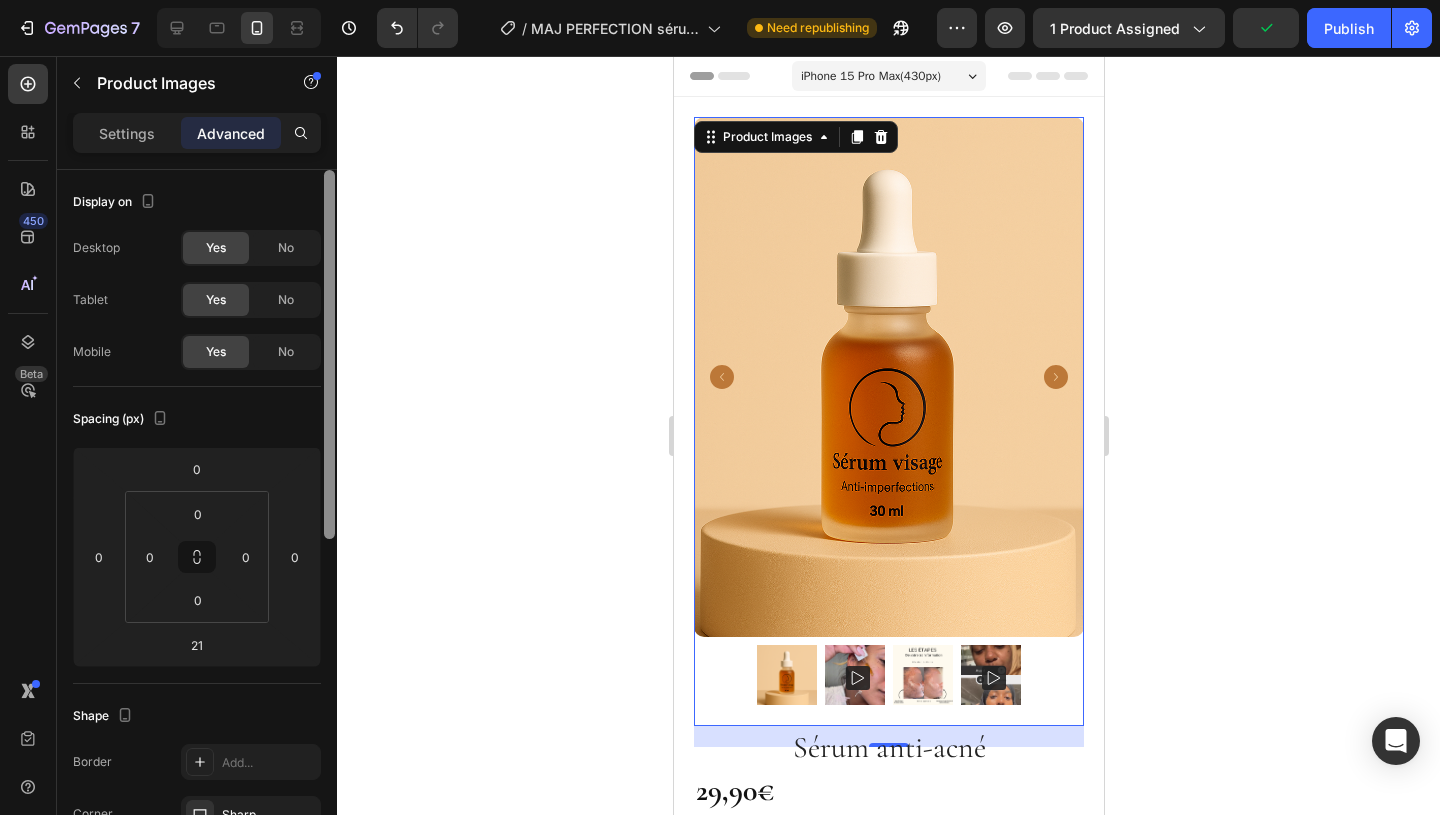 drag, startPoint x: 331, startPoint y: 611, endPoint x: 342, endPoint y: 194, distance: 417.14505 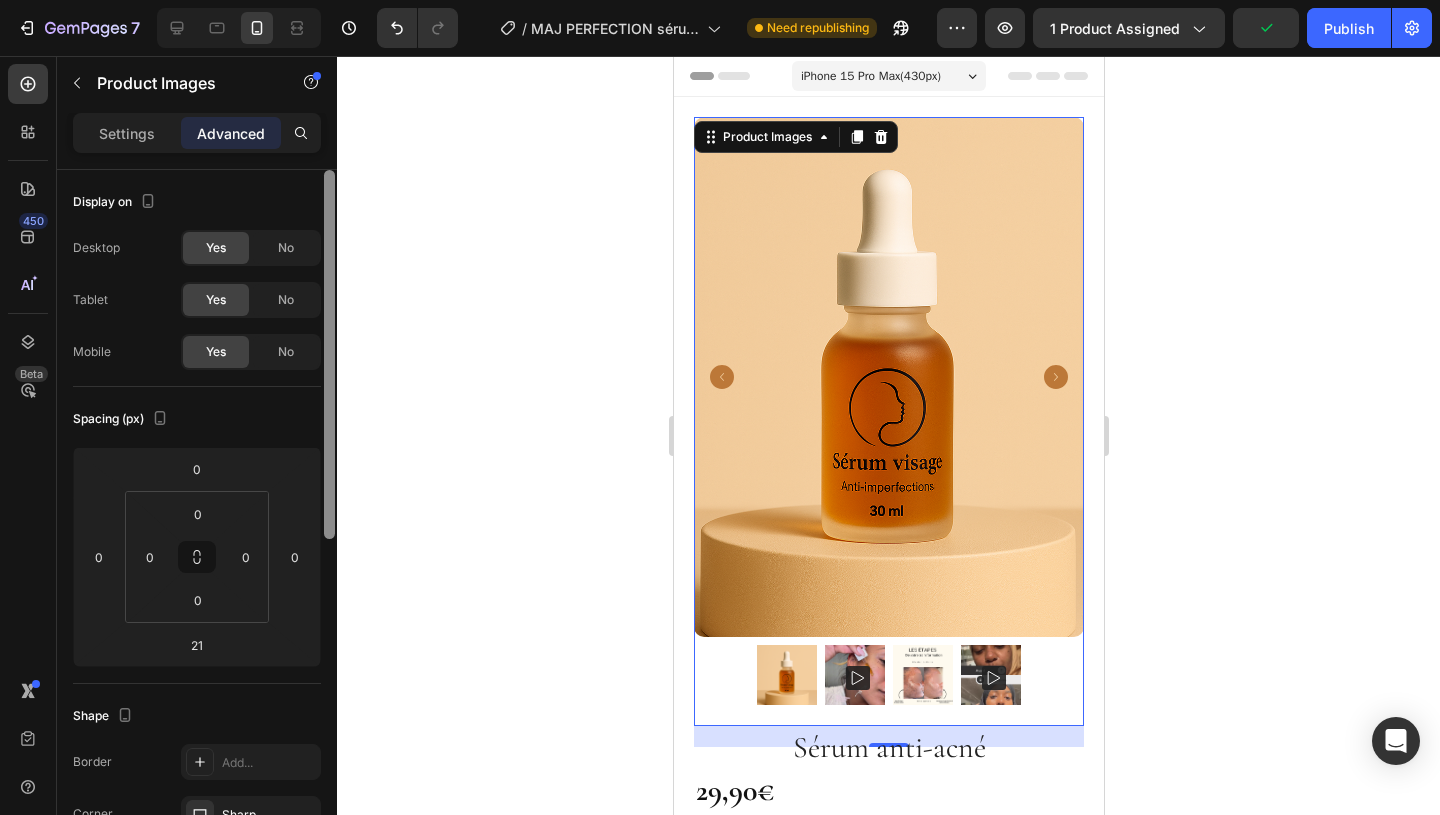 click on "7  Version history  /  MAJ PERFECTION sérum- [DATE], [TIME] Need republishing Preview 1 product assigned  Publish  450 Beta Sections(18) Elements(84) Section Element Hero Section Product Detail Brands Trusted Badges Guarantee Product Breakdown How to use Testimonials Compare Bundle FAQs Social Proof Brand Story Product List Collection Blog List Contact Sticky Add to Cart Custom Footer Browse Library 450 Layout
Row
Row
Row
Row Text
Heading
Text Block Button
Button
Button Media
Image
Image
Video" 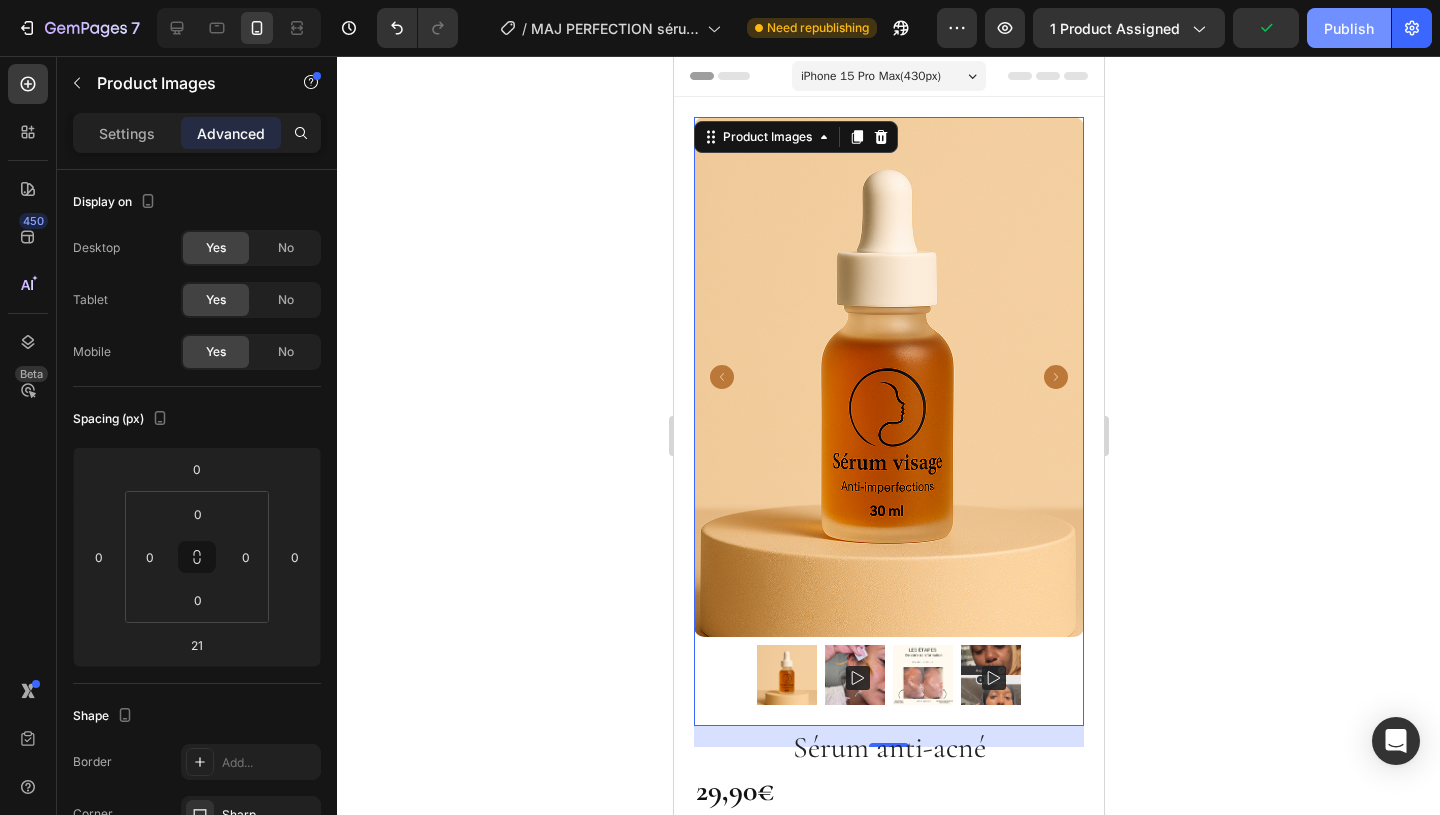 click on "Publish" at bounding box center [1349, 28] 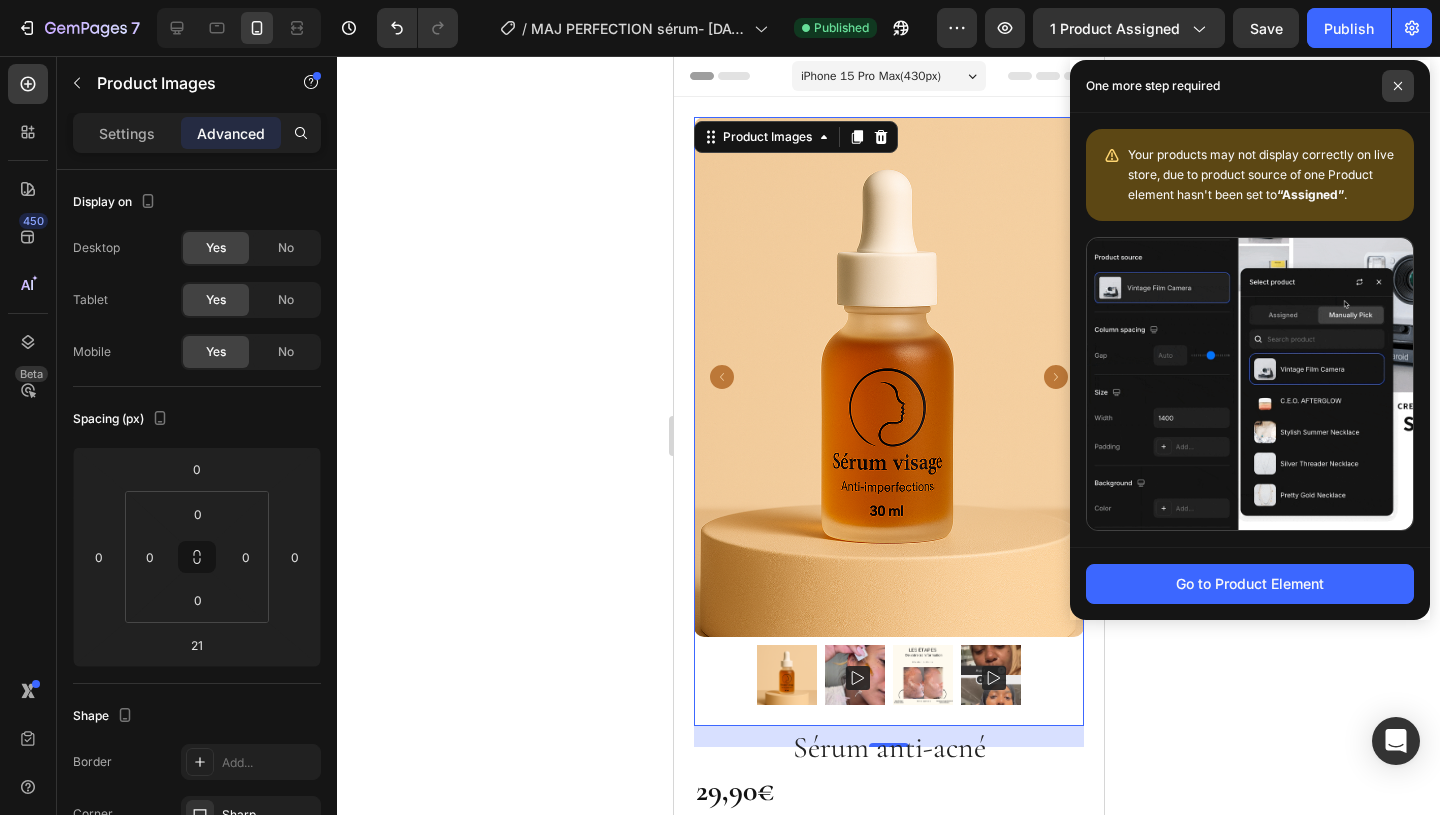 click 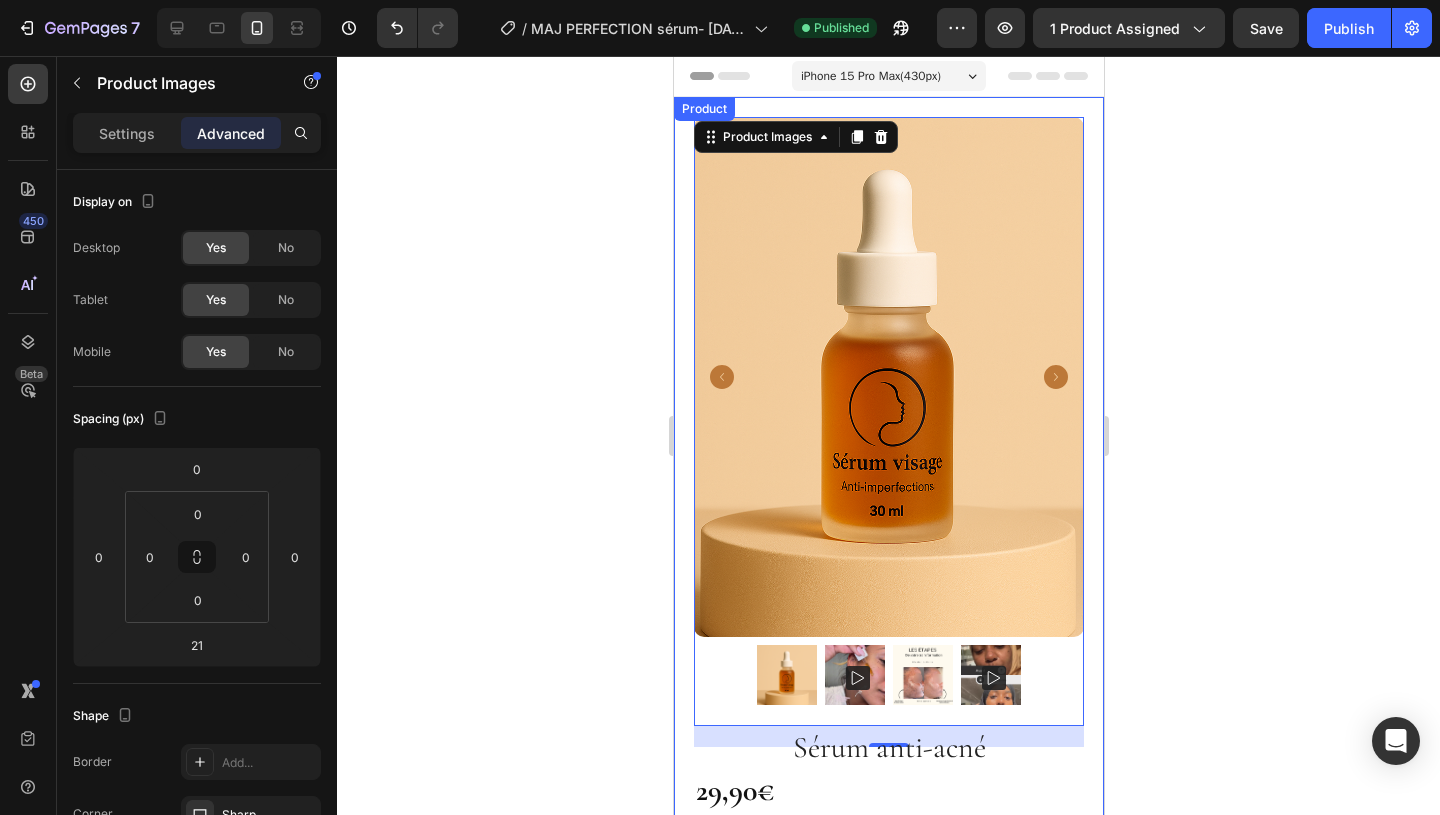 click on "Product Images   21 Row Sérum anti-acné Product Title 29,90€ Product Price Product Price Résultats visible dès 1 semaine d'utilisation Réduit les boutons, points noirs et microkyste sans aggresser la peau Illumine le teint, affine le grain de peau et régule le sébum Sans parfum, ni fragrance  Item List
Icon Expédition le surlendemain (hors jours ouvrés) pour toutes commandes passé avant 18H00. Text Block Row Image Image Image Image Image Row ajouté au panier Add to Cart
Icon LIVRAISON EXPRESS Text Block
Icon PAIEMENT SECURISÉ Text Block
Icon RETOUR SIMPLIFÉ Text Block Row
Ingrédients
Description
Conseils d'utilisation
Avis clients Accordion Row Row Product" at bounding box center (888, 838) 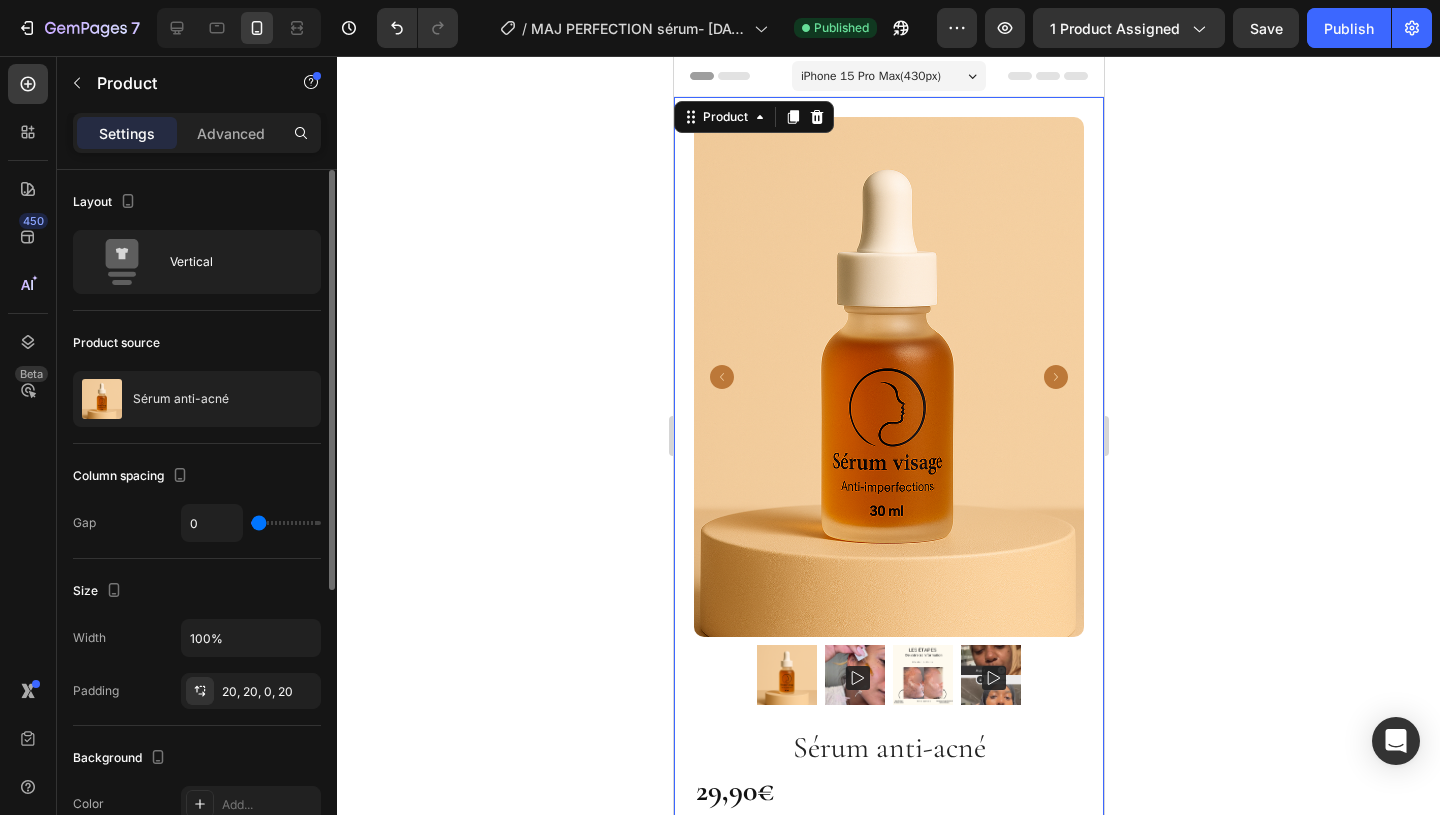type on "56" 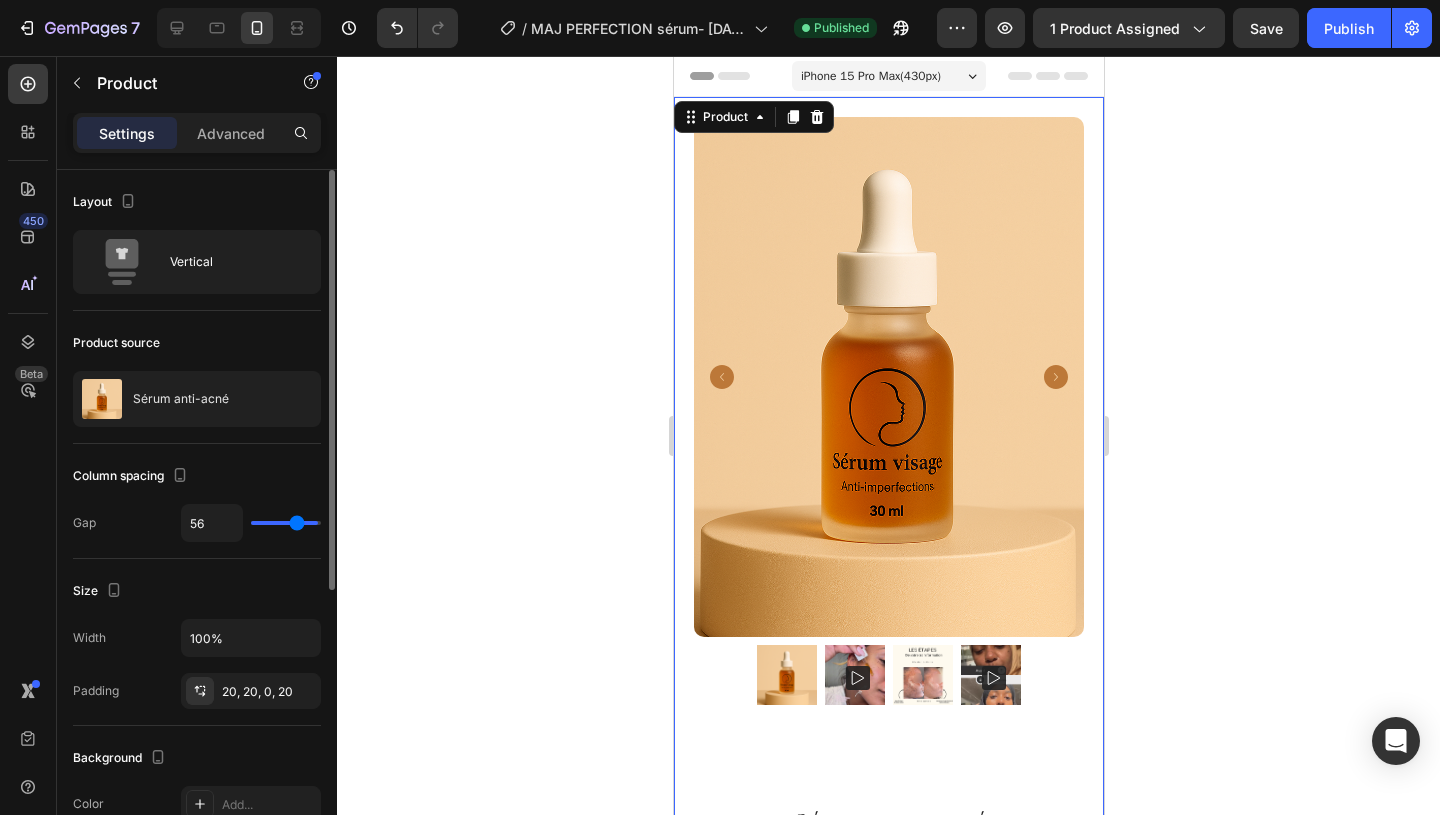 type on "76" 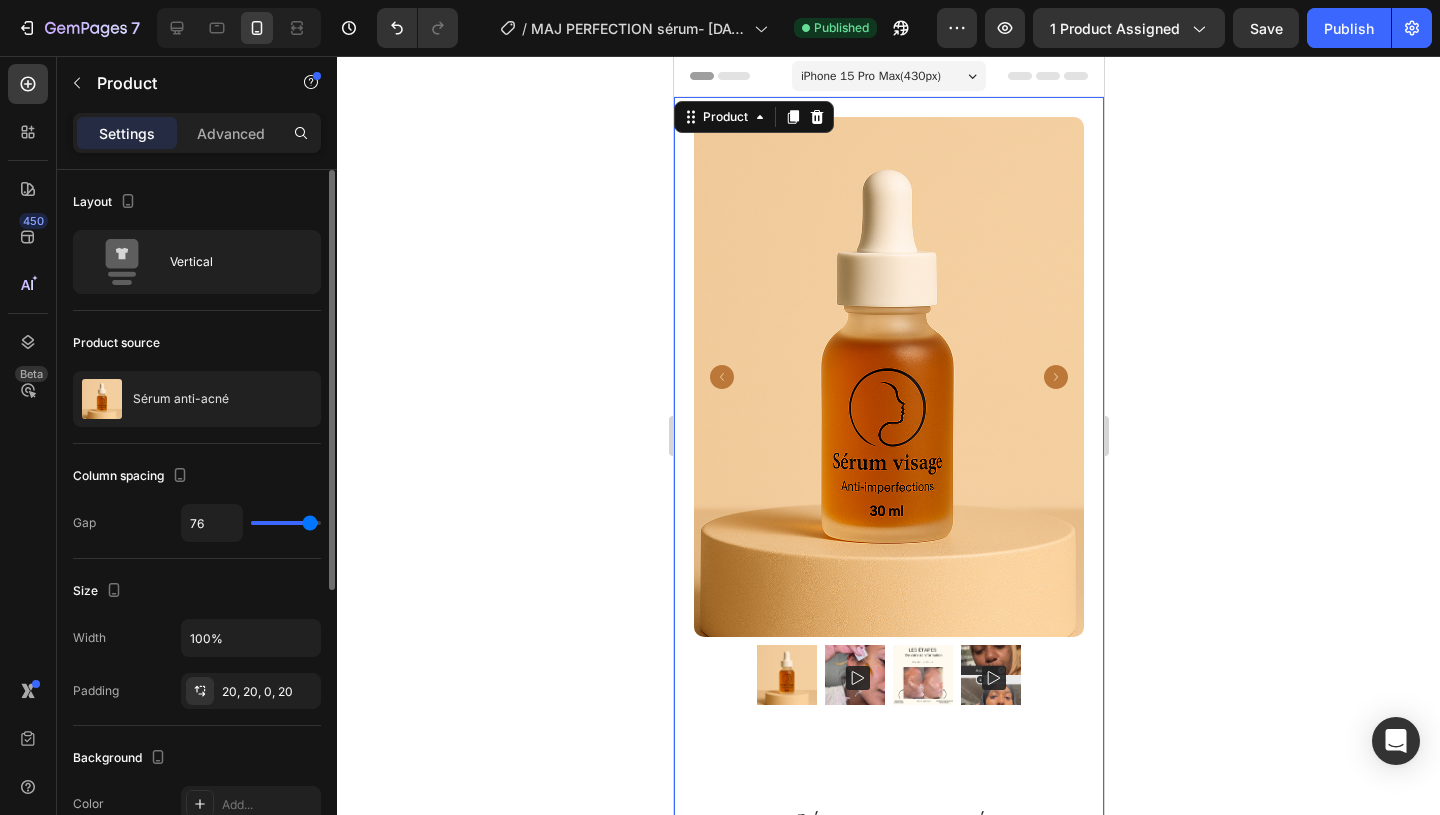 type on "79" 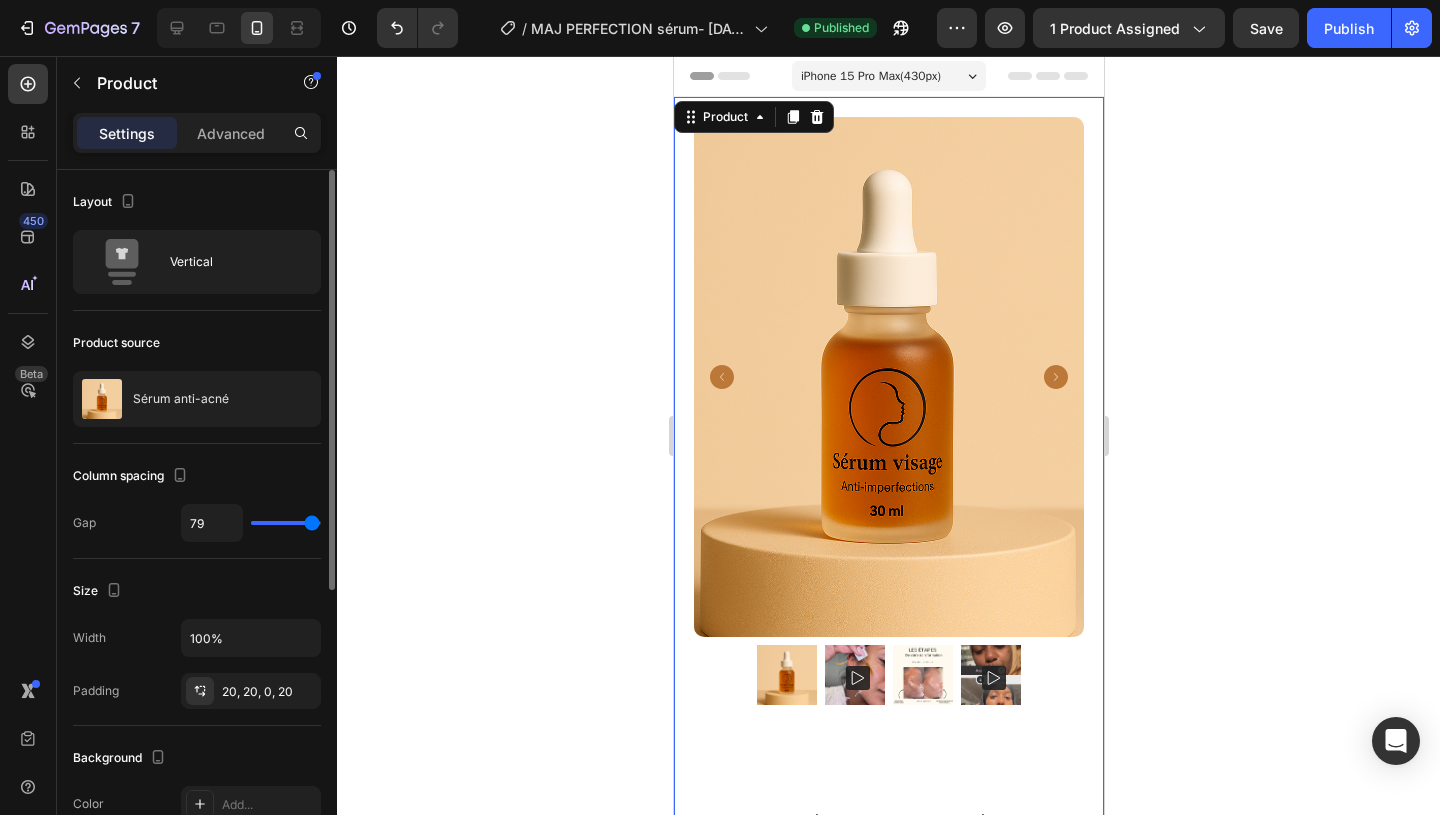 type on "45" 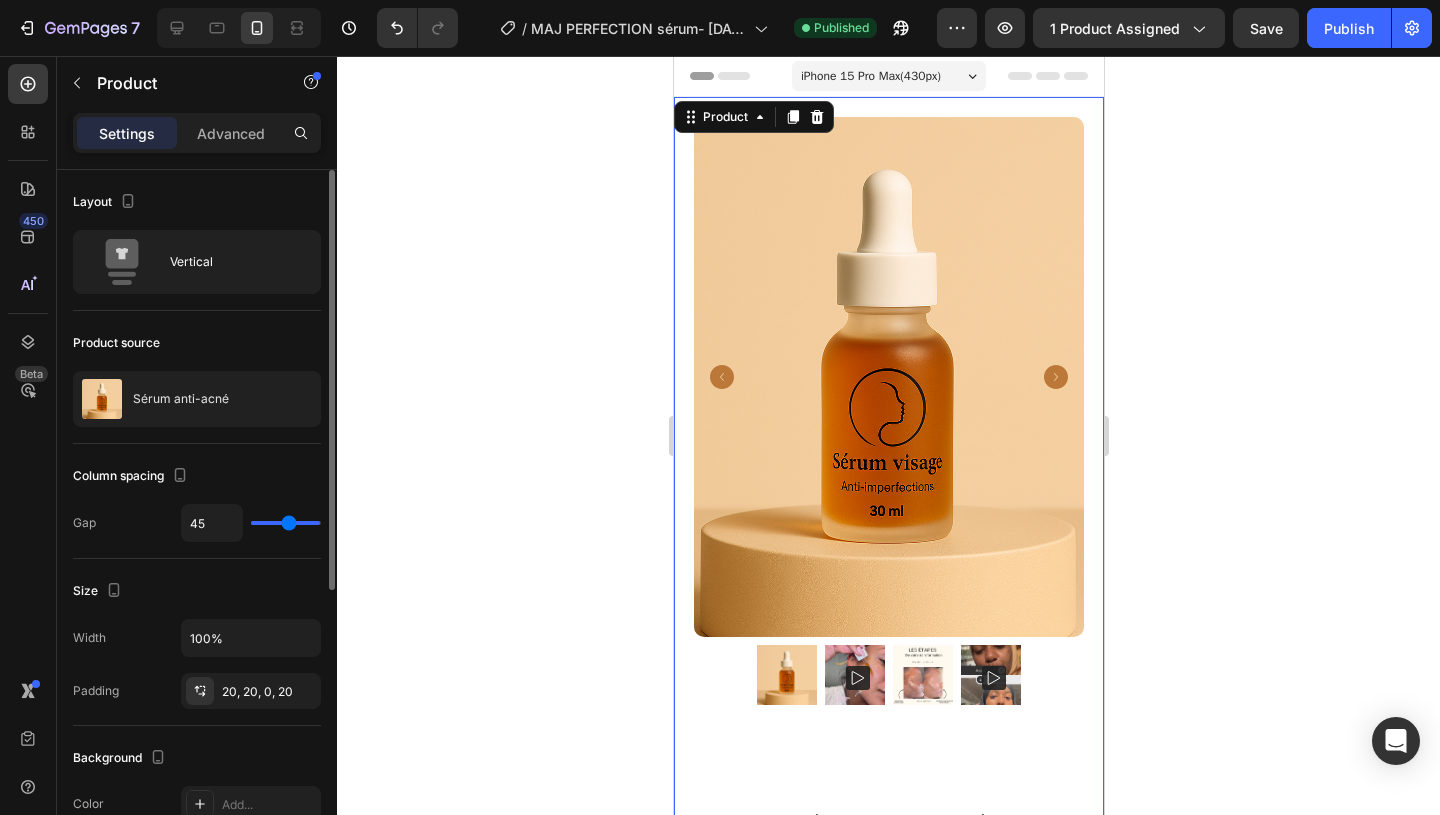 type on "0" 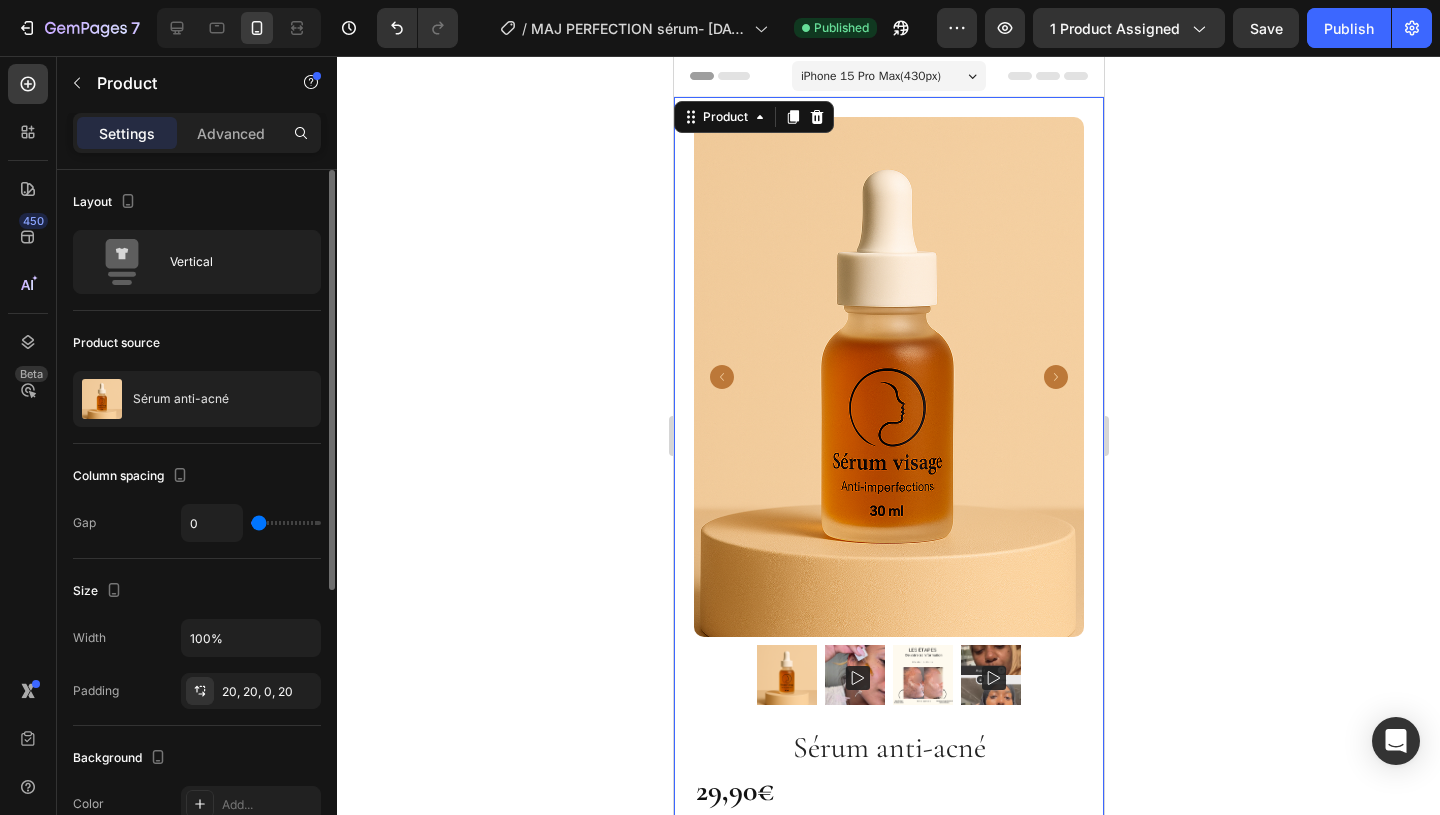 drag, startPoint x: 260, startPoint y: 521, endPoint x: 234, endPoint y: 527, distance: 26.683329 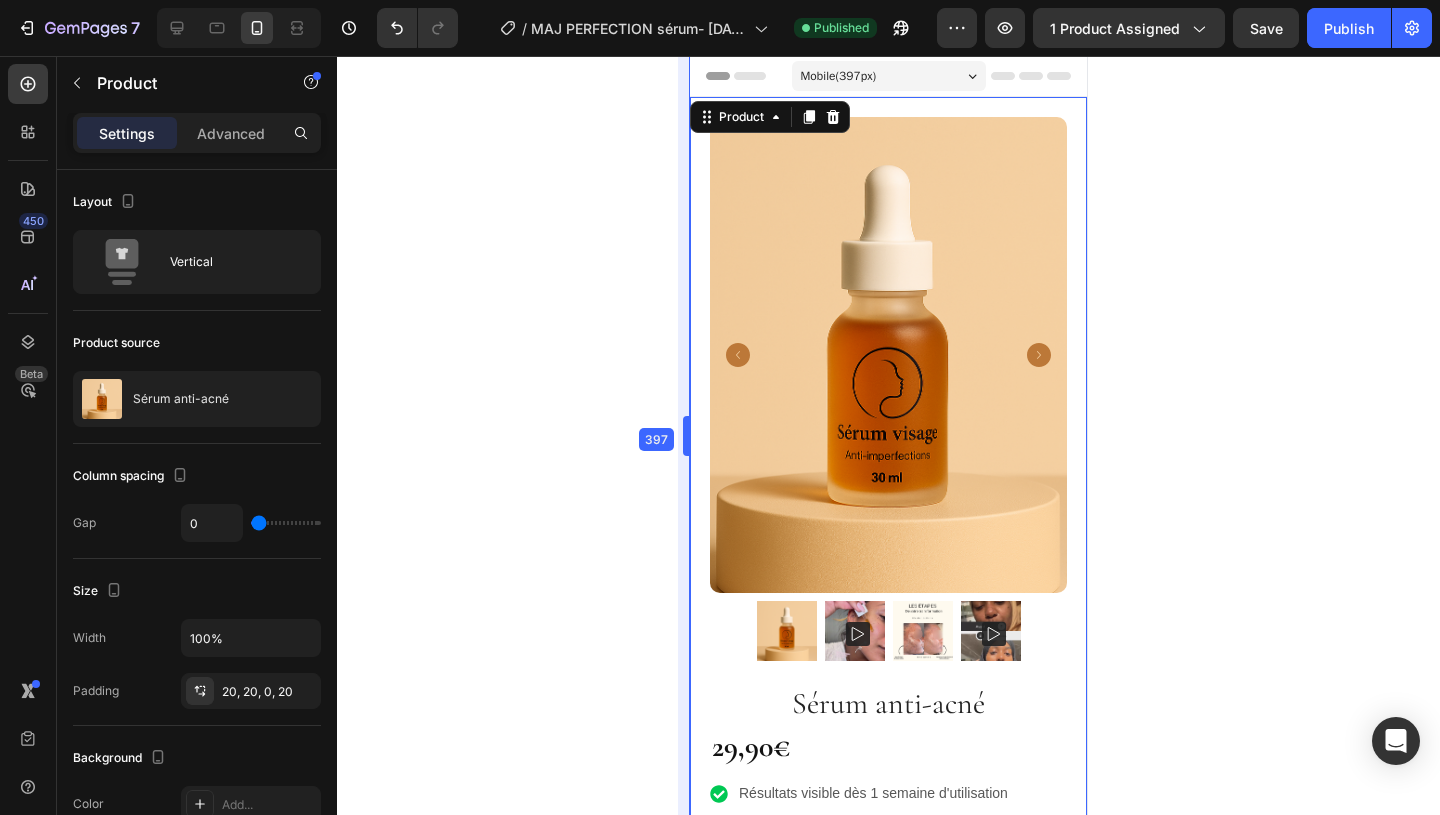drag, startPoint x: 670, startPoint y: 432, endPoint x: 704, endPoint y: 430, distance: 34.058773 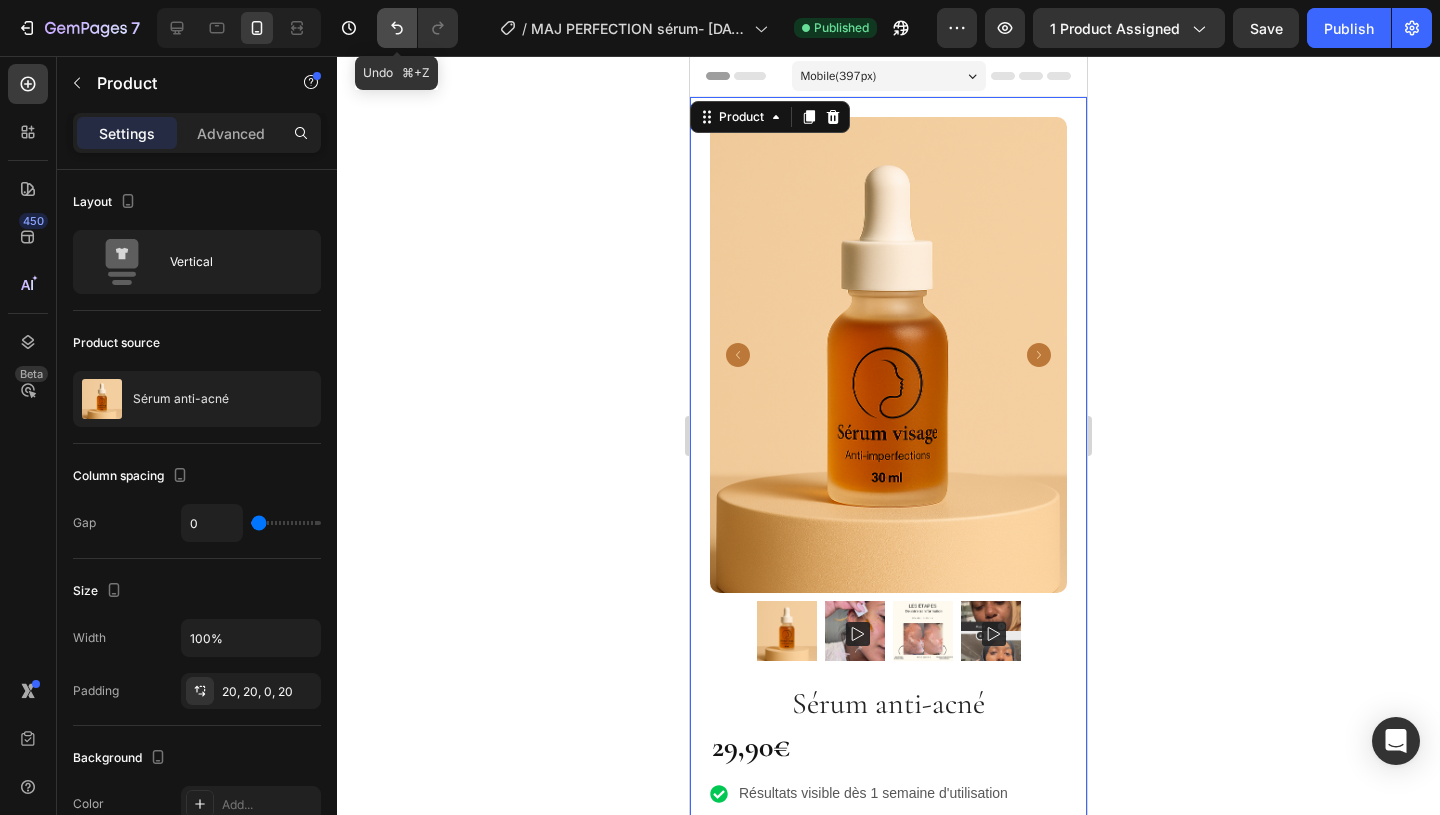 click 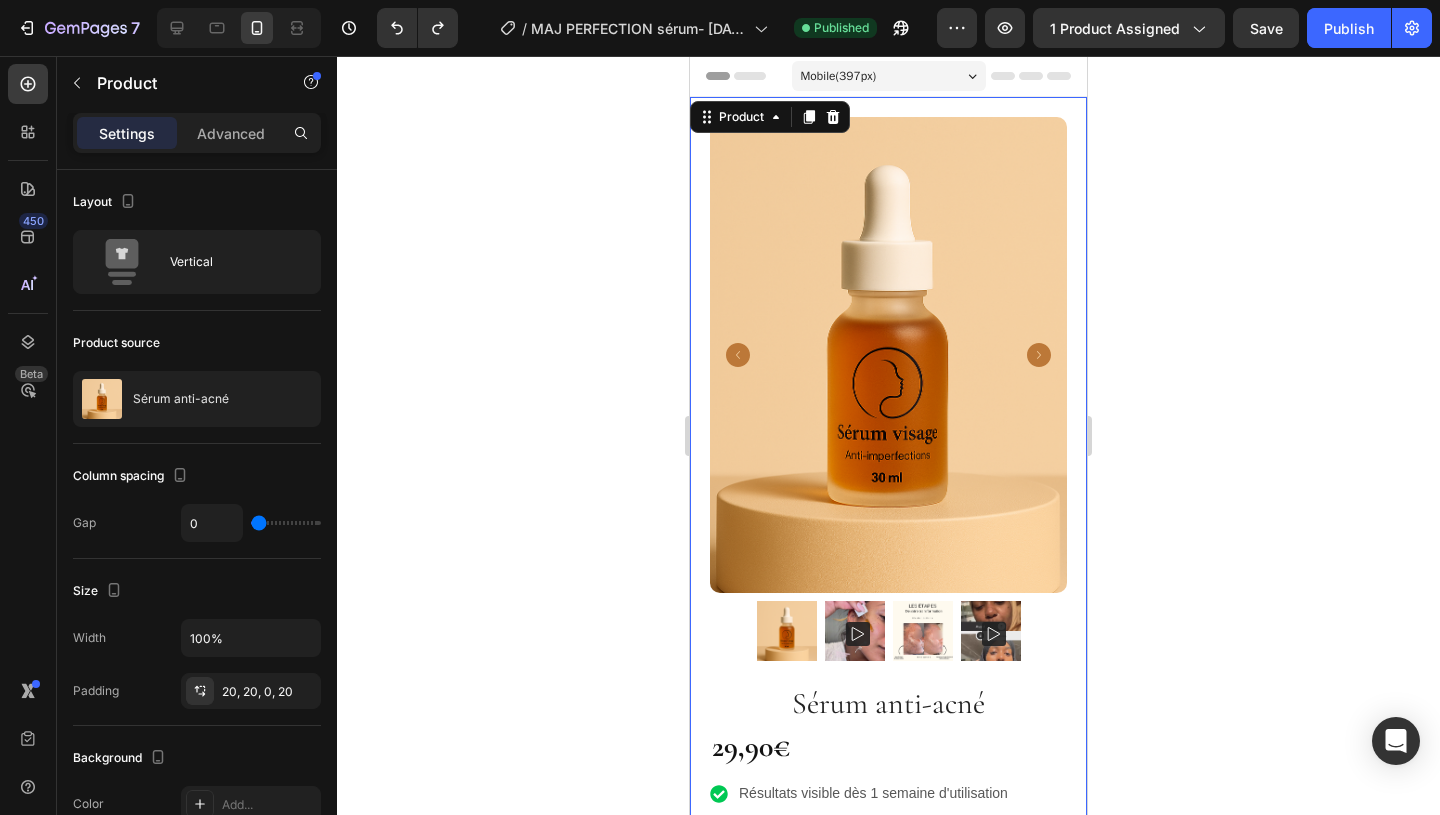 click on "Mobile  ( 397 px)" at bounding box center (889, 76) 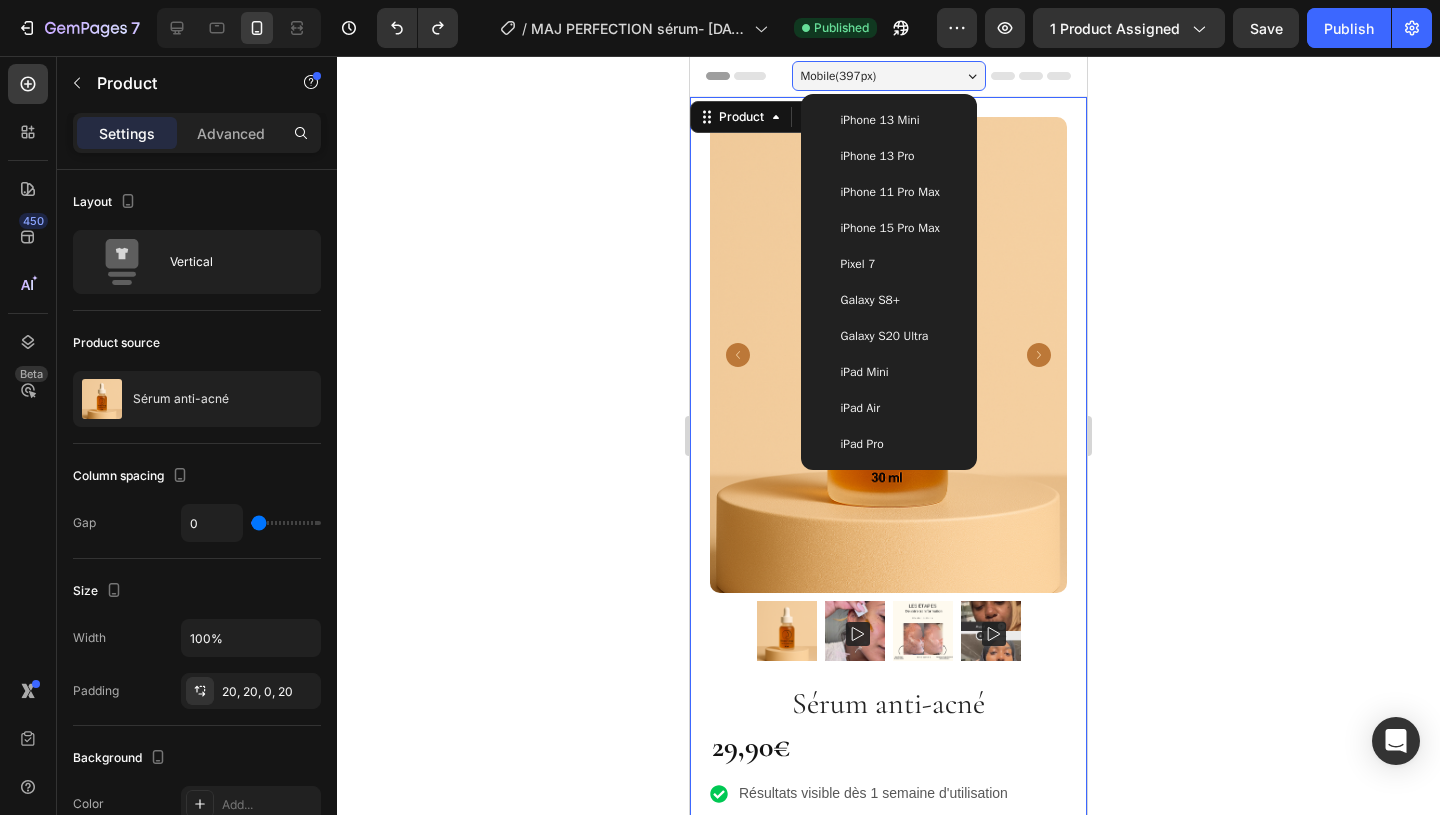 click on "Mobile  ( 397 px)" at bounding box center (889, 76) 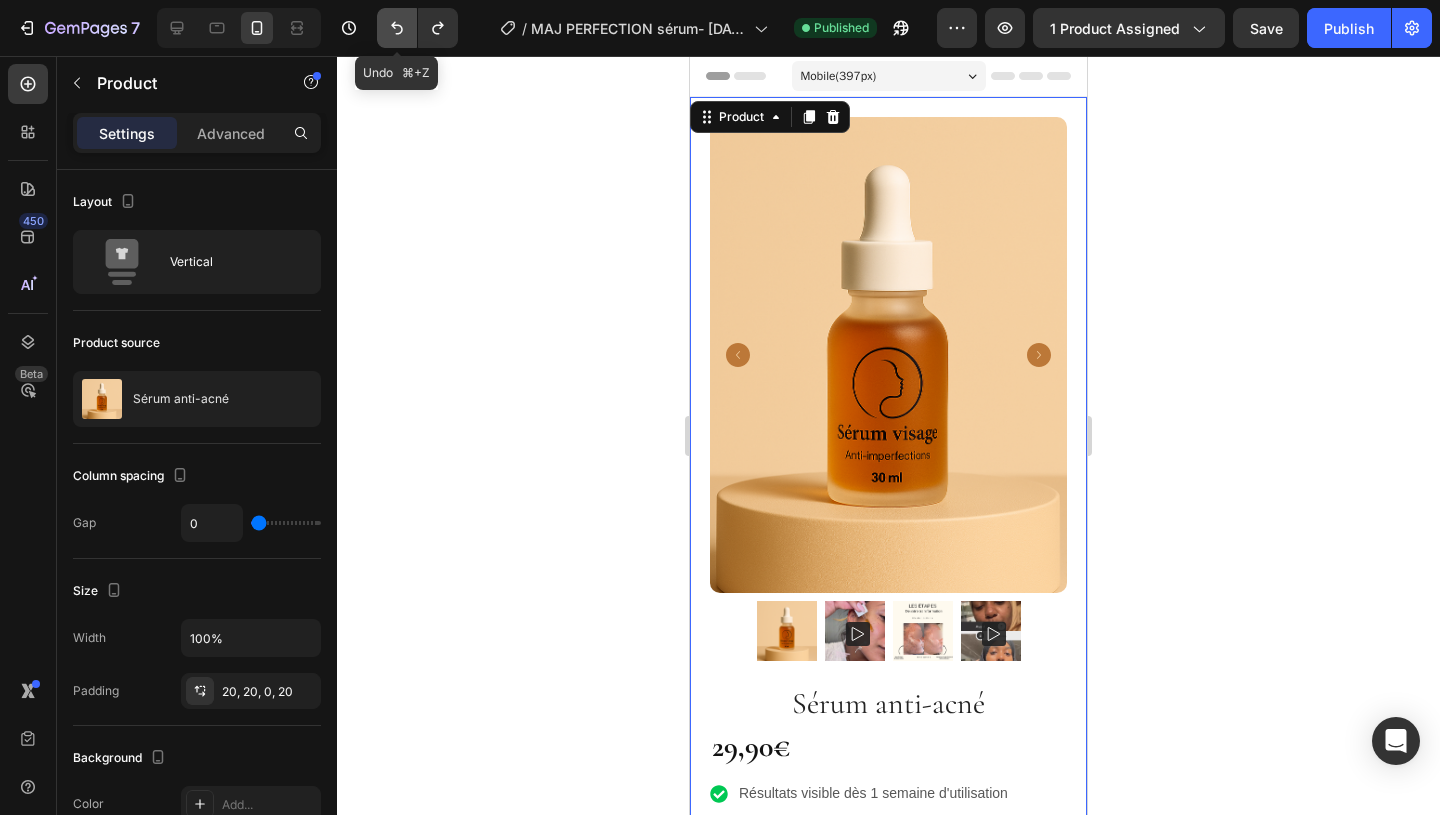 click 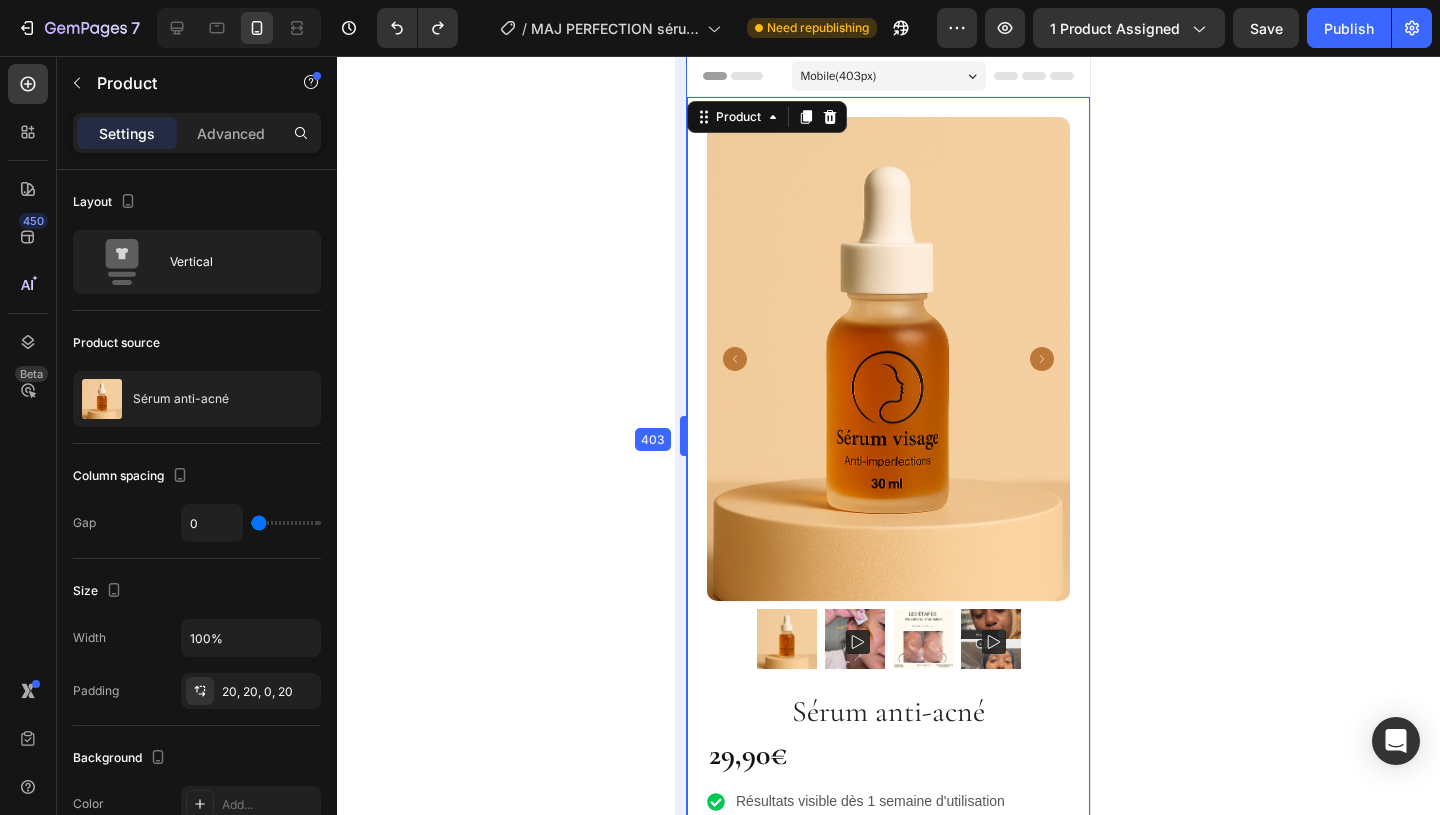 drag, startPoint x: 686, startPoint y: 390, endPoint x: 665, endPoint y: 374, distance: 26.400757 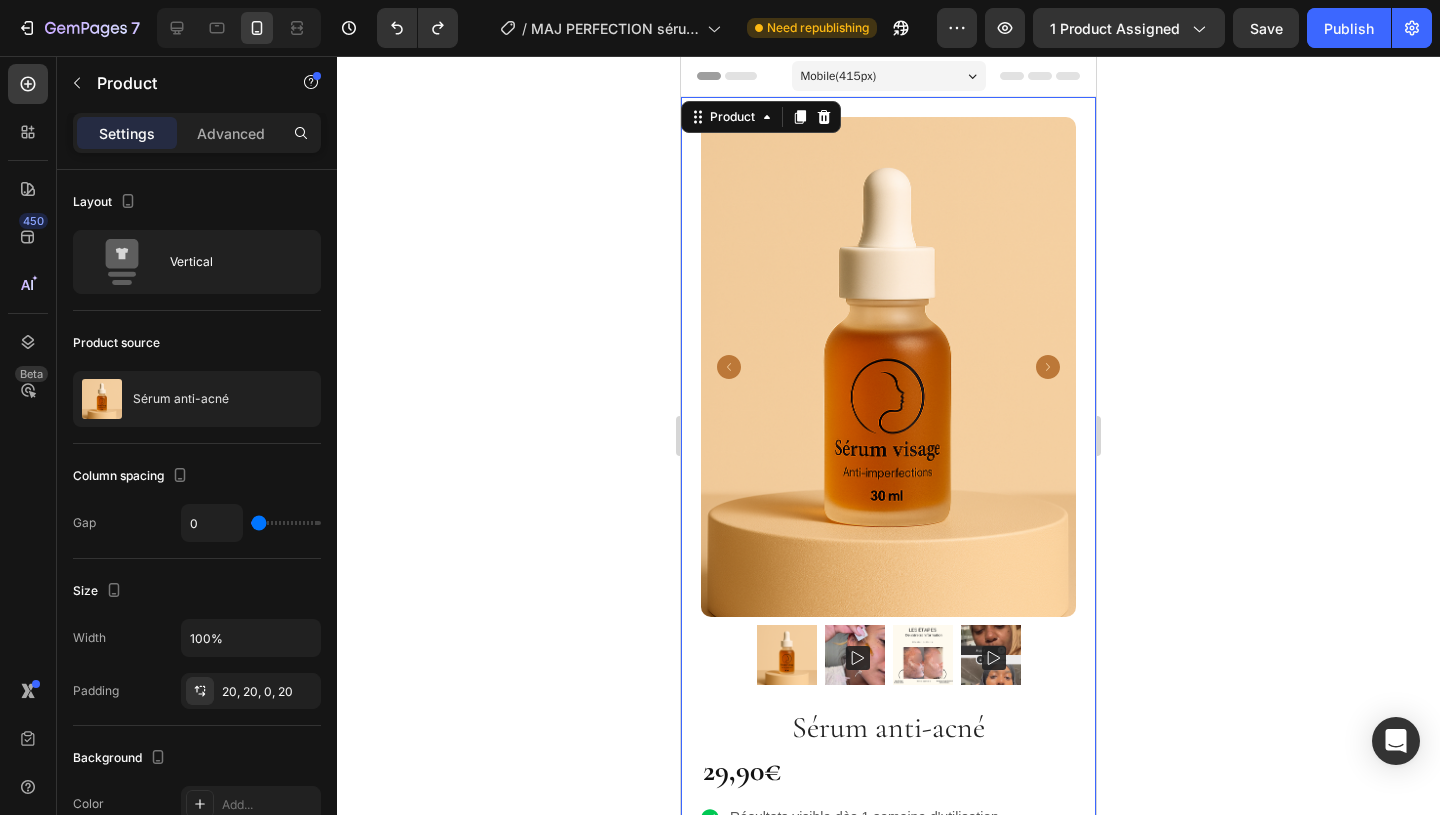 click 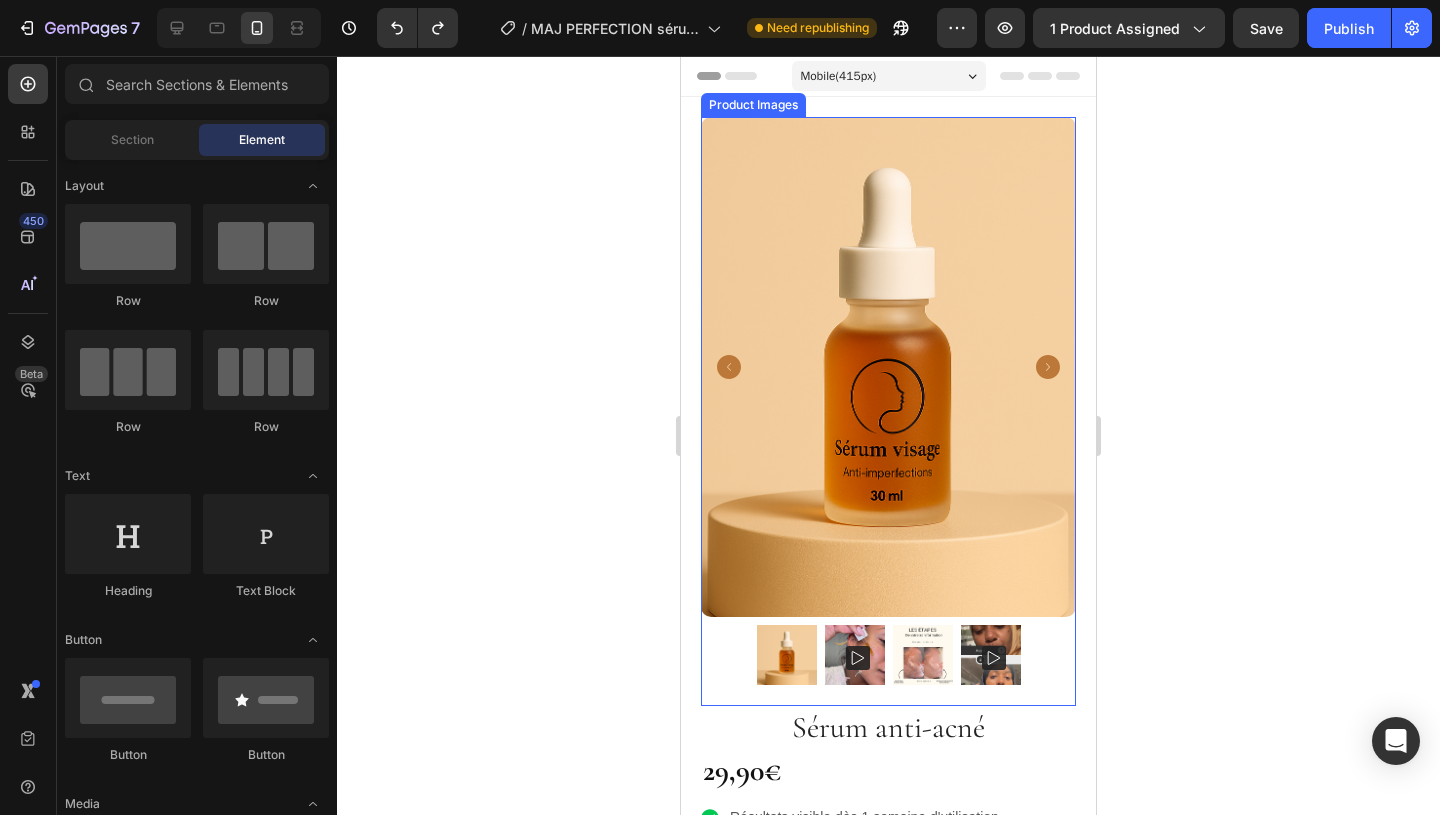 click at bounding box center (888, 367) 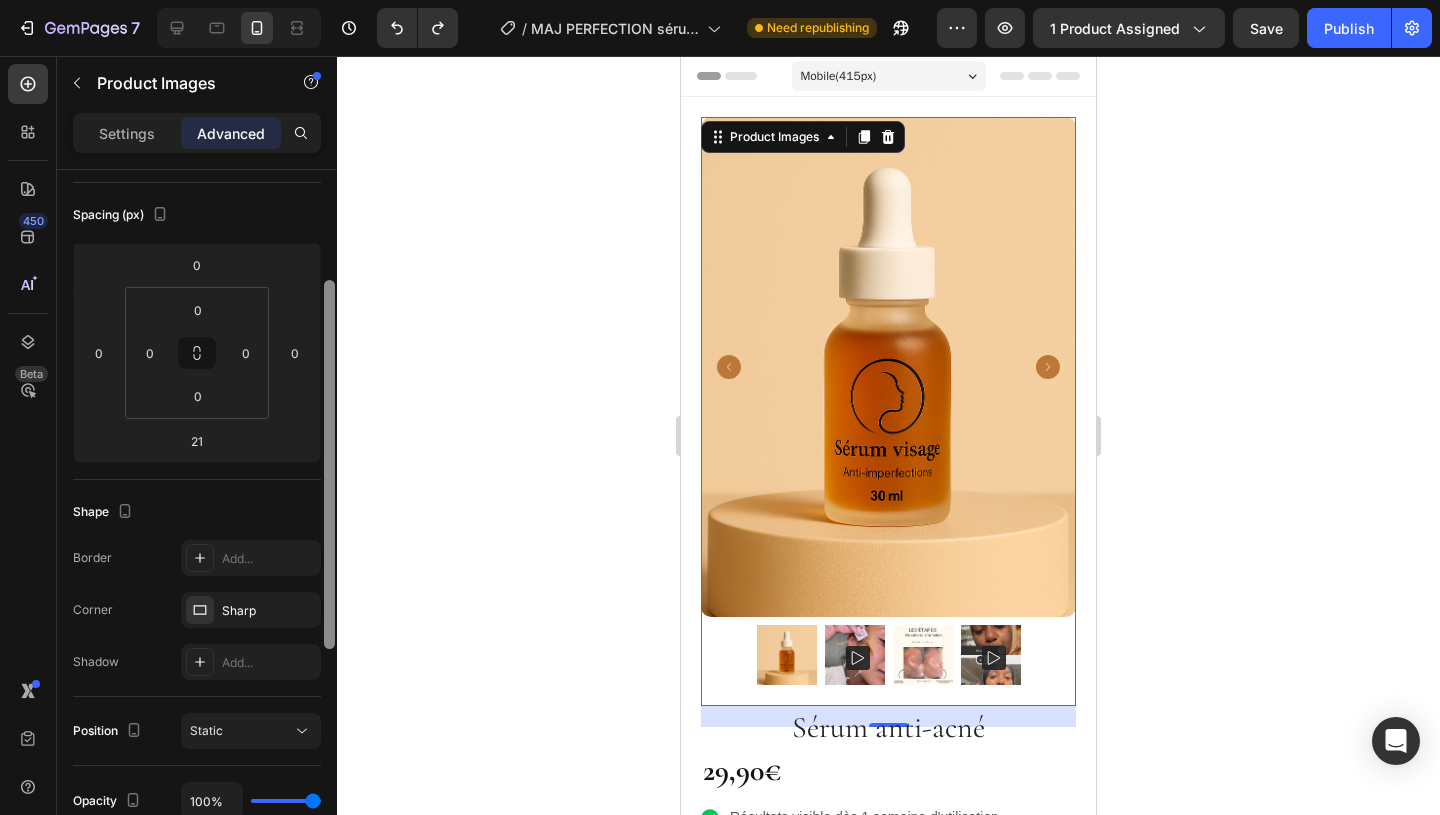 scroll, scrollTop: 208, scrollLeft: 0, axis: vertical 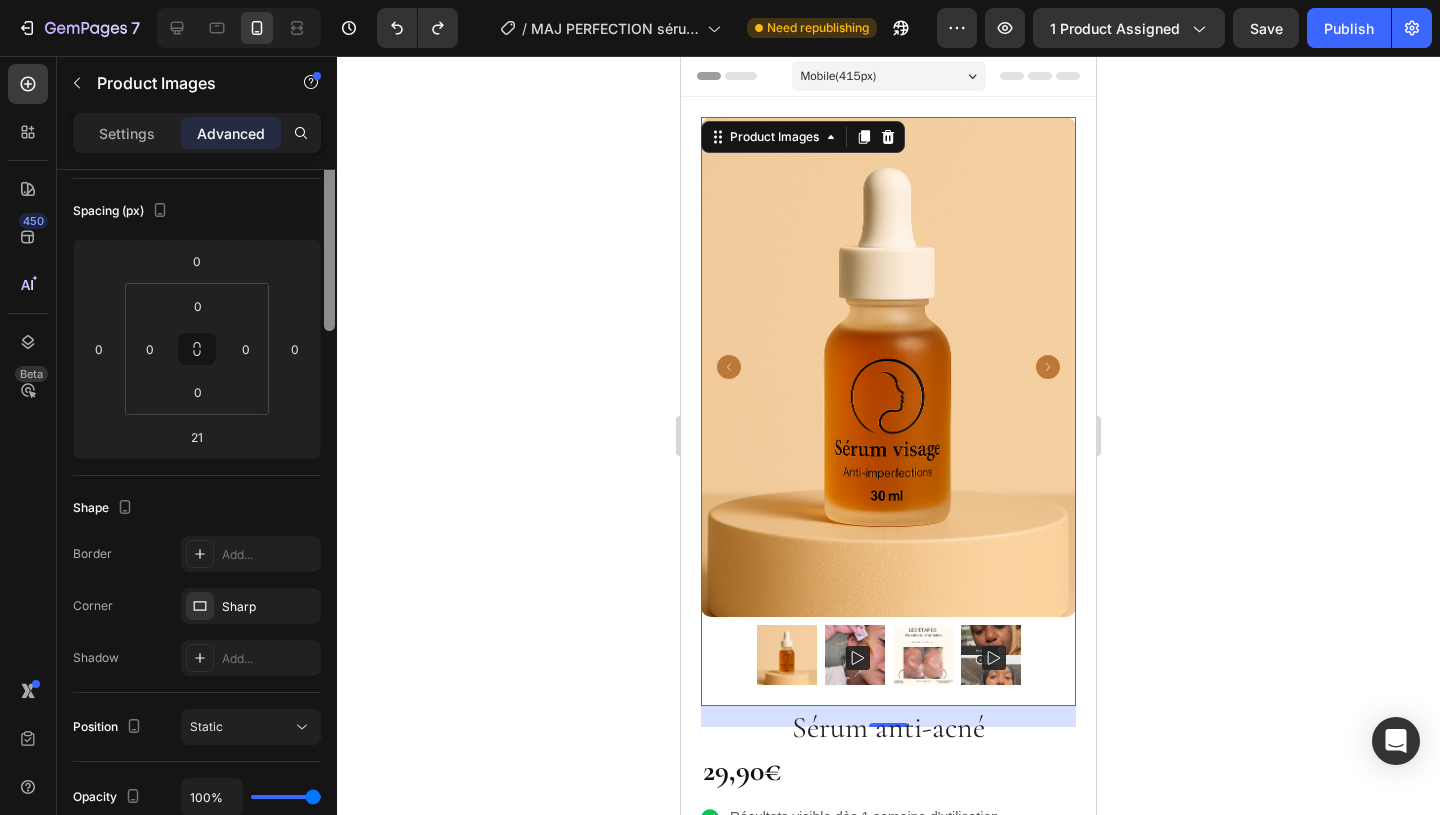 drag, startPoint x: 330, startPoint y: 194, endPoint x: 347, endPoint y: 162, distance: 36.23534 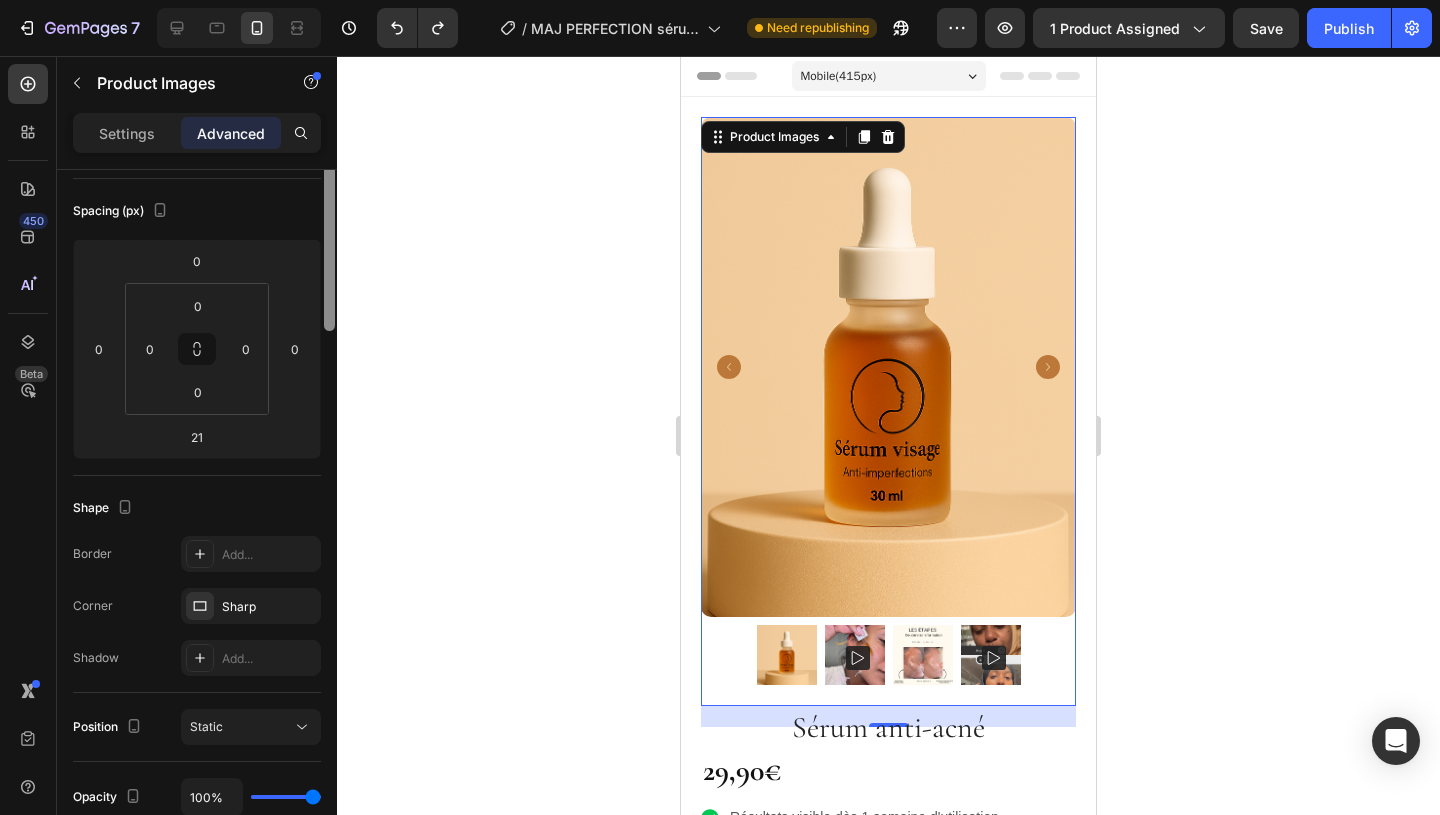 click on "7  Version history  /  MAJ PERFECTION sérum- [DATE] [TIME] Need republishing Preview 1 product assigned  Save   Publish  450 Beta Sections(18) Elements(84) Section Element Hero Section Product Detail Brands Trusted Badges Guarantee Product Breakdown How to use Testimonials Compare Bundle FAQs Social Proof Brand Story Product List Collection Blog List Contact Sticky Add to Cart Custom Footer Browse Library 450 Layout
Row
Row
Row
Row Text
Heading
Text Block Button
Button
Button Media
Image
Image" 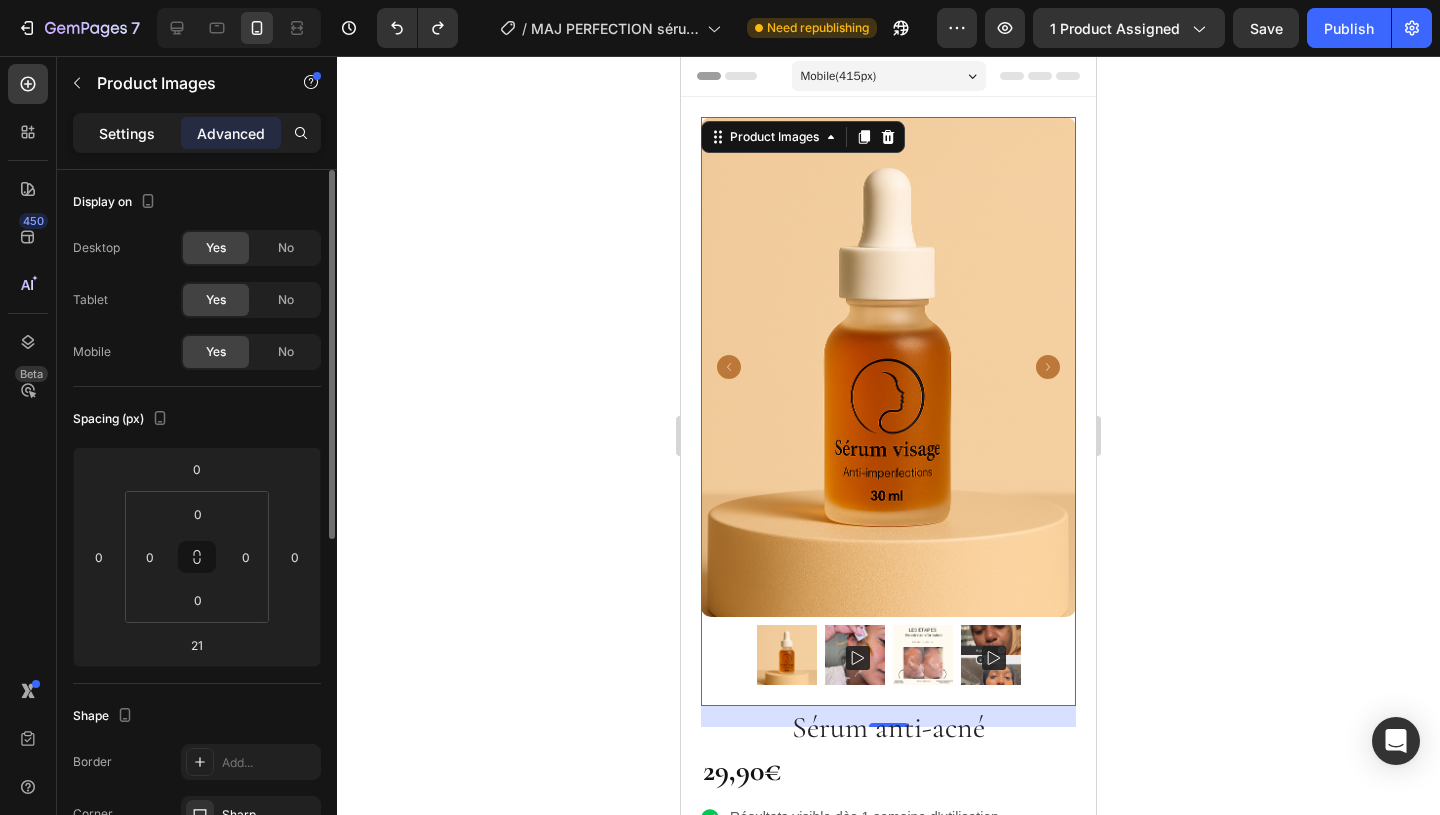 click on "Settings" at bounding box center (127, 133) 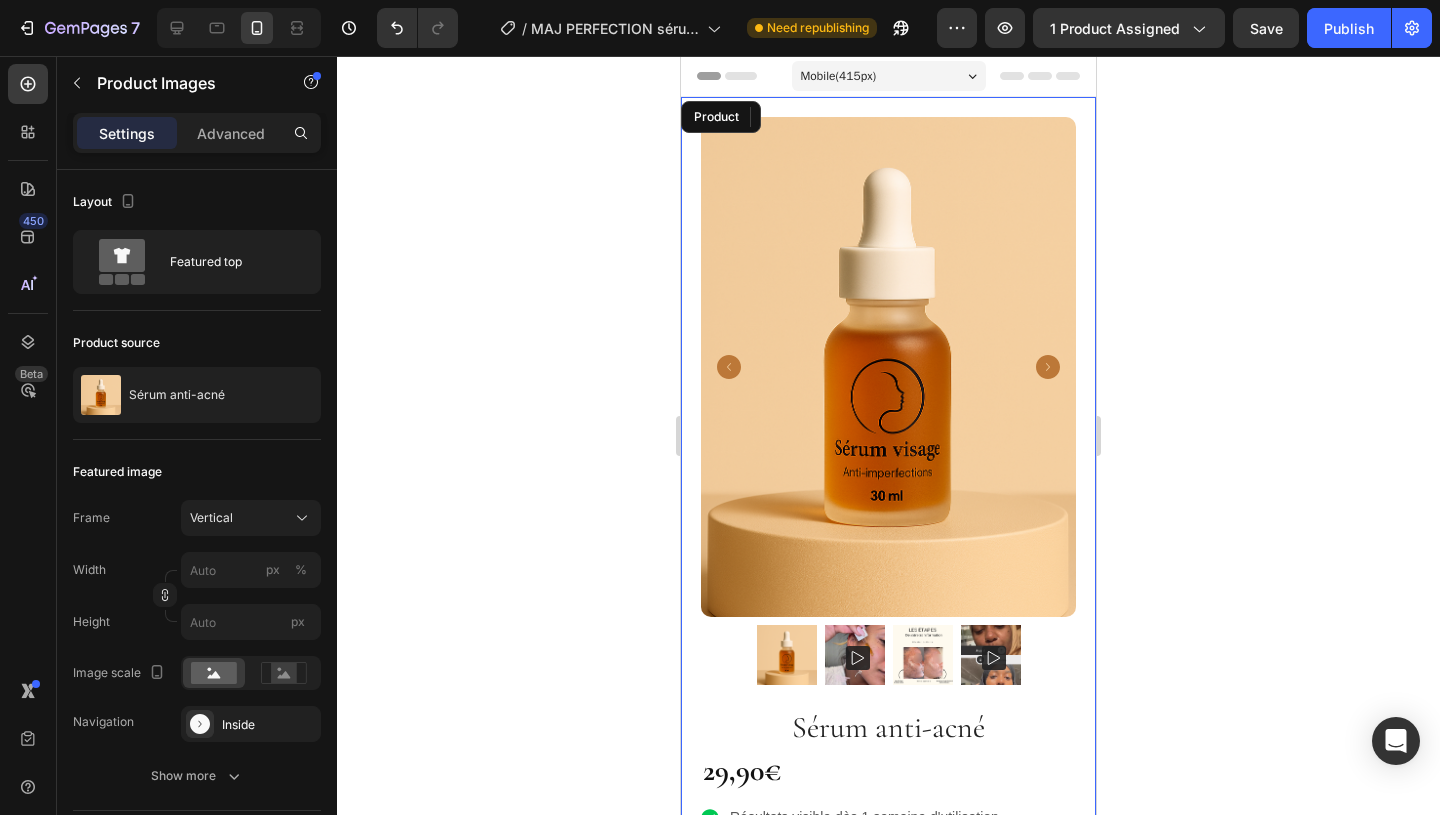 click on "Product Images   21 Row Sérum anti-acné Product Title 29,90€ Product Price Product Price Résultats visible dès 1 semaine d'utilisation Réduit les boutons, points noirs et microkyste sans aggresser la peau Illumine le teint, affine le grain de peau et régule le sébum Sans parfum, ni fragrance  Item List
Icon Expédition le surlendemain (hors jours ouvrés) pour toutes commandes passé avant 18H00. Text Block Row Image Image Image Image Image Row ajouté au panier Add to Cart
Icon LIVRAISON EXPRESS Text Block
Icon PAIEMENT SECURISÉ Text Block
Icon RETOUR SIMPLIFÉ Text Block Row
Ingrédients
Description
Conseils d'utilisation
Avis clients Accordion Row Row Product" at bounding box center [888, 828] 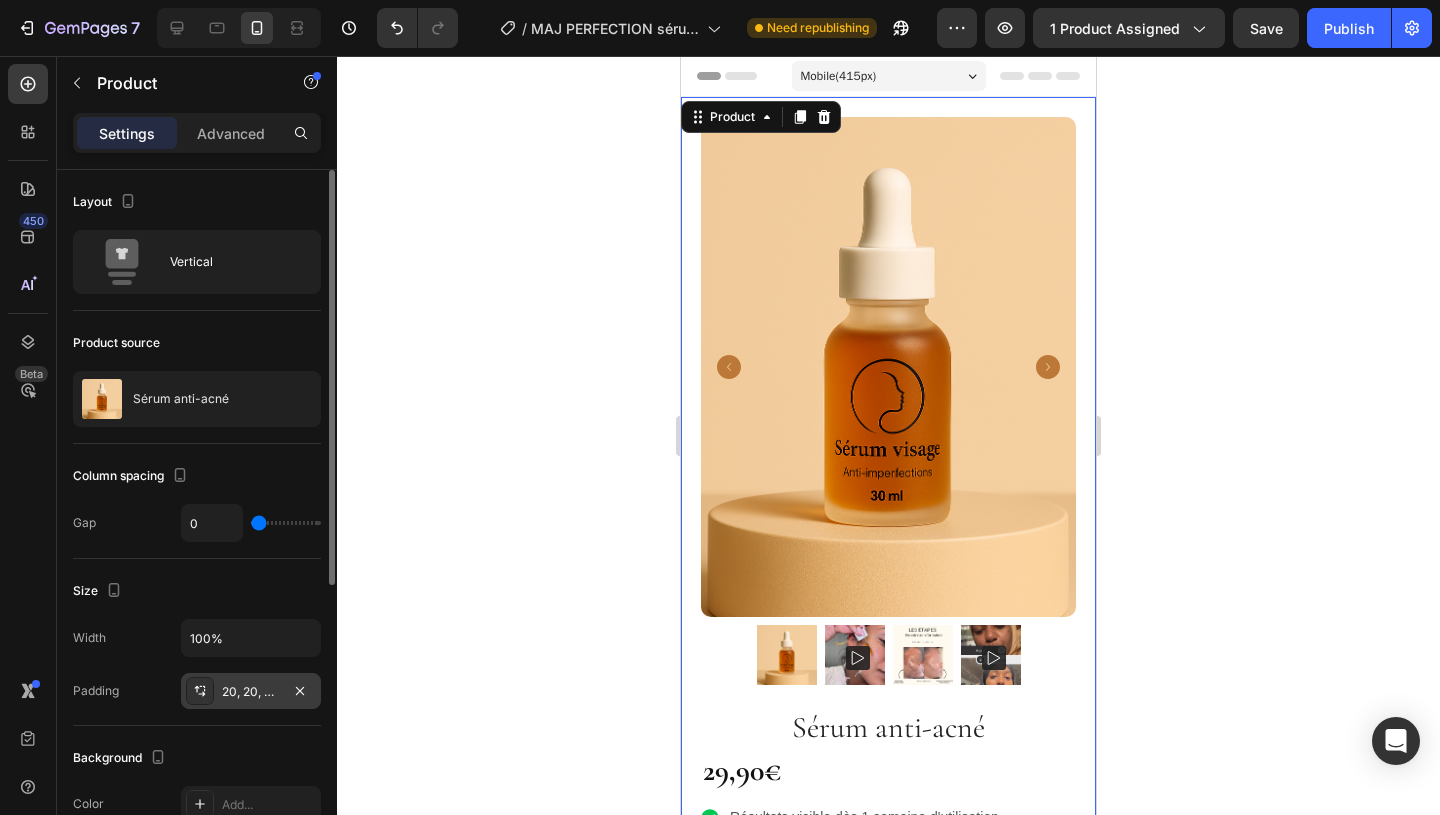 click on "20, 20, 0, 20" at bounding box center (251, 692) 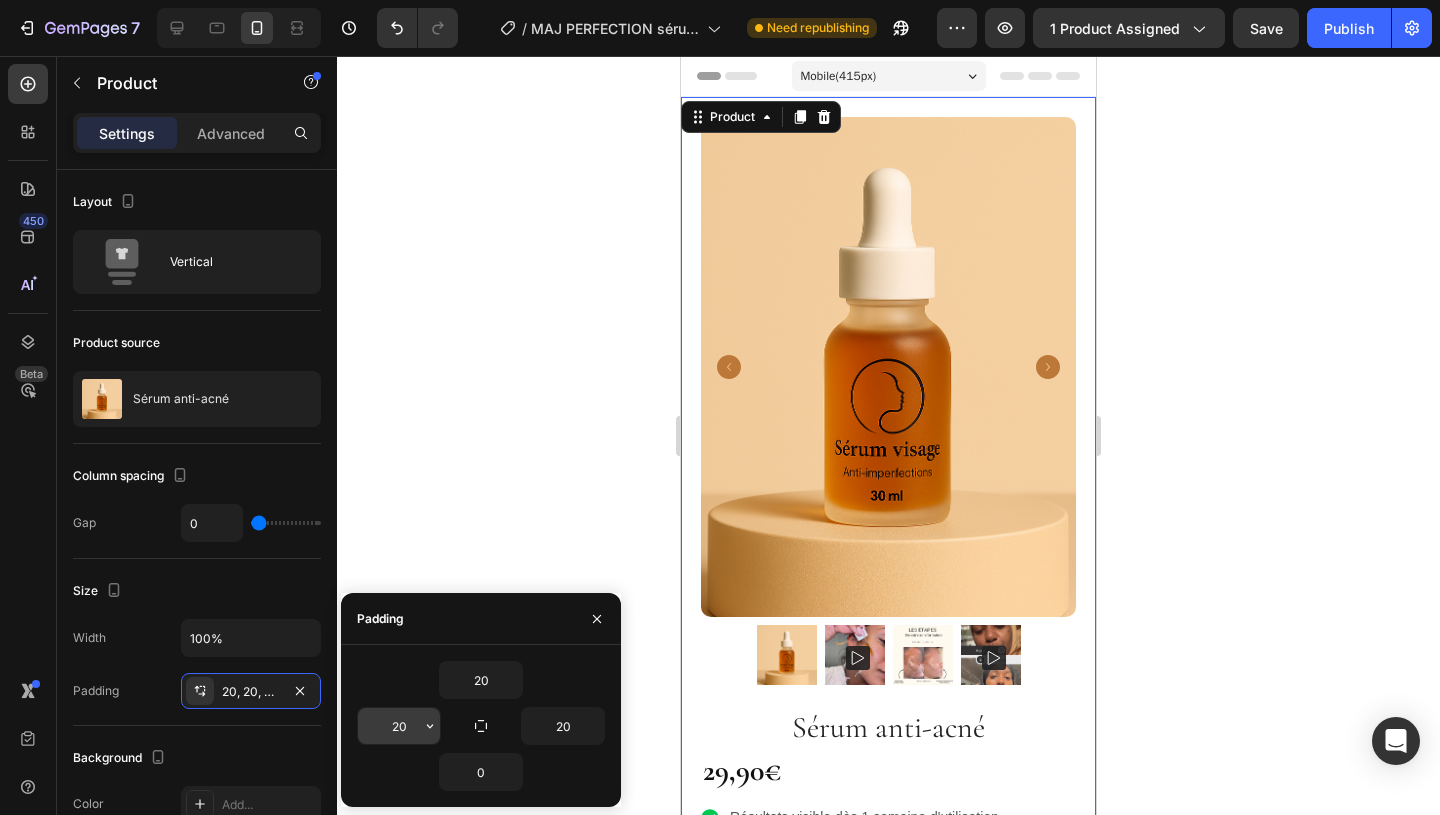 click on "20" at bounding box center (399, 726) 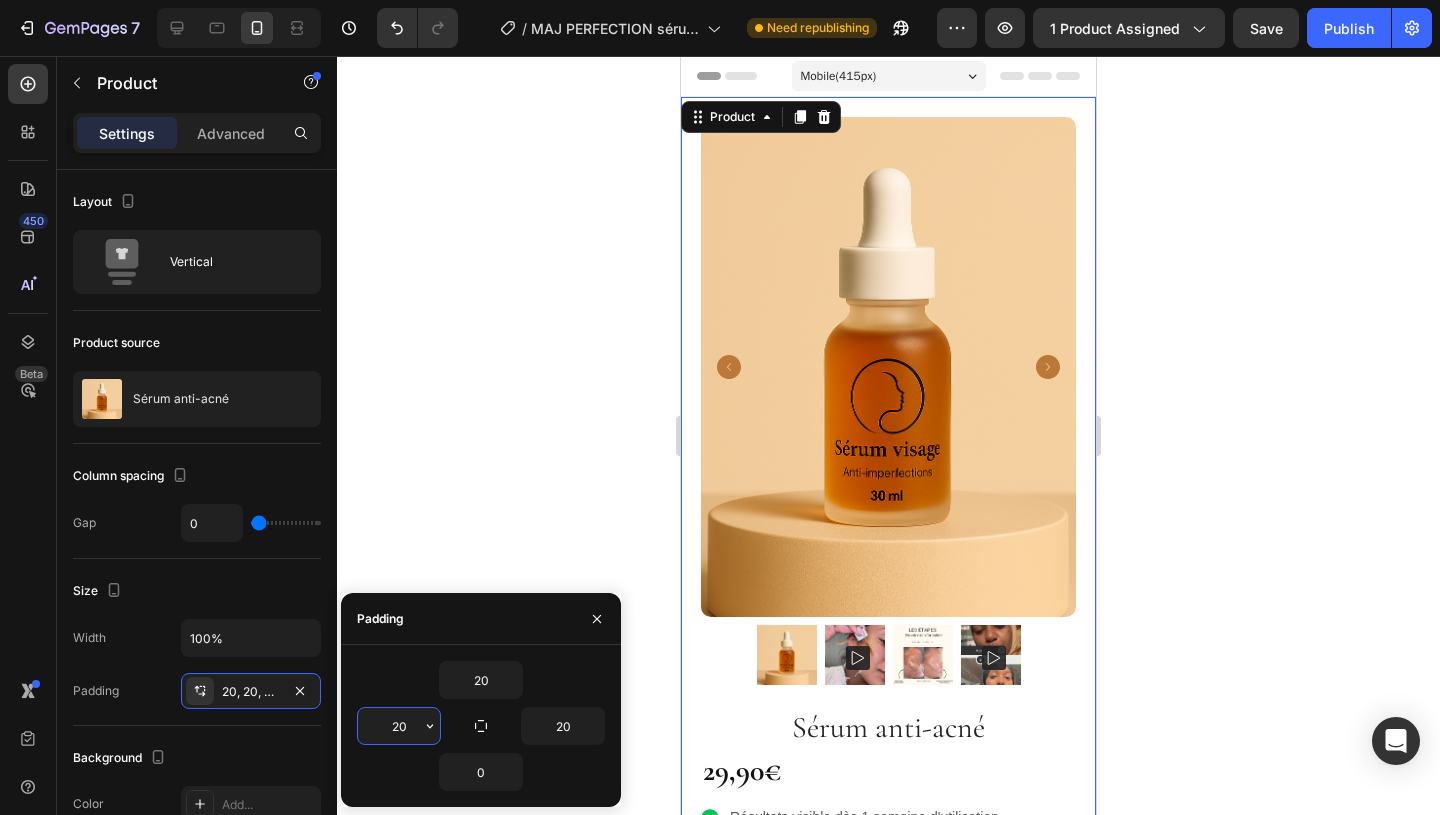 click on "20" at bounding box center (399, 726) 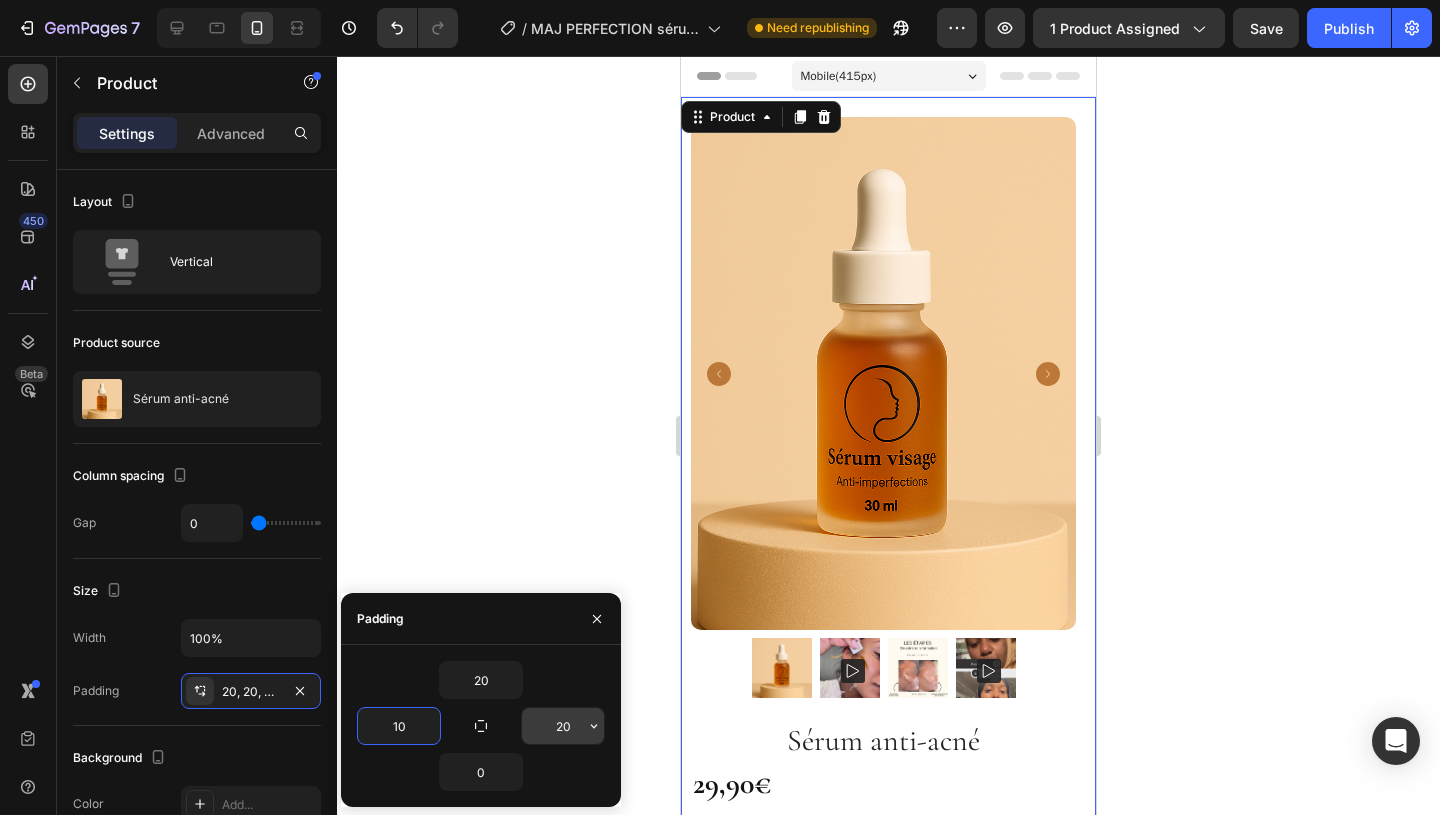 type on "10" 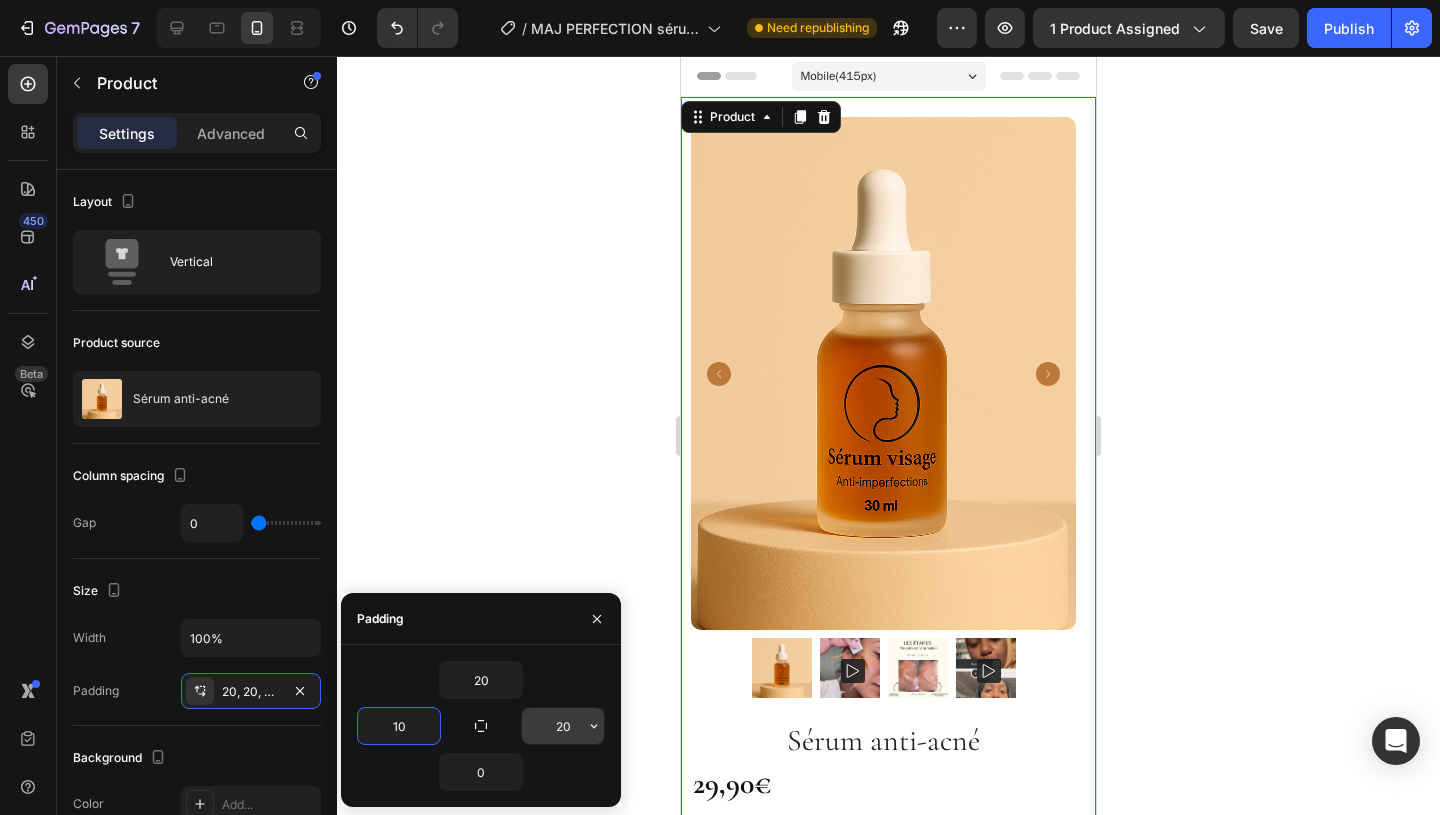 click on "20" at bounding box center (563, 726) 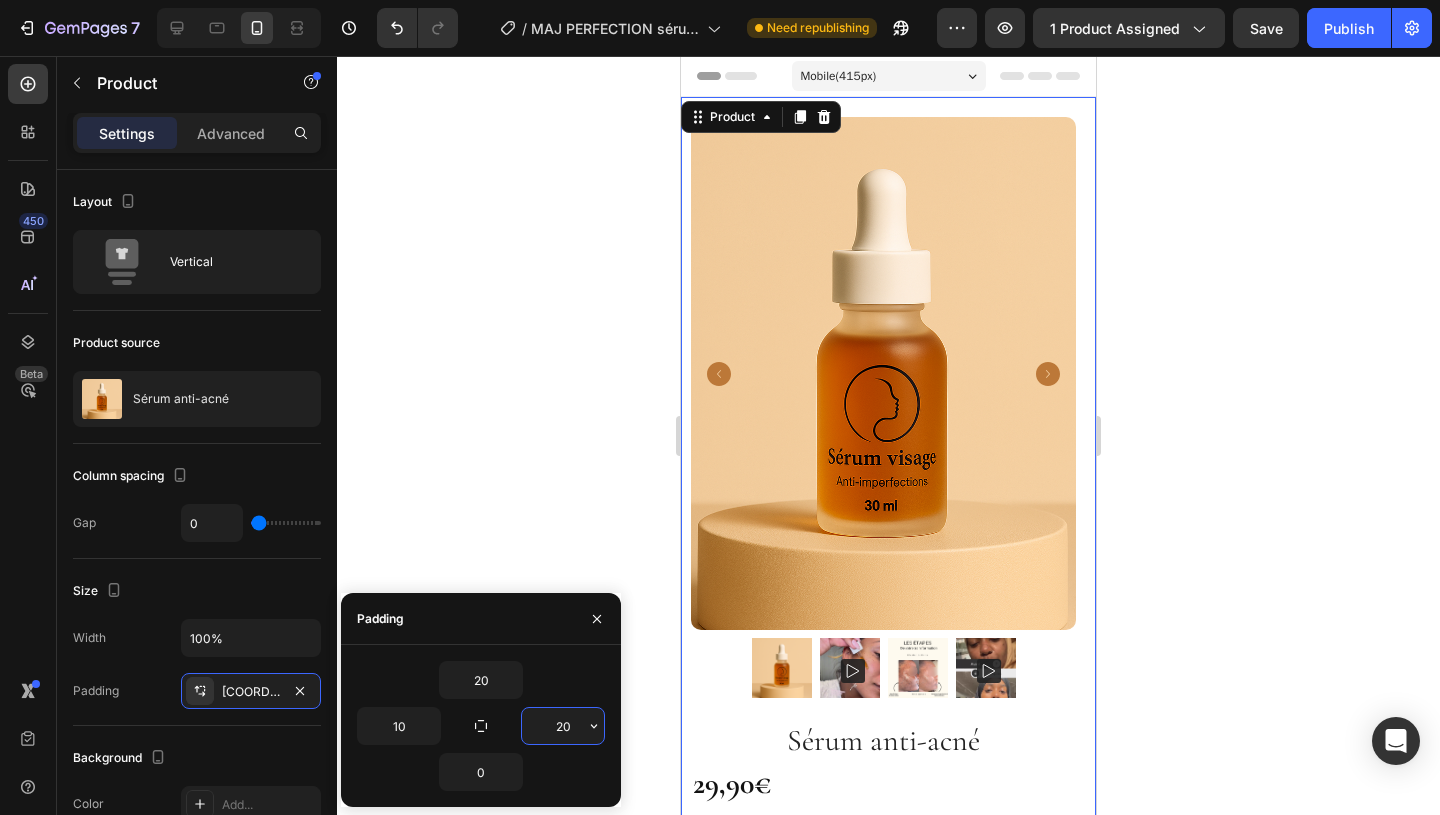 click on "20" at bounding box center (563, 726) 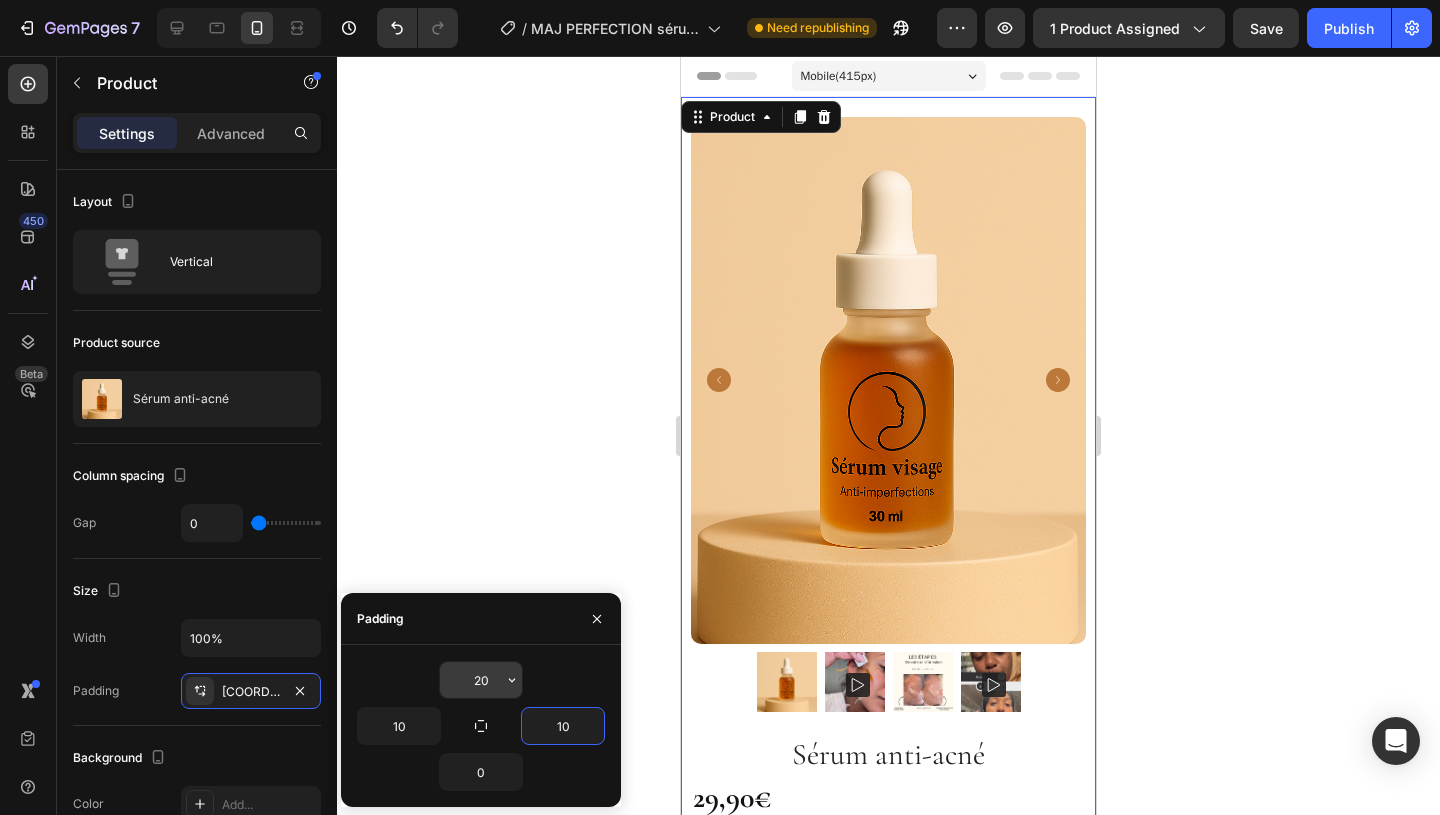 type on "10" 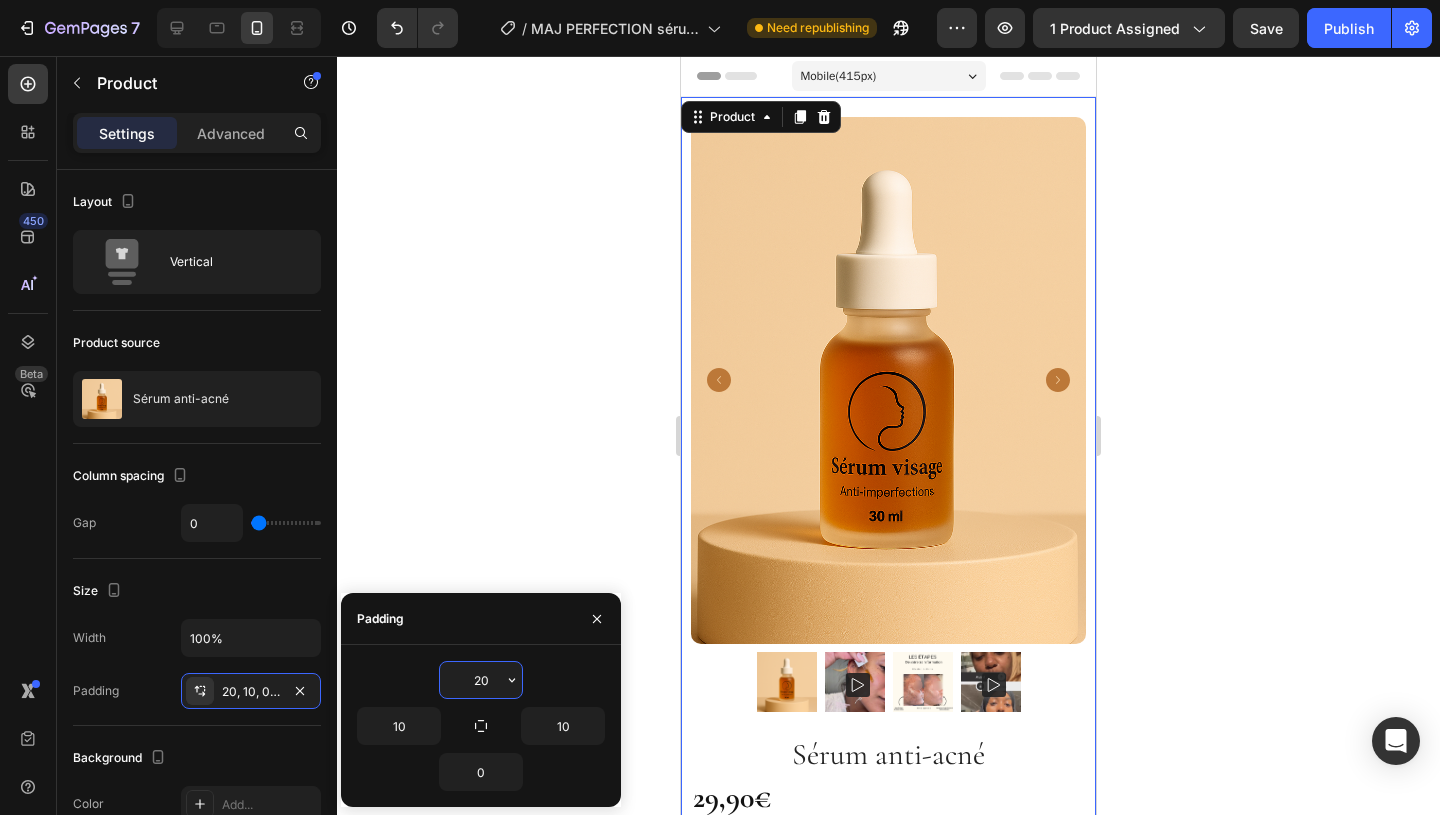click on "20" at bounding box center [481, 680] 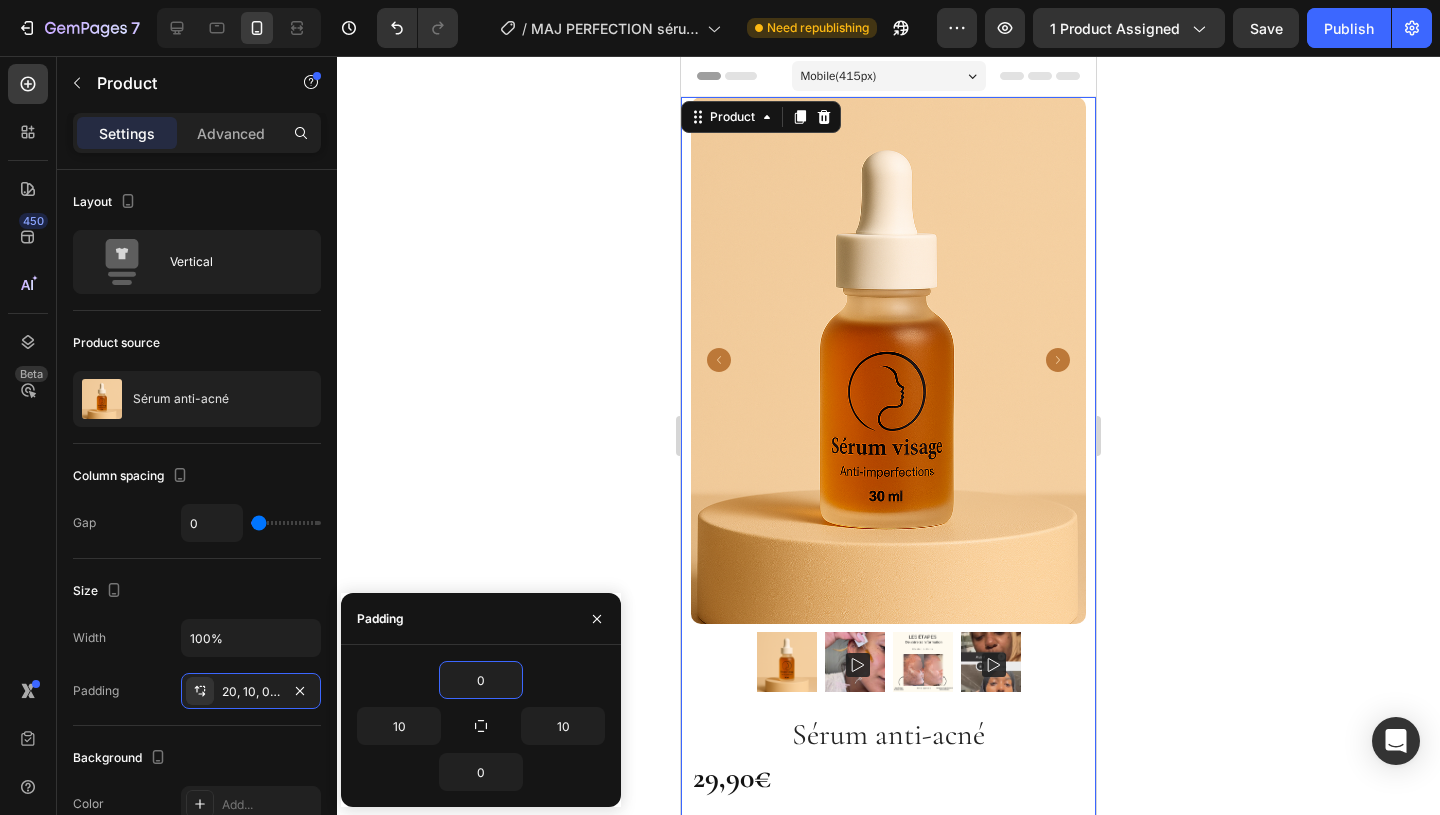 click 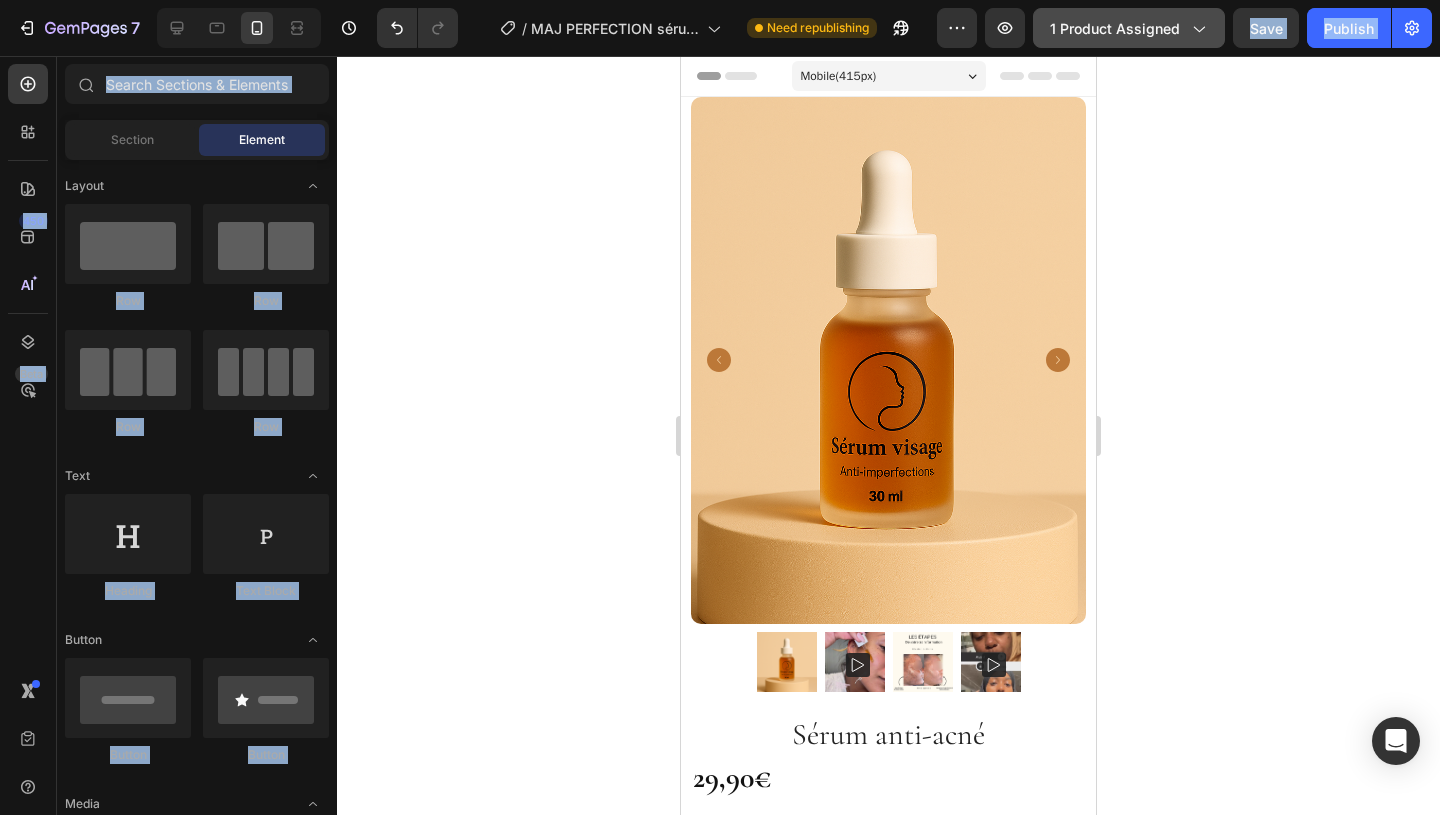 drag, startPoint x: 1203, startPoint y: 519, endPoint x: 1167, endPoint y: 37, distance: 483.34253 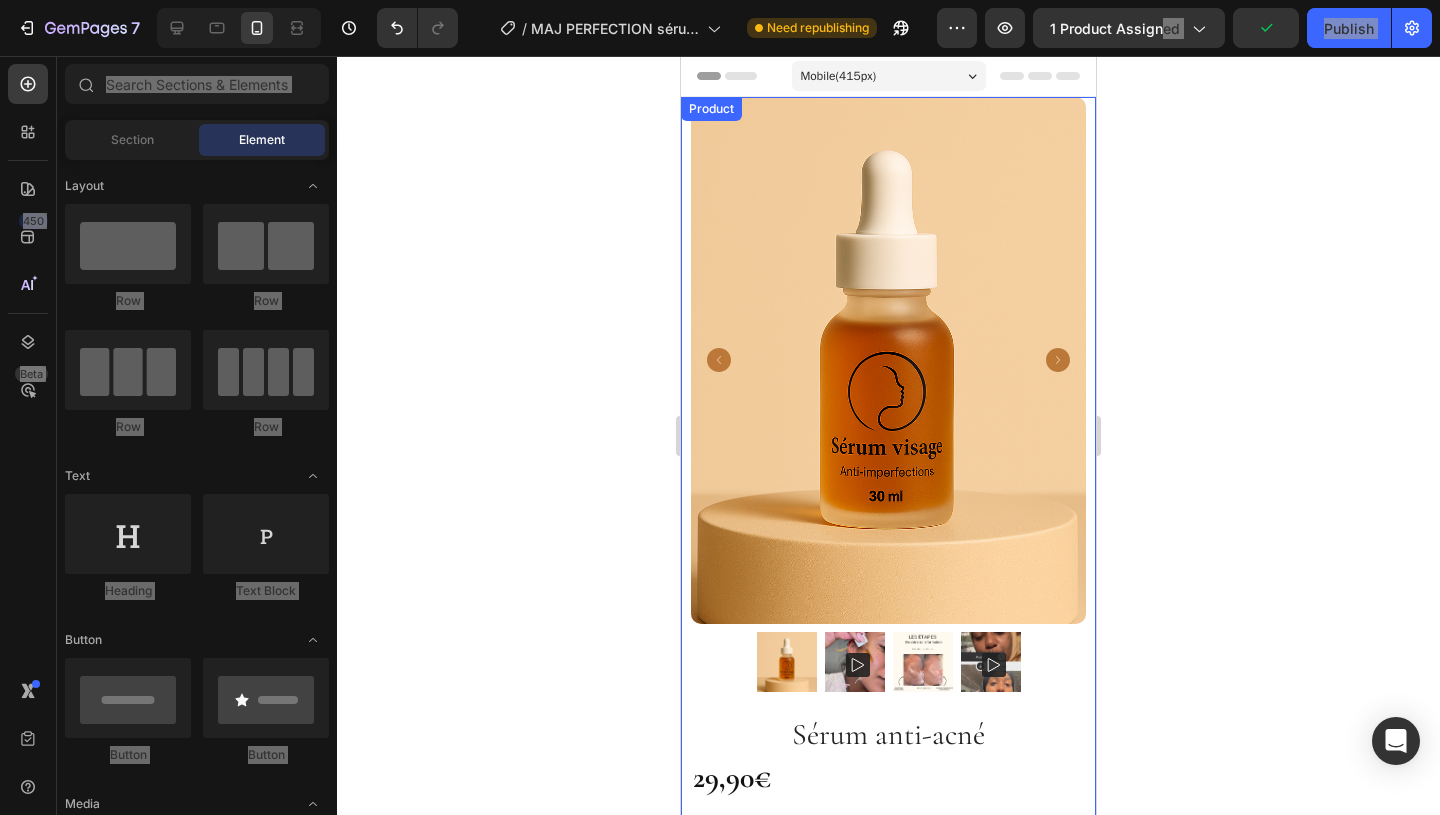 click on "Product Images Row Sérum anti-acné Product Title 29,90€ Product Price Product Price Résultats visible dès 1 semaine d'utilisation Réduit les boutons, points noirs et microkyste sans aggresser la peau Illumine le teint, affine le grain de peau et régule le sébum Sans parfum, ni fragrance  Item List
Icon Expédition le surlendemain (hors jours ouvrés) pour toutes commandes passé avant 18H00. Text Block Row Image Image Image Image Image Row ajouté au panier Add to Cart
Icon LIVRAISON EXPRESS Text Block
Icon PAIEMENT SECURISÉ Text Block
Icon RETOUR SIMPLIFÉ Text Block Row
Ingrédients
Description
Conseils d'utilisation
Avis clients Accordion Row Row Product" at bounding box center [888, 821] 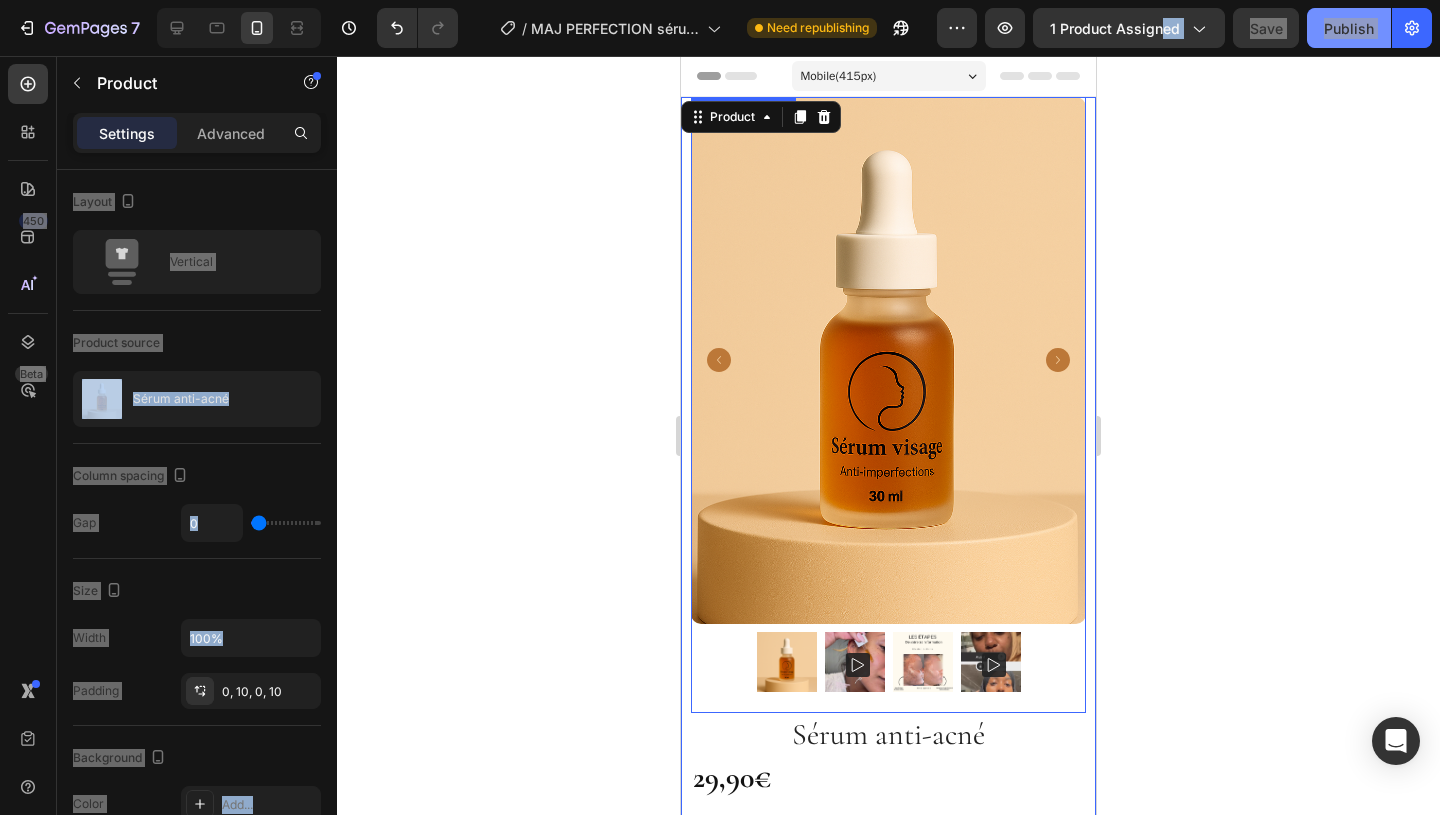 click on "Publish" at bounding box center (1349, 28) 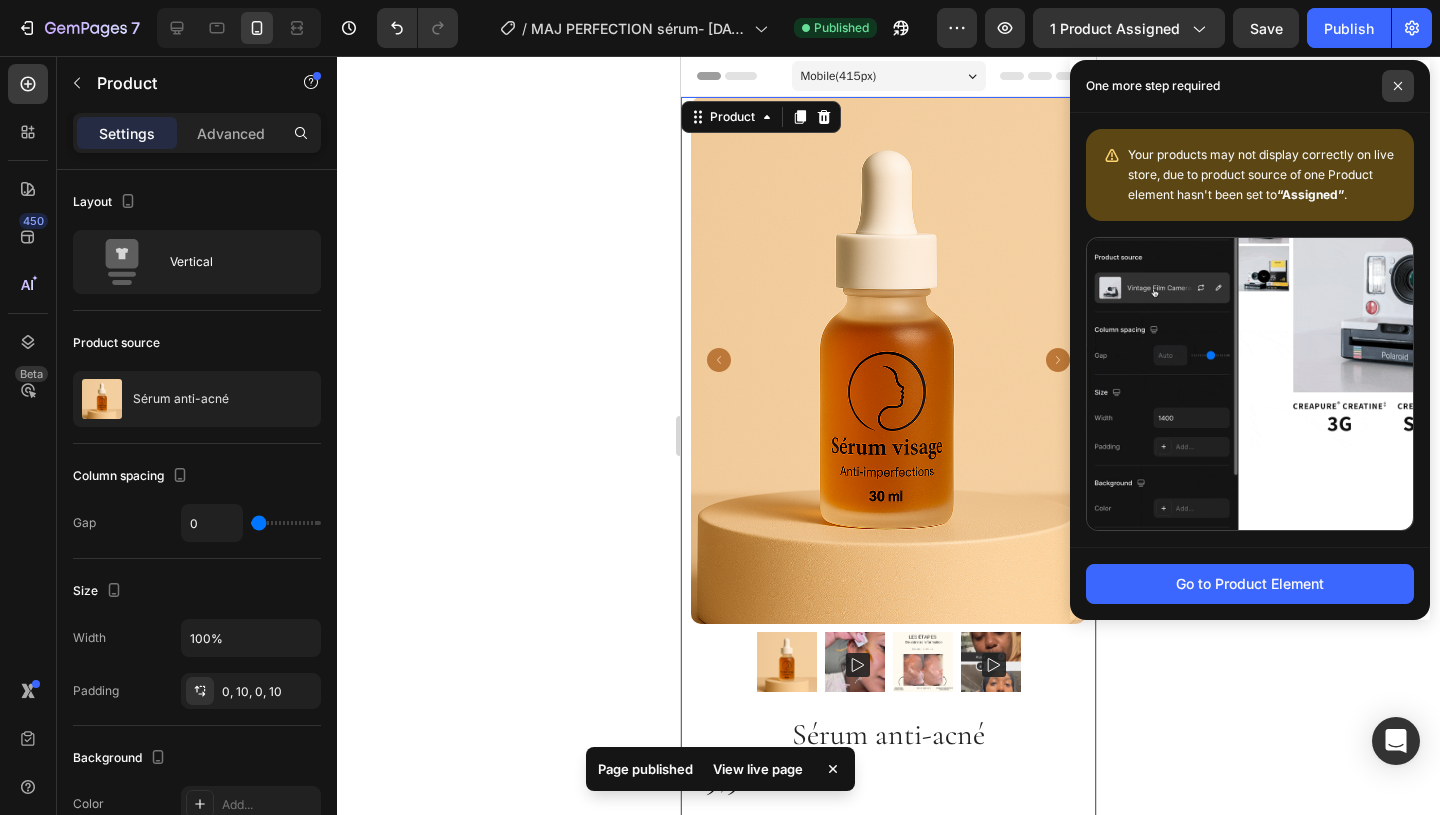 click at bounding box center [1398, 86] 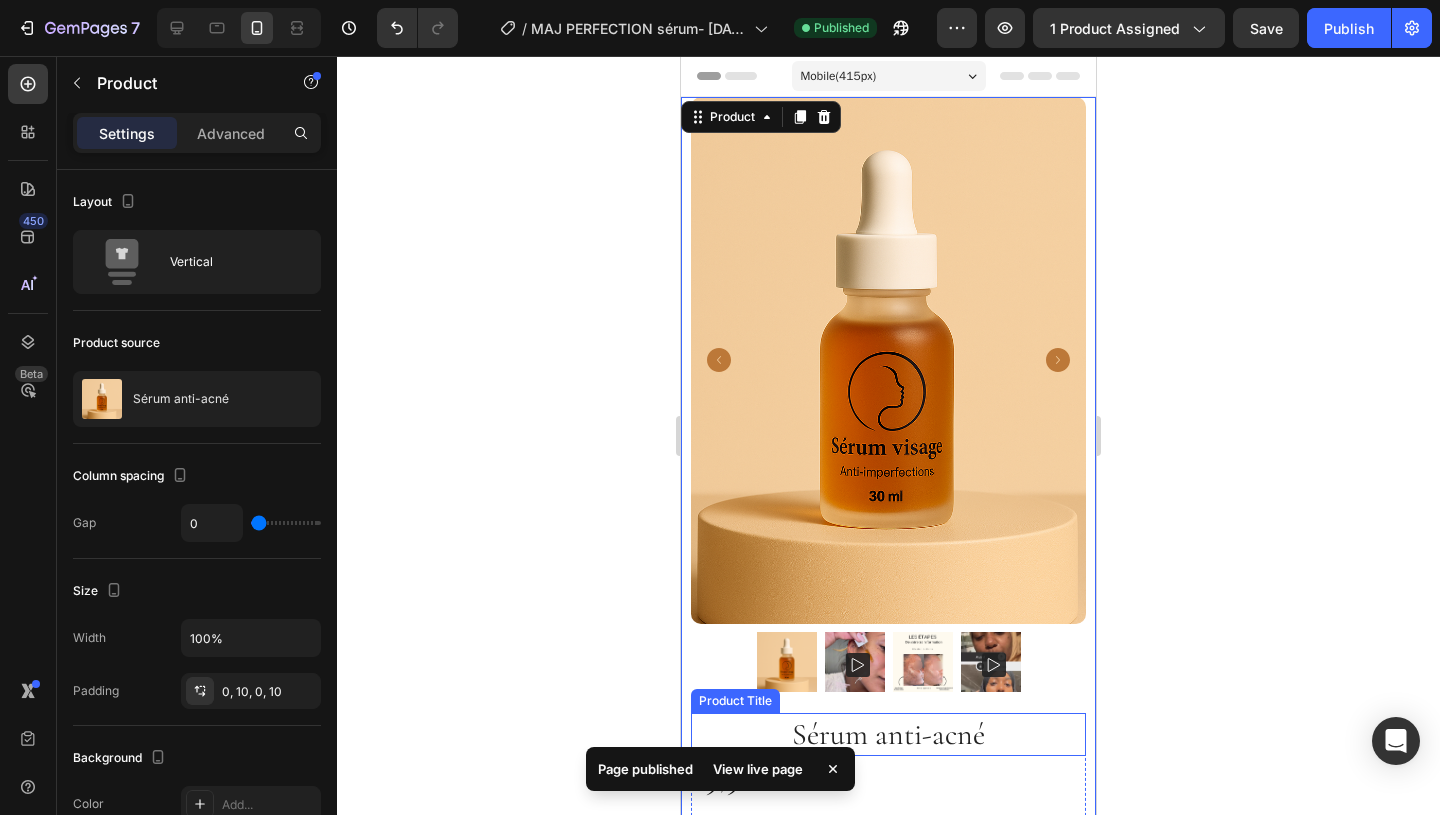 click on "Sérum anti-acné" at bounding box center [888, 734] 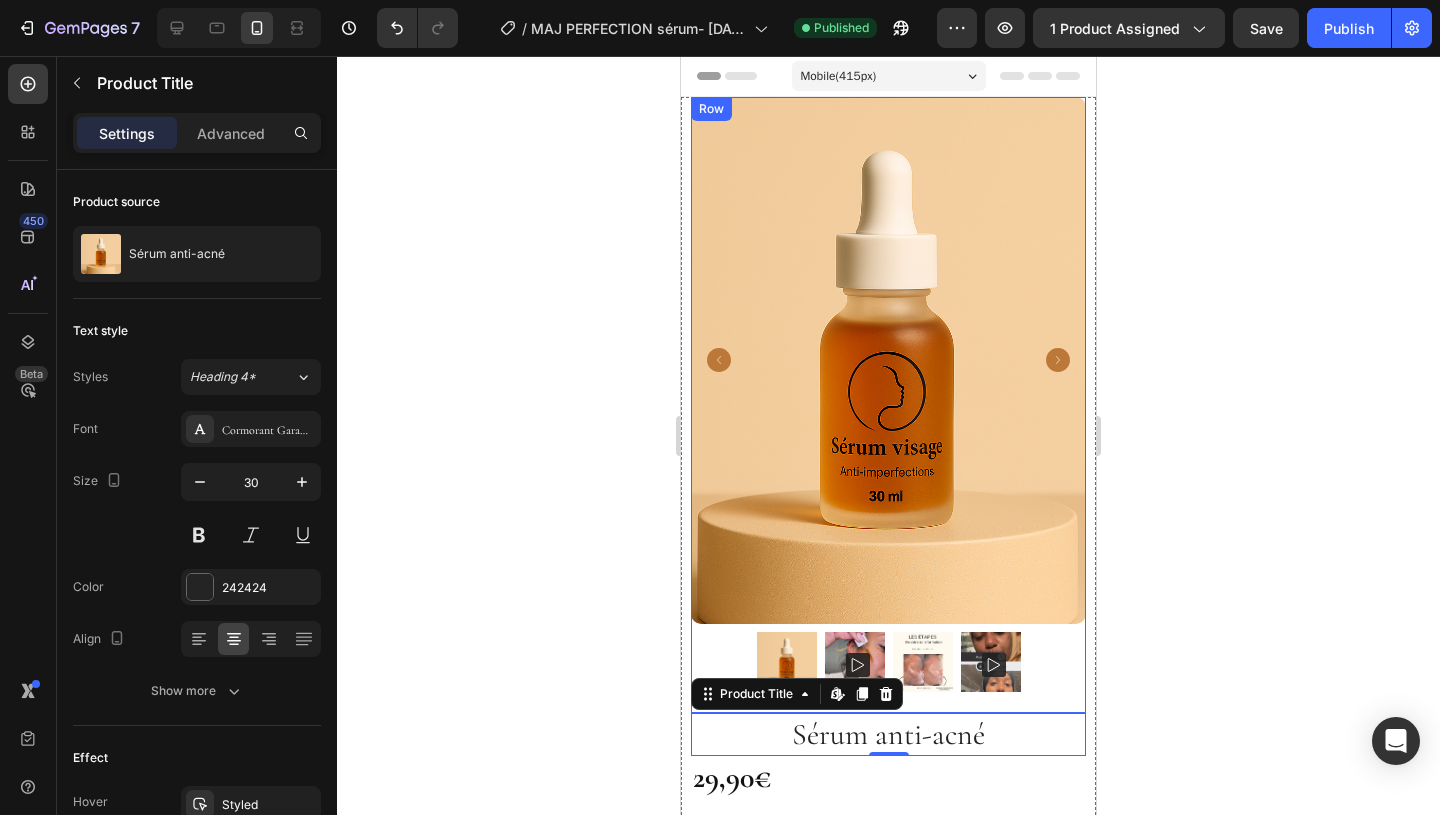 click on "Product Images" at bounding box center [888, 405] 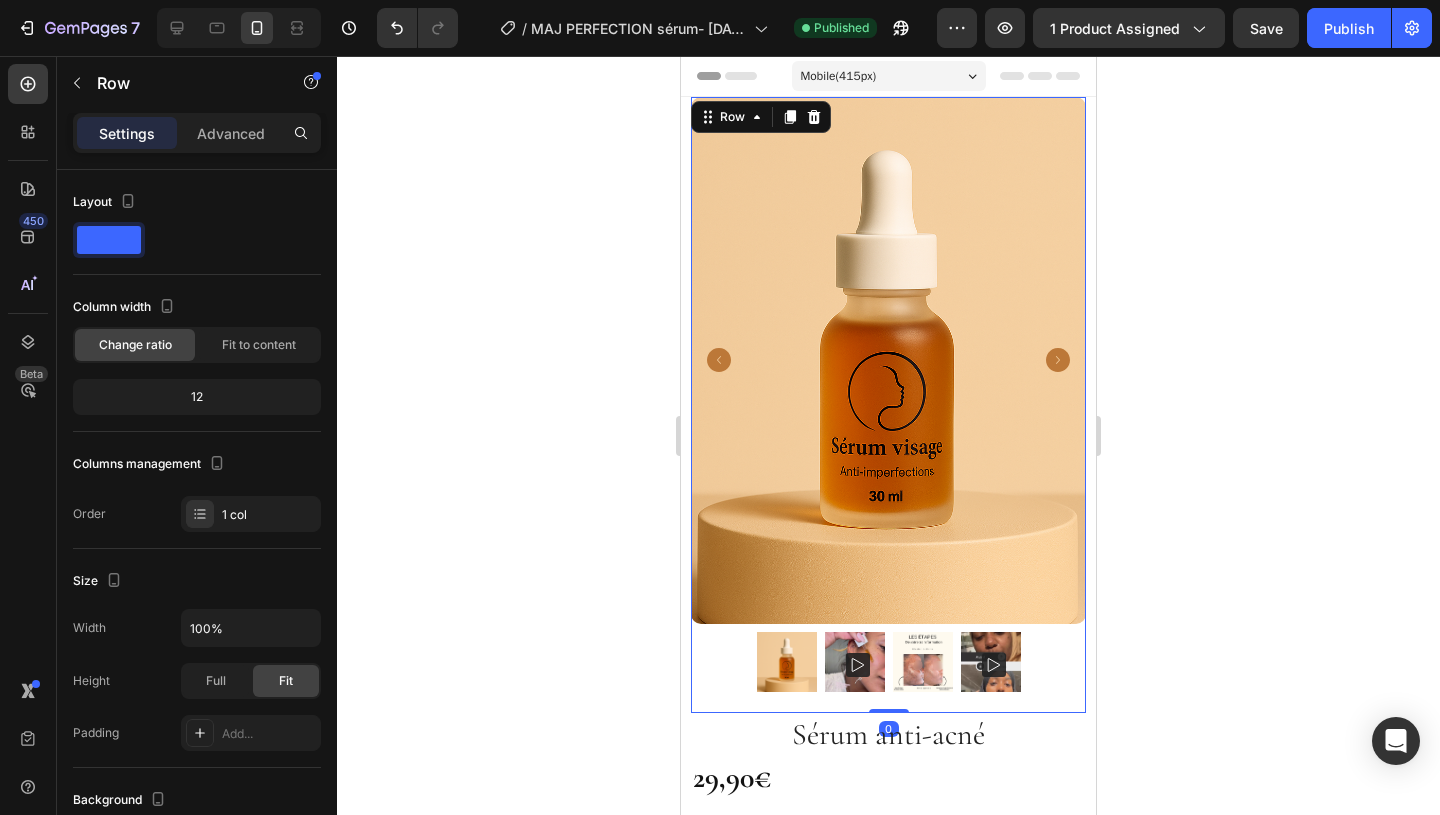click on "Product Images Row   0" at bounding box center [888, 405] 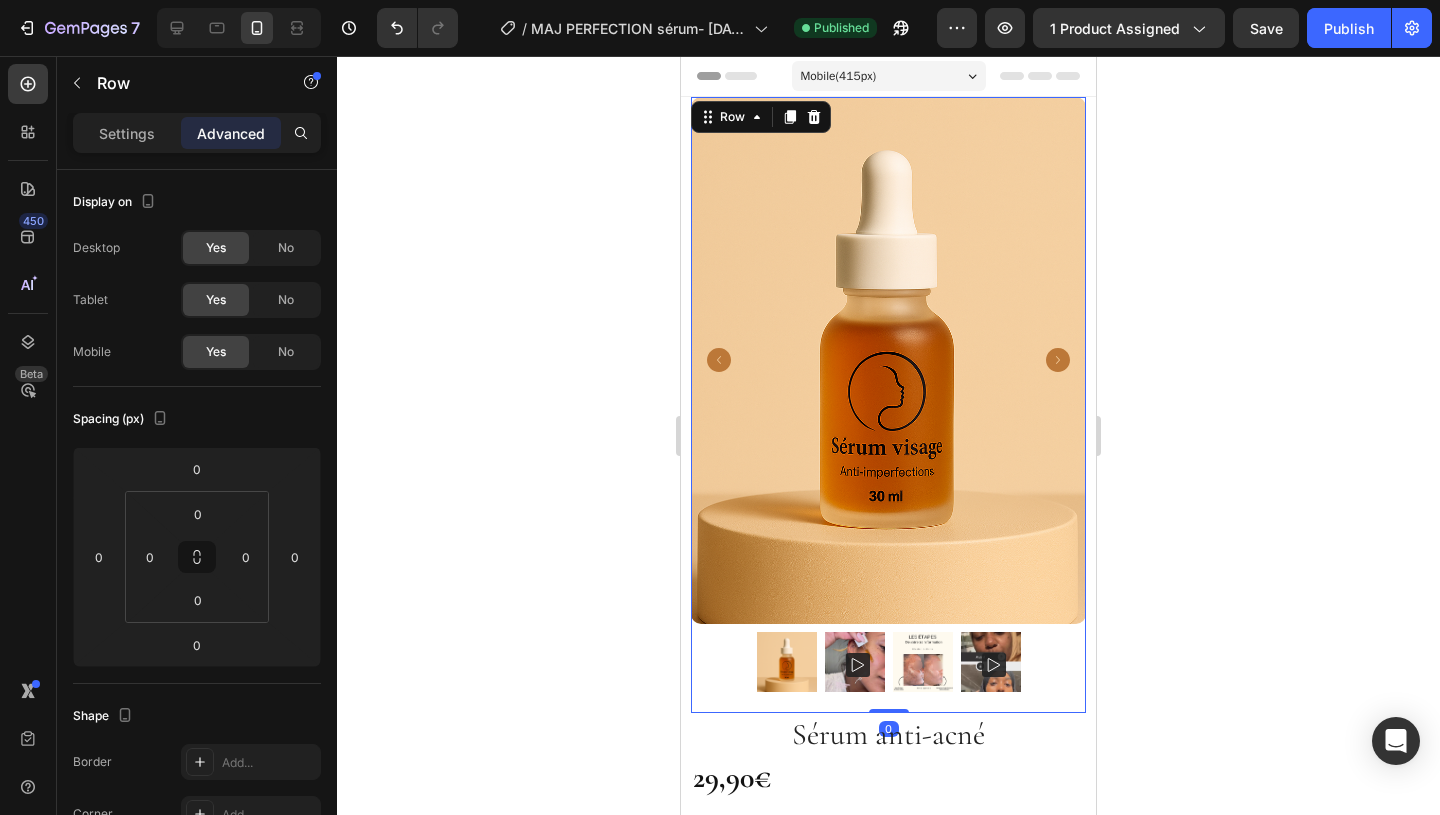 click on "Product Images" at bounding box center [888, 405] 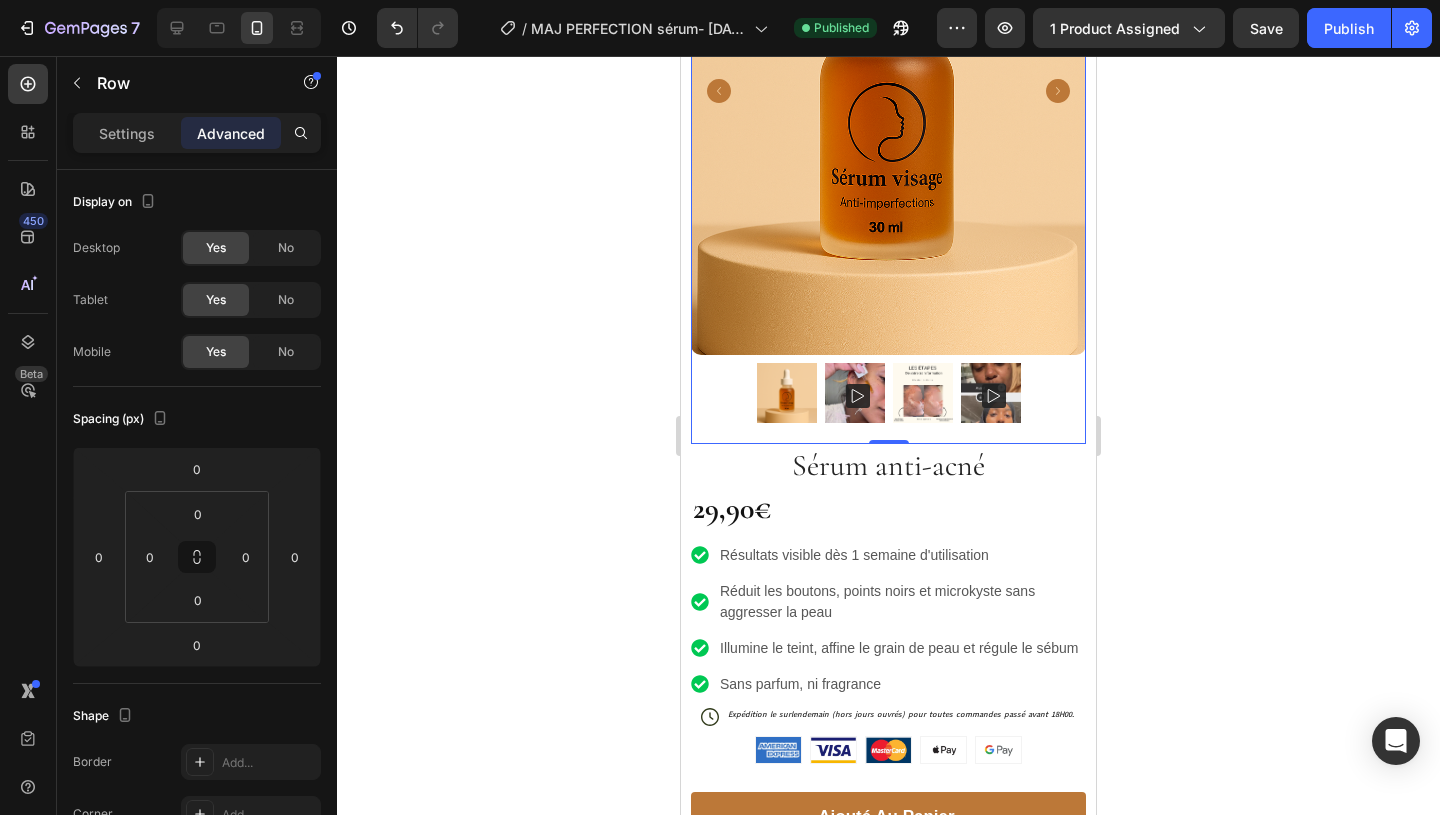 scroll, scrollTop: 280, scrollLeft: 0, axis: vertical 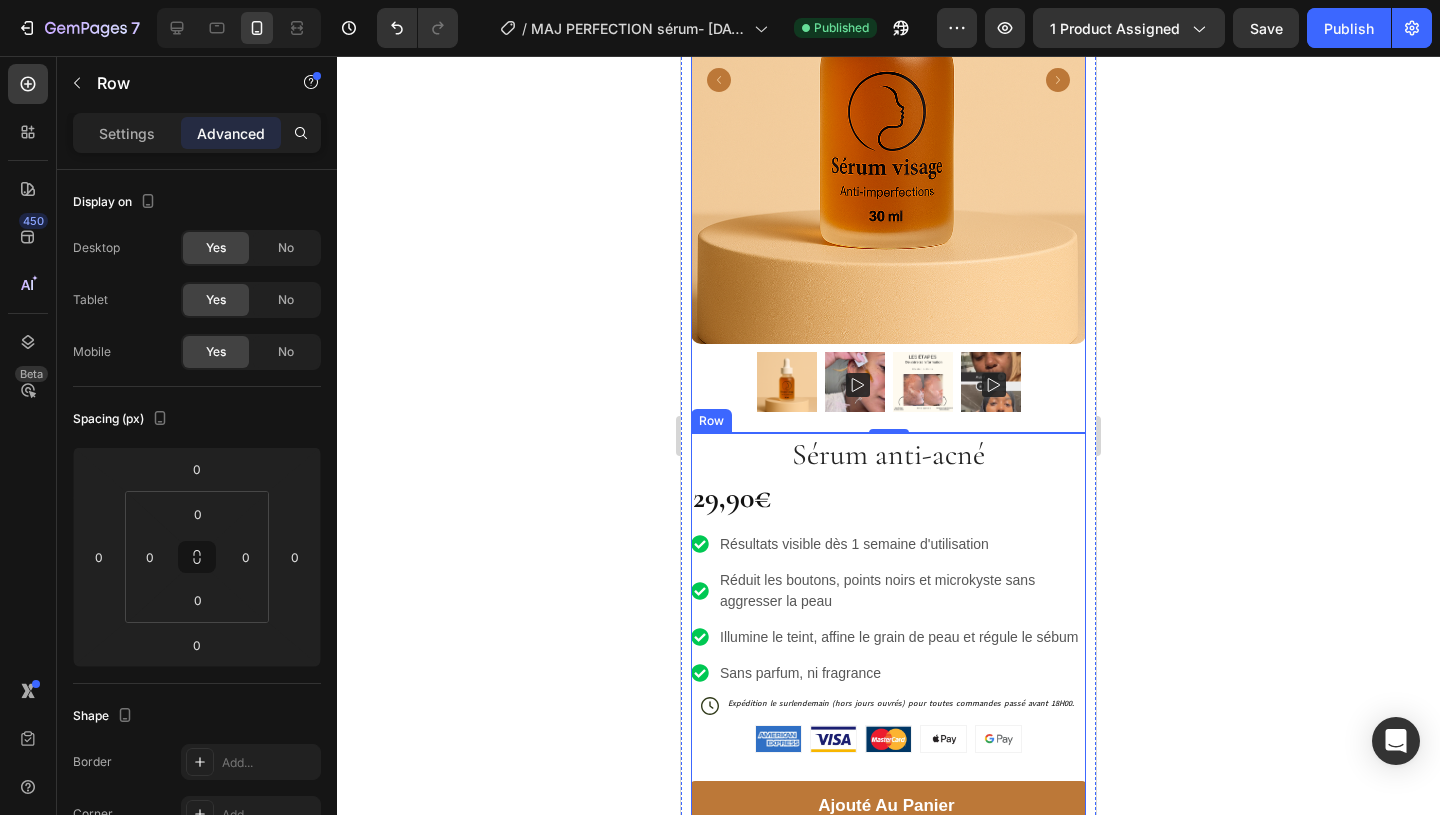 click on "Sérum anti-acné Product Title 29,90€ Product Price Product Price Résultats visible dès 1 semaine d'utilisation Réduit les boutons, points noirs et microkyste sans aggresser la peau Illumine le teint, affine le grain de peau et régule le sébum Sans parfum, ni fragrance  Item List
Icon Expédition le surlendemain (hors jours ouvrés) pour toutes commandes passé avant 18H00. Text Block Row Image Image Image Image Image Row ajouté au panier Add to Cart
Icon LIVRAISON EXPRESS Text Block
Icon PAIEMENT SECURISÉ Text Block
Icon RETOUR SIMPLIFÉ Text Block Row
Ingrédients
Description
Conseils d'utilisation
Avis clients Accordion" at bounding box center (888, 849) 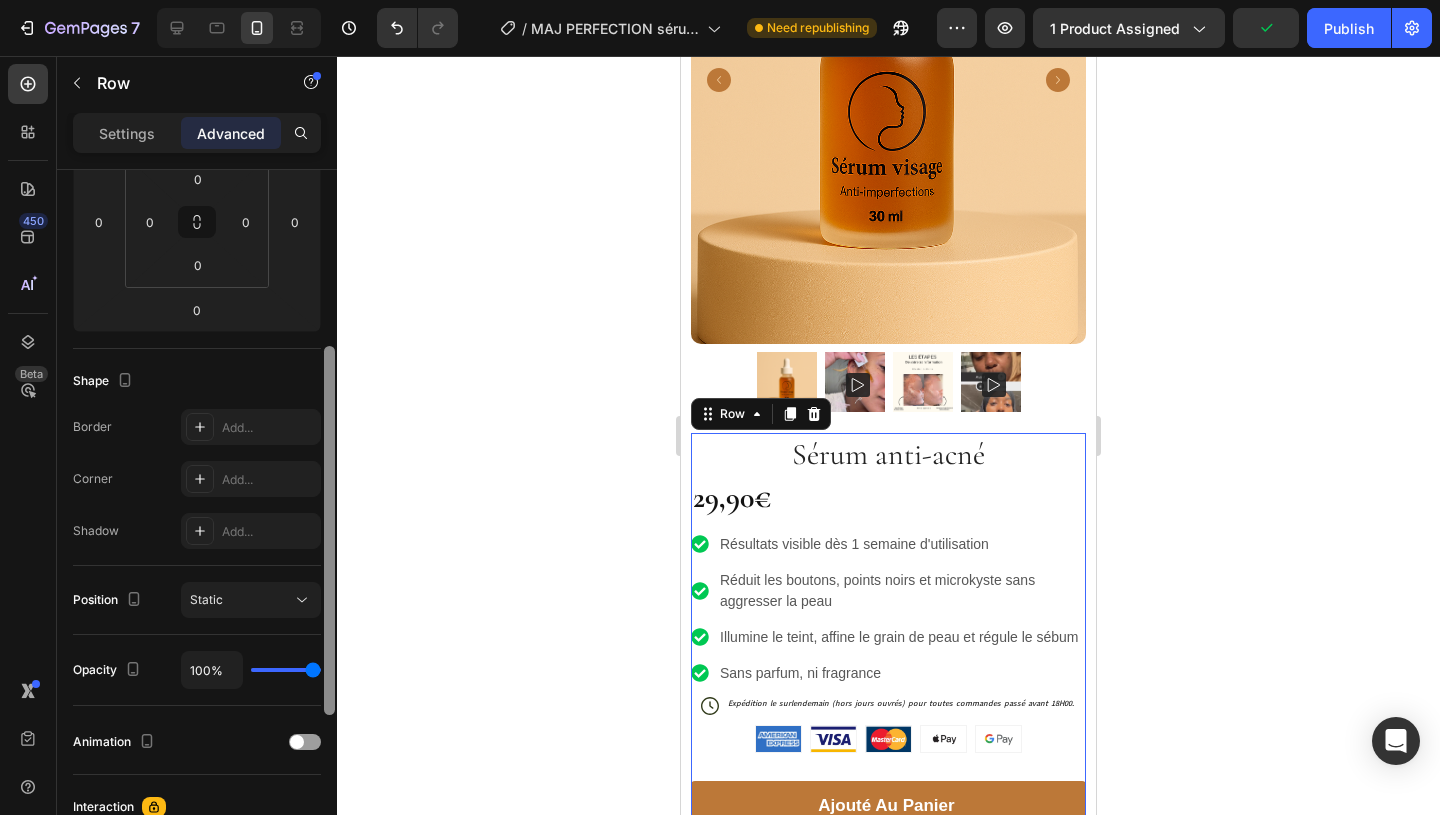 scroll, scrollTop: 385, scrollLeft: 0, axis: vertical 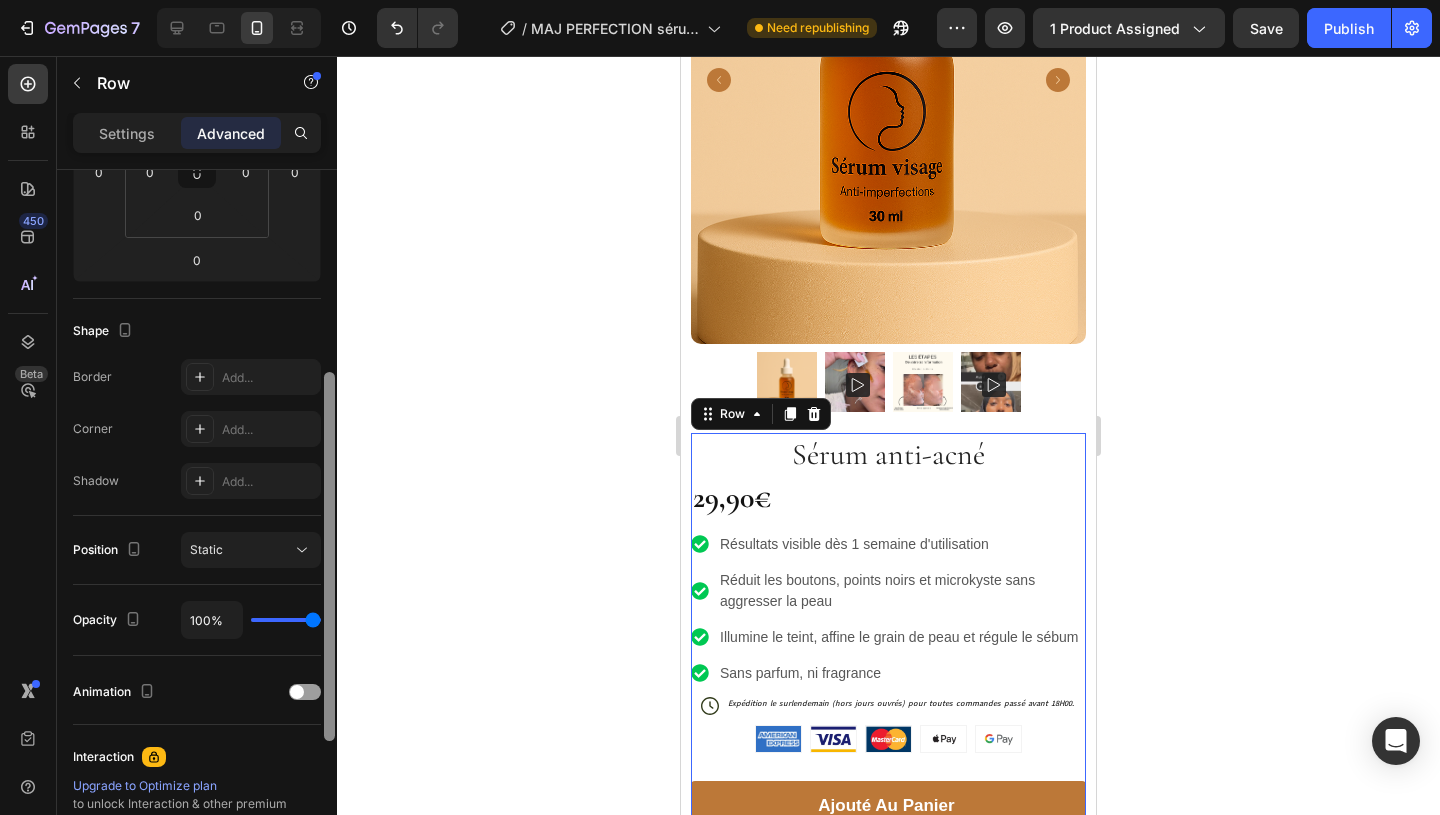 drag, startPoint x: 328, startPoint y: 402, endPoint x: 310, endPoint y: 605, distance: 203.79646 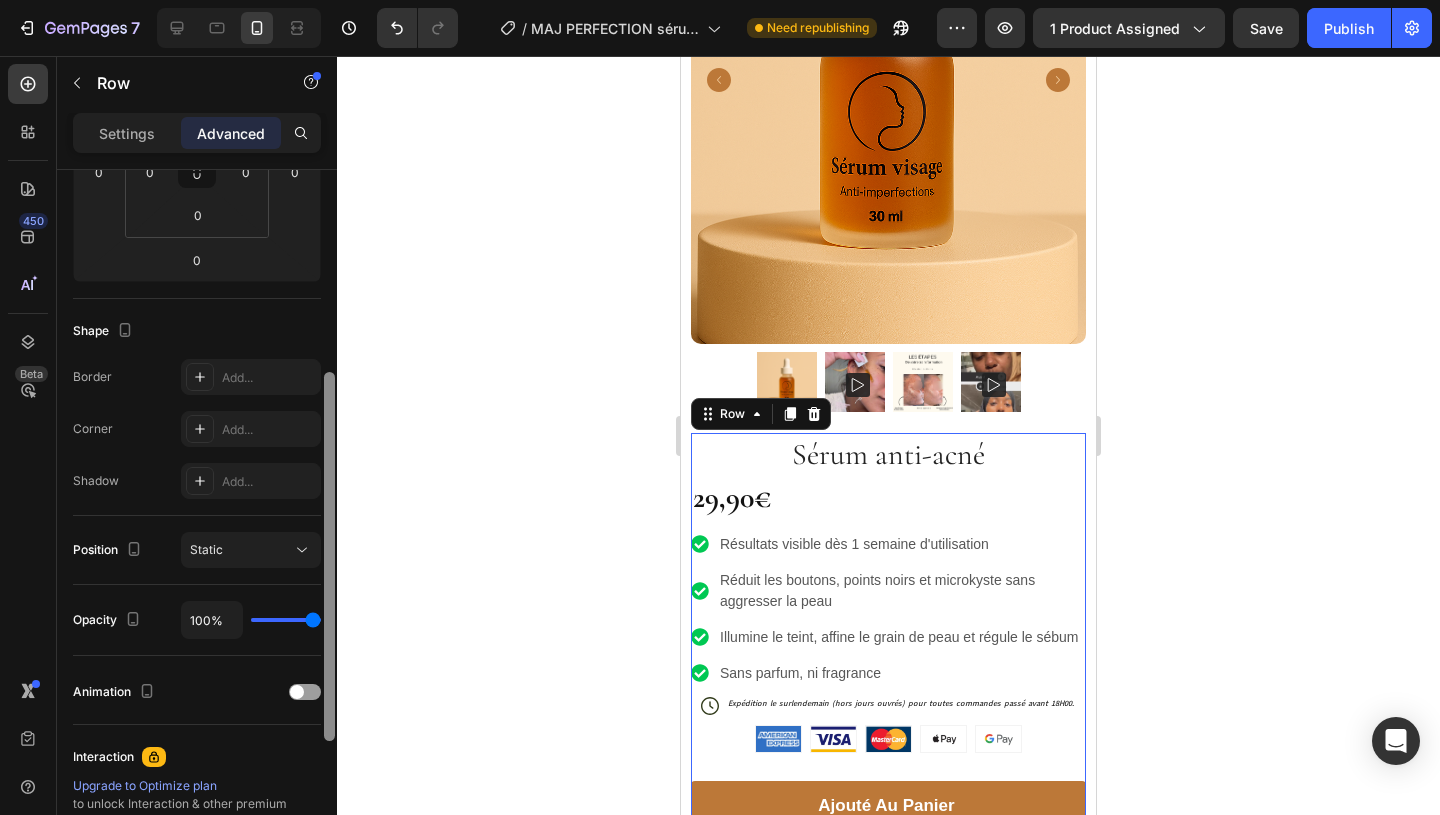 click on "Display on Desktop Yes No Tablet Yes No Mobile Yes No Spacing (px) 0 0 0 0 0 0 0 0 Shape Border Add... Corner Add... Shadow Add... Position Static Opacity 100% Animation Interaction Upgrade to Optimize plan  to unlock Interaction & other premium features. CSS class Delete element" at bounding box center (197, 521) 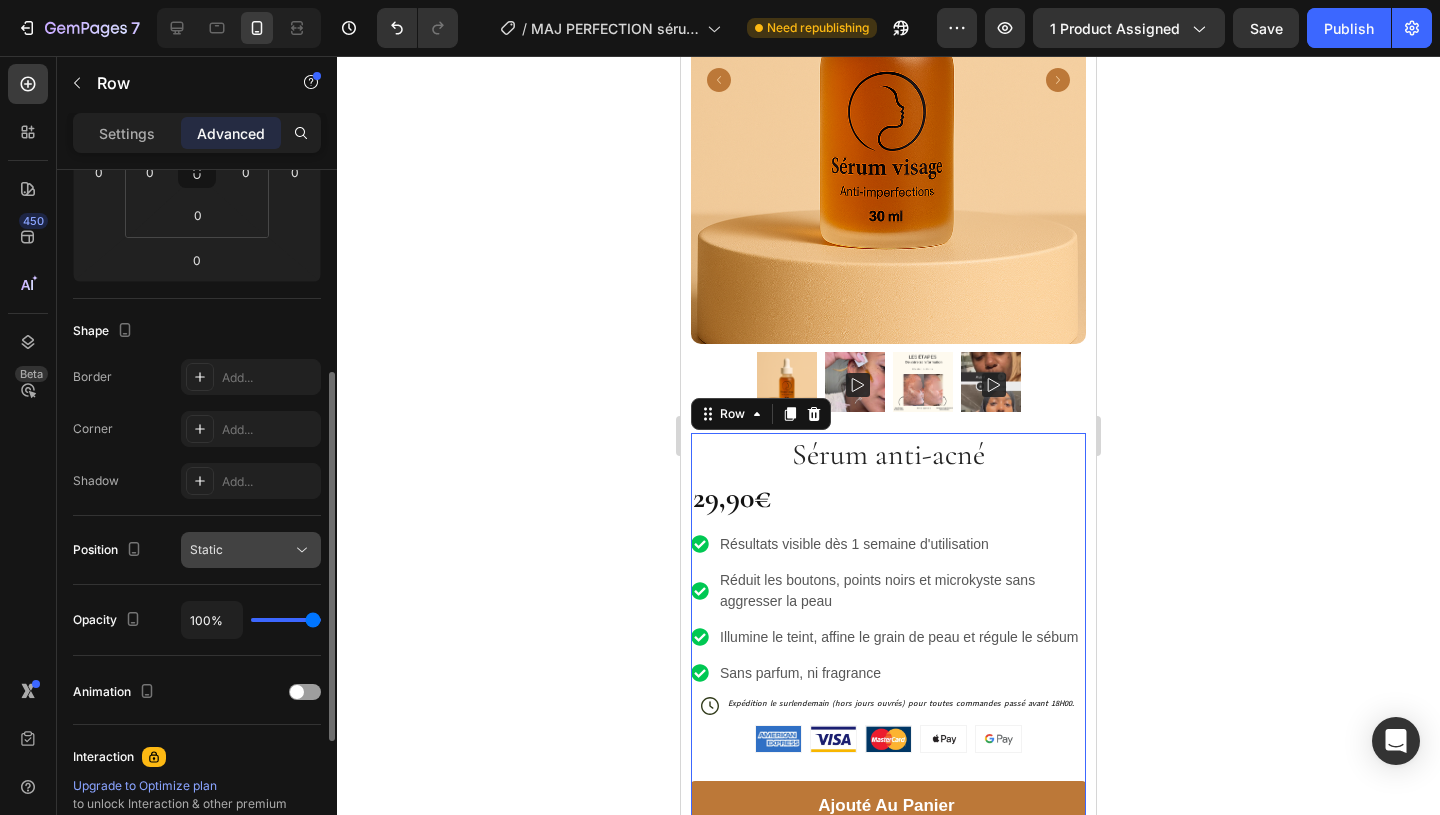 click 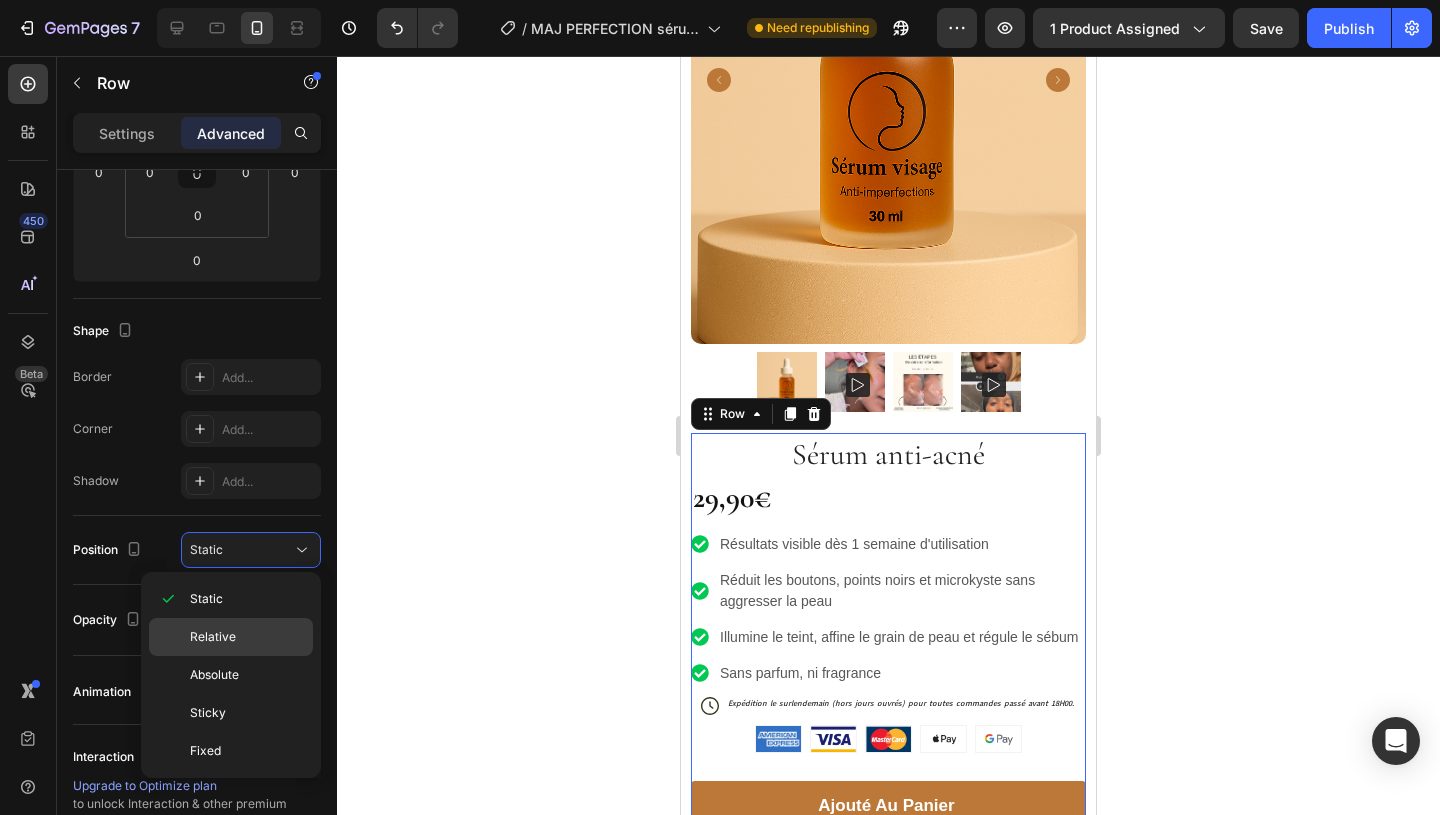 click on "Relative" 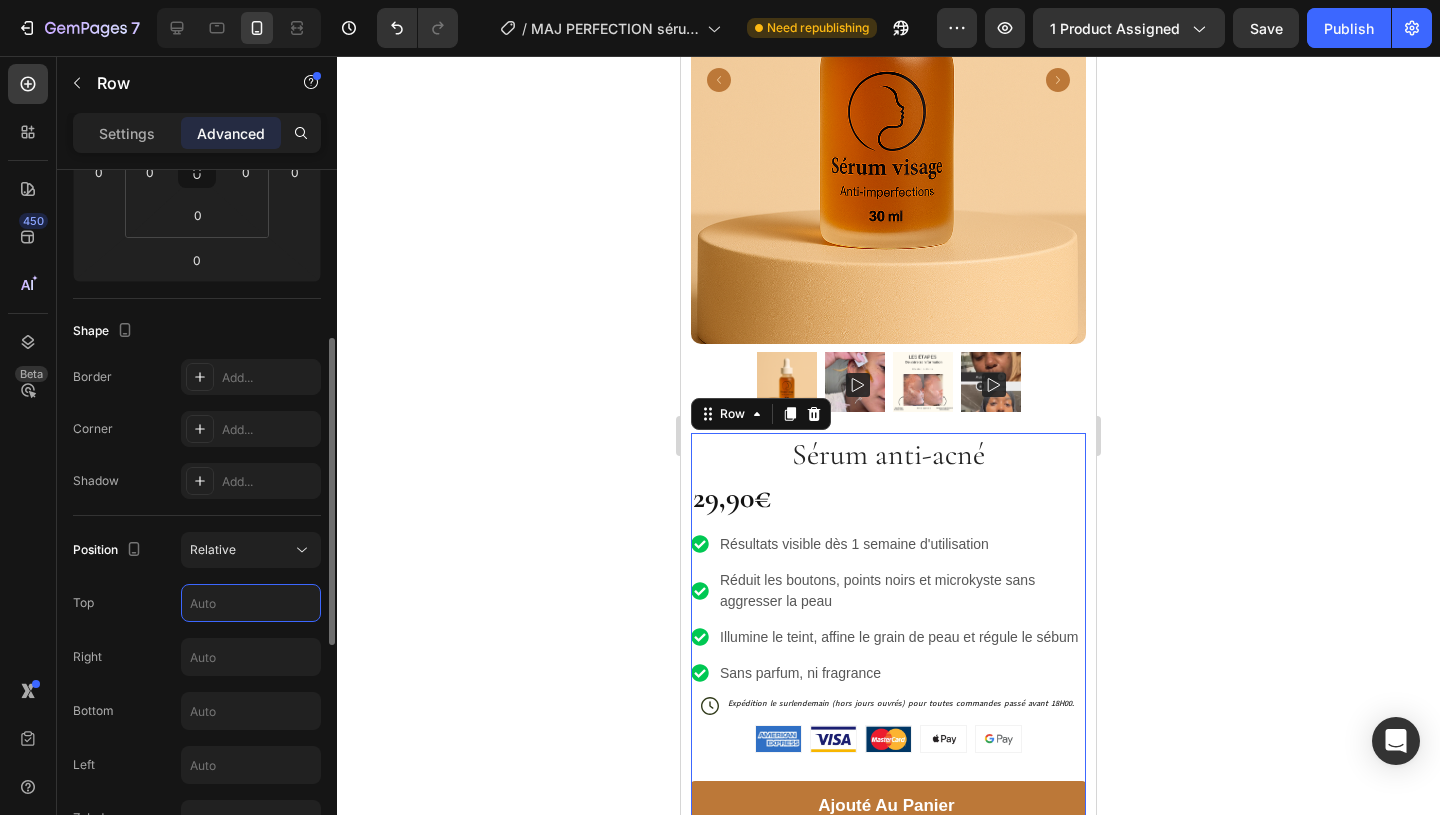 click at bounding box center [251, 603] 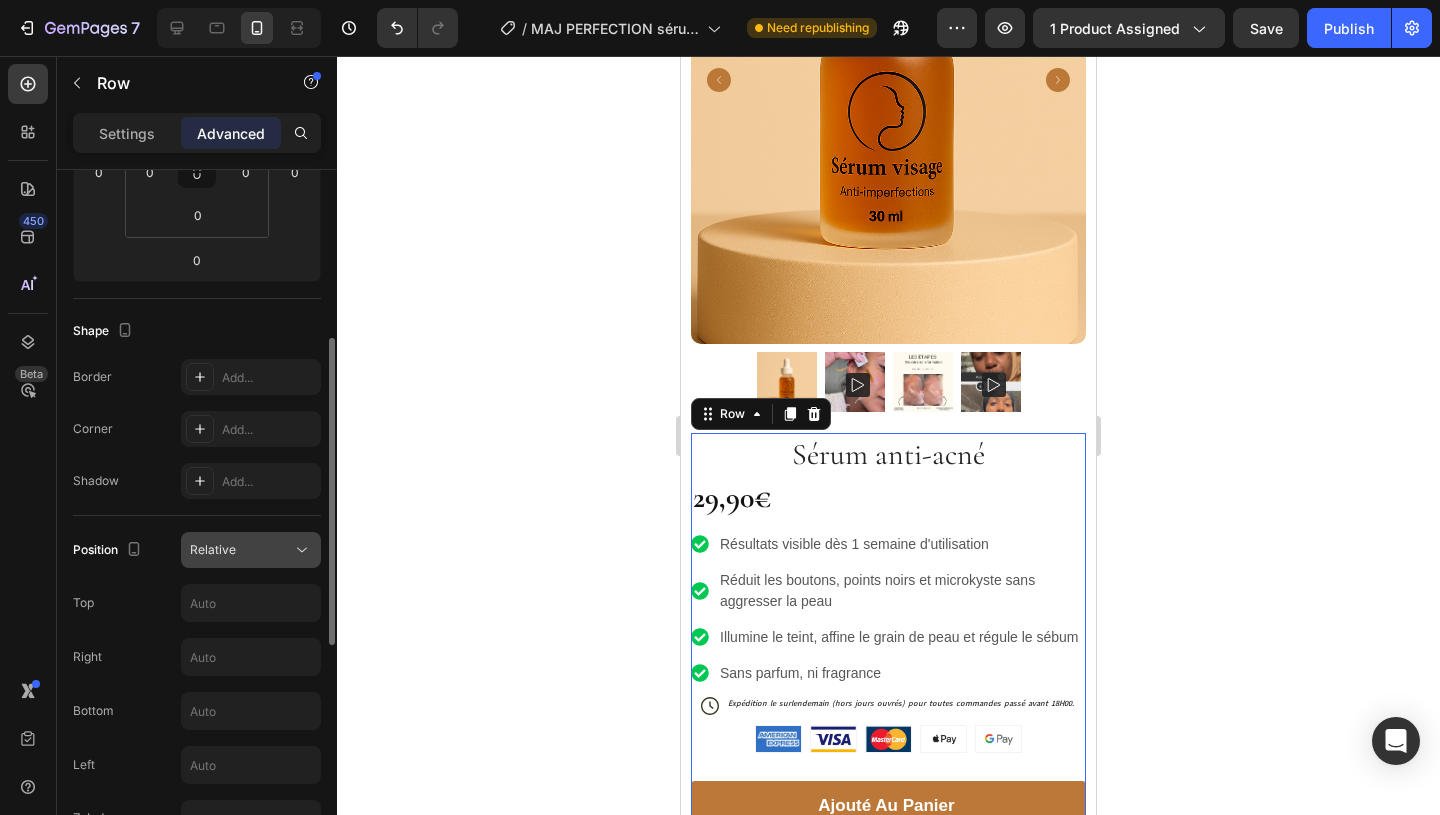 click on "Relative" at bounding box center (241, 550) 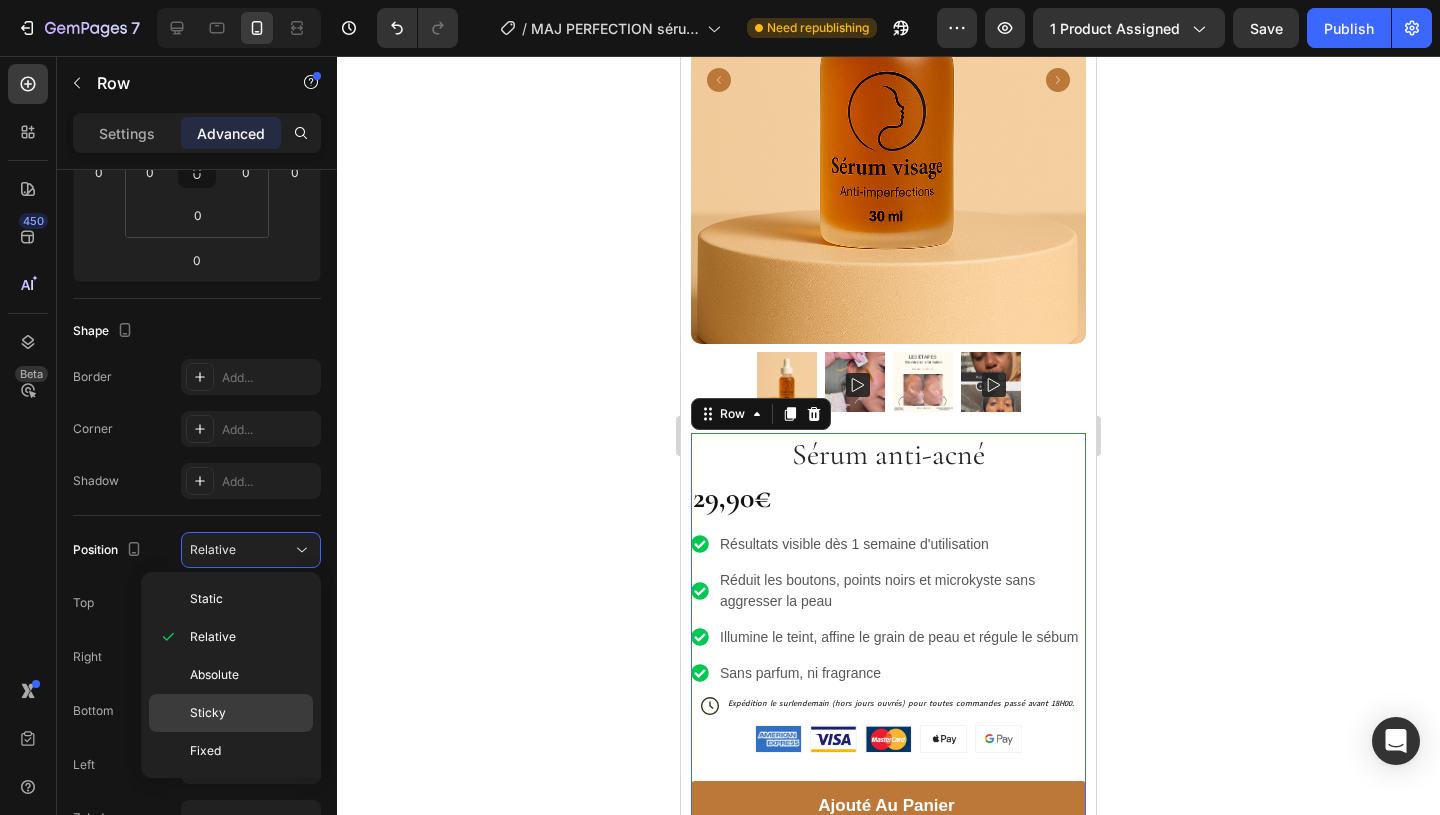 click on "Sticky" 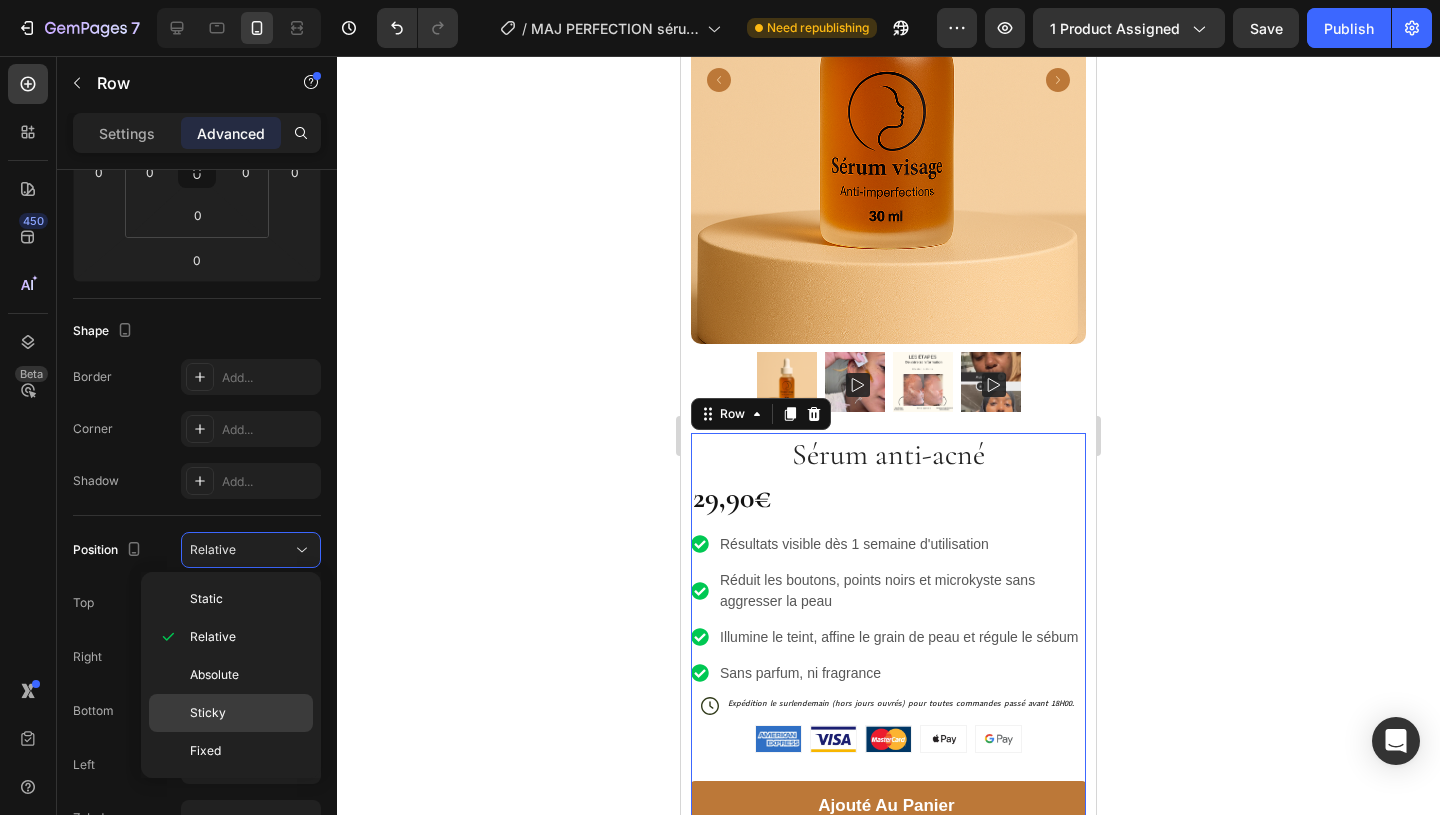 type on "0" 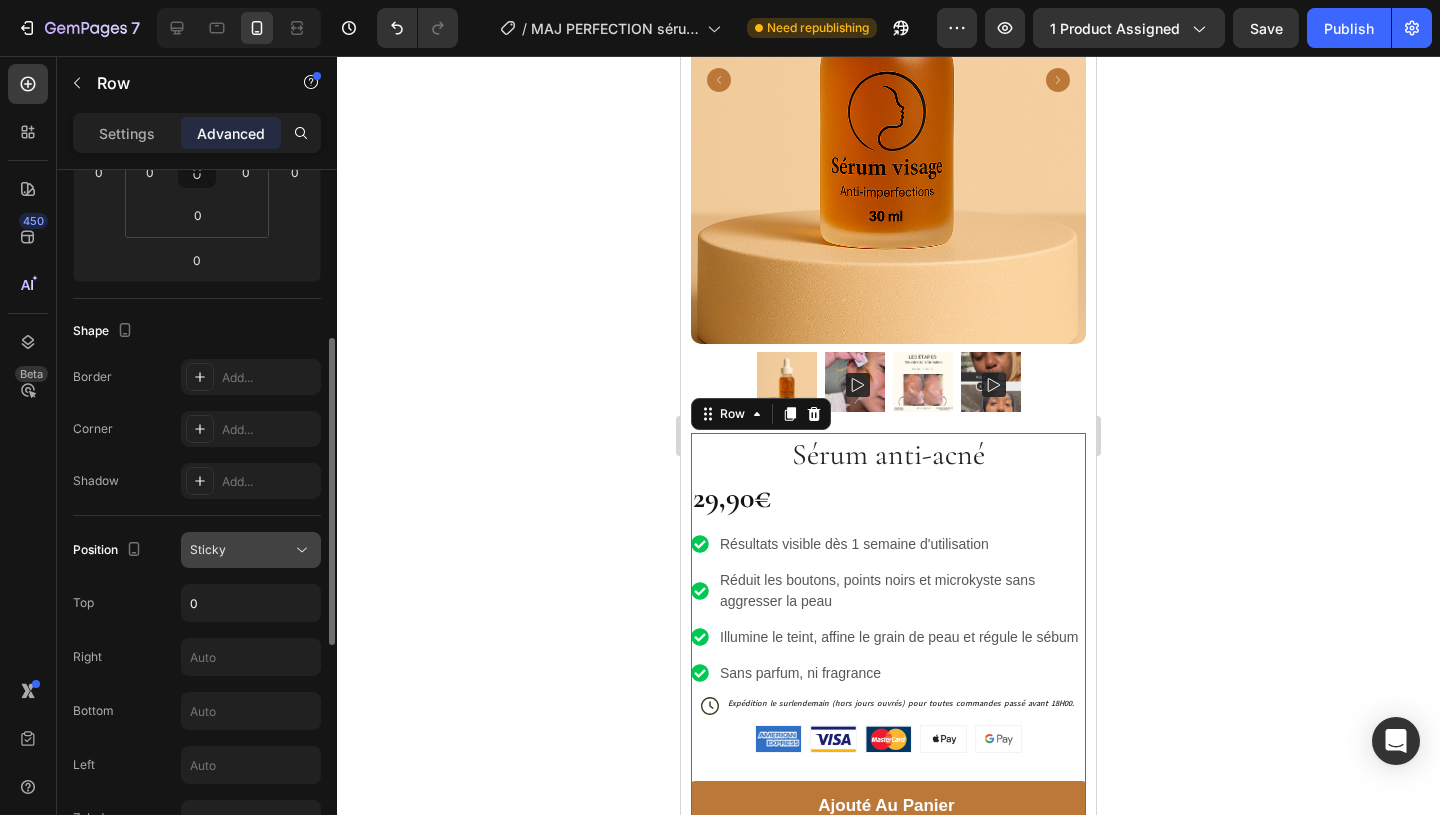 click on "Sticky" at bounding box center (241, 550) 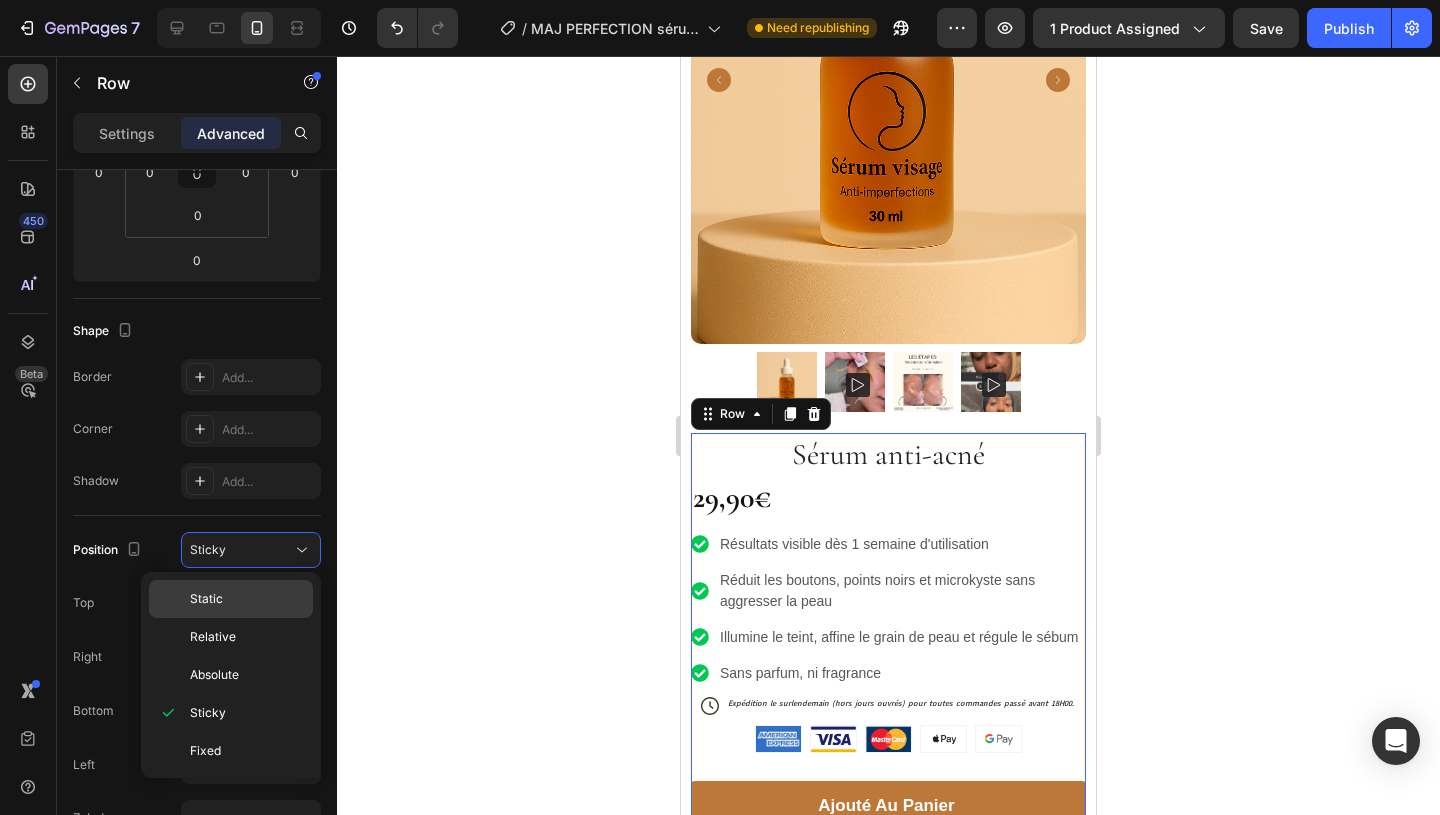 click on "Static" at bounding box center (247, 599) 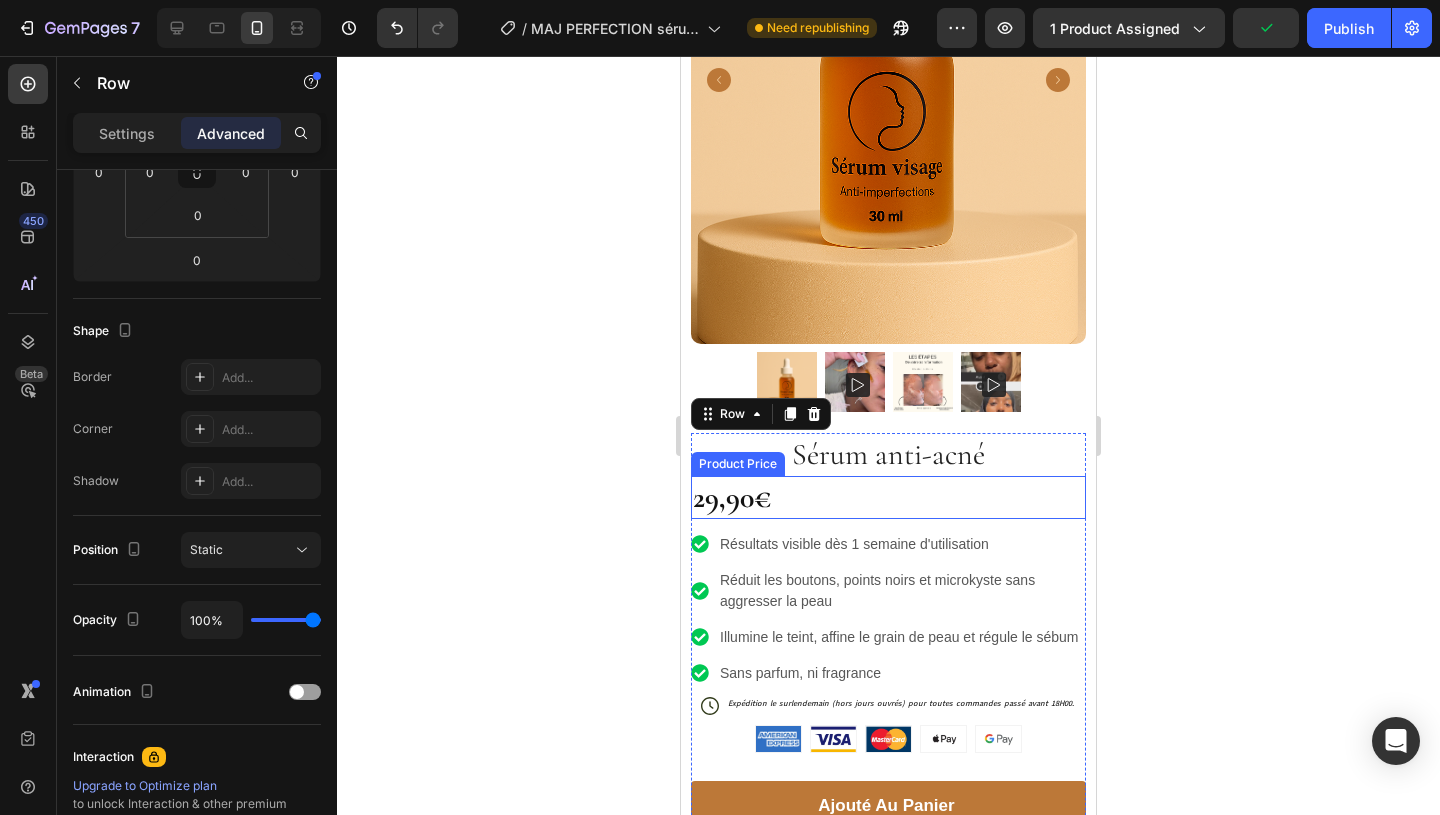 click on "29,90€" at bounding box center (888, 497) 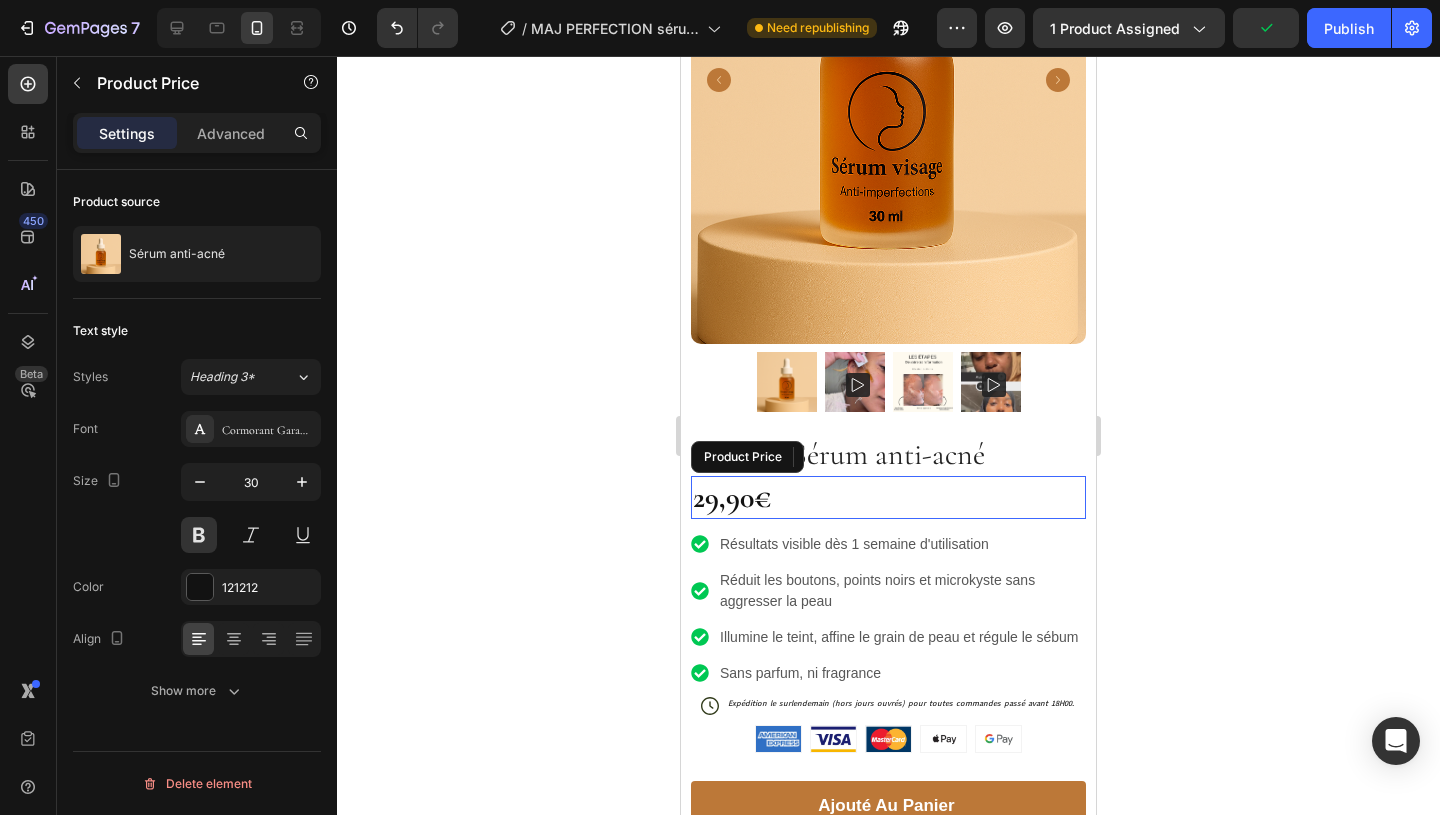 scroll, scrollTop: 0, scrollLeft: 0, axis: both 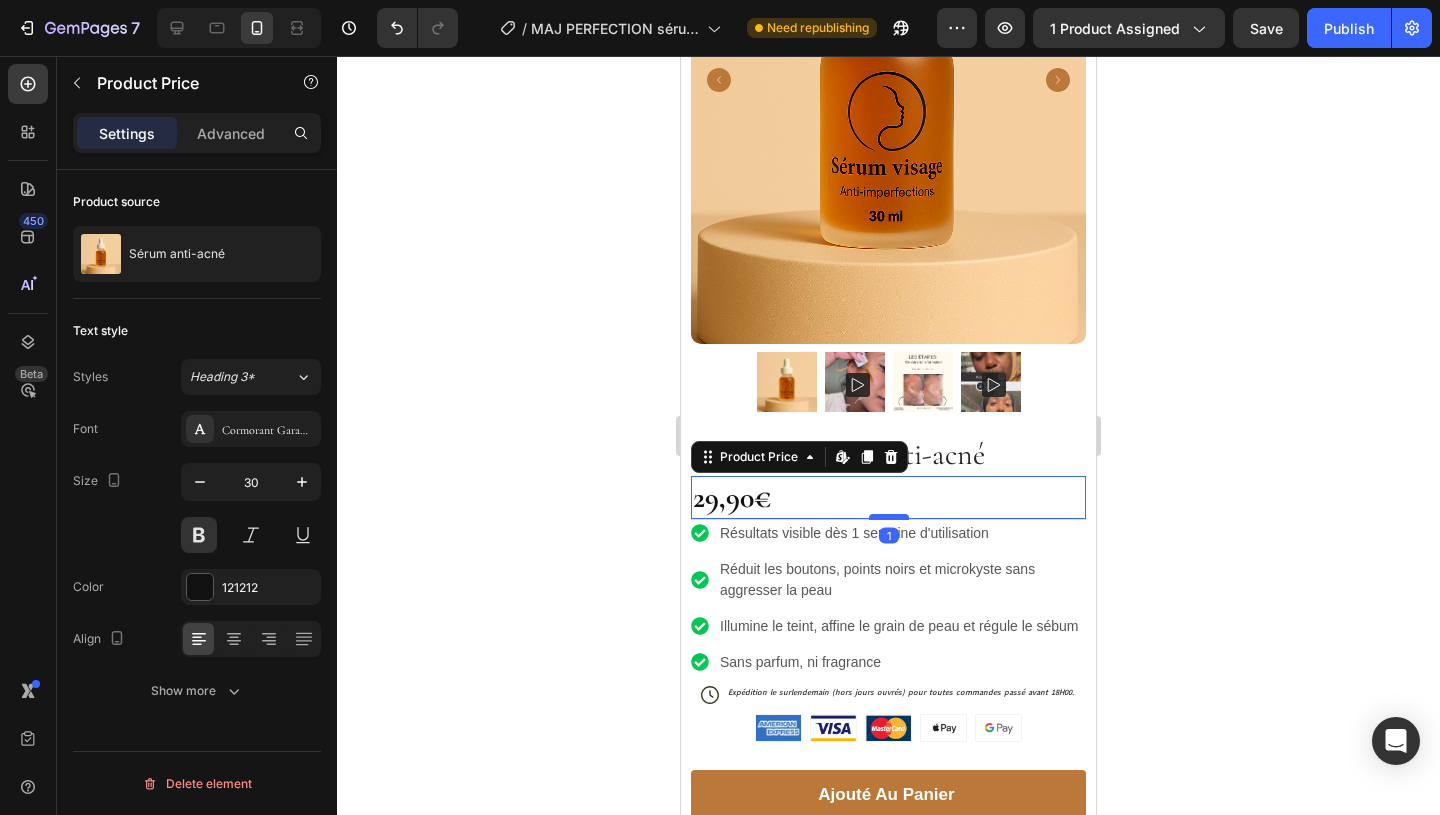 drag, startPoint x: 893, startPoint y: 526, endPoint x: 893, endPoint y: 515, distance: 11 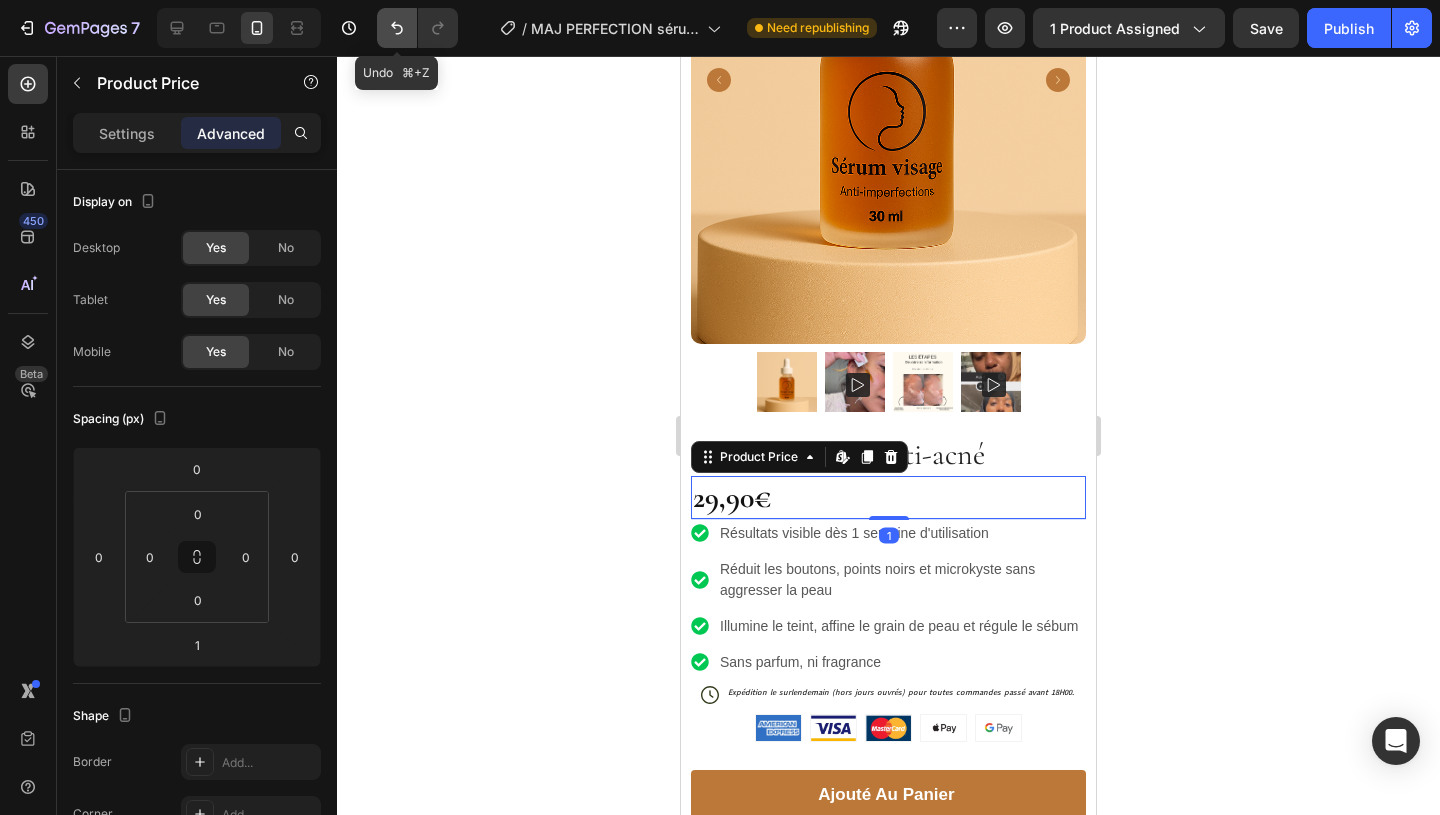 click 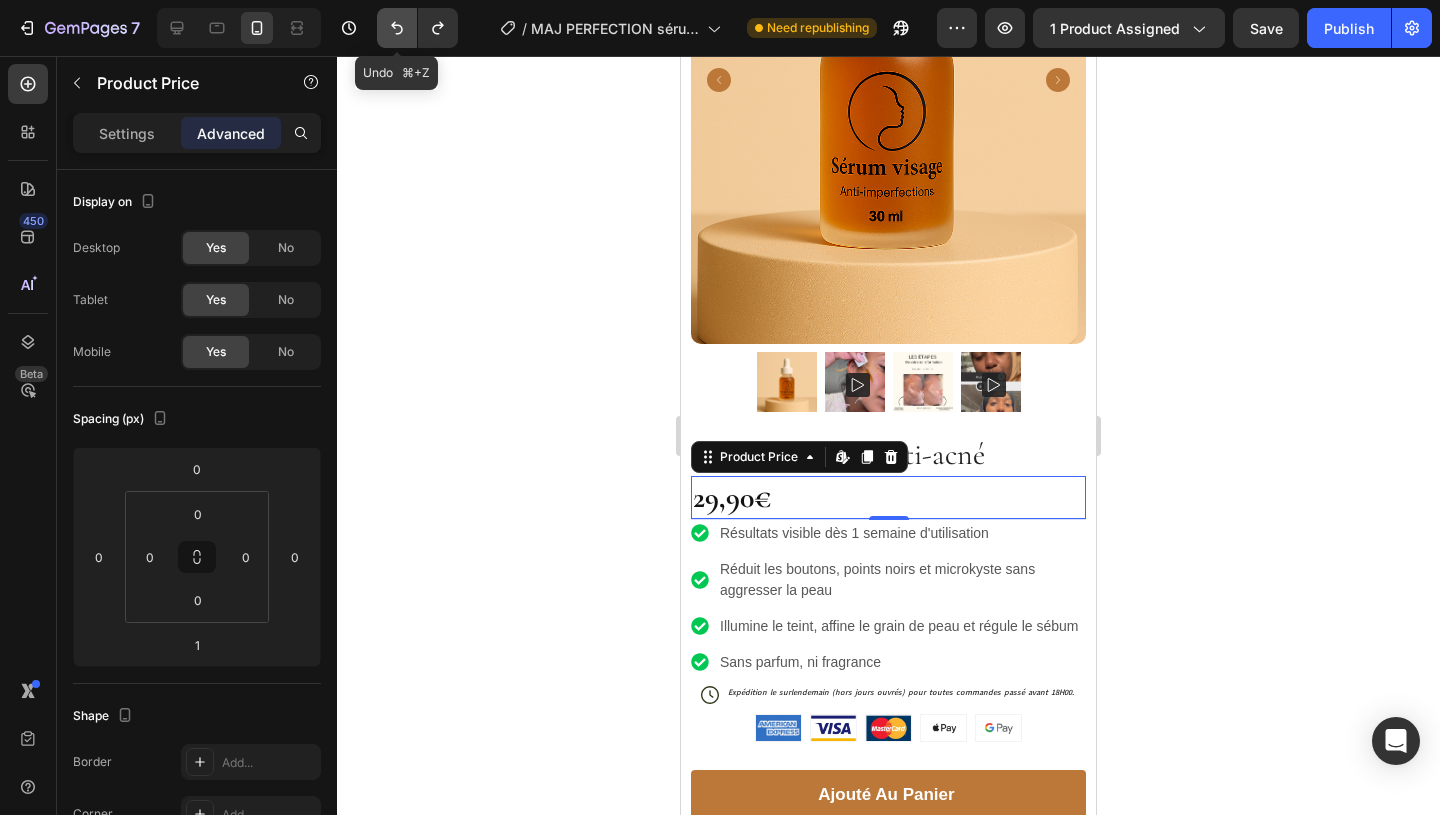 click 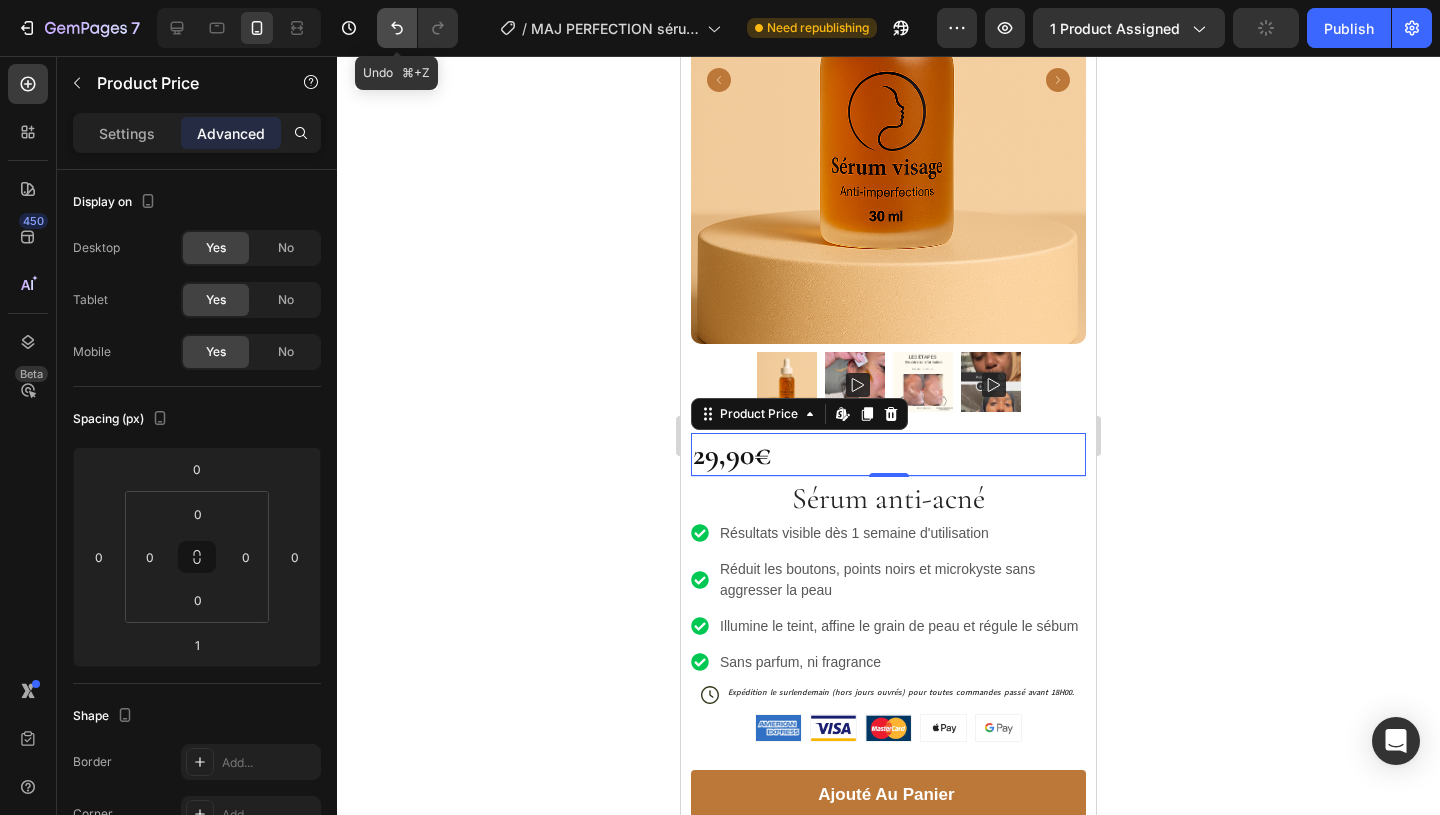 click 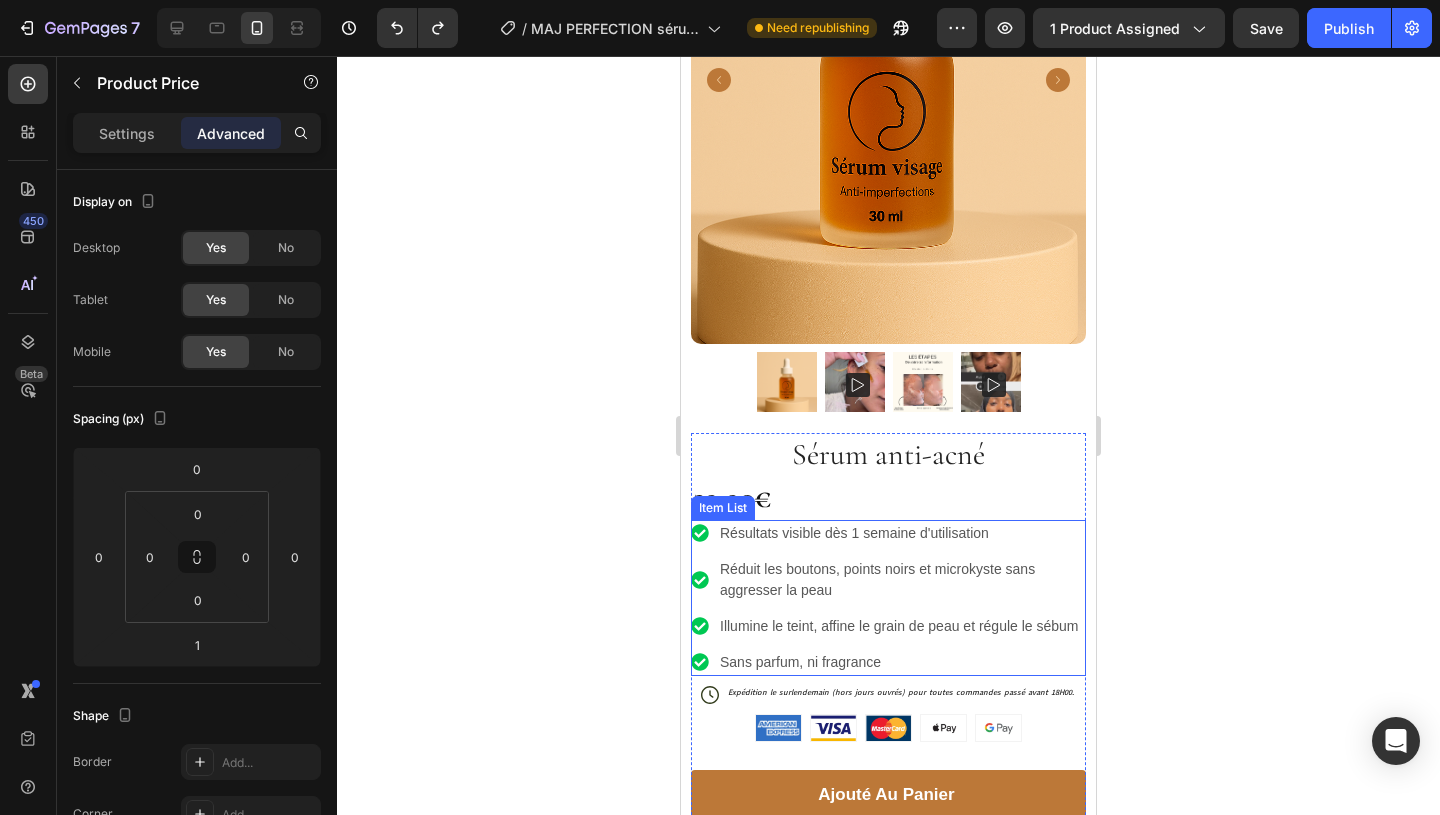 click on "Résultats visible dès 1 semaine d'utilisation" at bounding box center [901, 533] 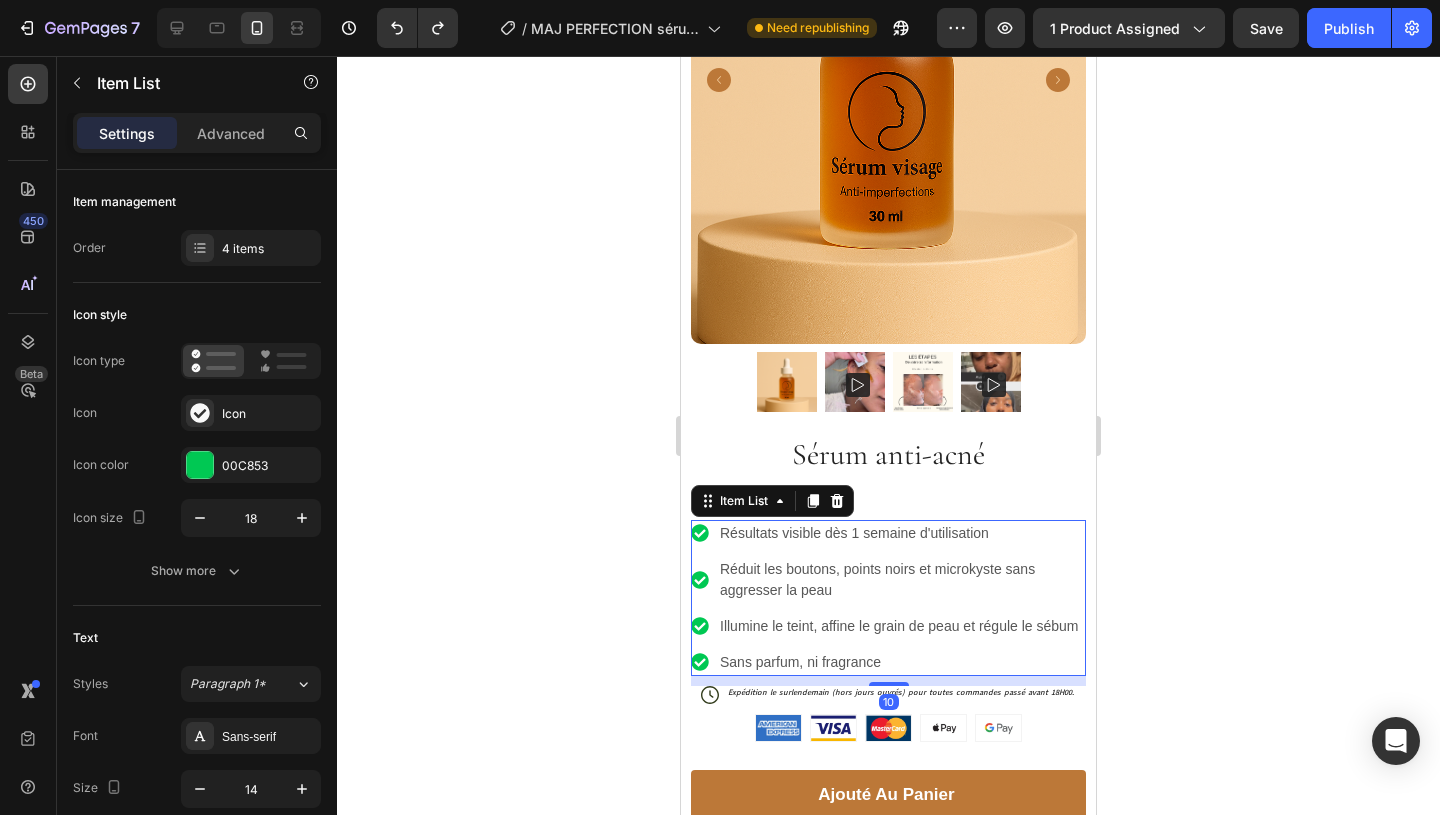 click on "Résultats visible dès 1 semaine d'utilisation" at bounding box center [901, 533] 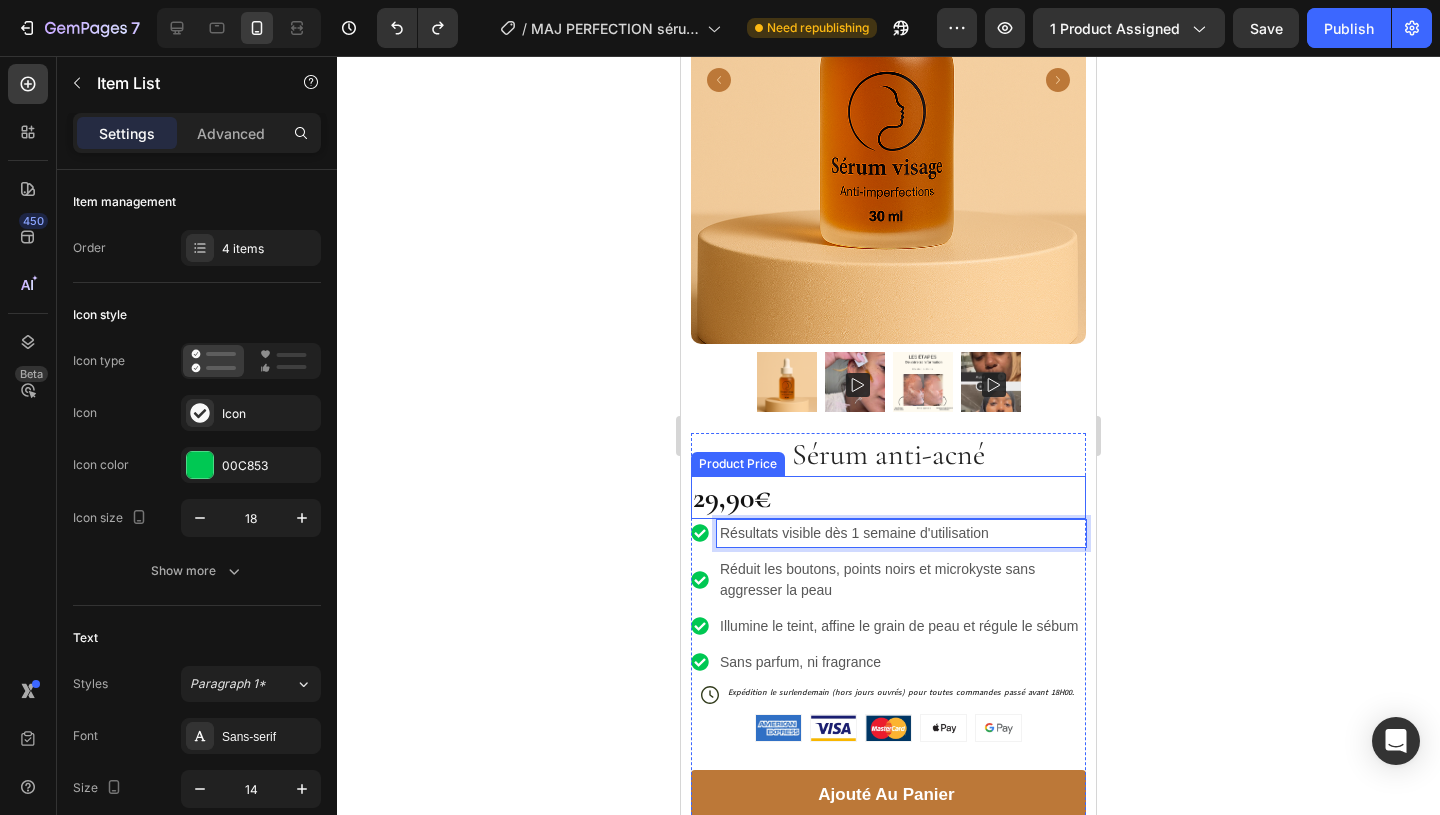 click on "29,90€" at bounding box center [888, 497] 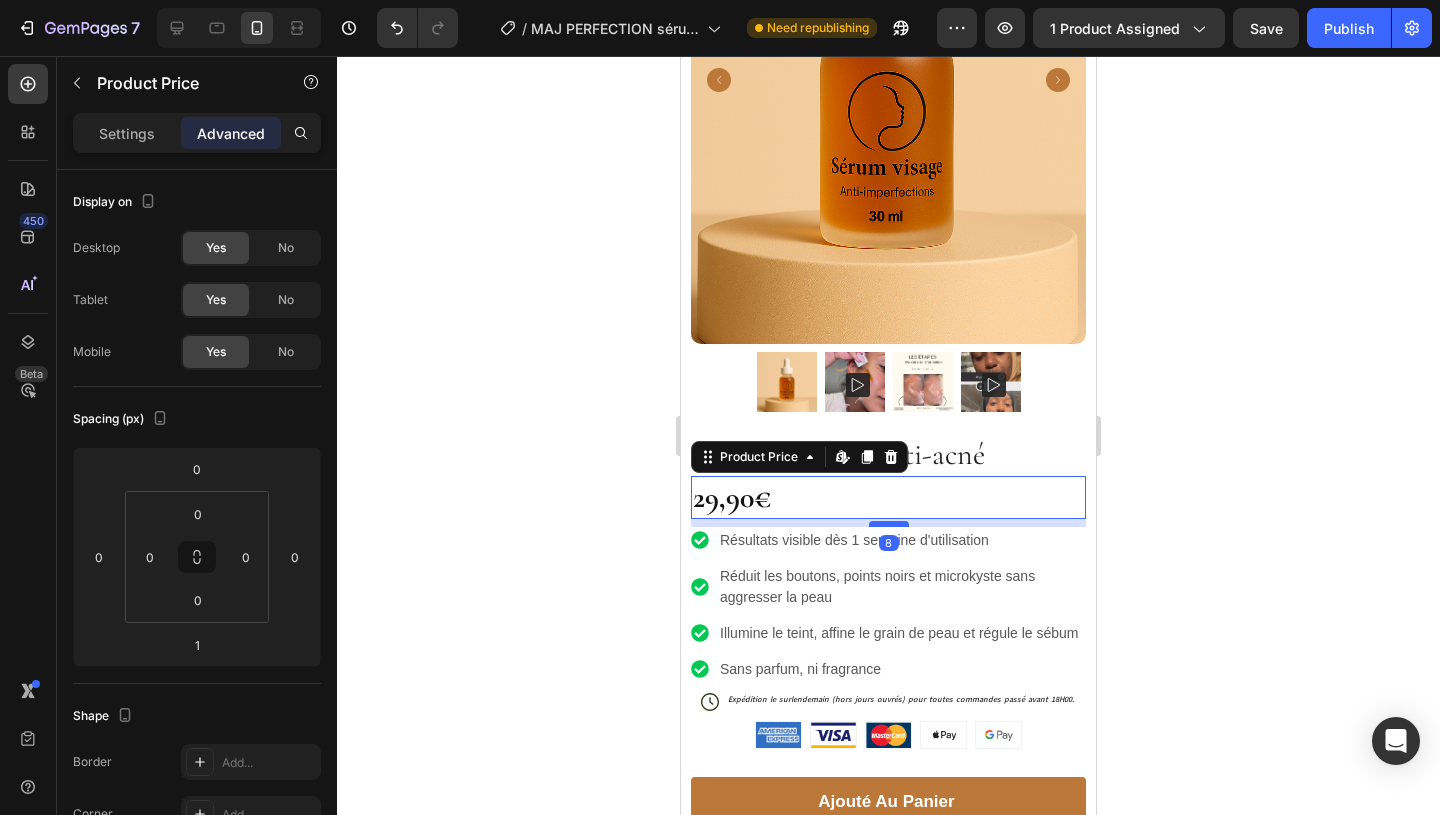 click at bounding box center [889, 524] 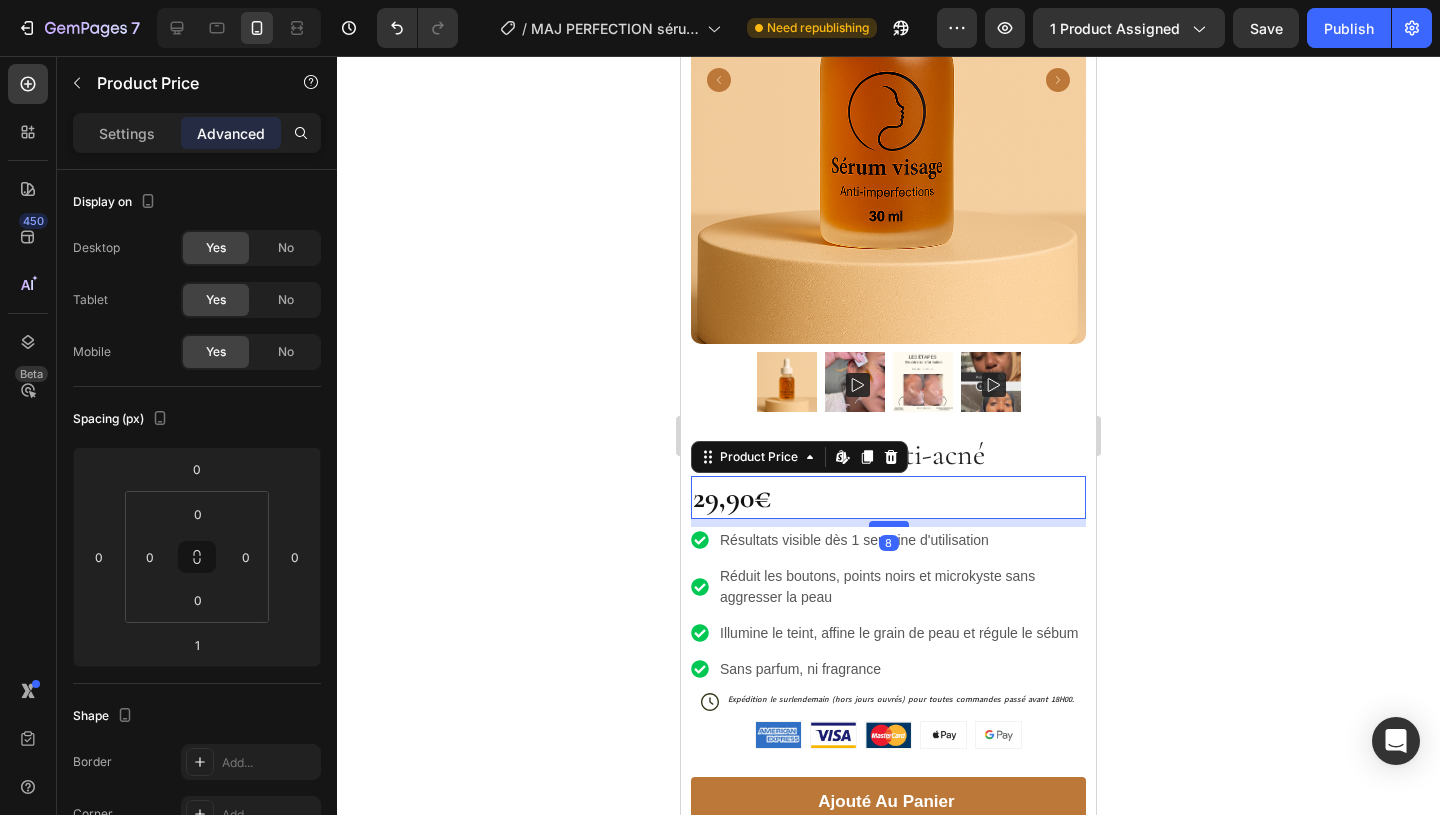type on "8" 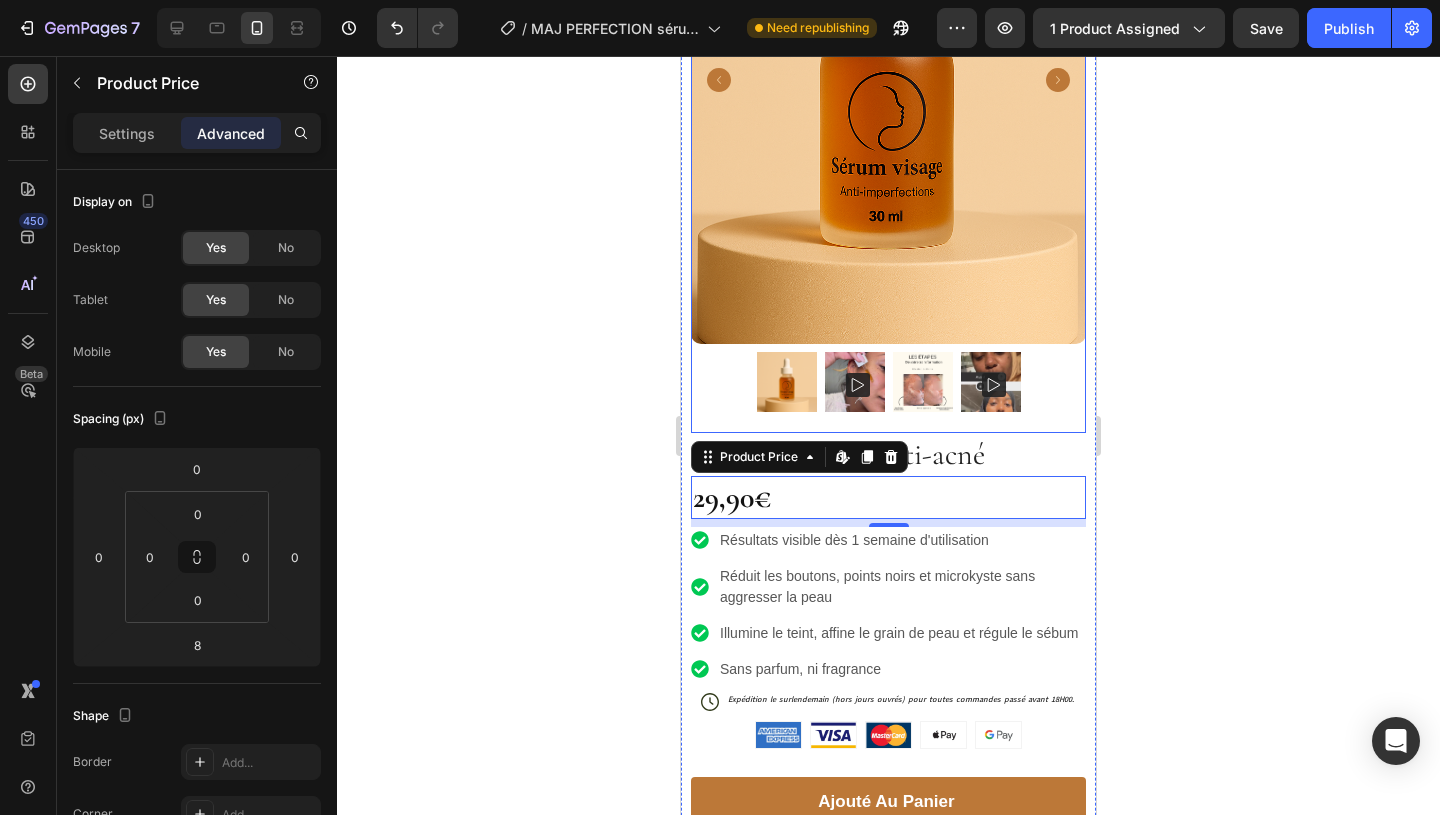 click on "Product Images" at bounding box center (888, 125) 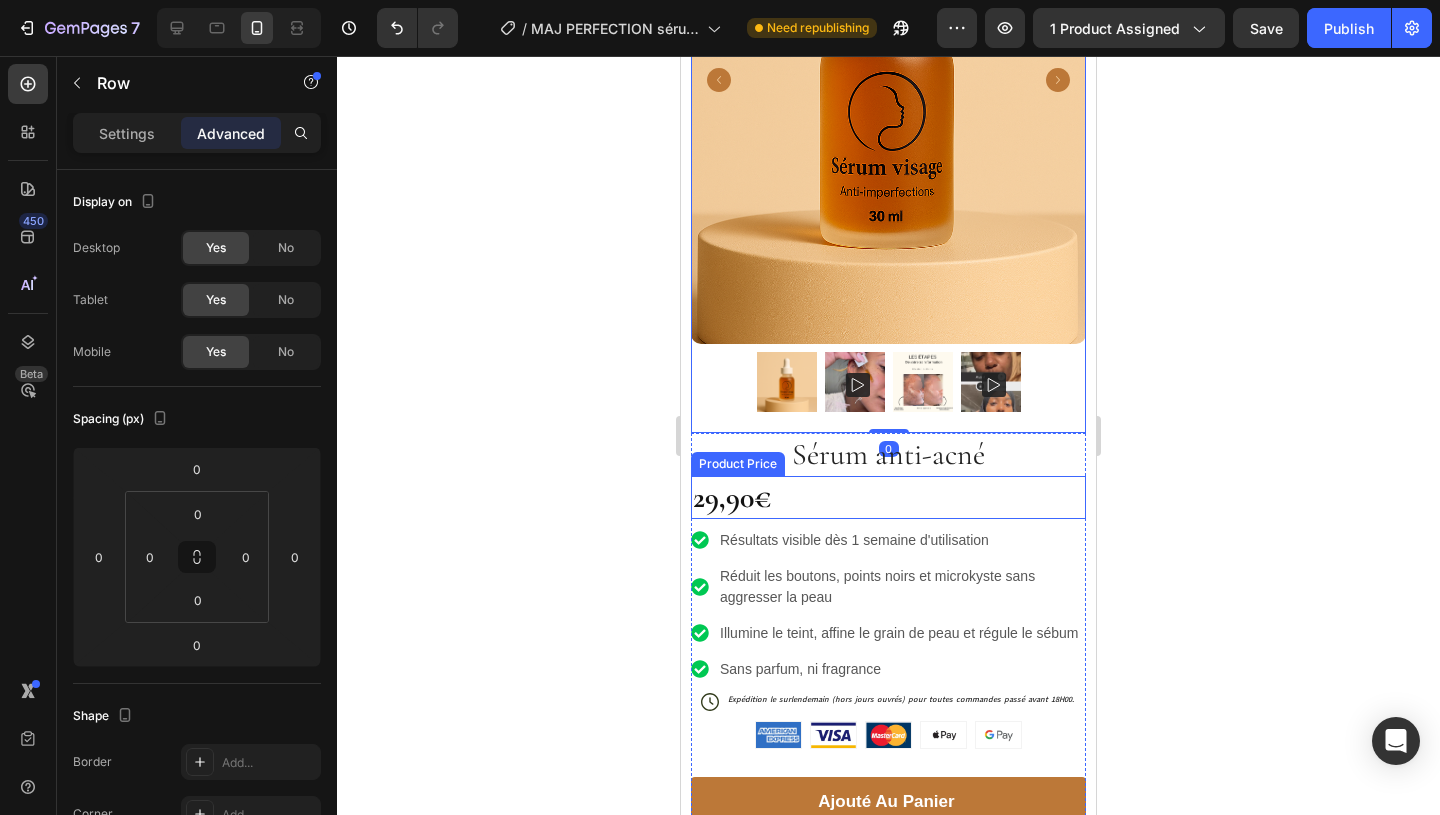 click on "29,90€" at bounding box center [888, 497] 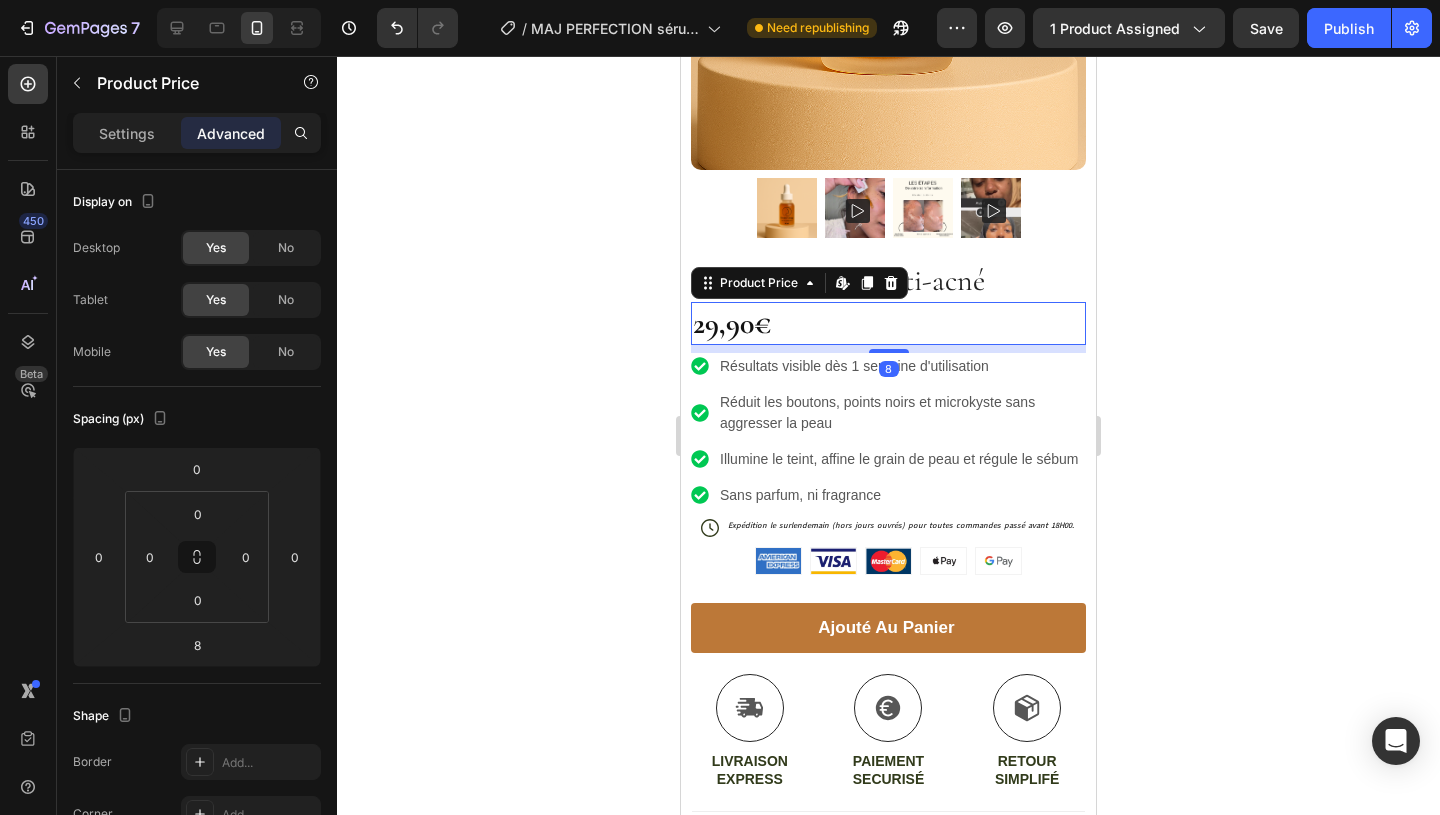 scroll, scrollTop: 480, scrollLeft: 0, axis: vertical 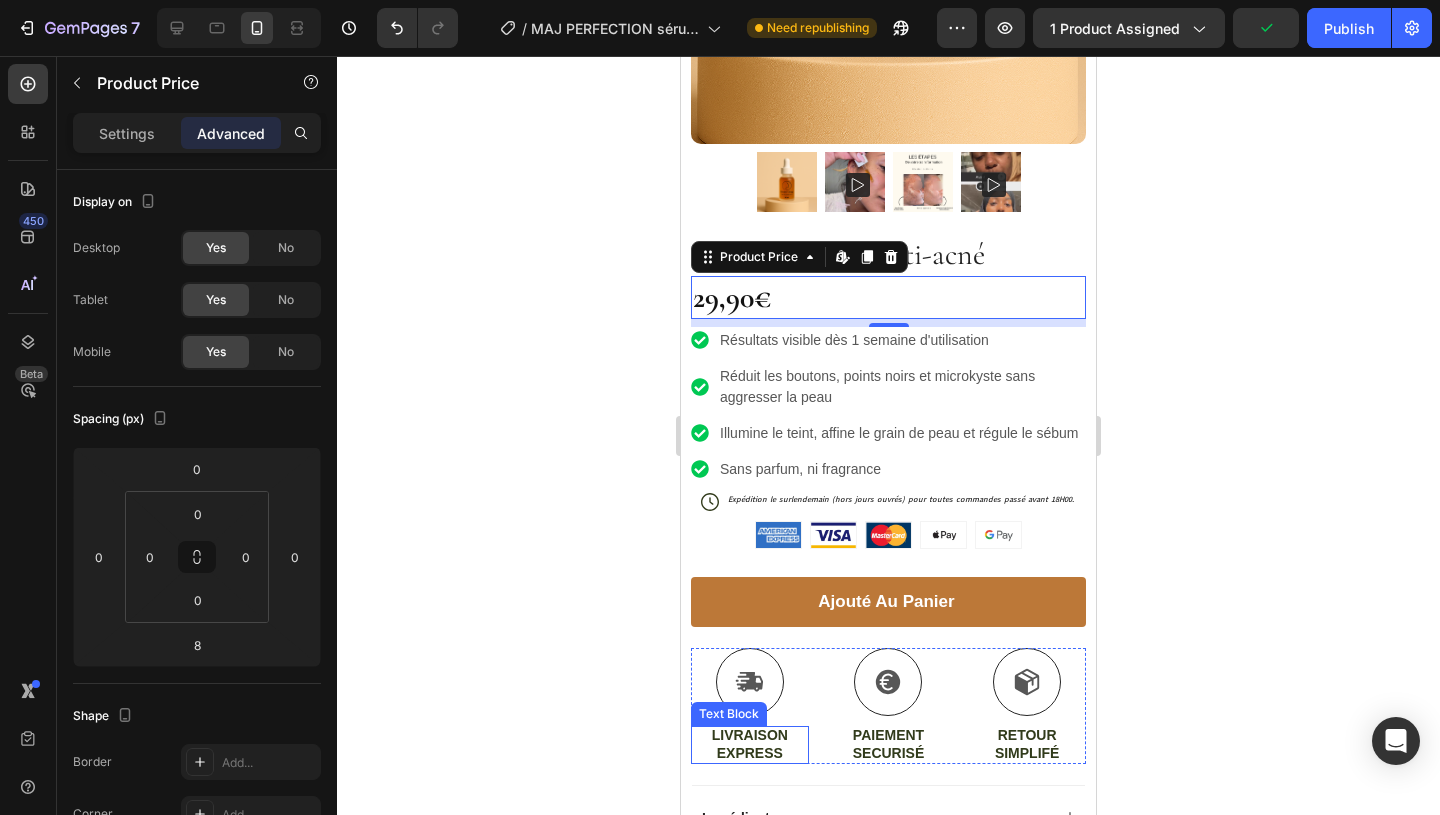 click on "LIVRAISON EXPRESS" at bounding box center (750, 744) 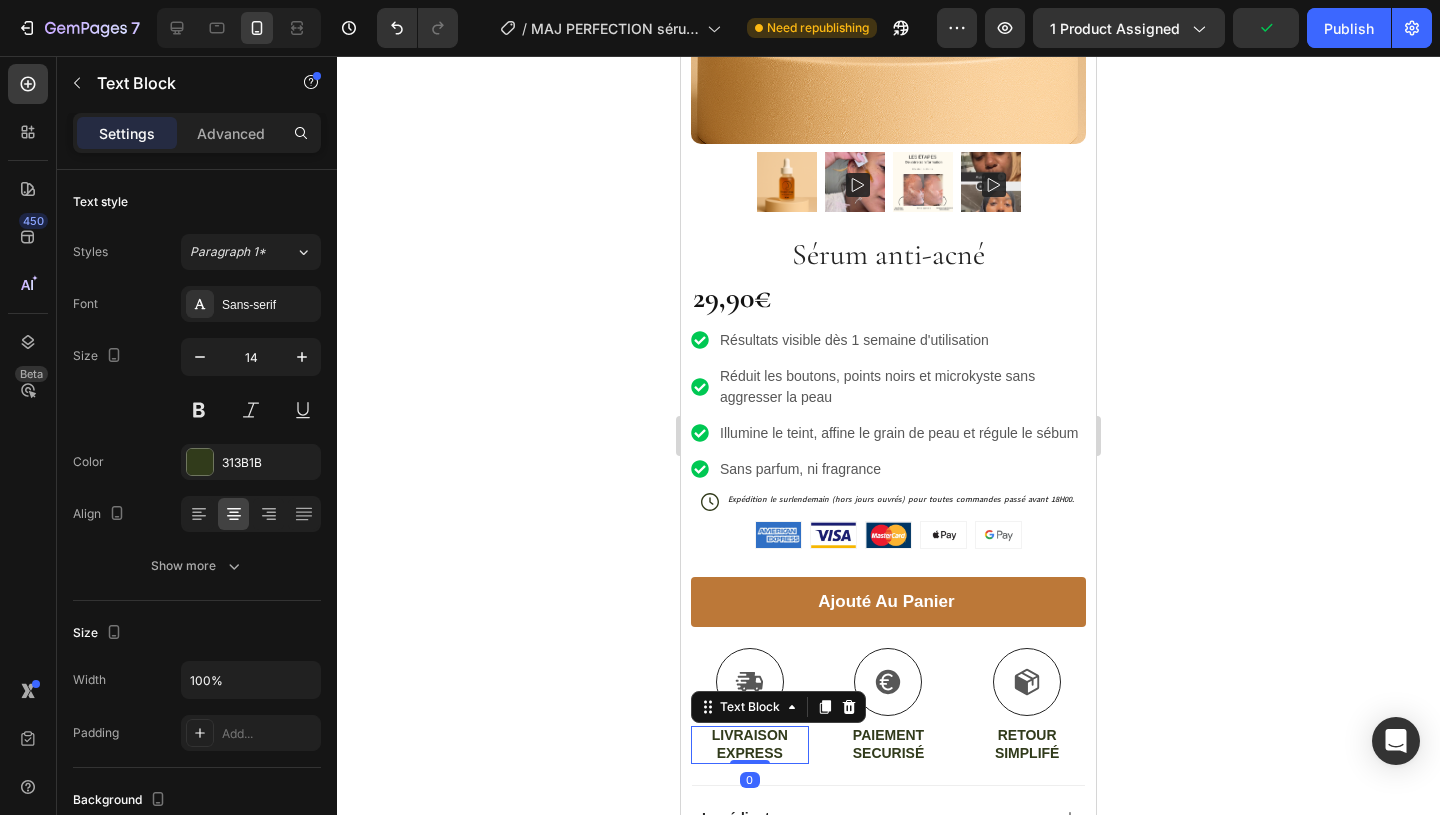 click on "LIVRAISON EXPRESS" at bounding box center [750, 744] 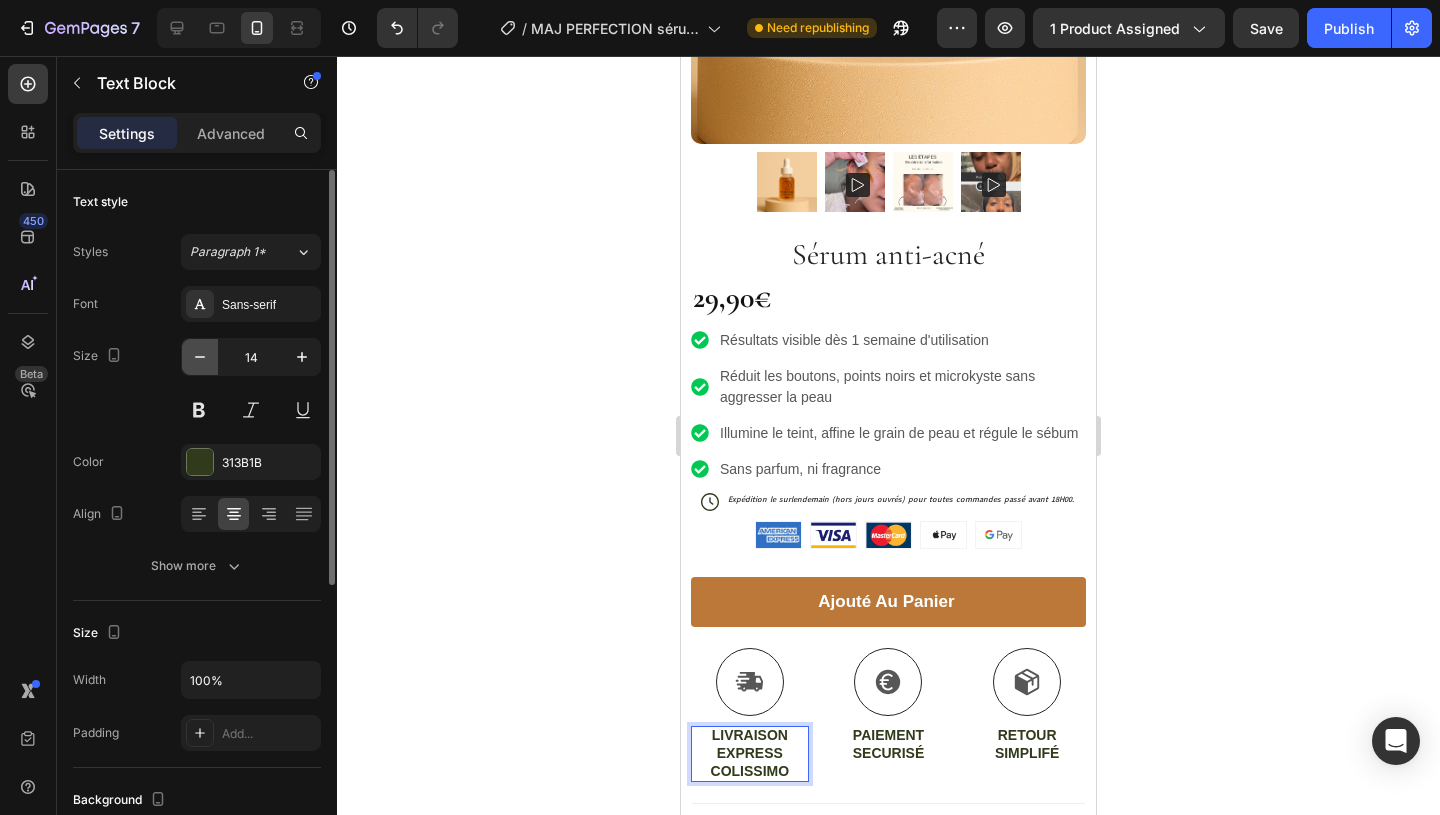 click 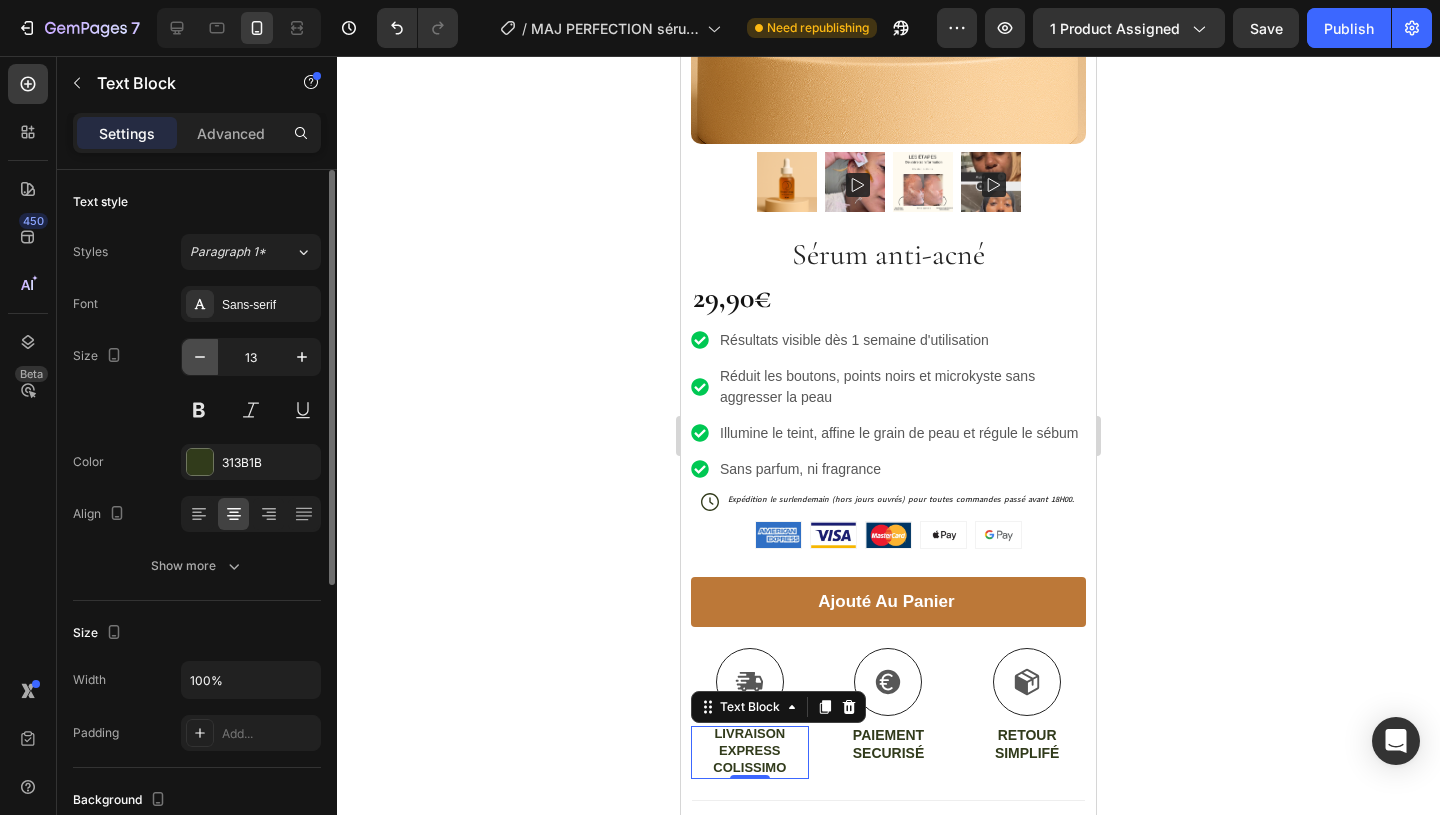 click 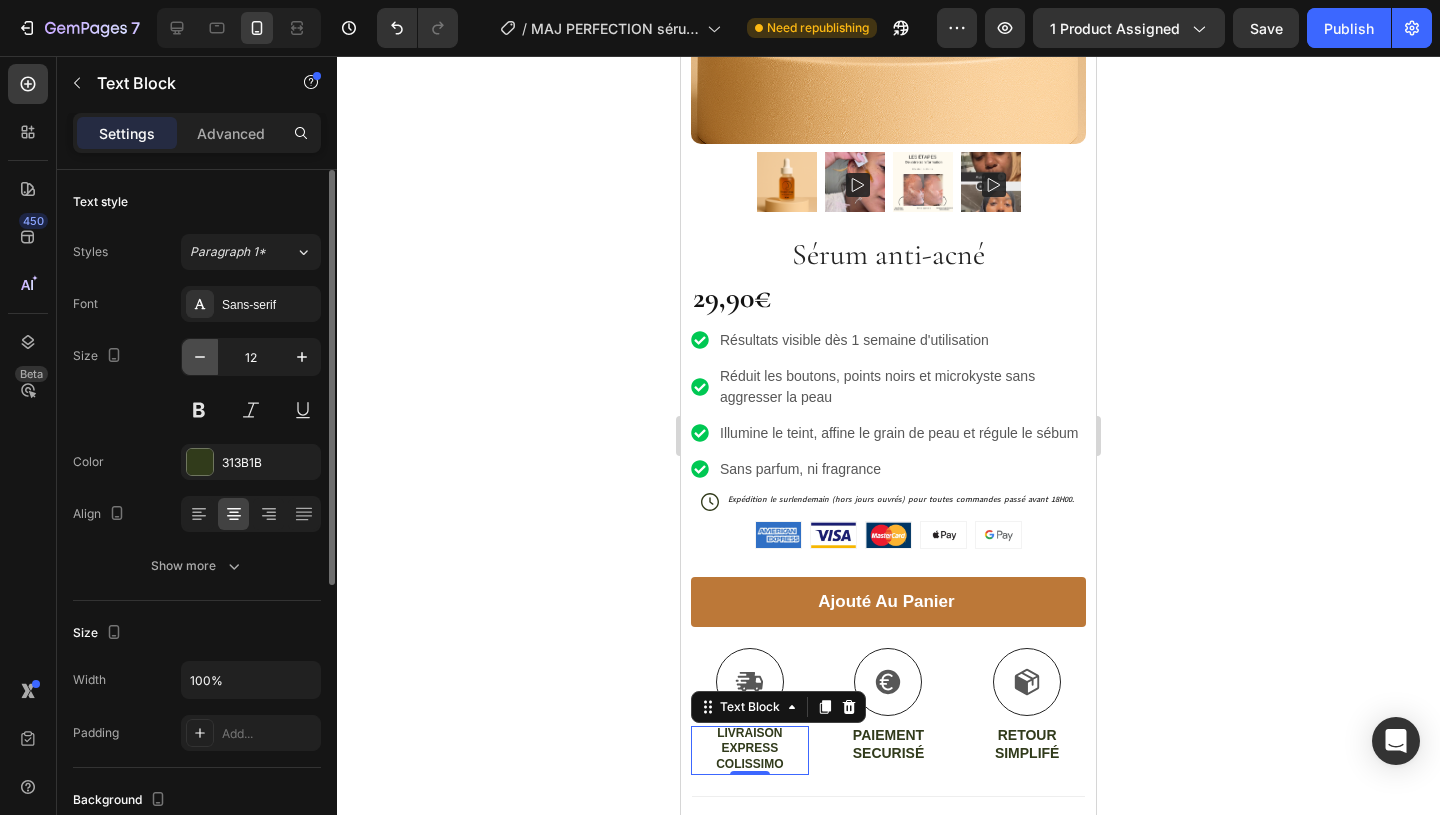 click 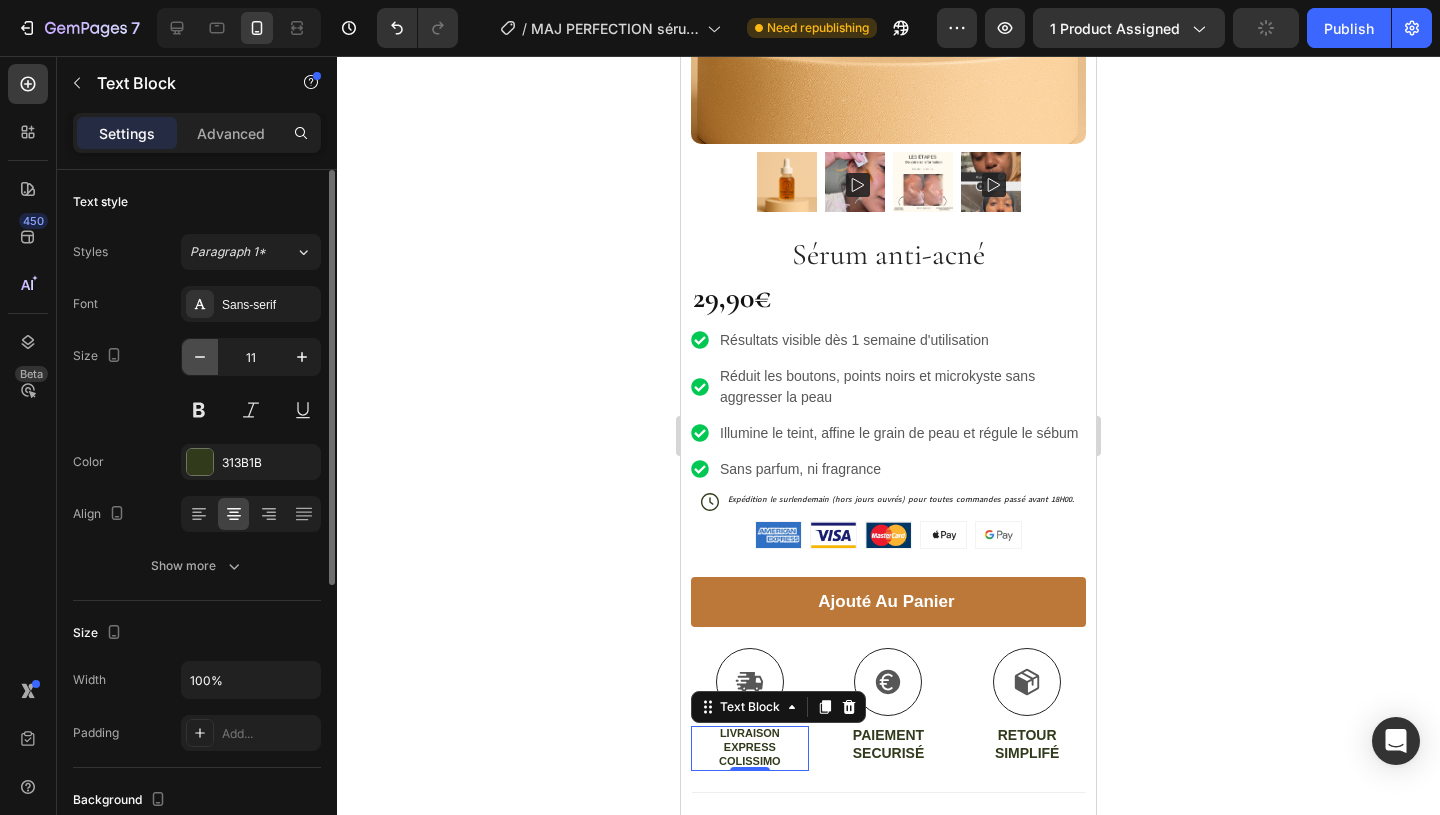 click 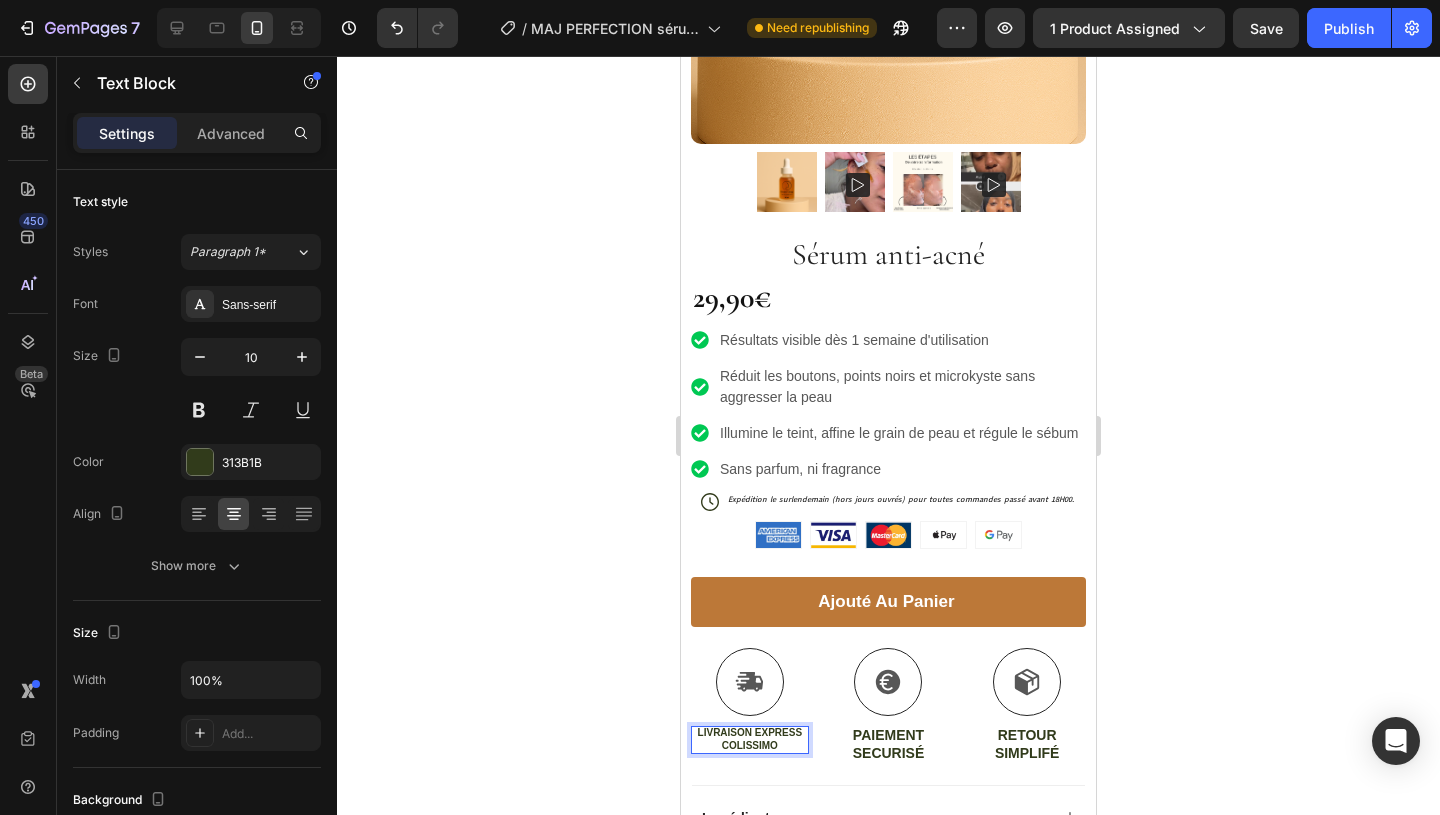 click on "LIVRAISON EXPRESS COLISSIMO" at bounding box center (750, 739) 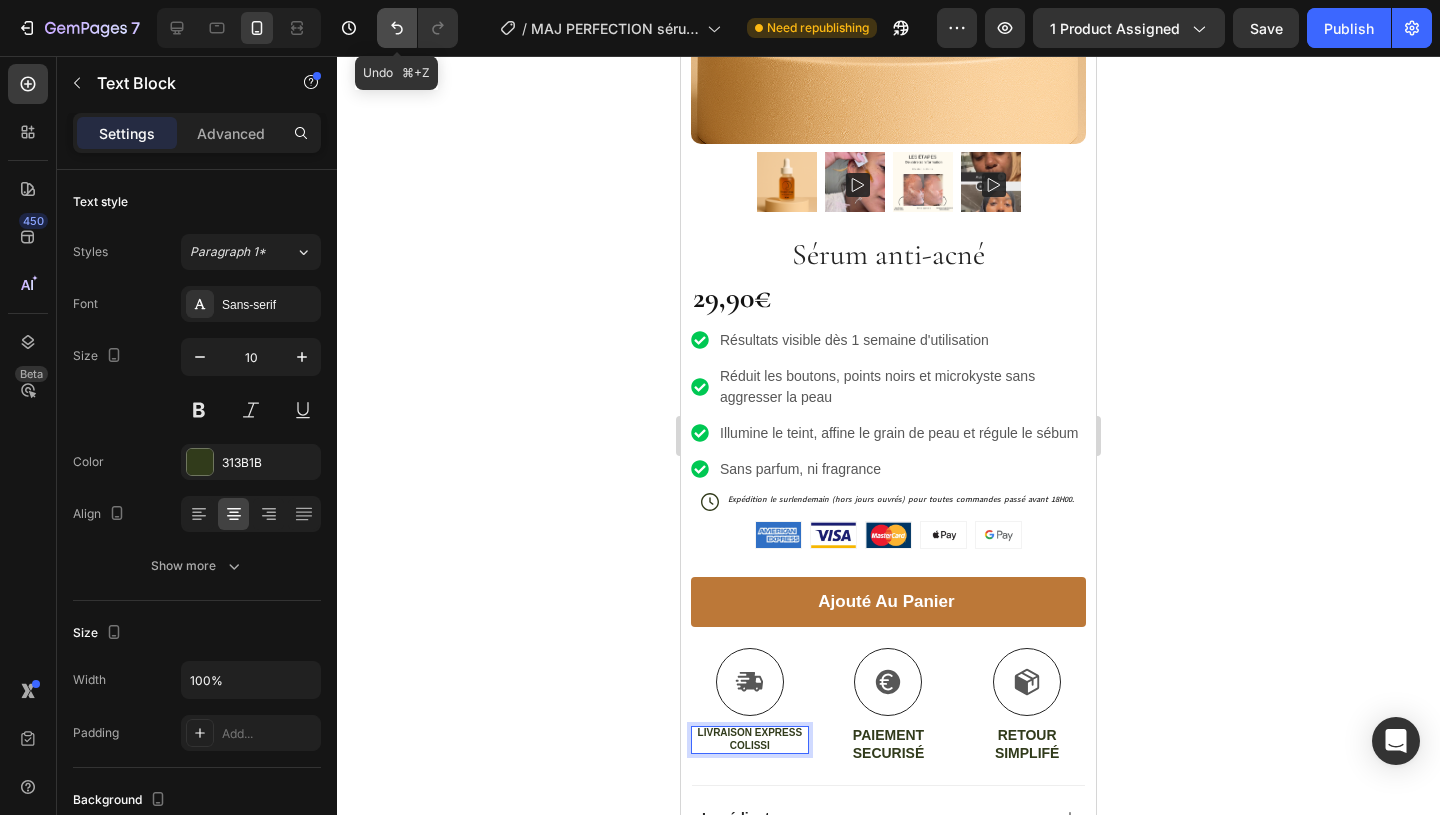 click 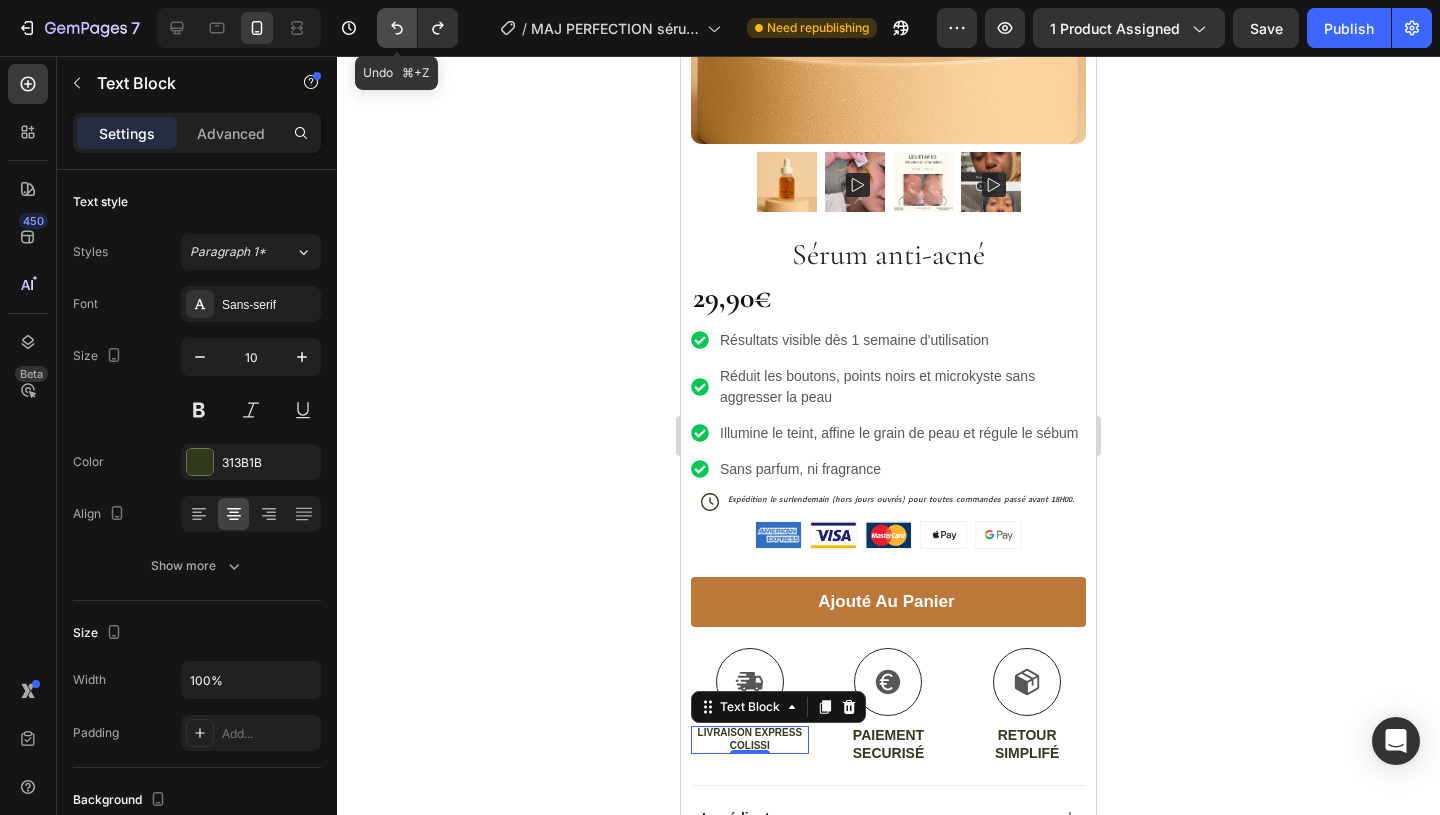 click 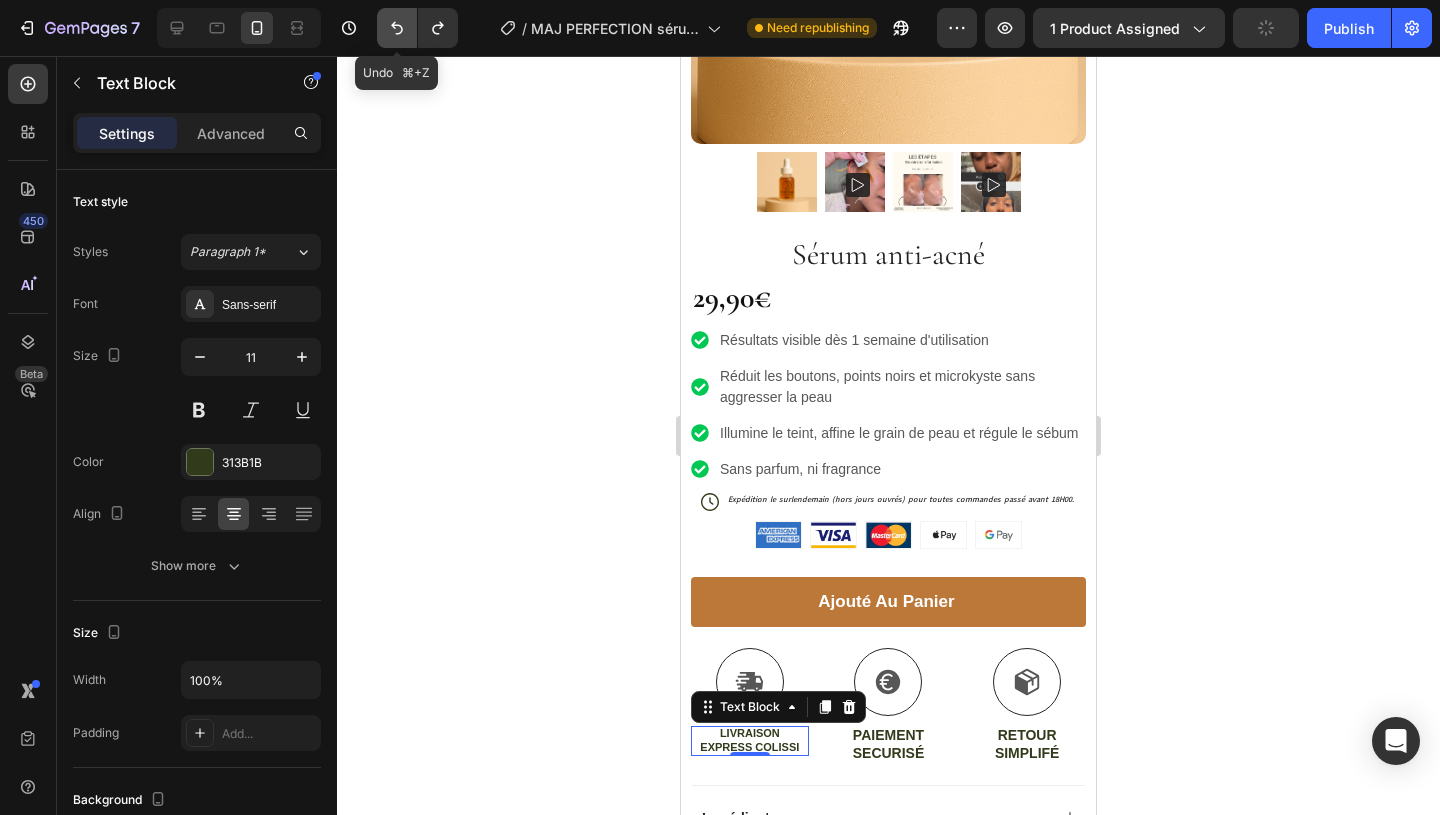 click 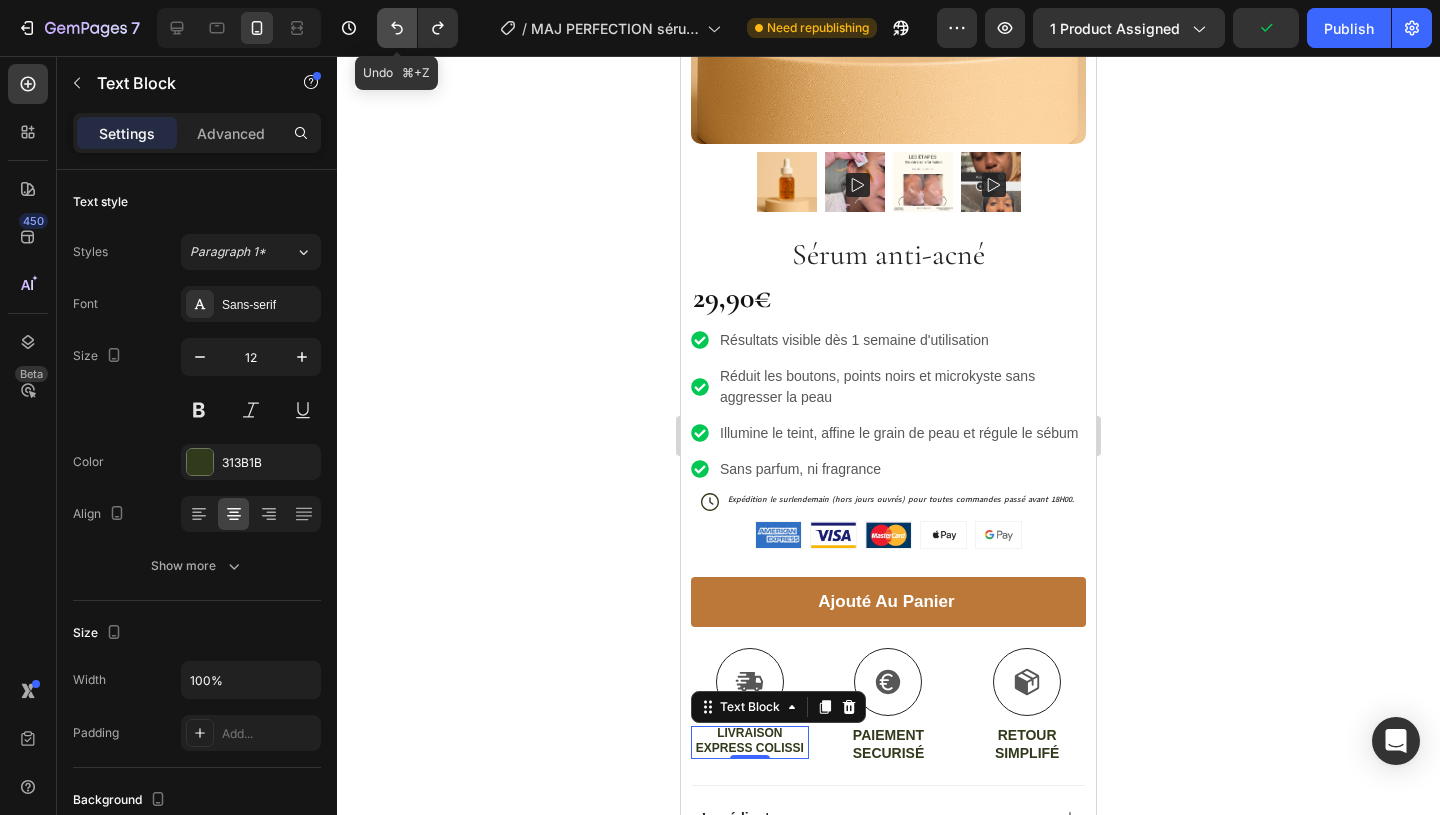 click 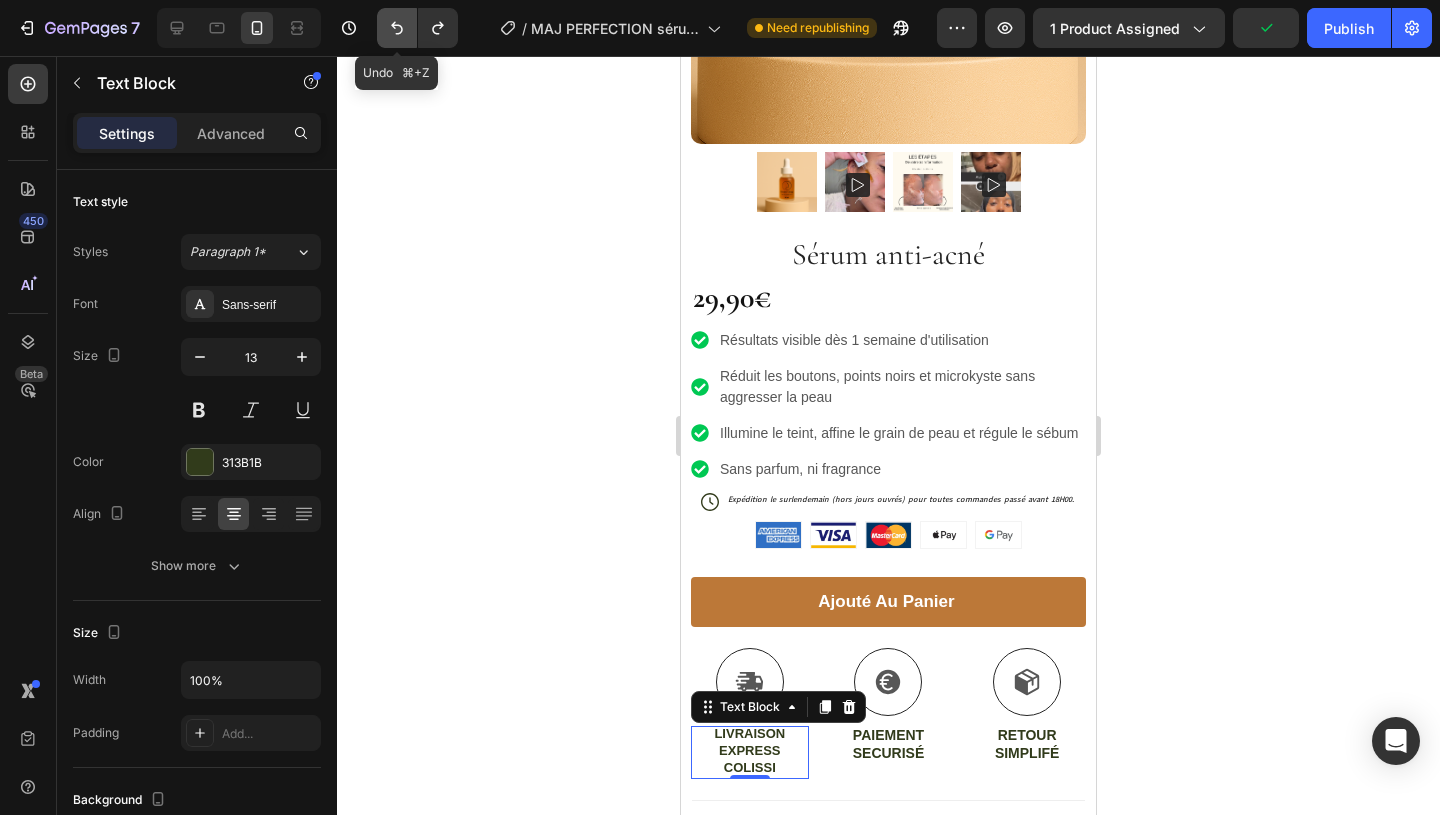 click 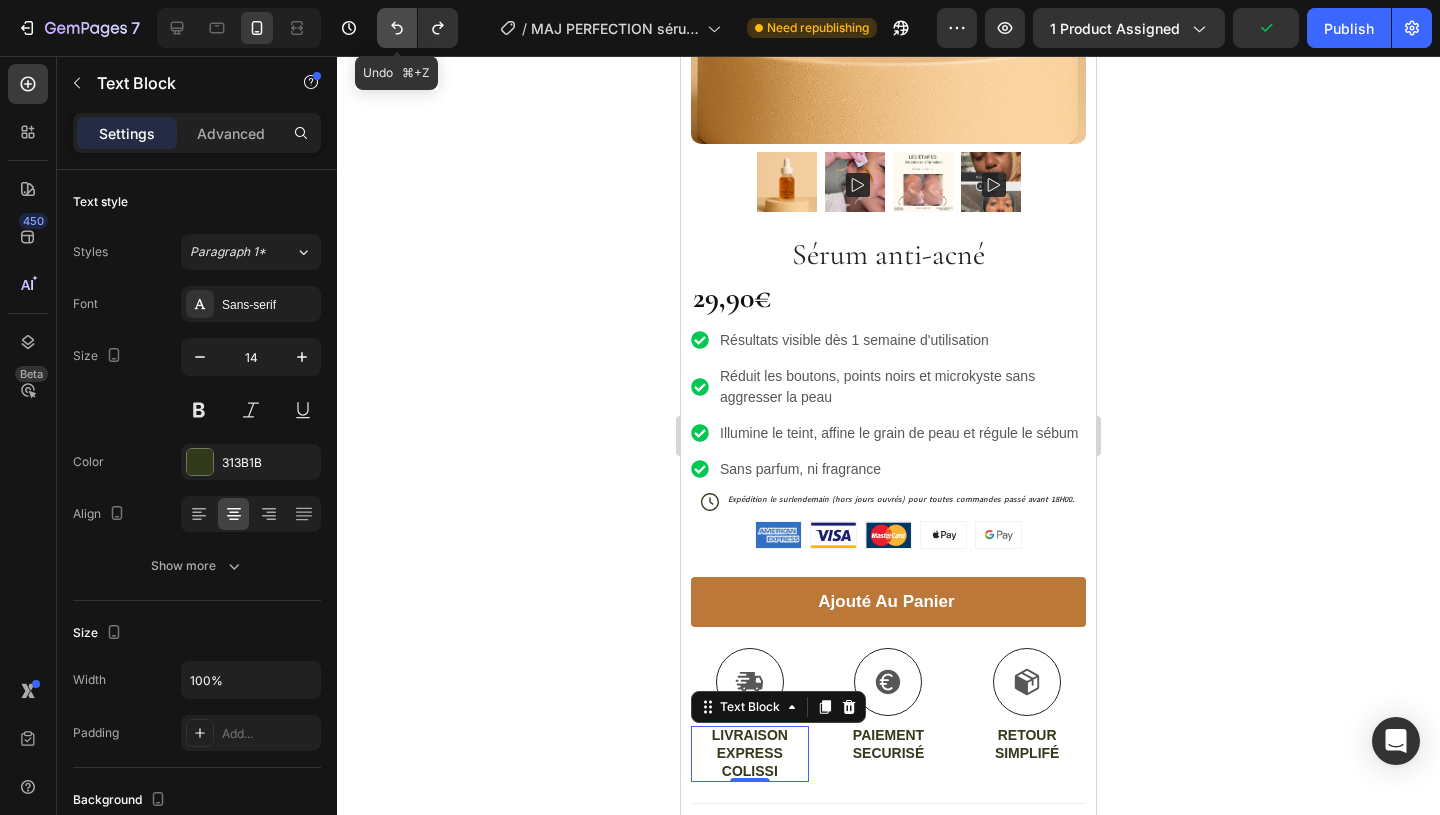 click 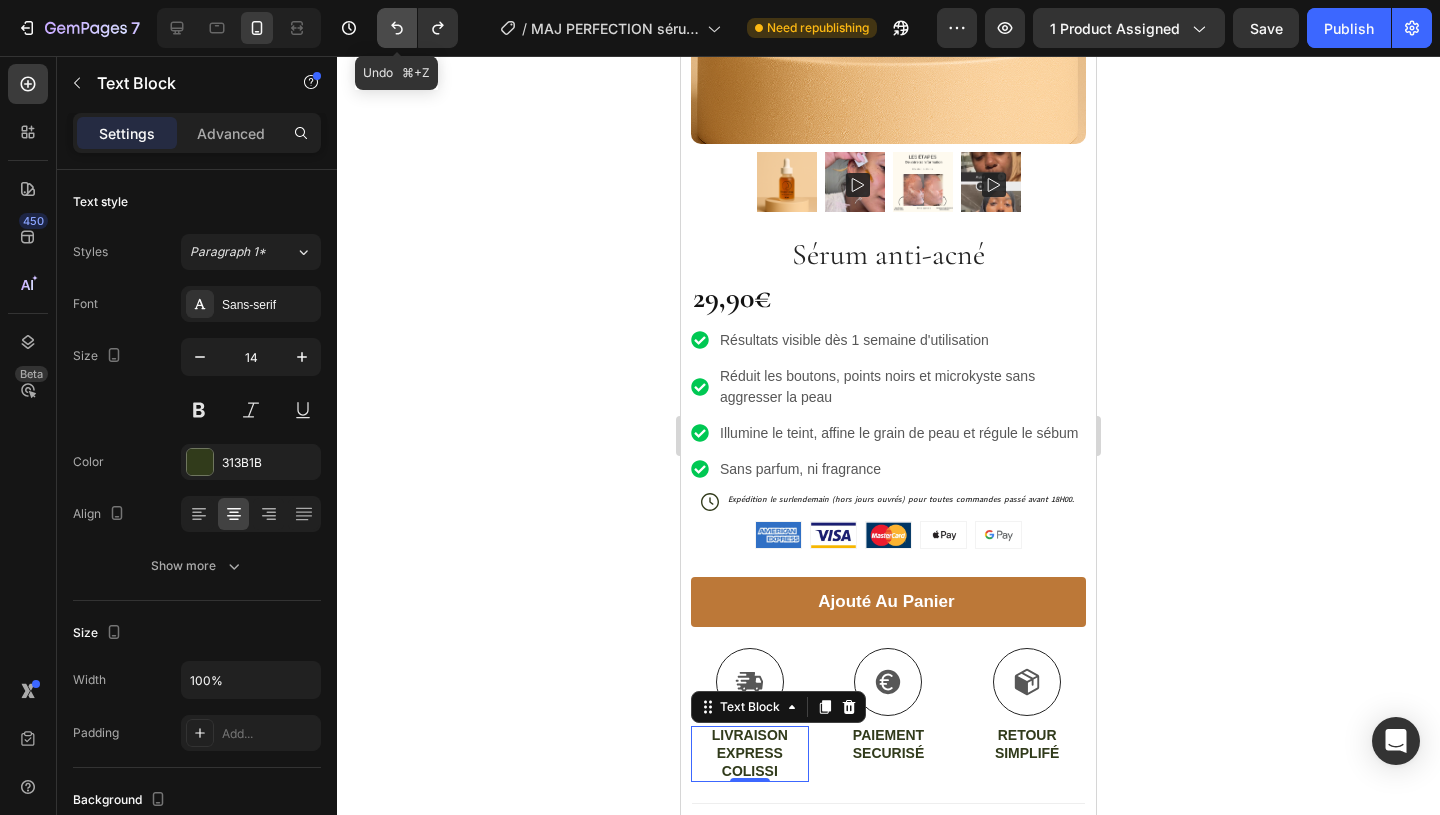 click 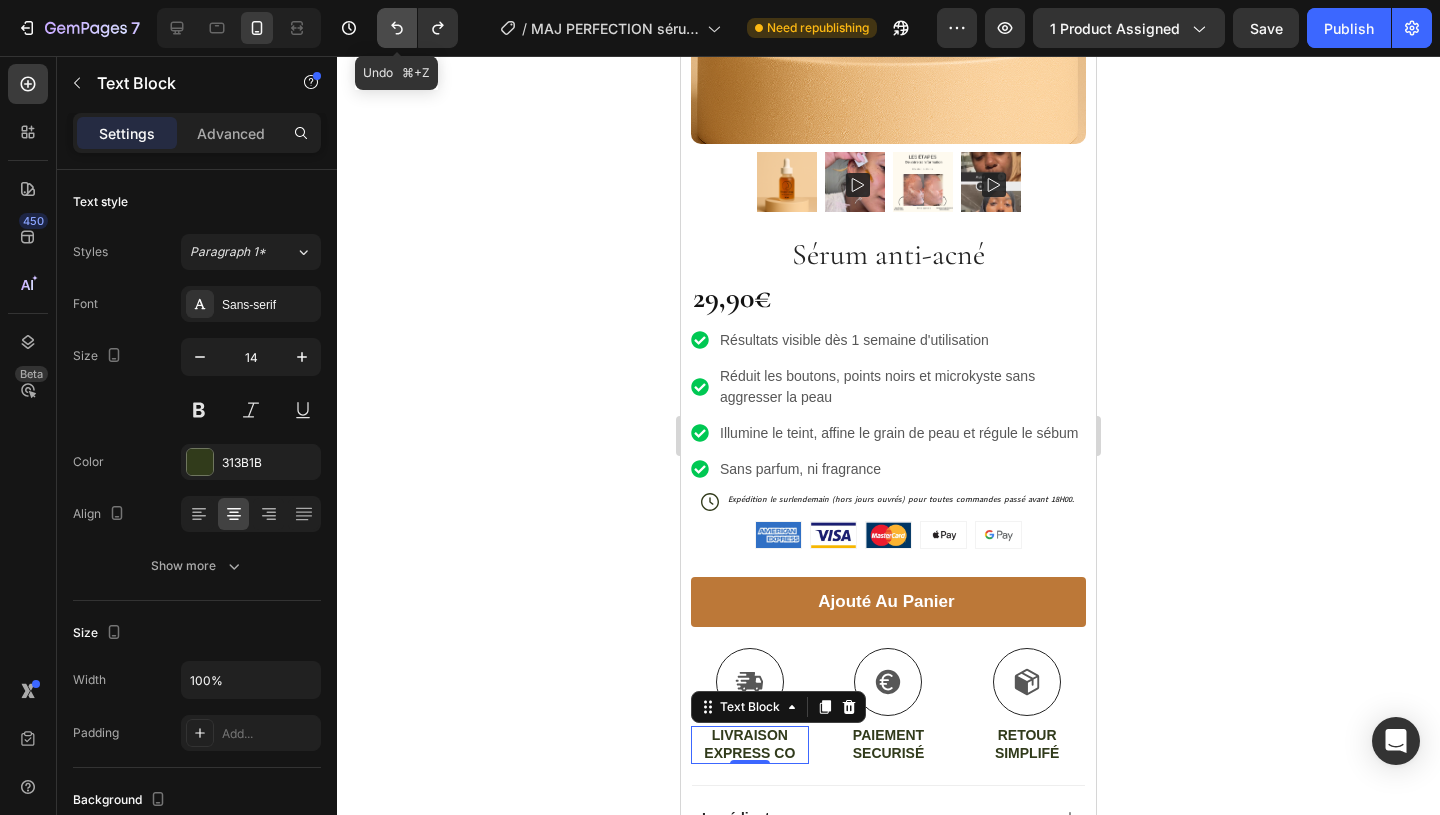 click 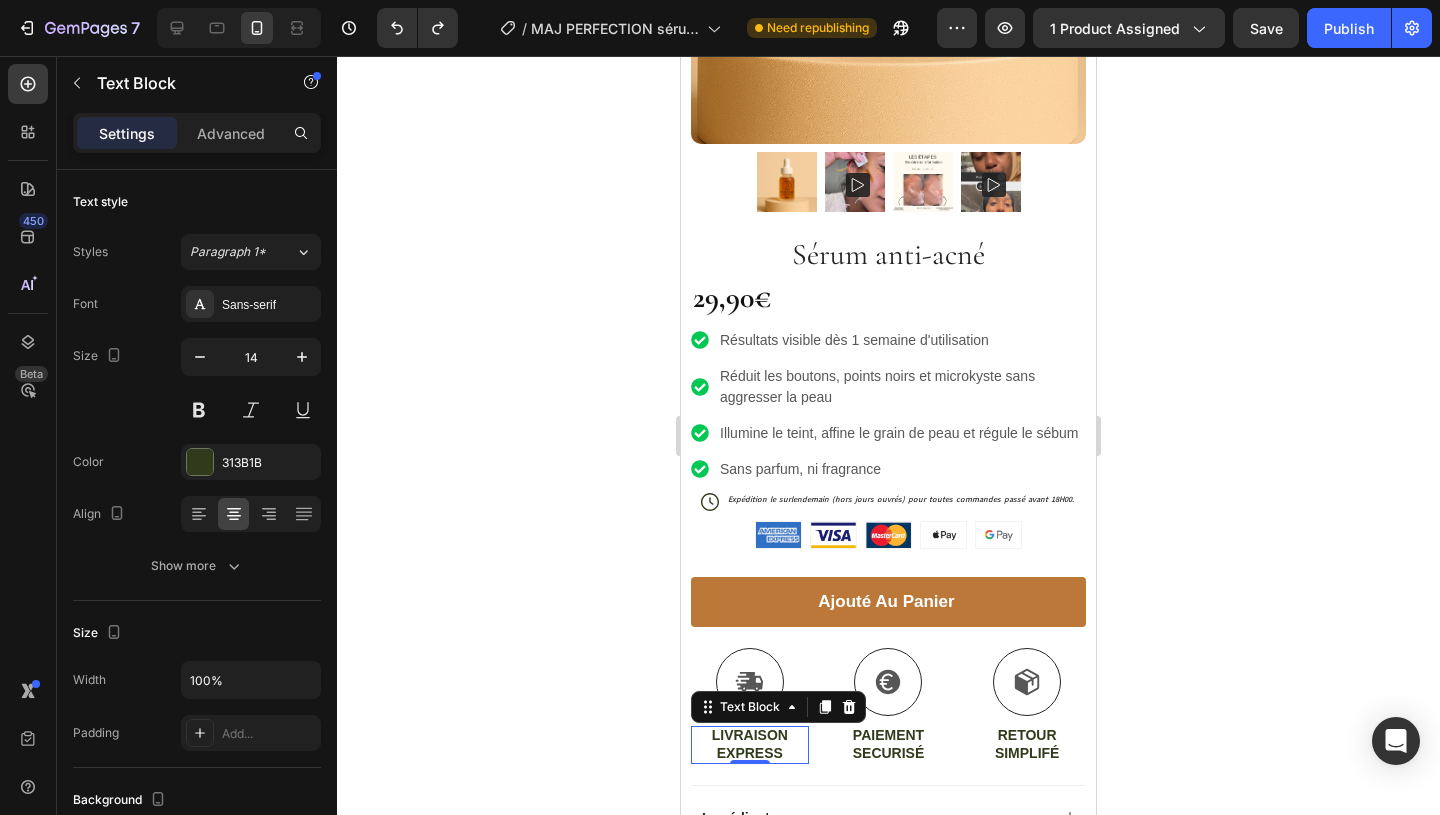 click 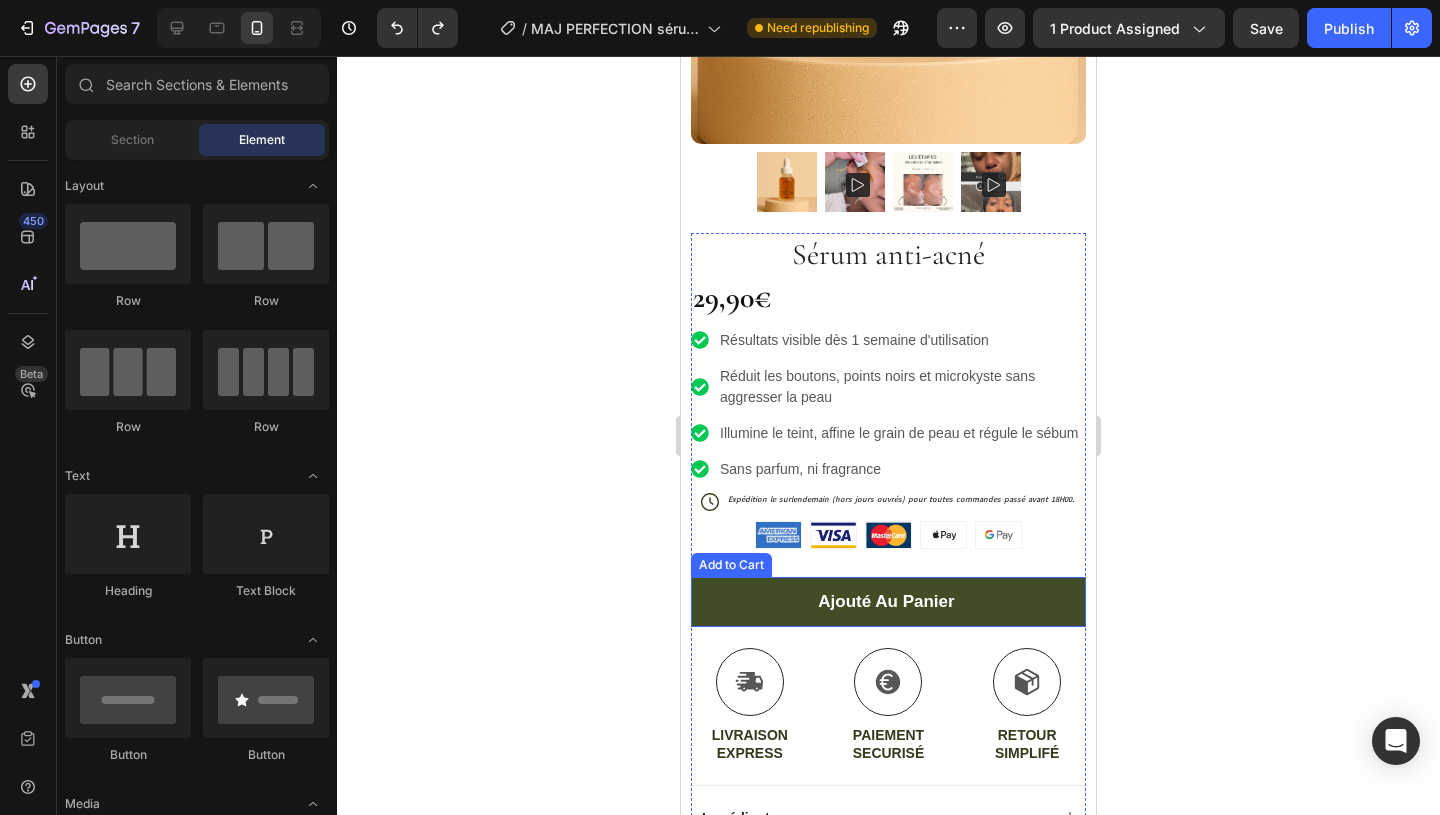 click on "ajouté au panier" at bounding box center (888, 602) 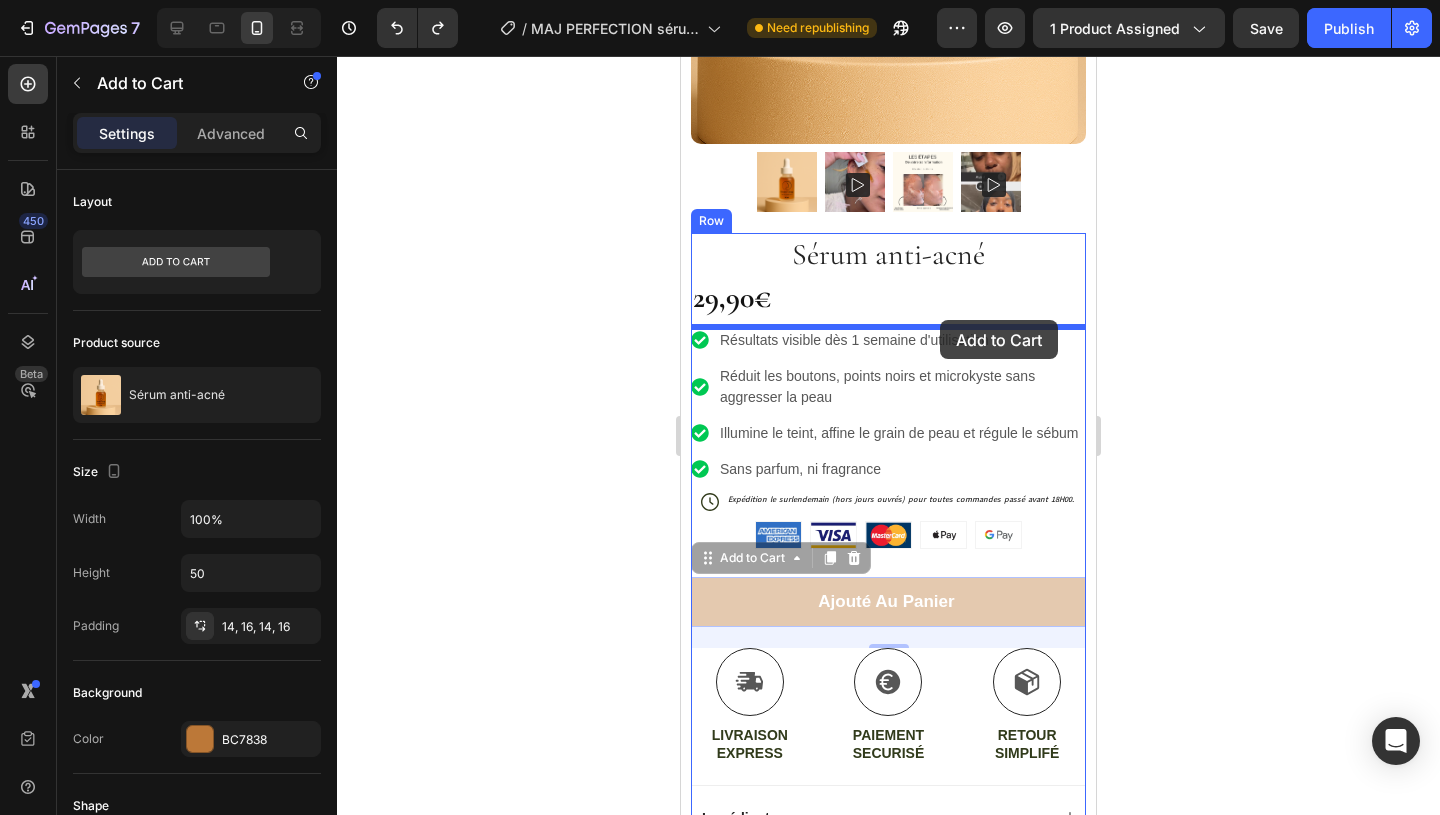 drag, startPoint x: 1045, startPoint y: 610, endPoint x: 937, endPoint y: 317, distance: 312.27072 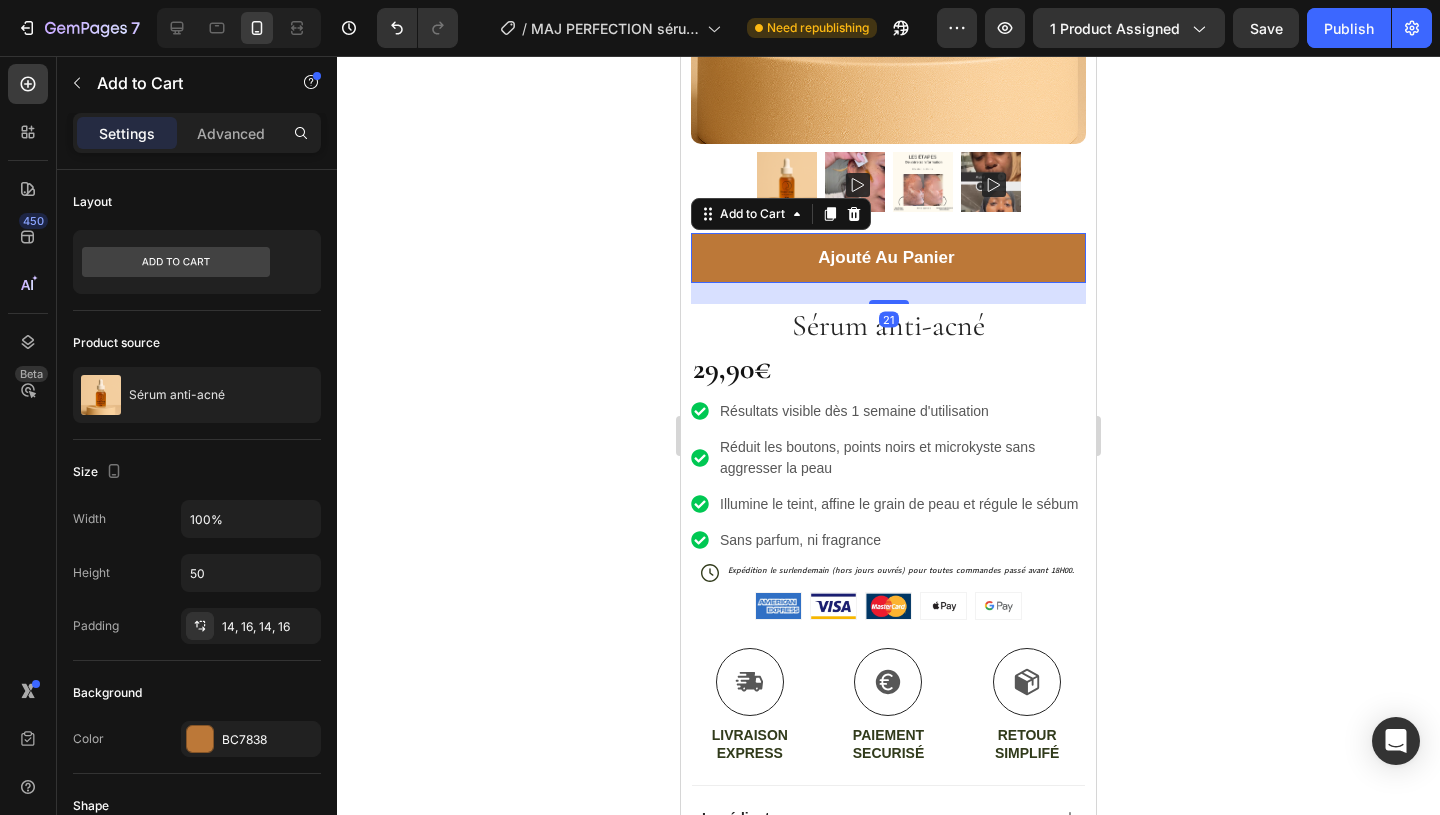 click 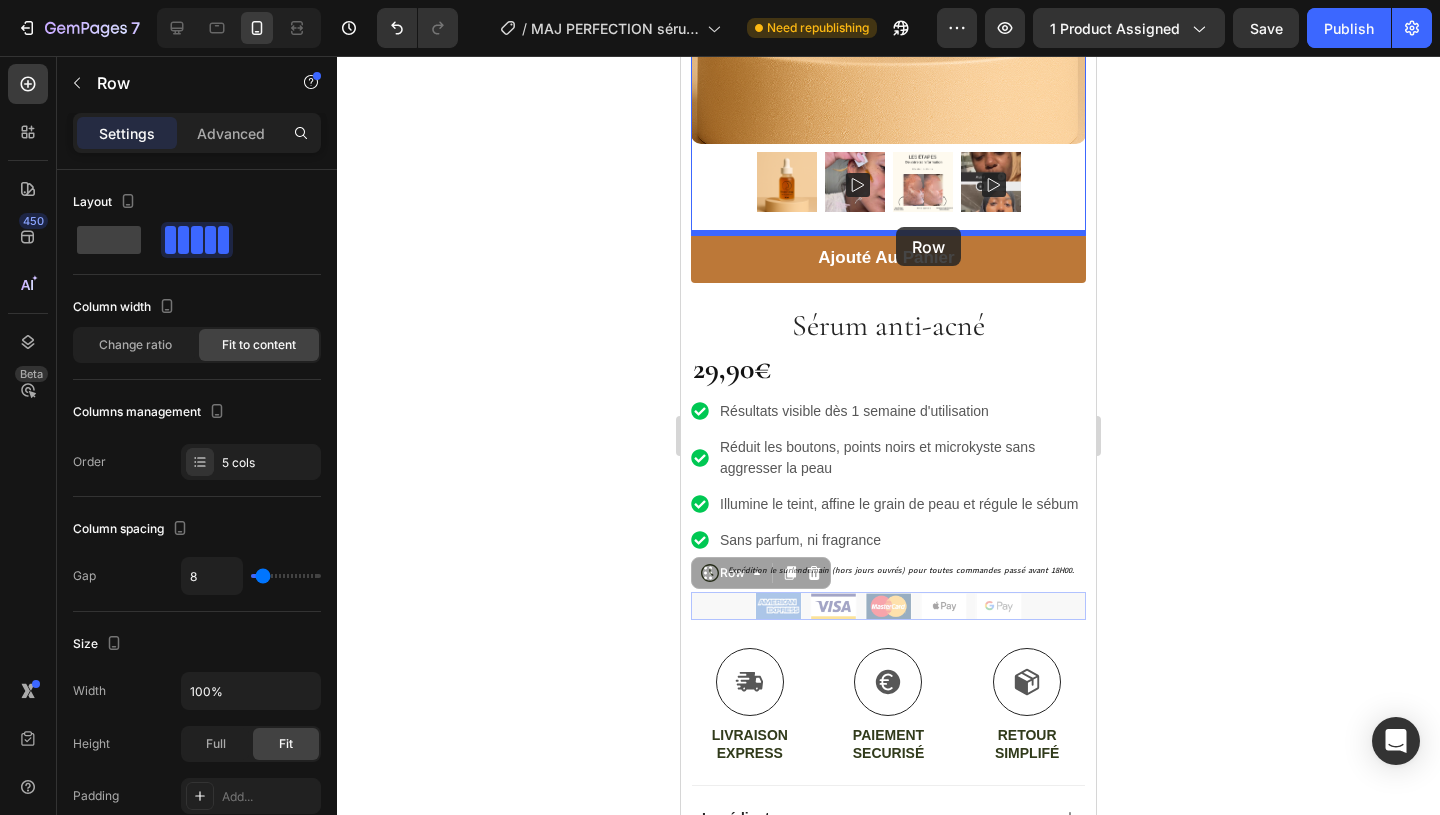 drag, startPoint x: 915, startPoint y: 600, endPoint x: 889, endPoint y: 224, distance: 376.89786 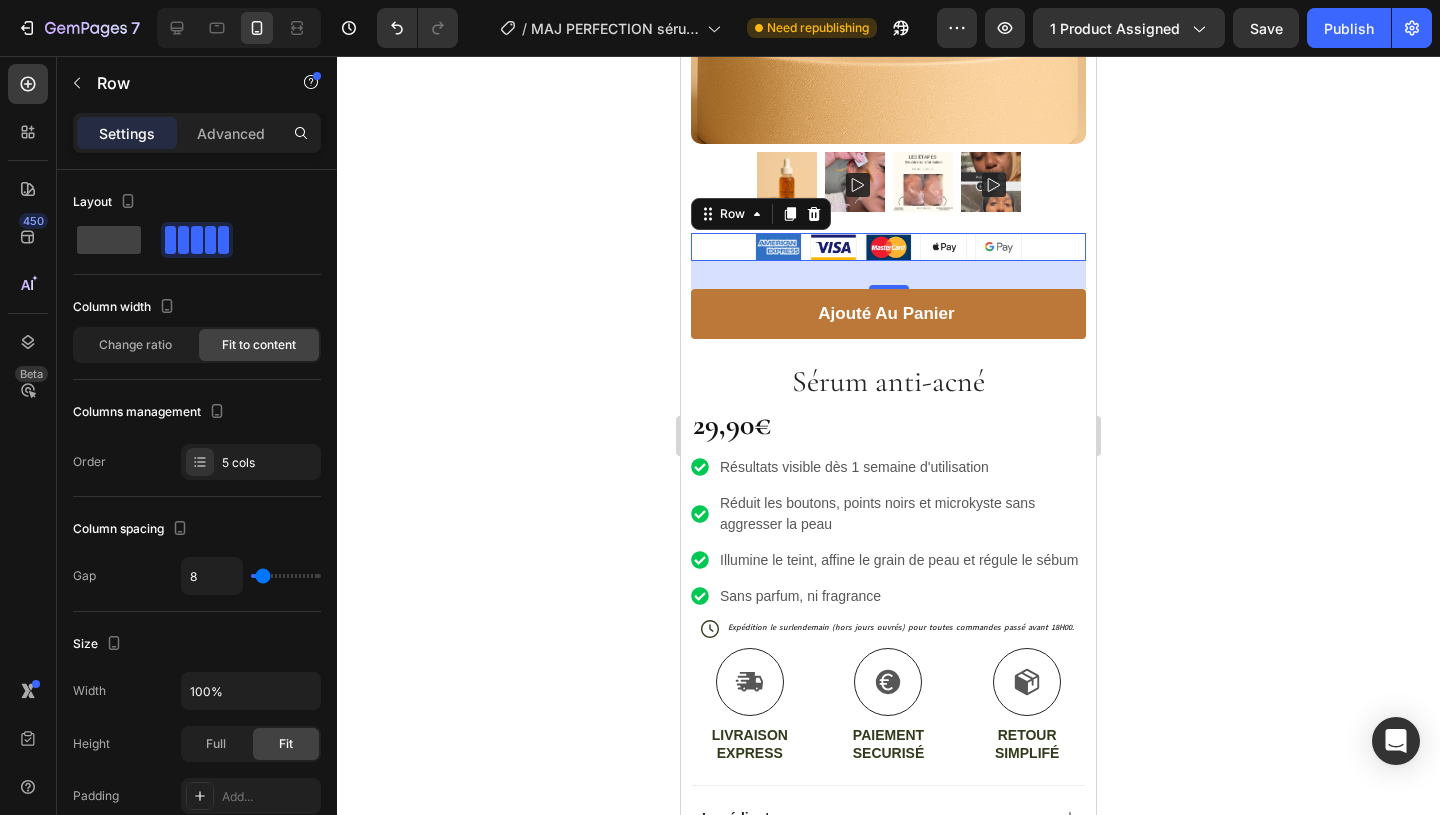click 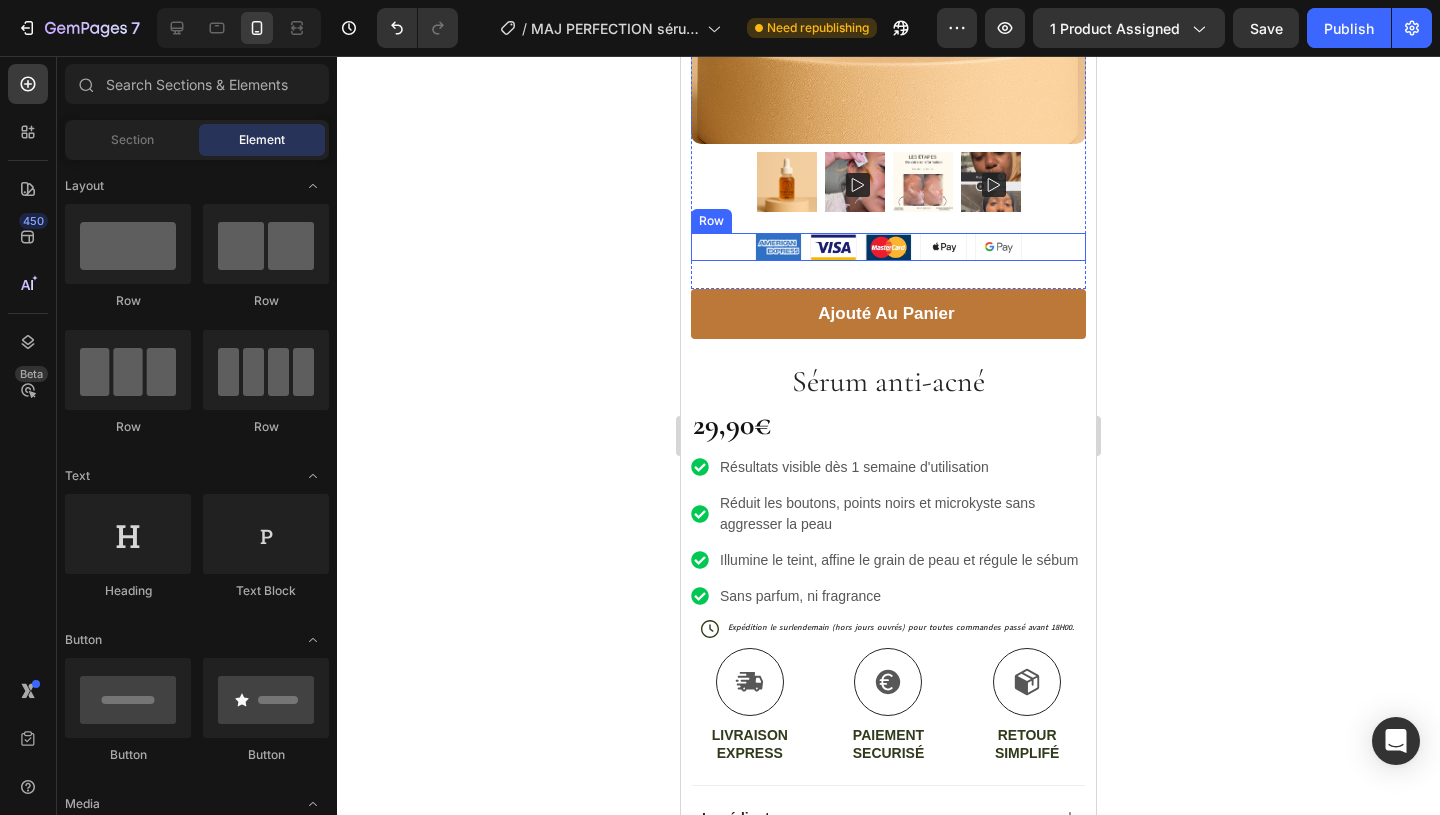 click on "Image Image Image Image Image Row" at bounding box center (888, 247) 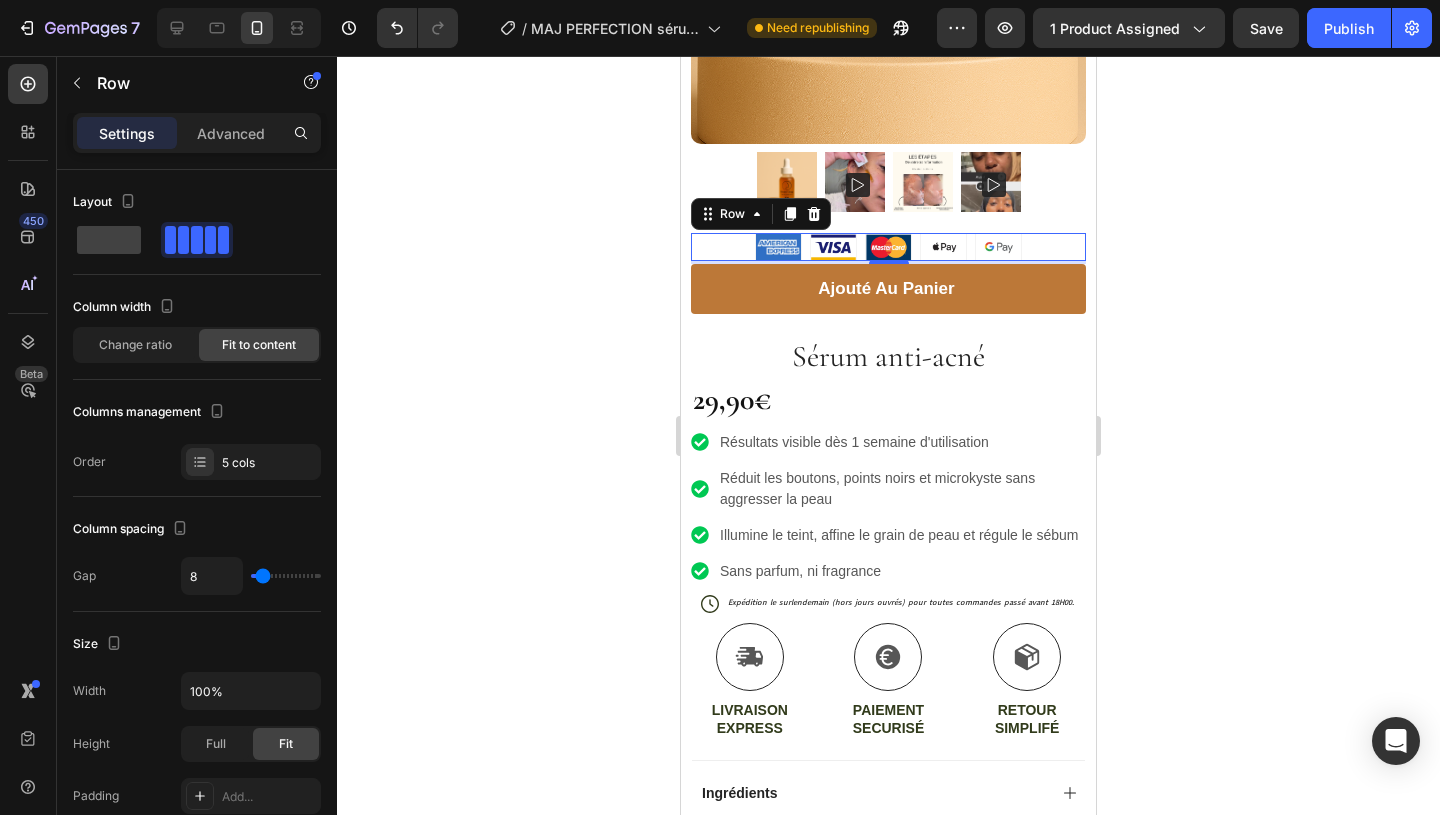 drag, startPoint x: 891, startPoint y: 283, endPoint x: 891, endPoint y: 258, distance: 25 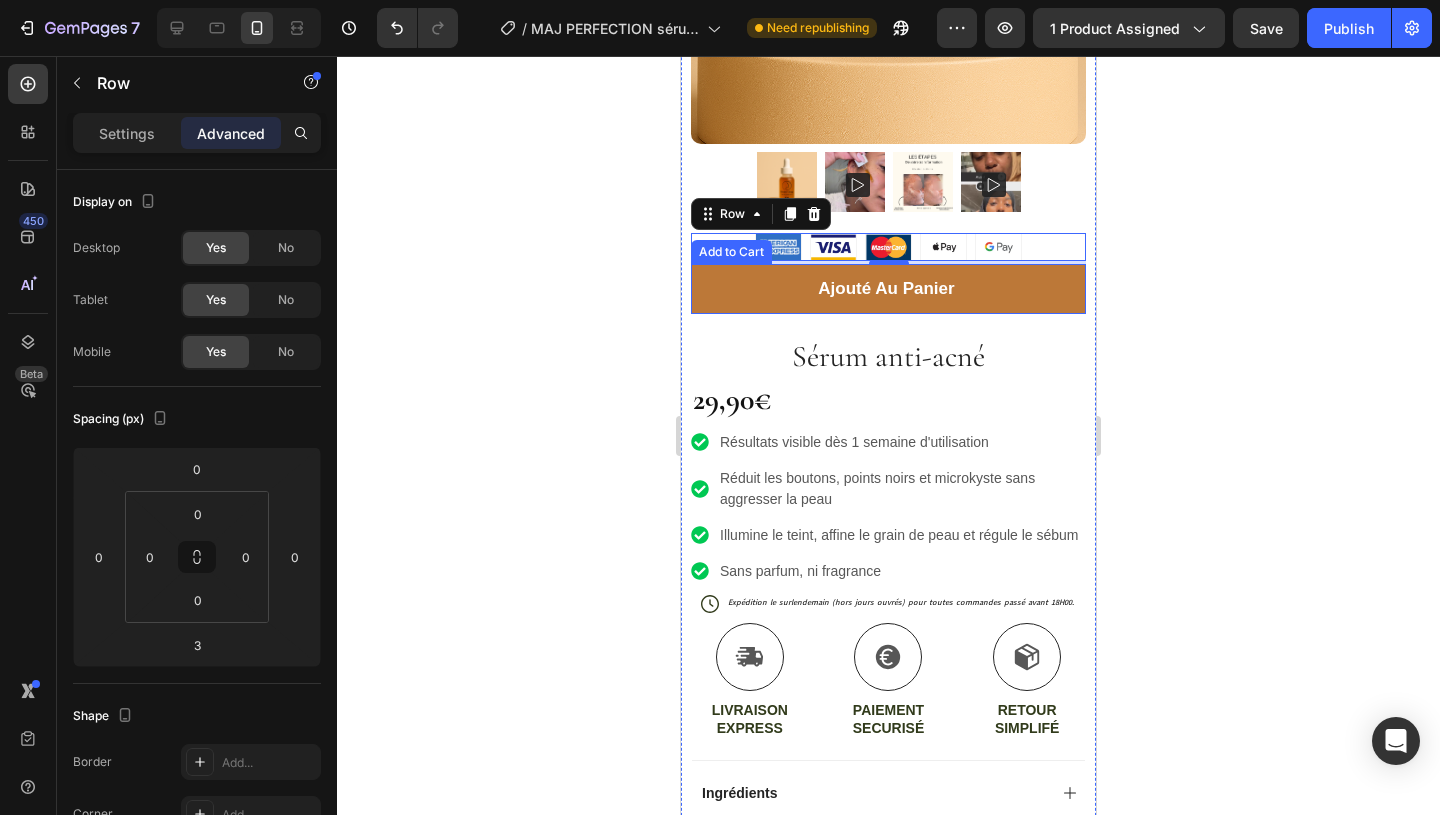 click 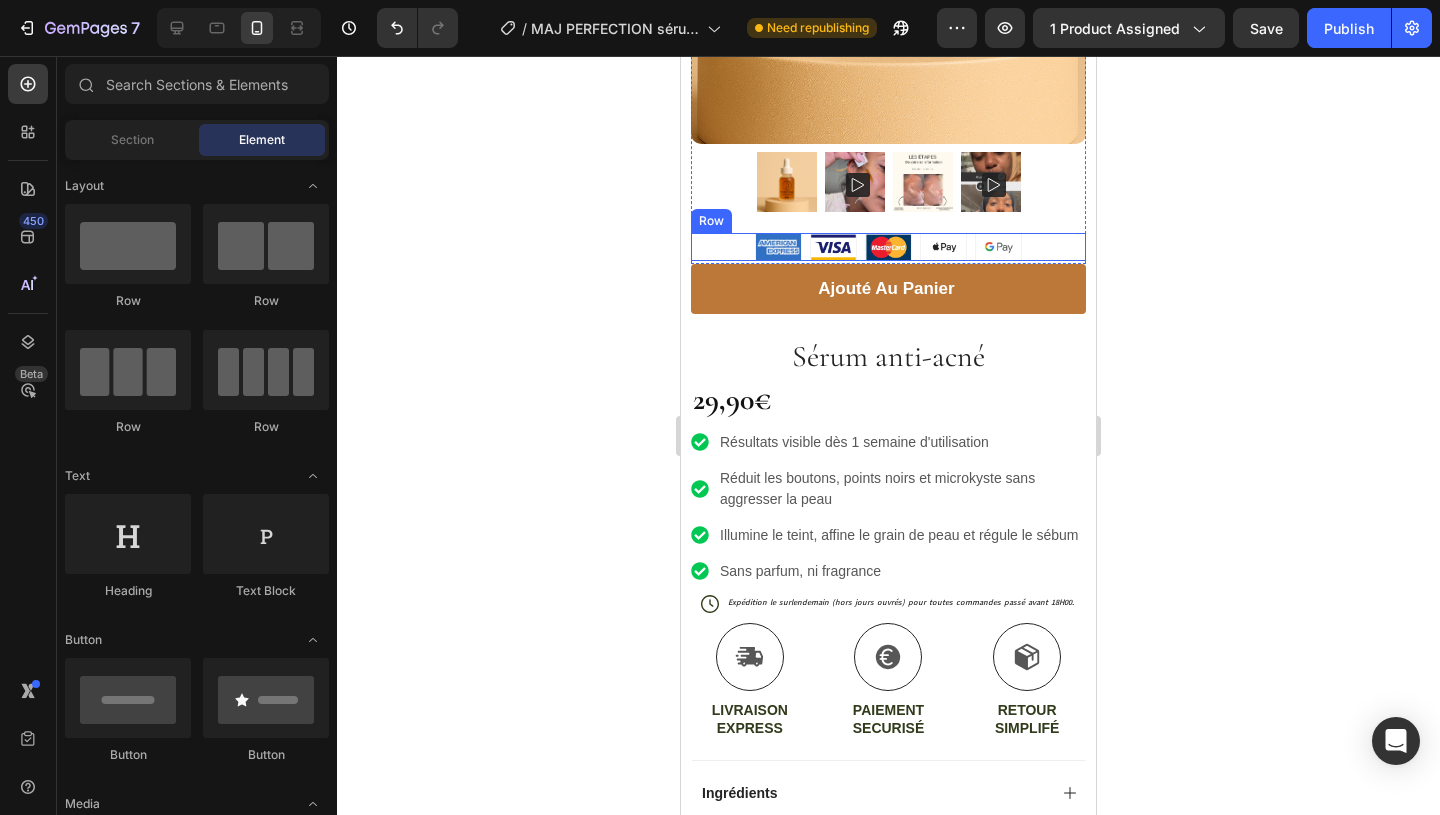 click on "Image Image Image Image Image Row" at bounding box center (888, 247) 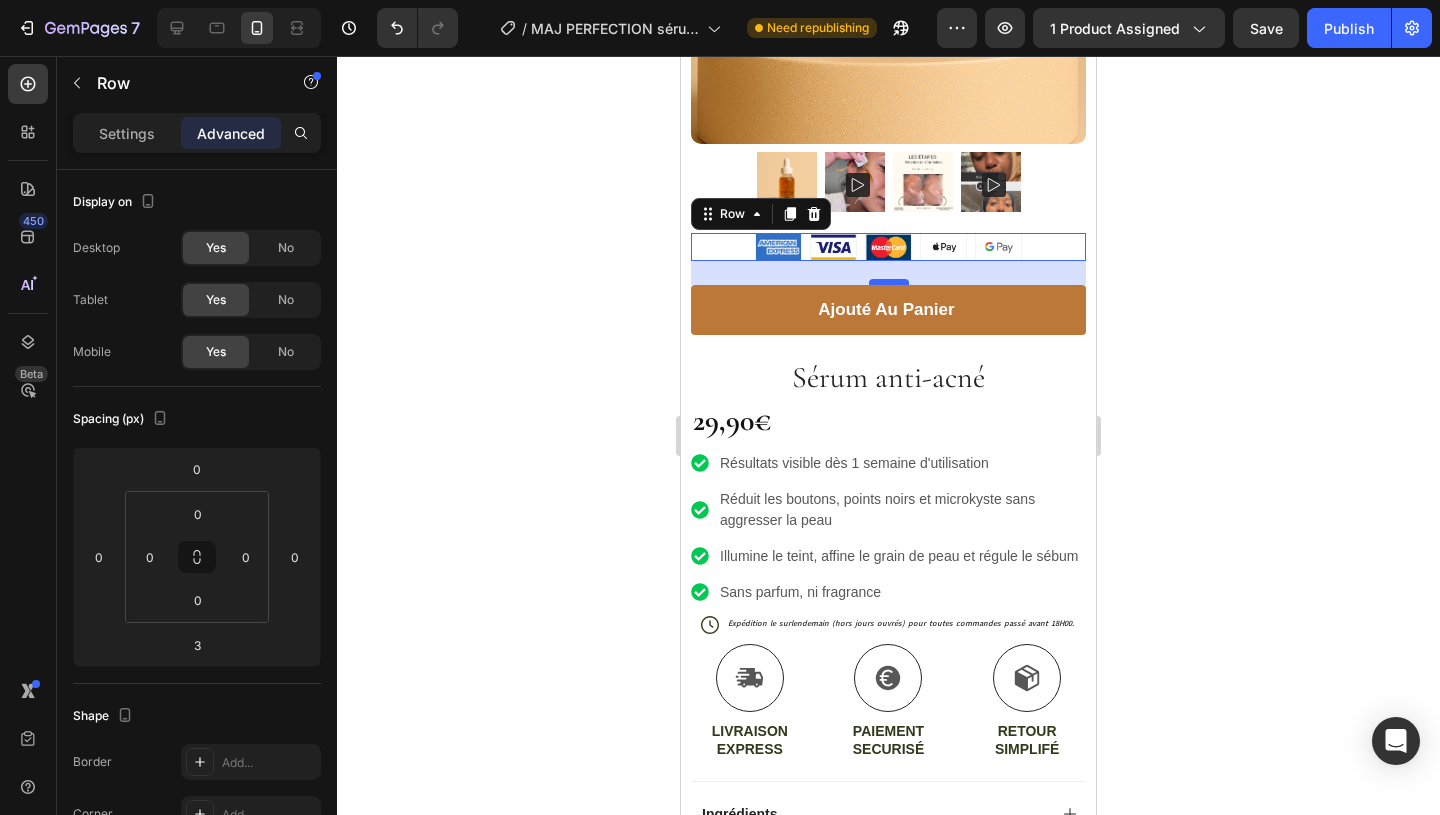 drag, startPoint x: 884, startPoint y: 260, endPoint x: 883, endPoint y: 280, distance: 20.024984 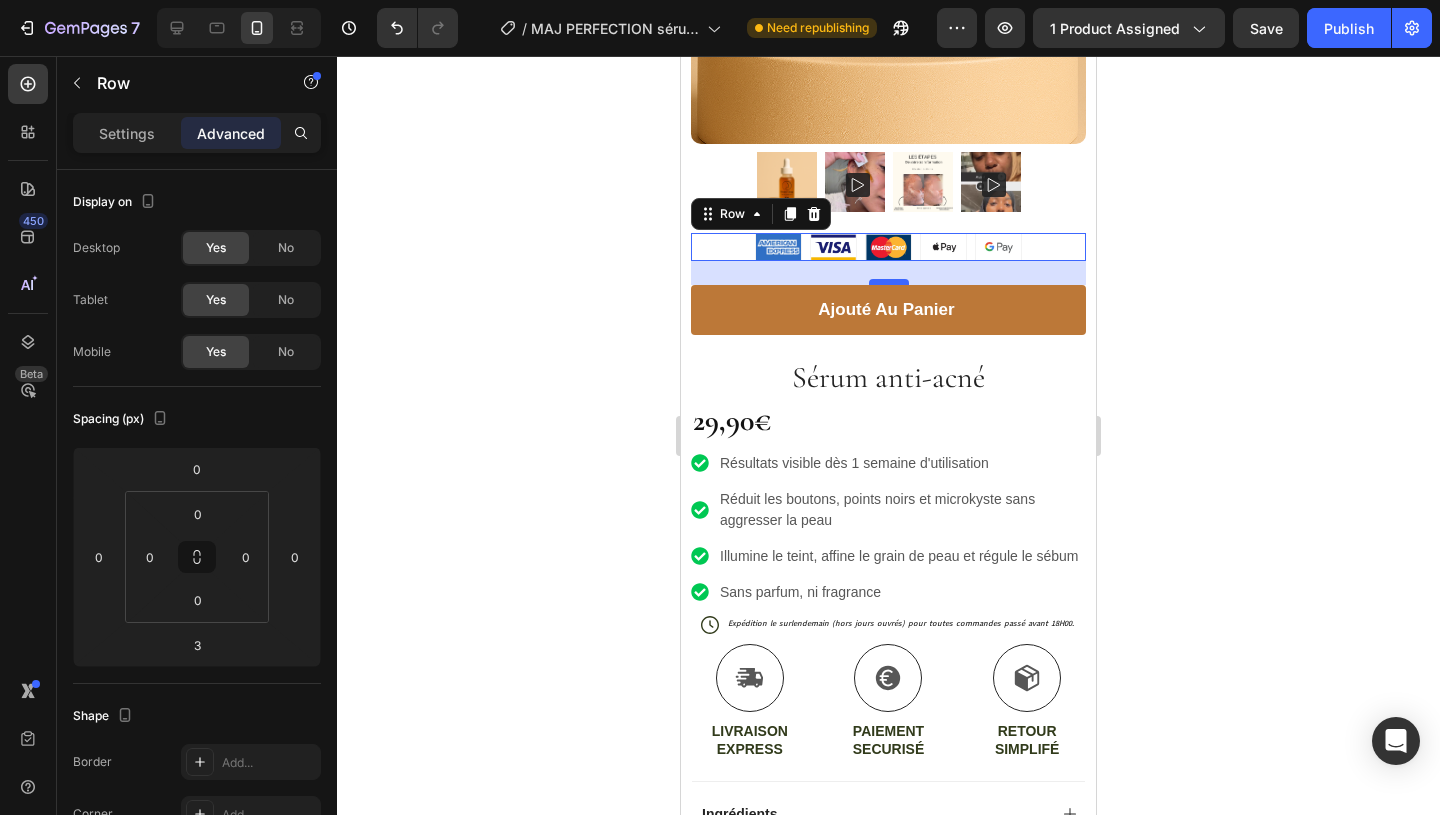 click at bounding box center (889, 282) 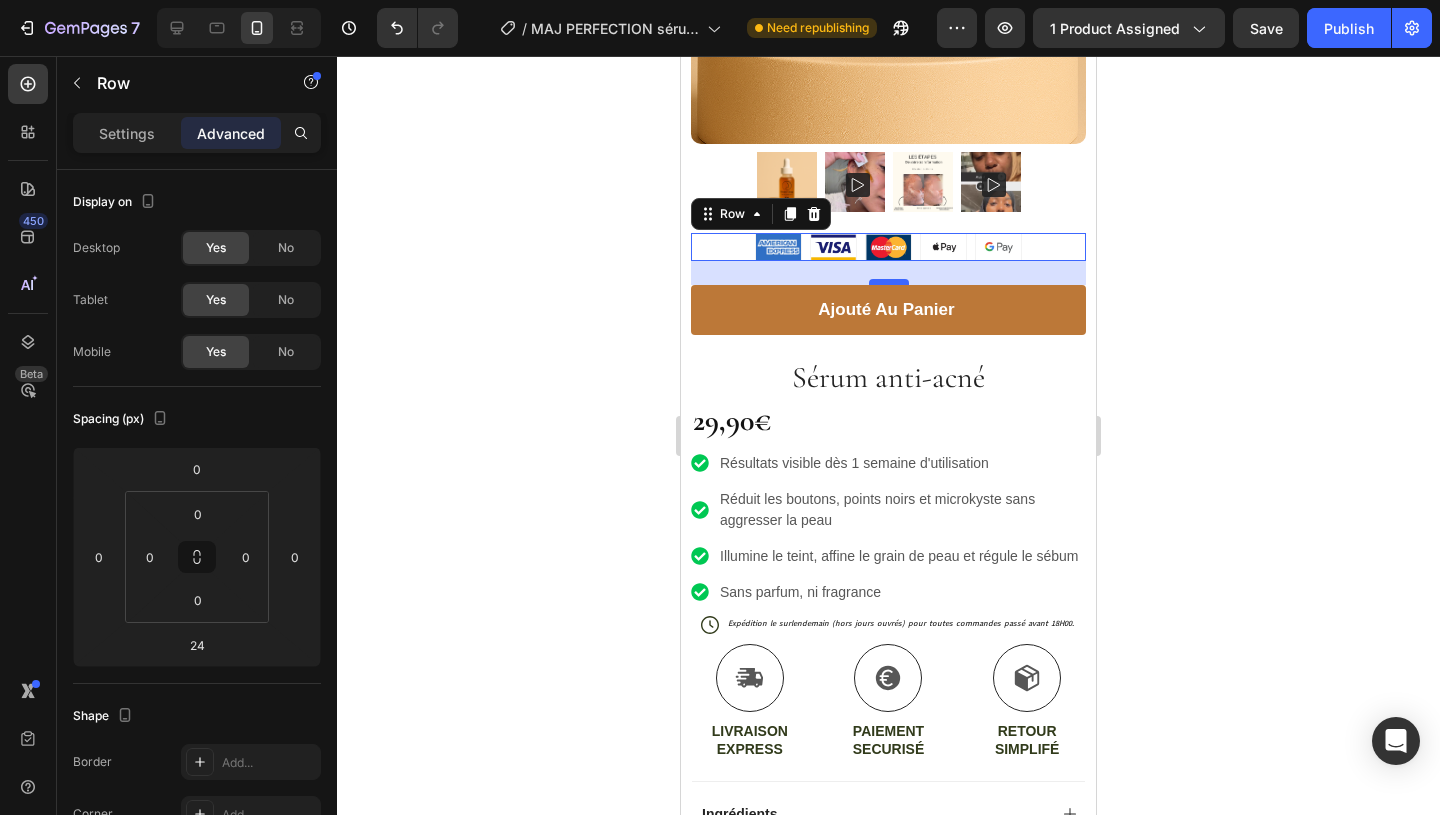 click at bounding box center (889, 282) 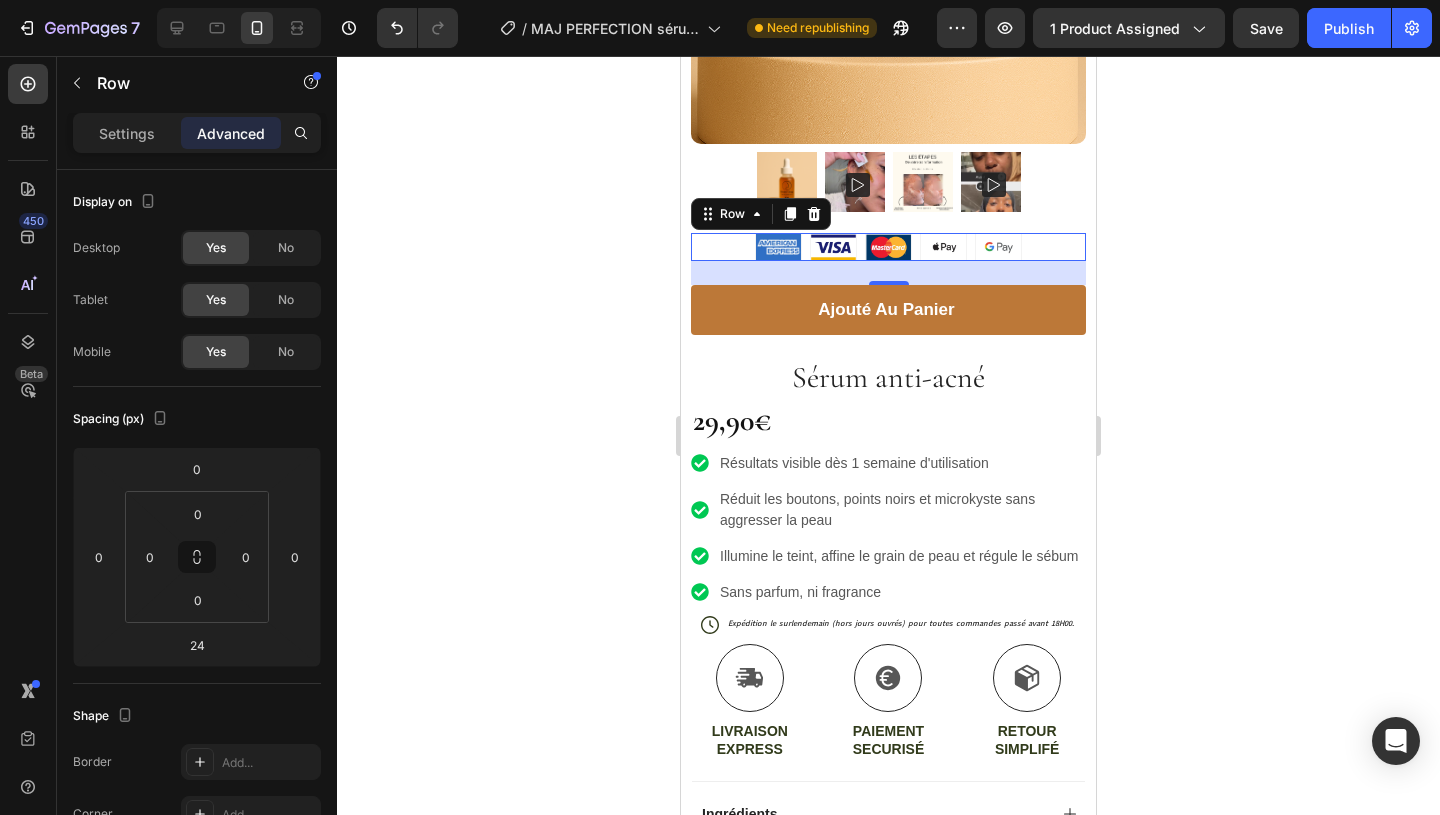 click on "24" at bounding box center (888, 273) 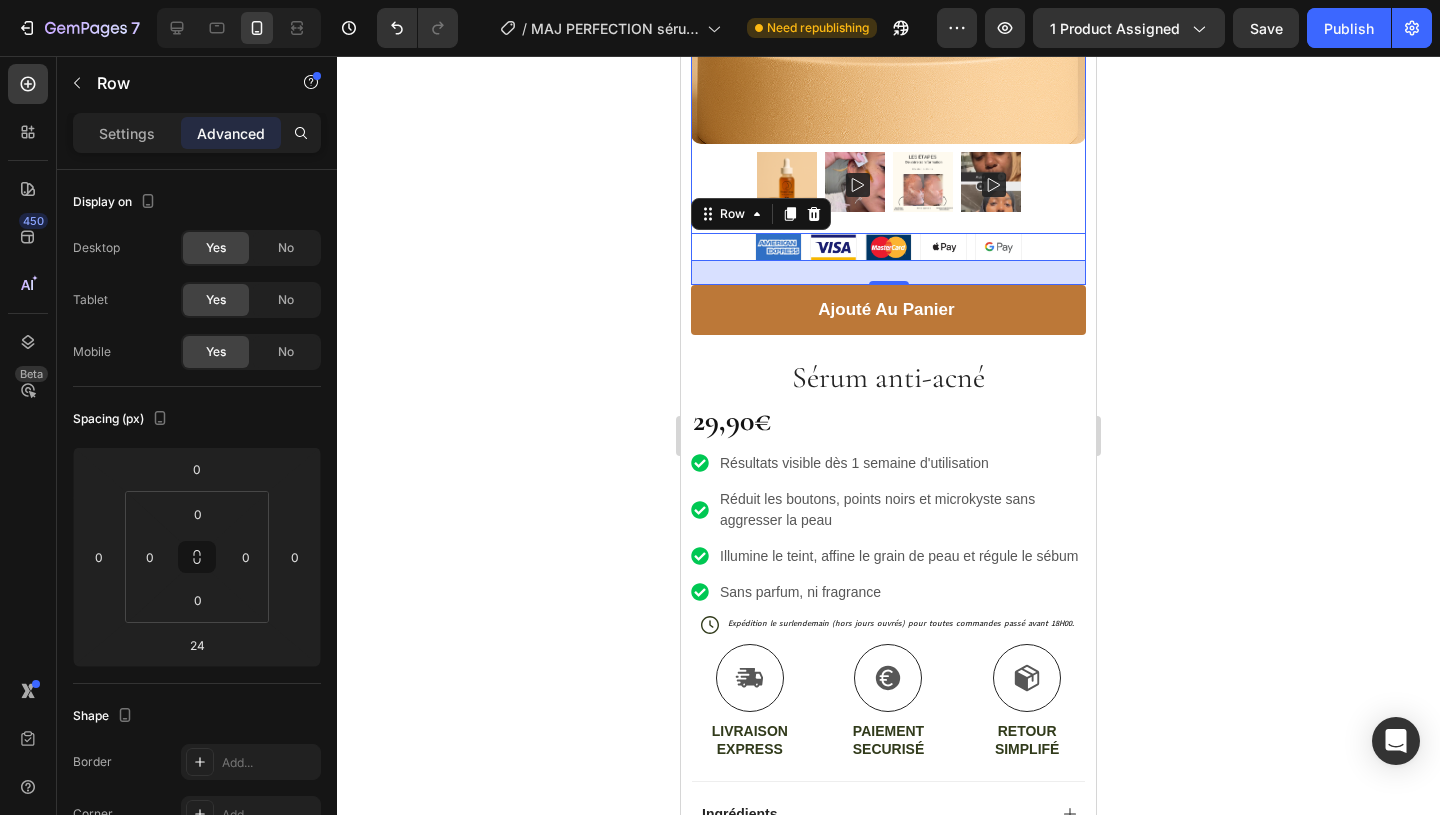 click at bounding box center [888, 182] 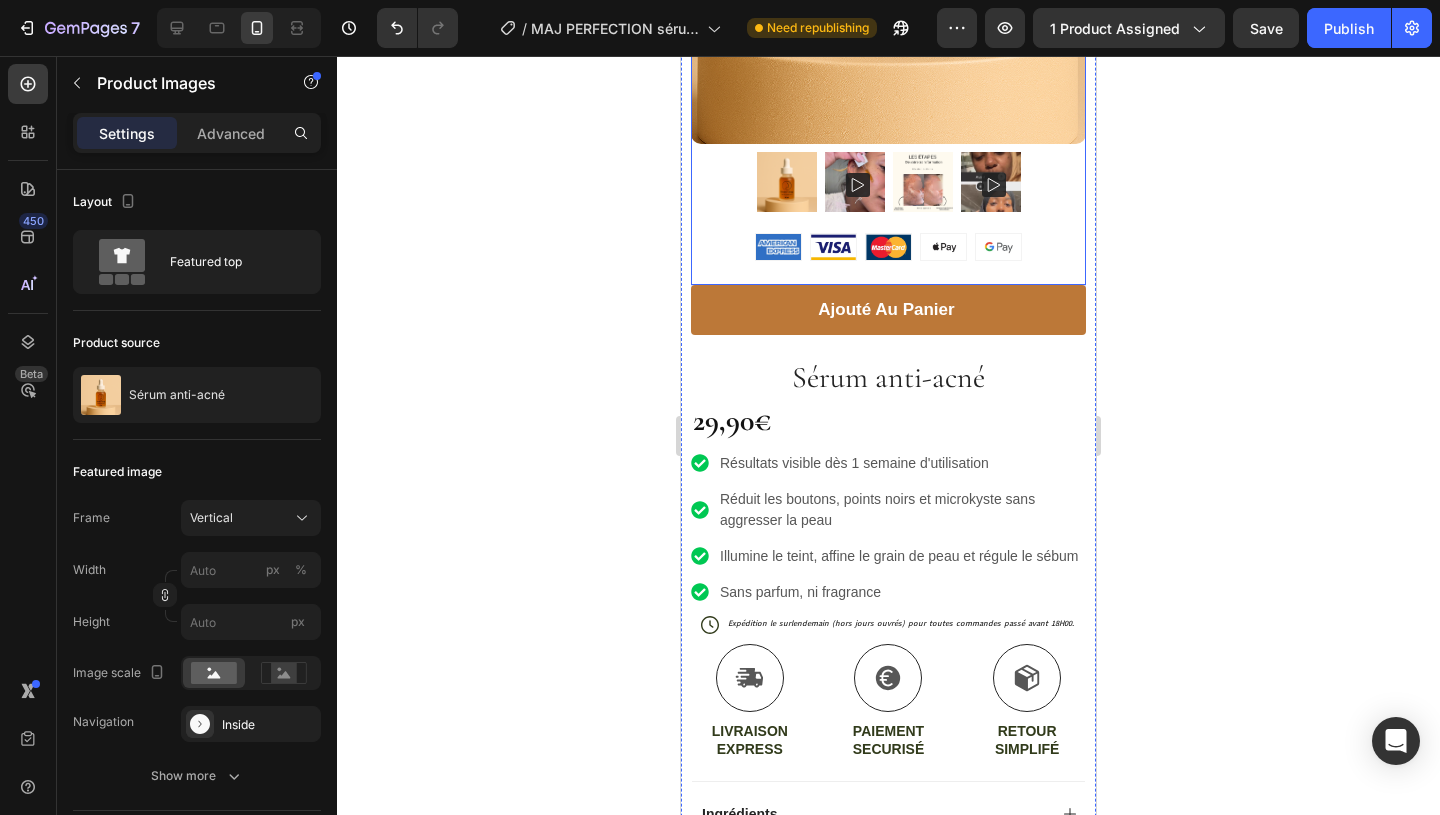 click on "Product Images   21 Image Image Image Image Image Row" at bounding box center (888, -49) 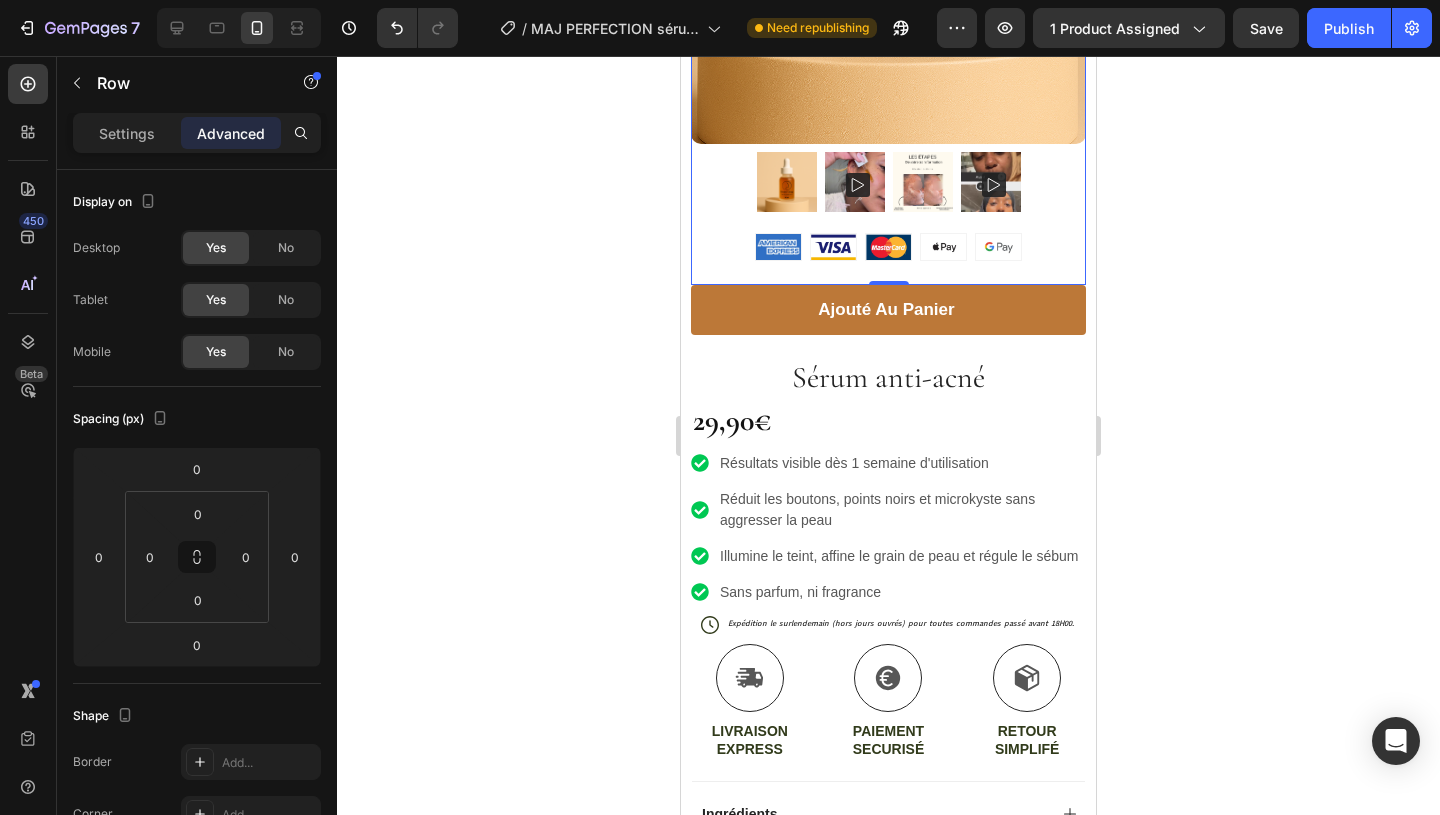 click at bounding box center (888, 182) 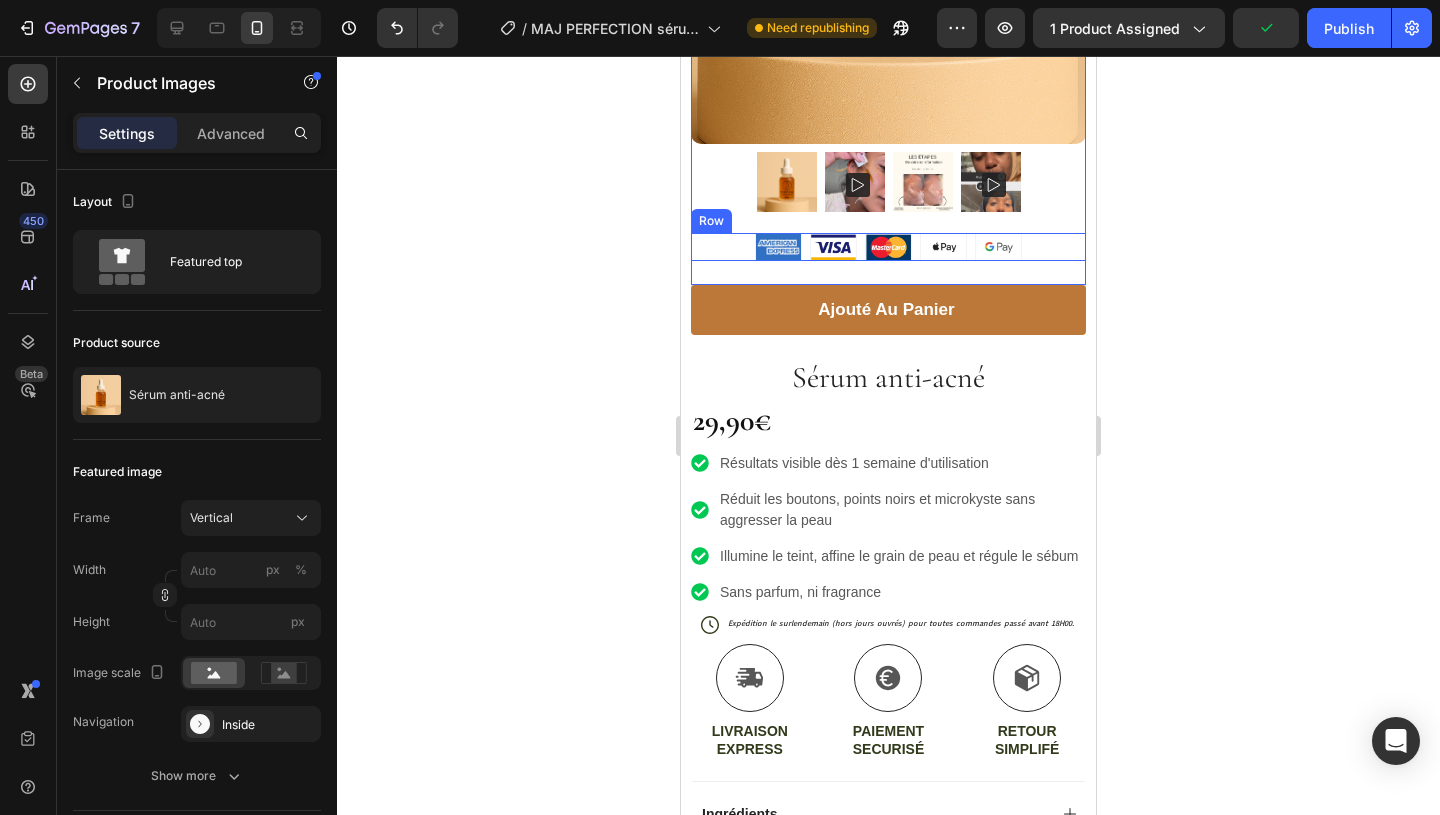 click on "Image Image Image Image Image Row" at bounding box center (888, 247) 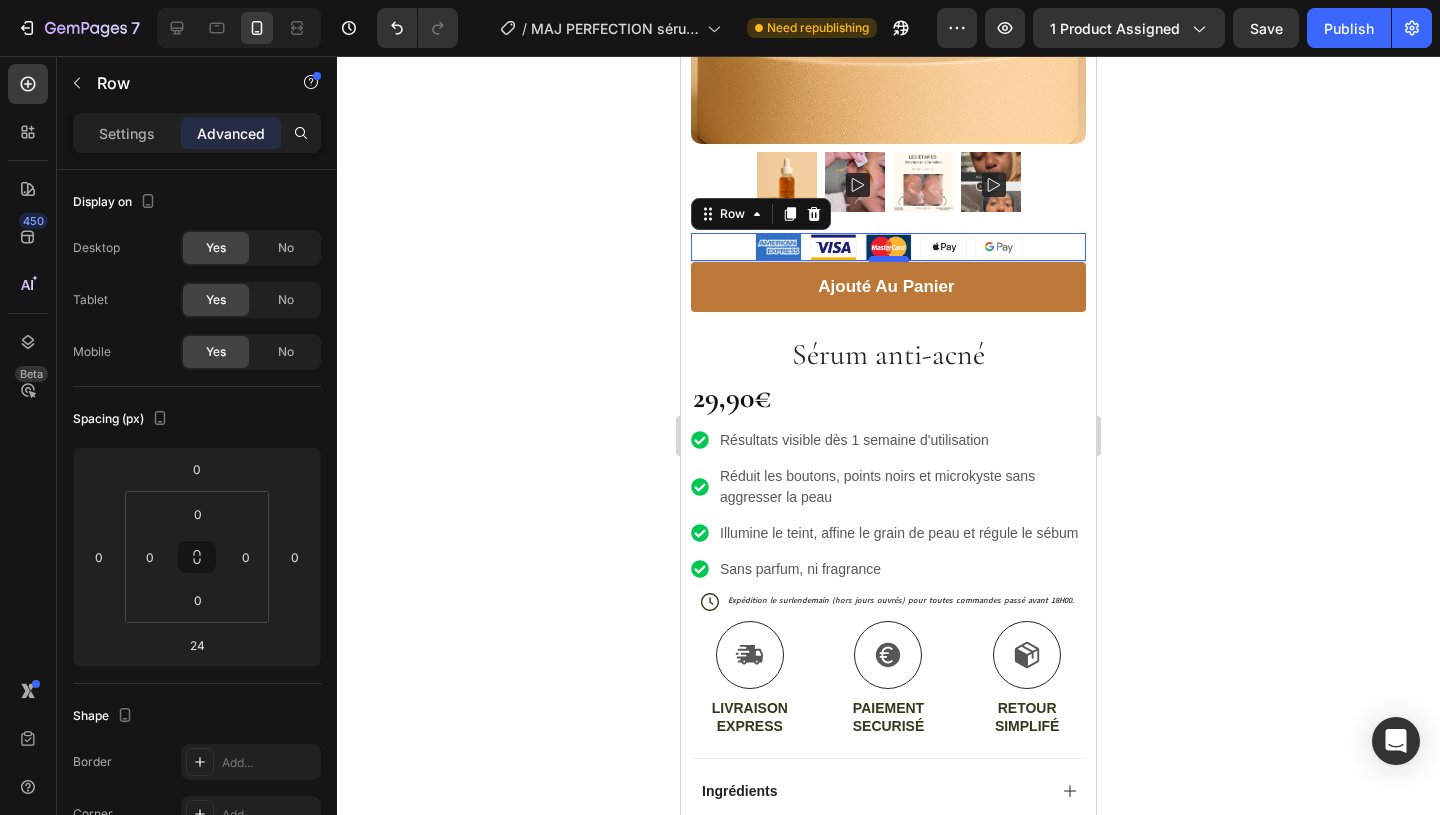 drag, startPoint x: 897, startPoint y: 280, endPoint x: 897, endPoint y: 257, distance: 23 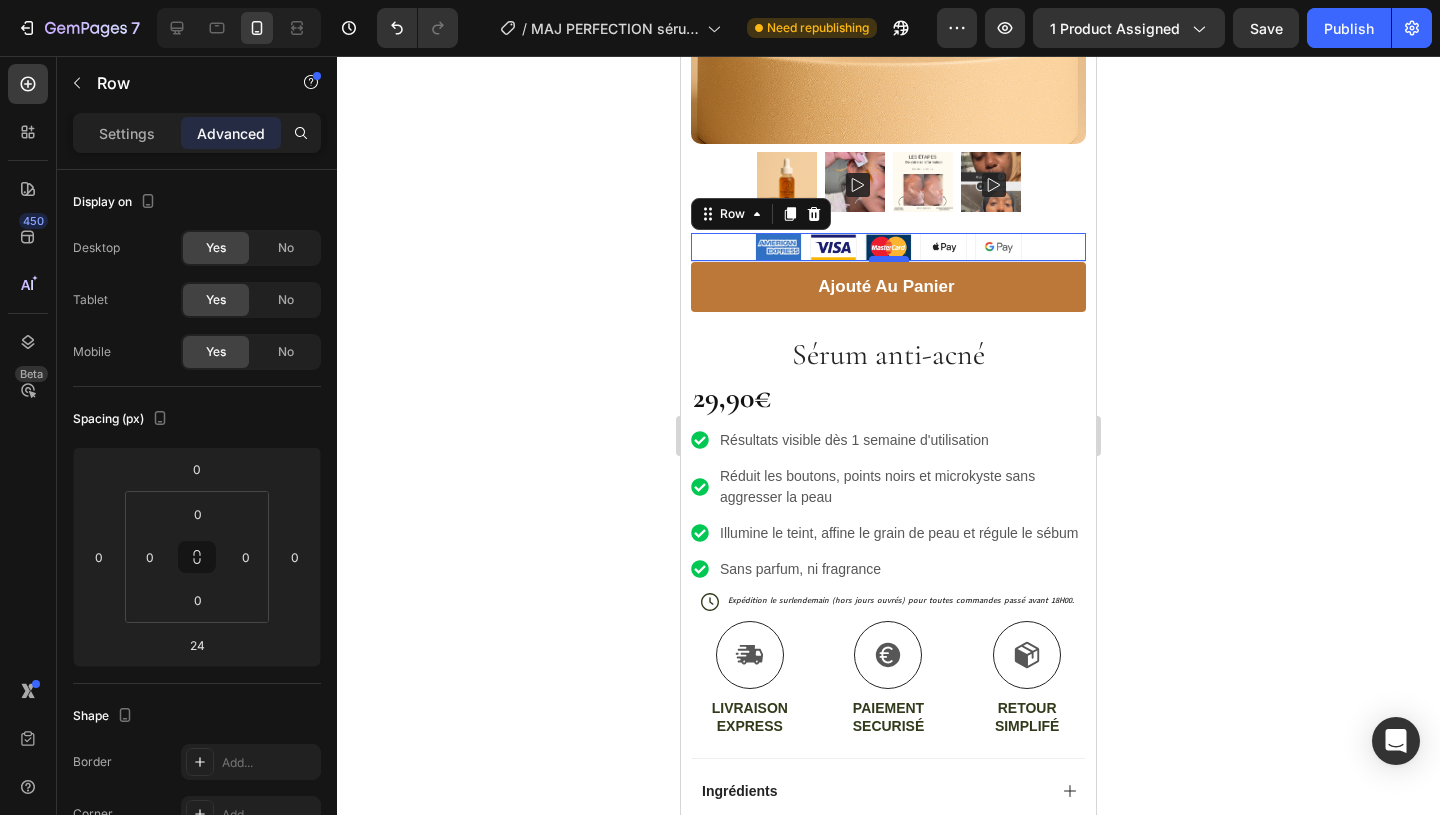 click at bounding box center (889, 259) 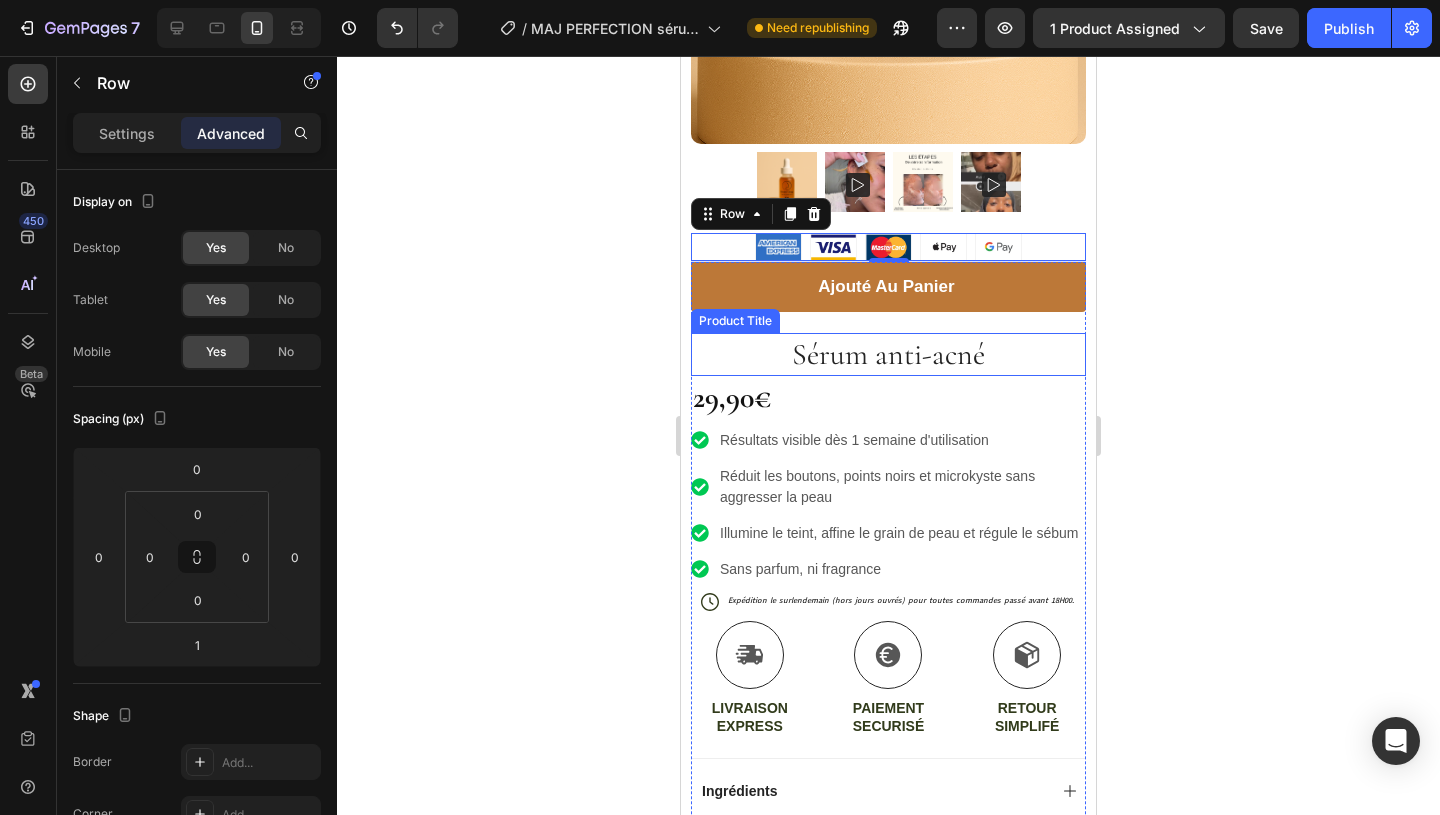 click on "Sérum anti-acné" at bounding box center (888, 354) 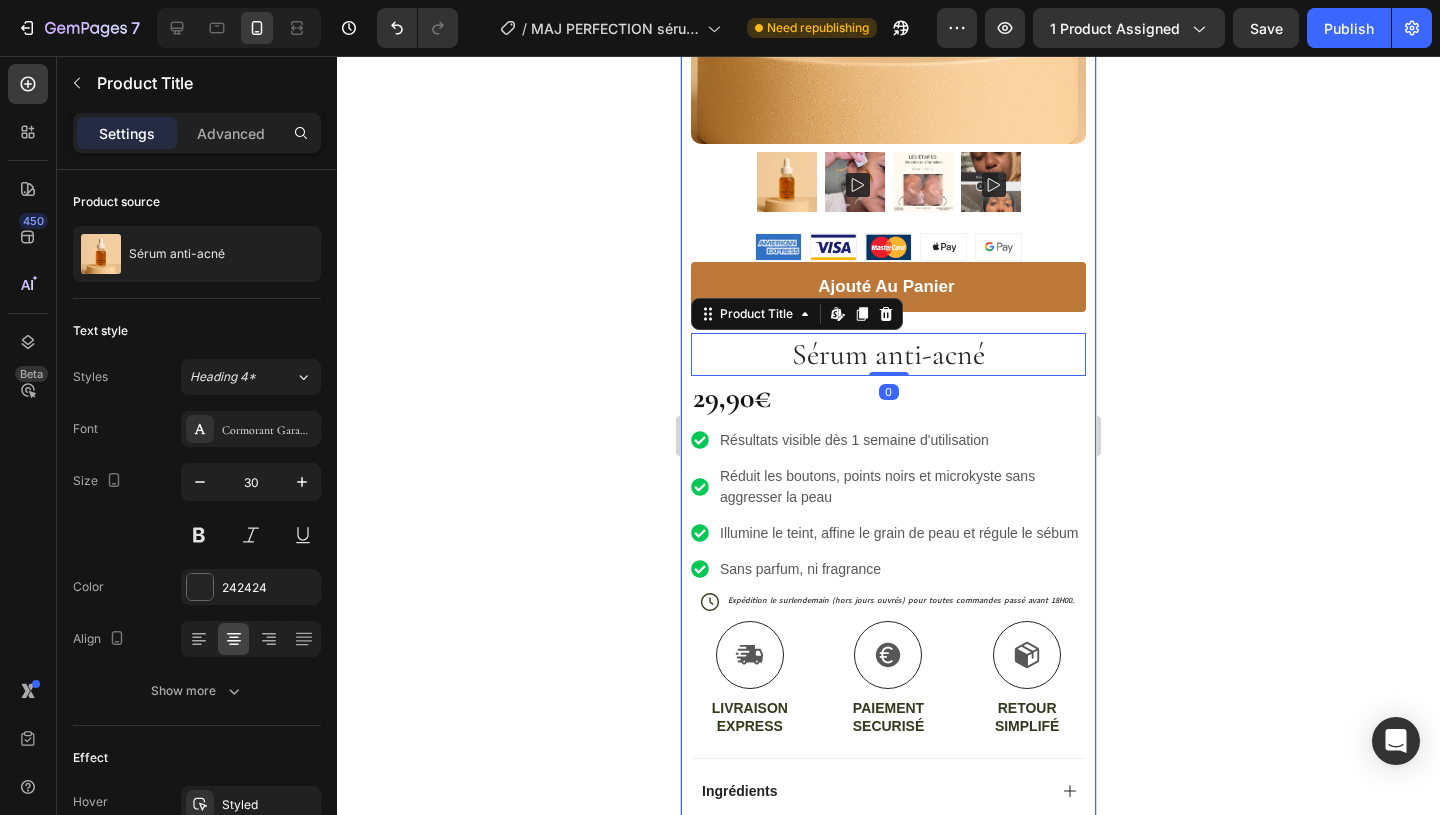 click on "ajouté au panier Add to Cart" at bounding box center (888, 297) 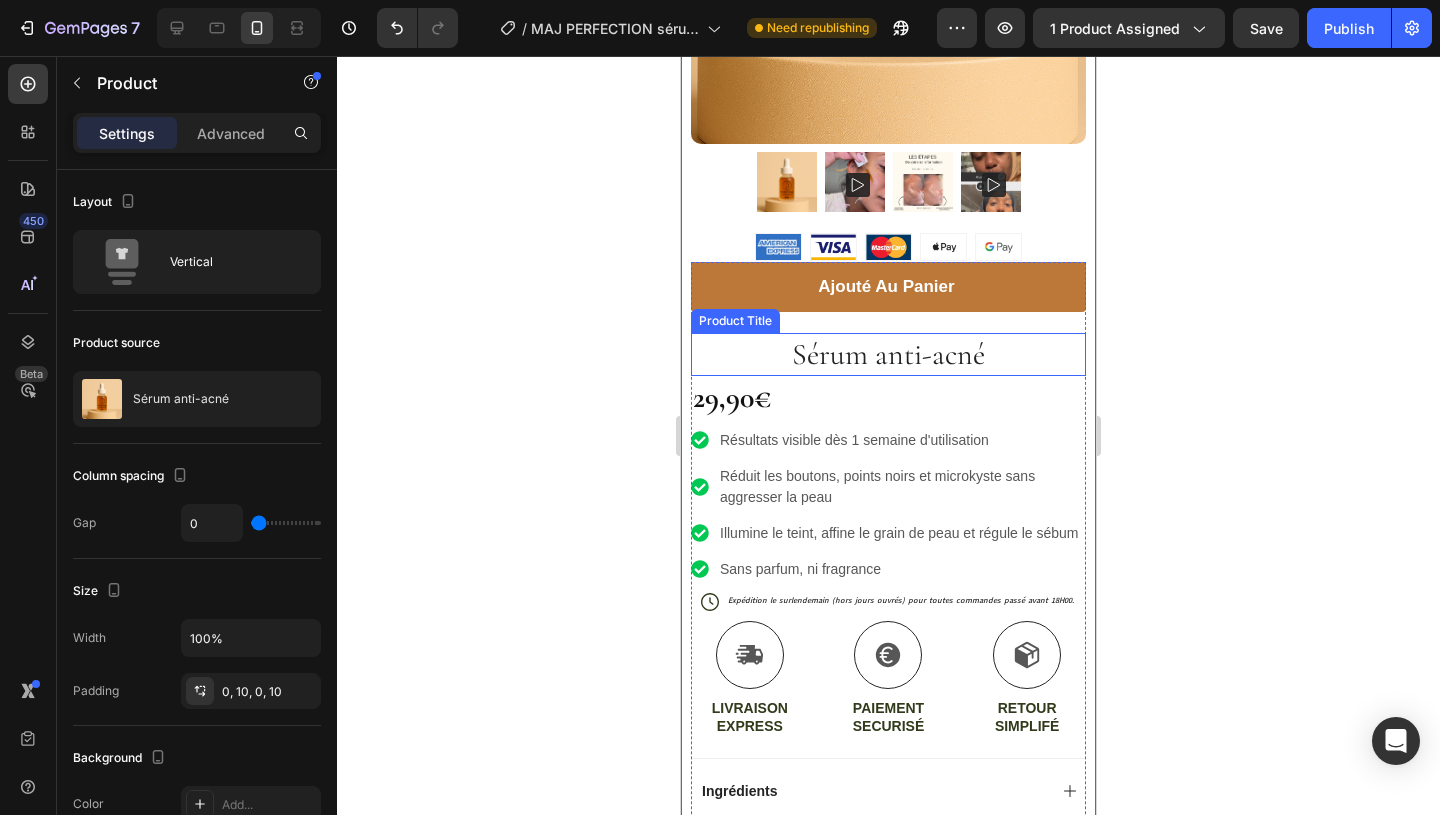 click on "Sérum anti-acné" at bounding box center [888, 354] 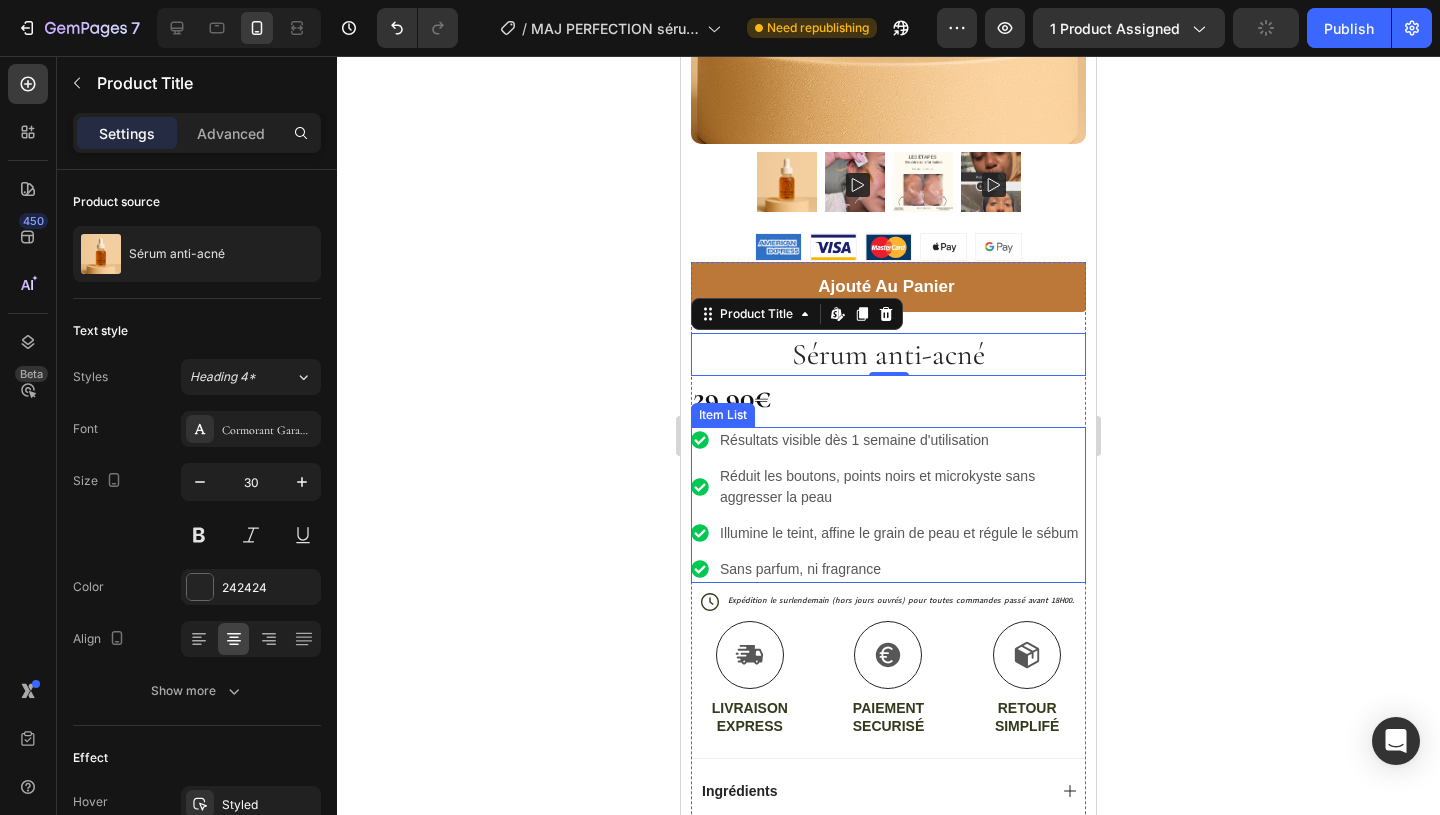 click on "Sans parfum, ni fragrance" at bounding box center [901, 569] 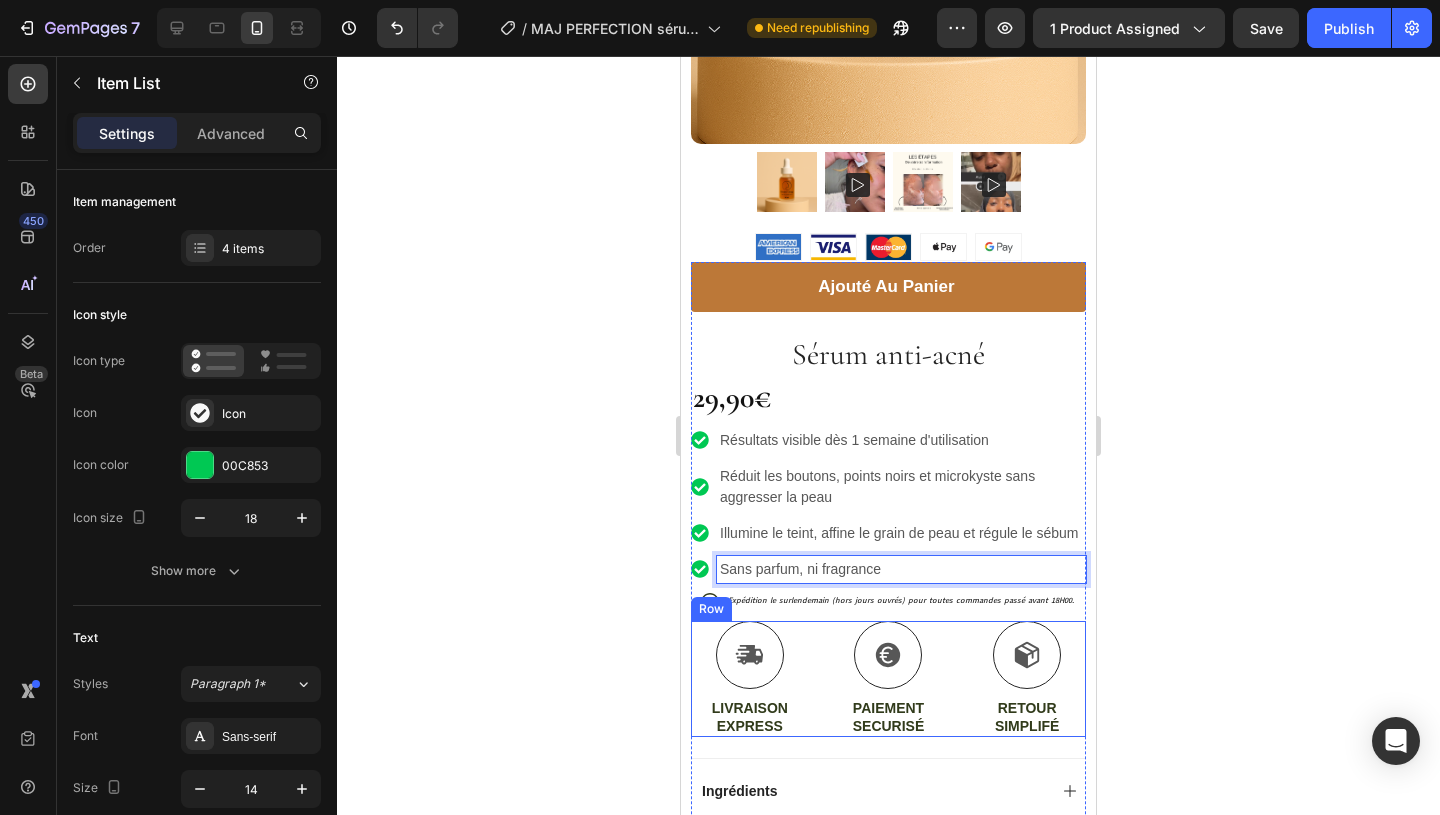 click on "Icon LIVRAISON EXPRESS  Text Block
Icon PAIEMENT SECURISÉ Text Block
Icon RETOUR SIMPLIFÉ Text Block Row" at bounding box center [888, 679] 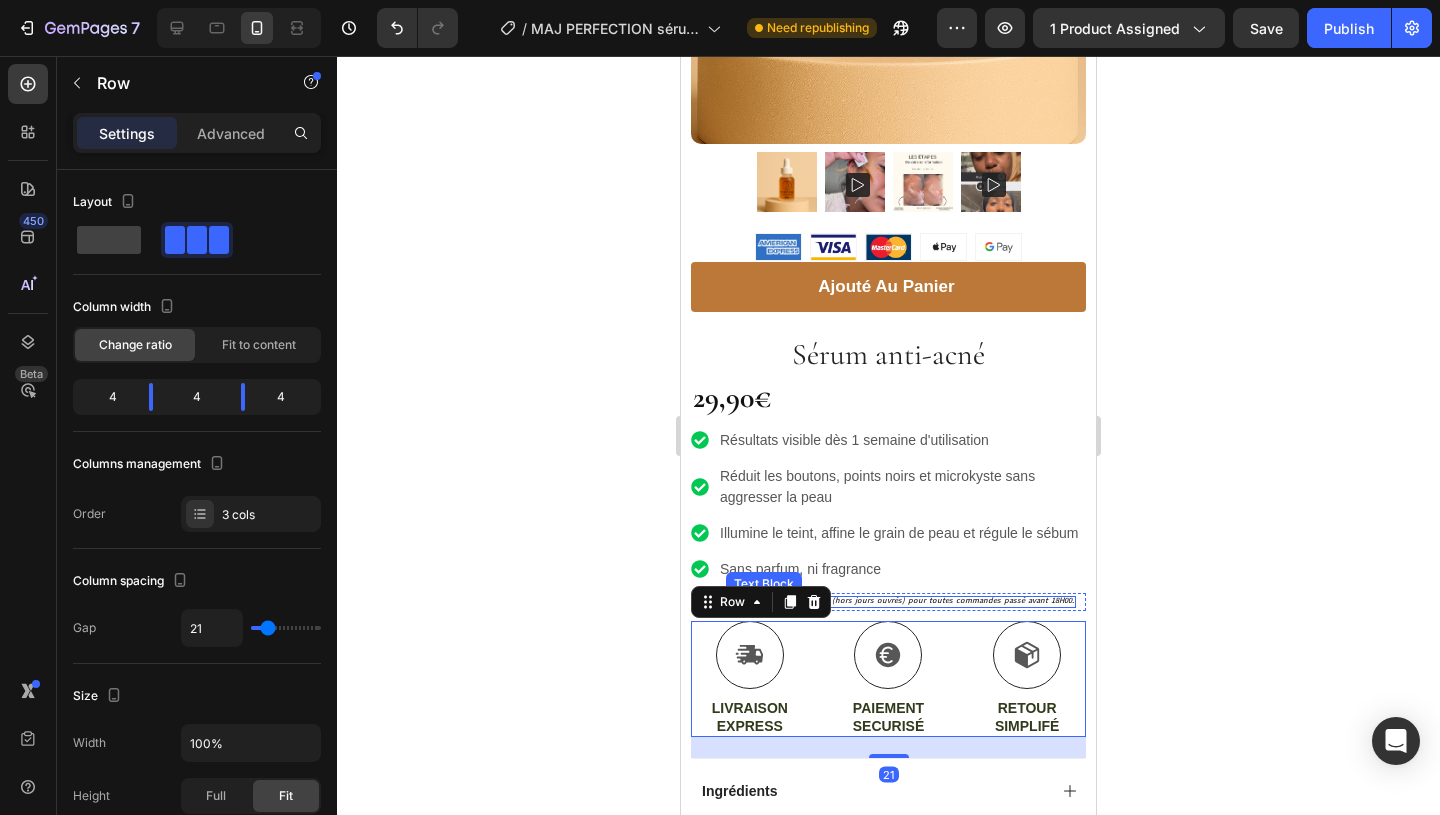 click on "Expédition le surlendemain (hors jours ouvrés) pour toutes commandes passé avant 18H00." at bounding box center [901, 601] 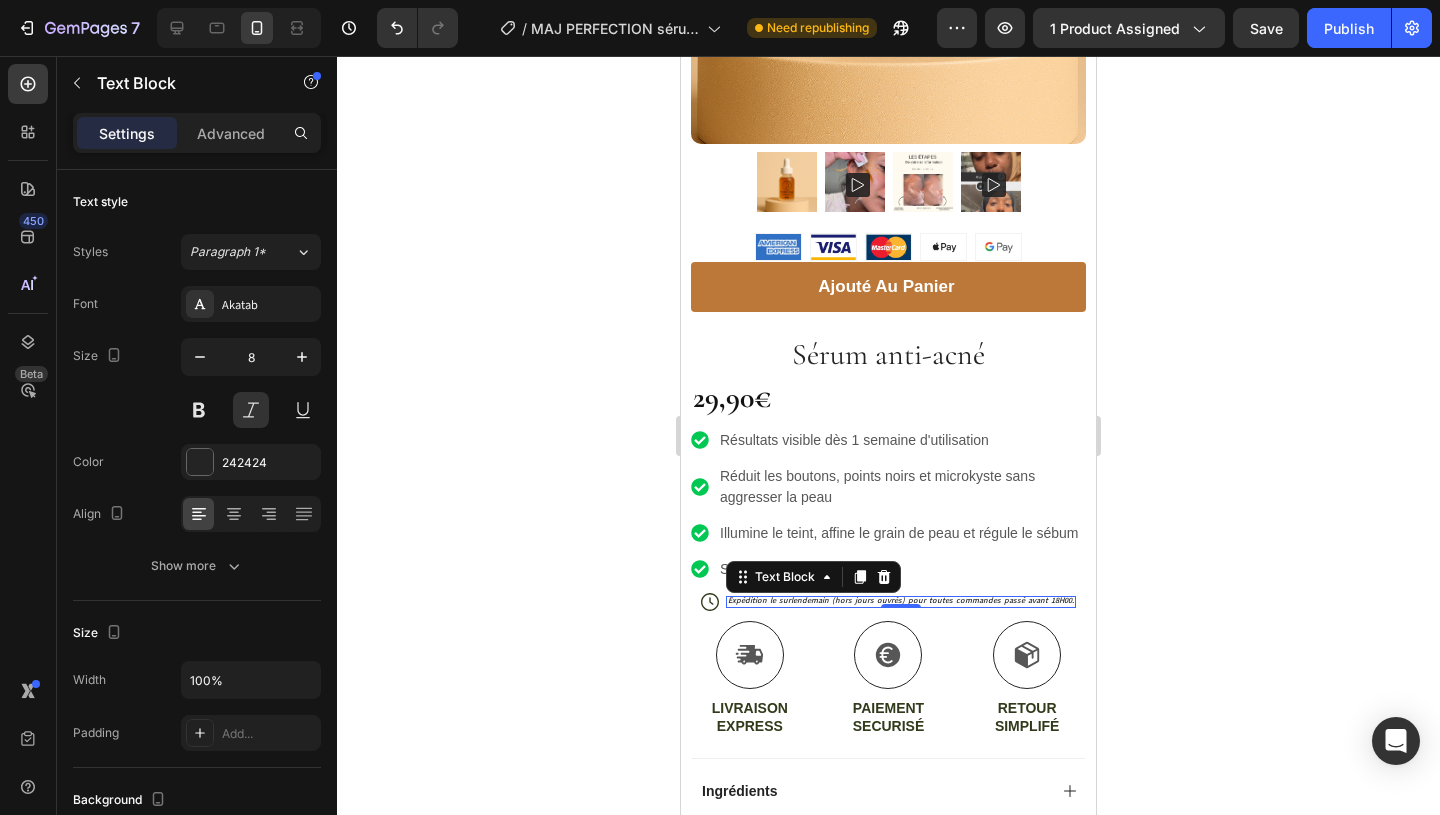 click on "Expédition le surlendemain (hors jours ouvrés) pour toutes commandes passé avant 18H00." at bounding box center [901, 601] 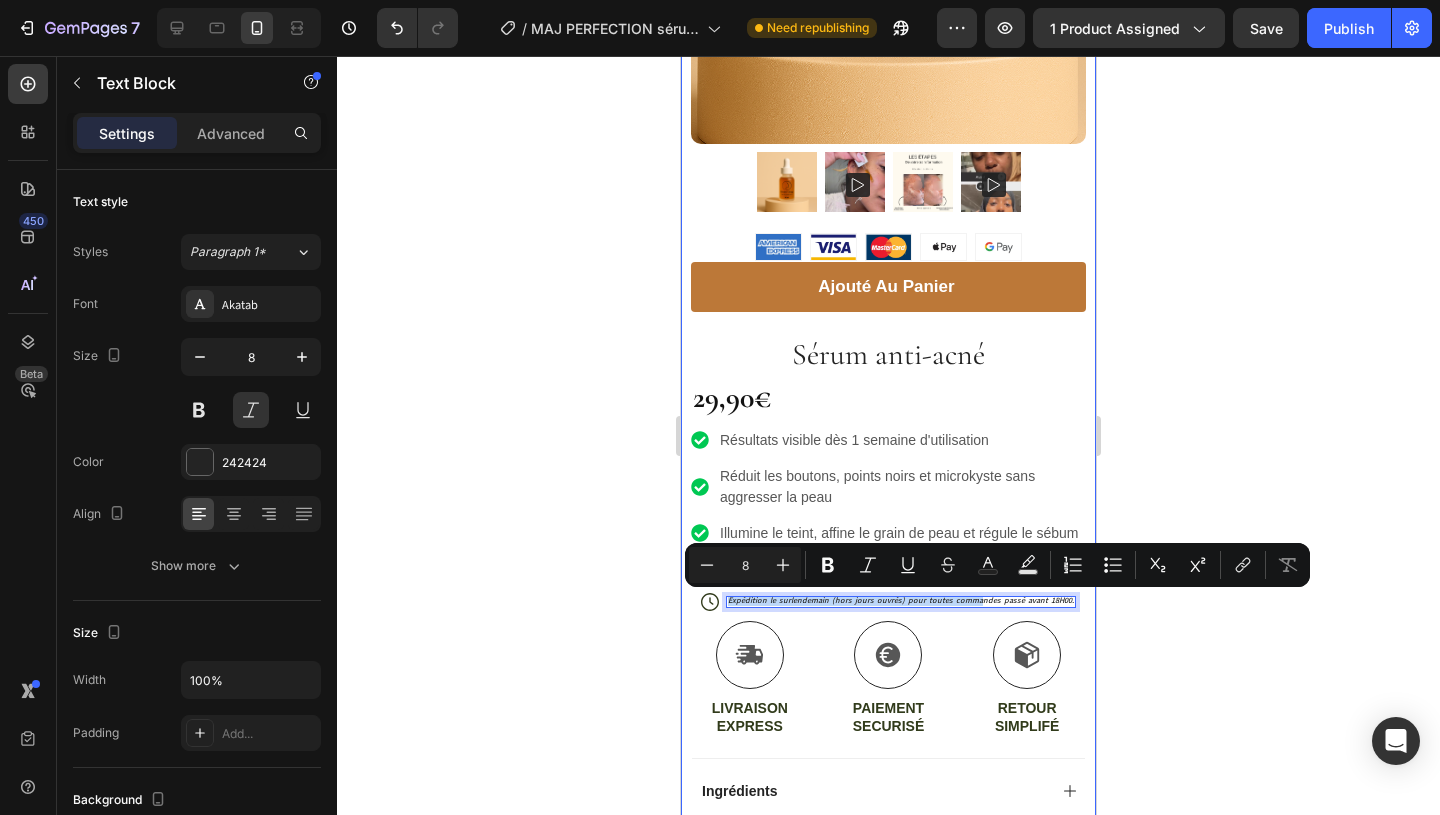 drag, startPoint x: 978, startPoint y: 604, endPoint x: 924, endPoint y: 323, distance: 286.14157 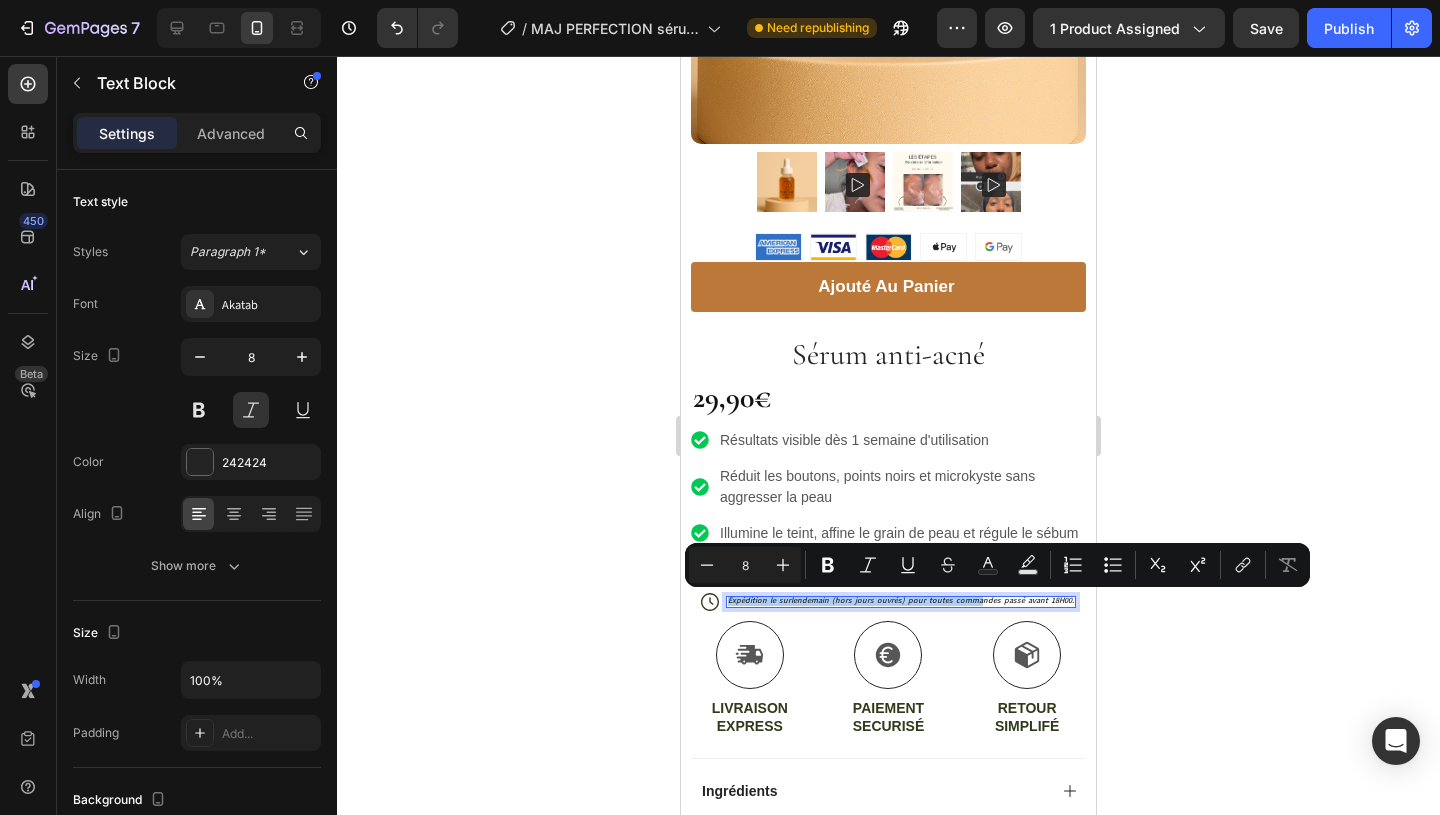 click 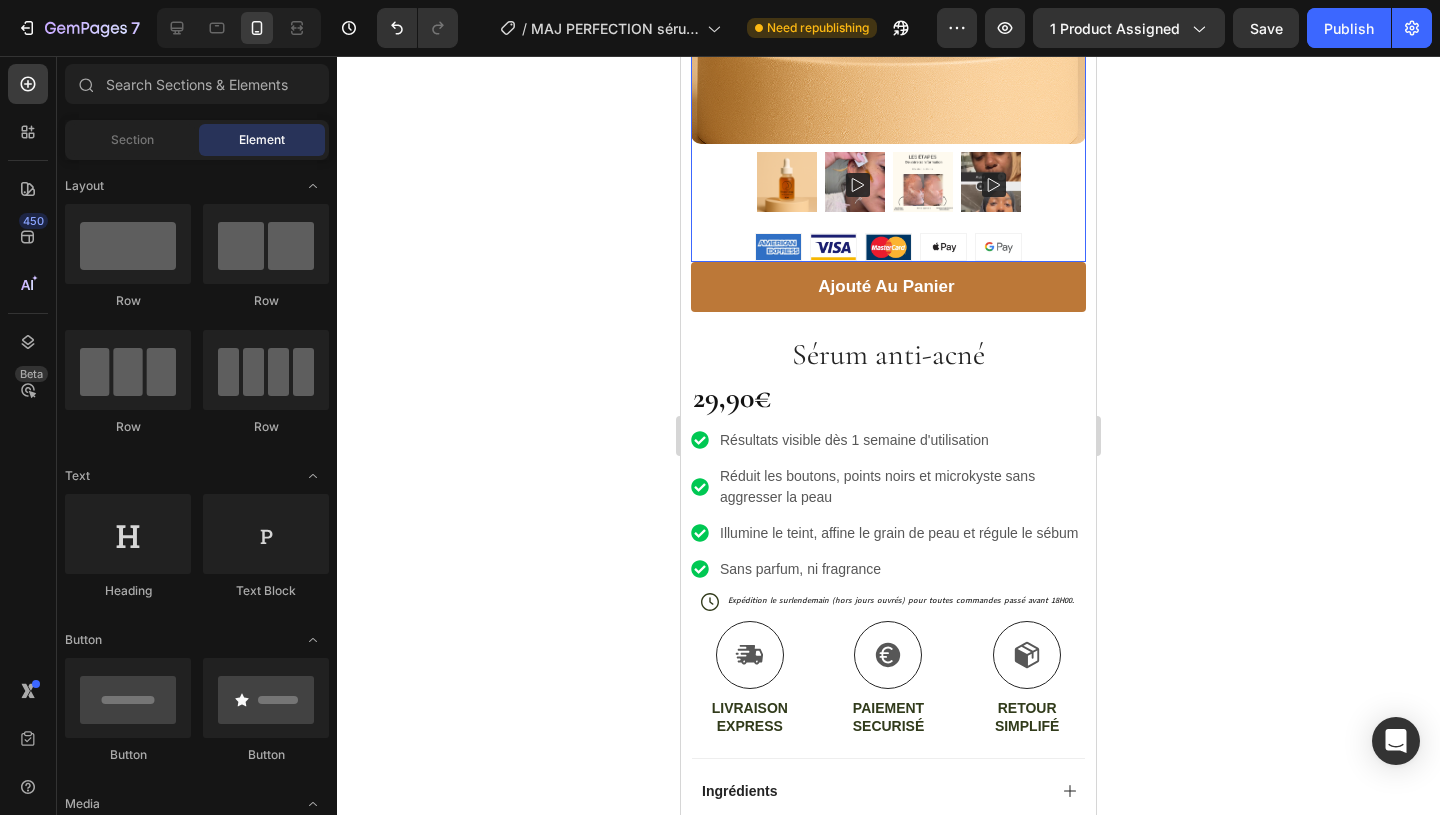 click at bounding box center (888, 182) 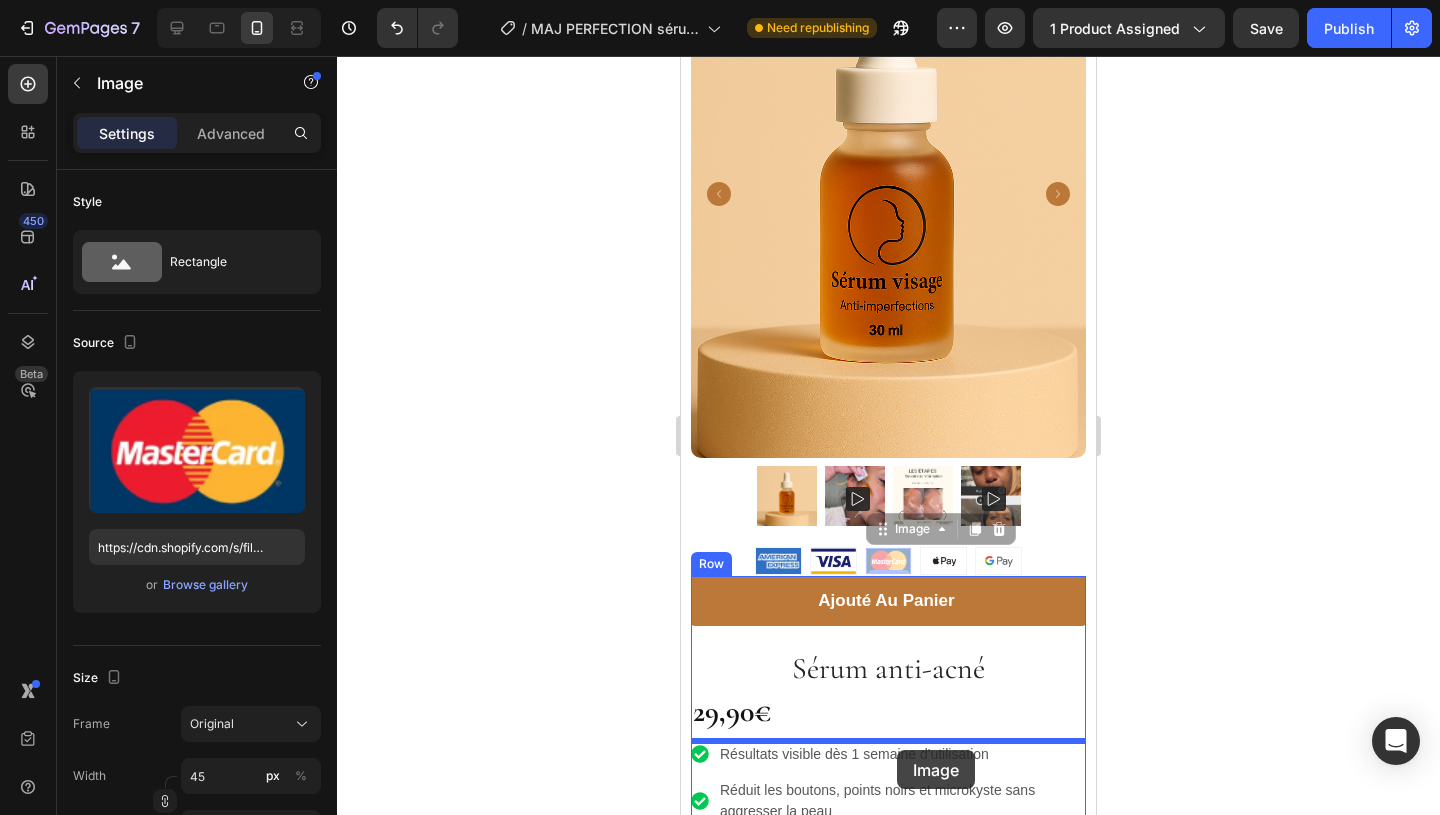 scroll, scrollTop: 196, scrollLeft: 0, axis: vertical 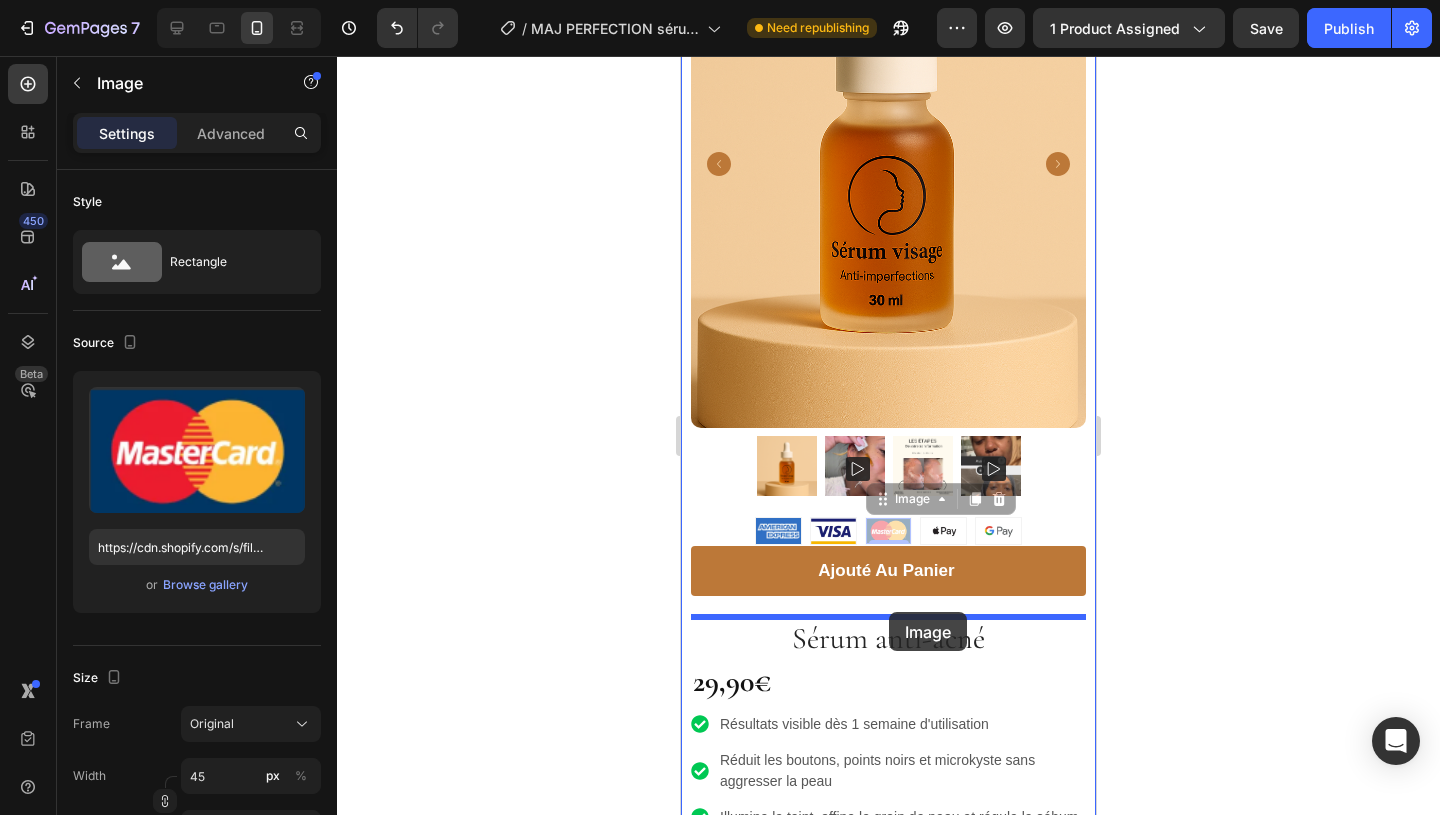 drag, startPoint x: 899, startPoint y: 683, endPoint x: 888, endPoint y: 612, distance: 71.84706 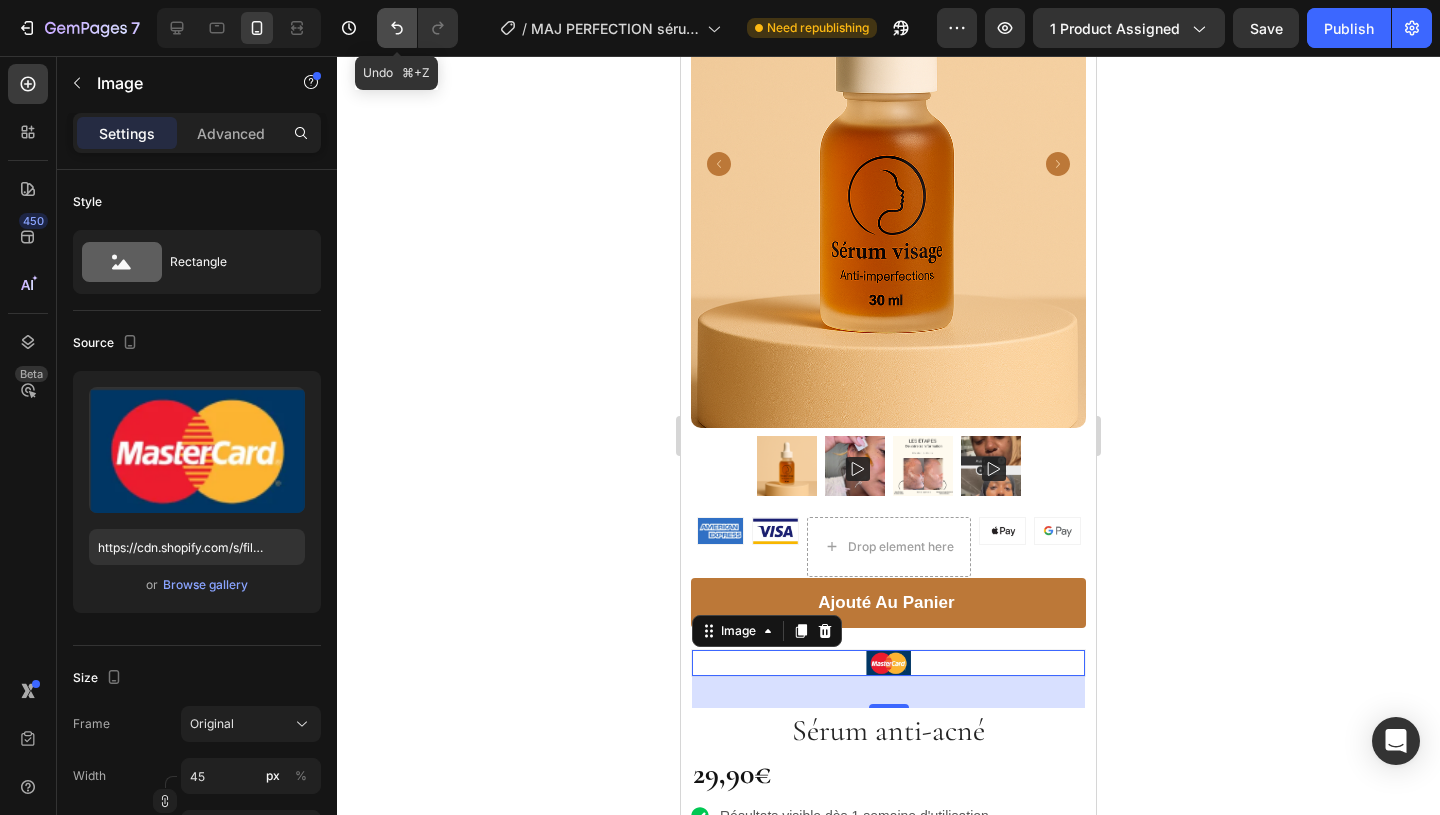click 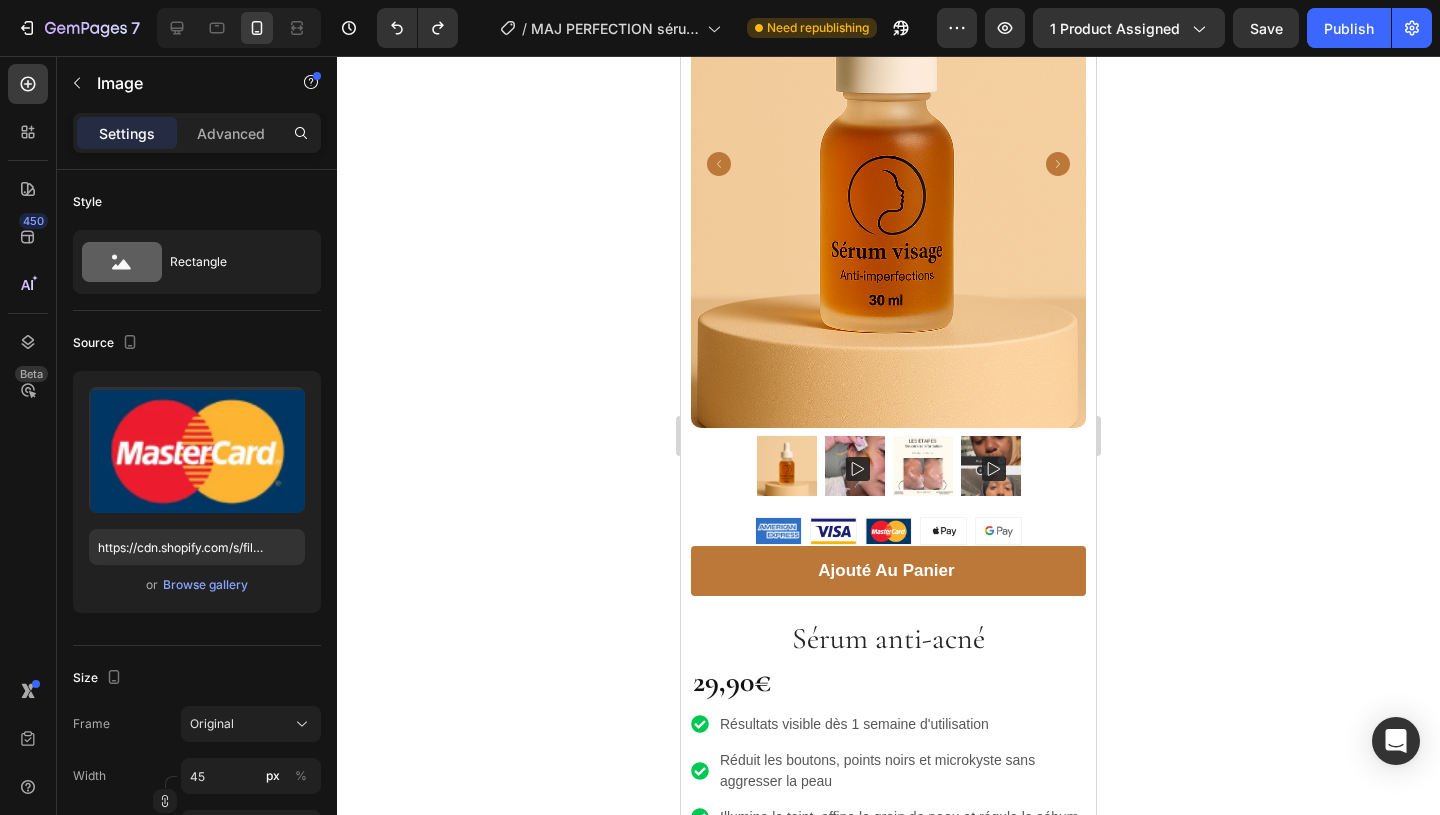 click 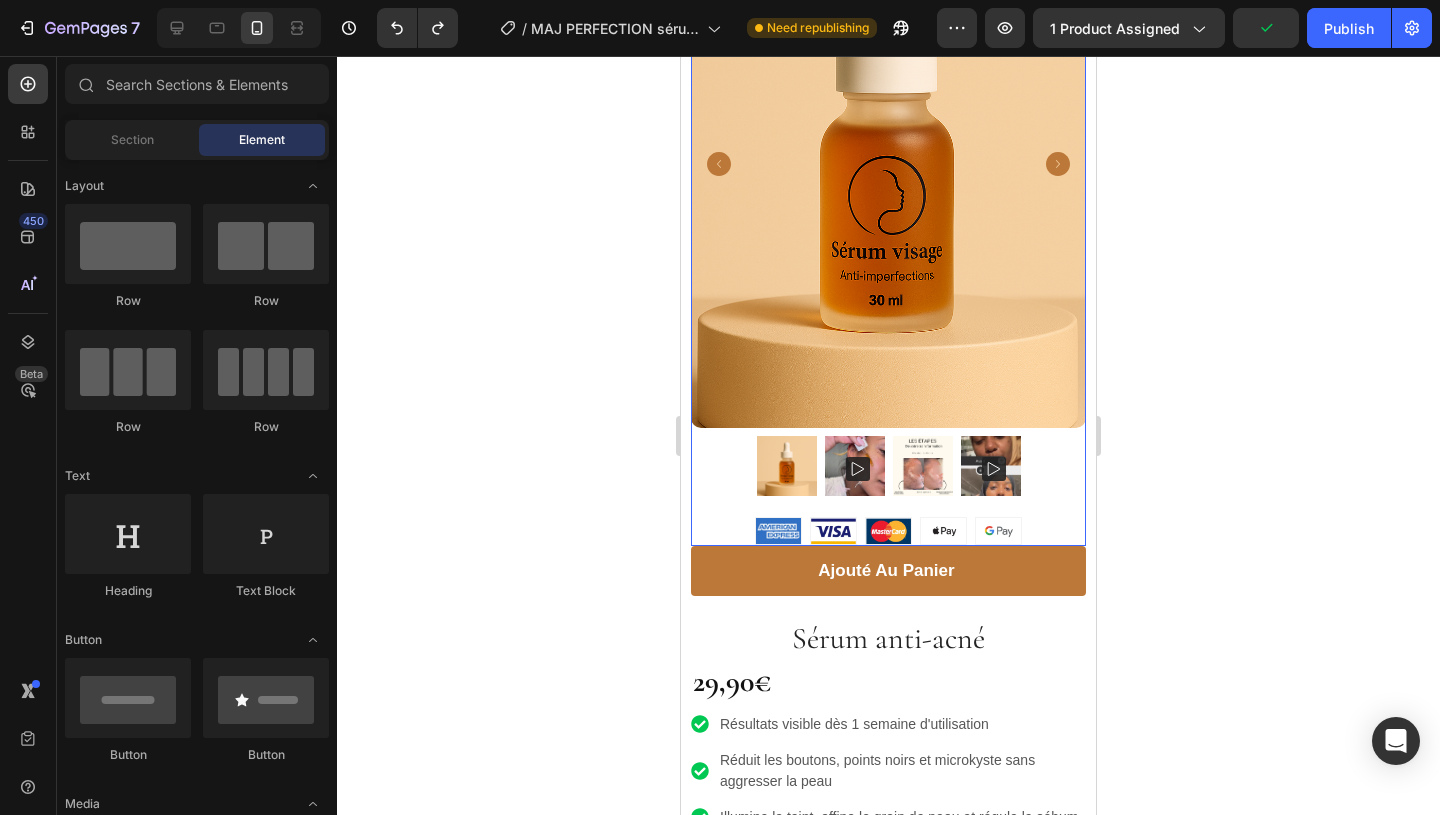 click at bounding box center [888, 466] 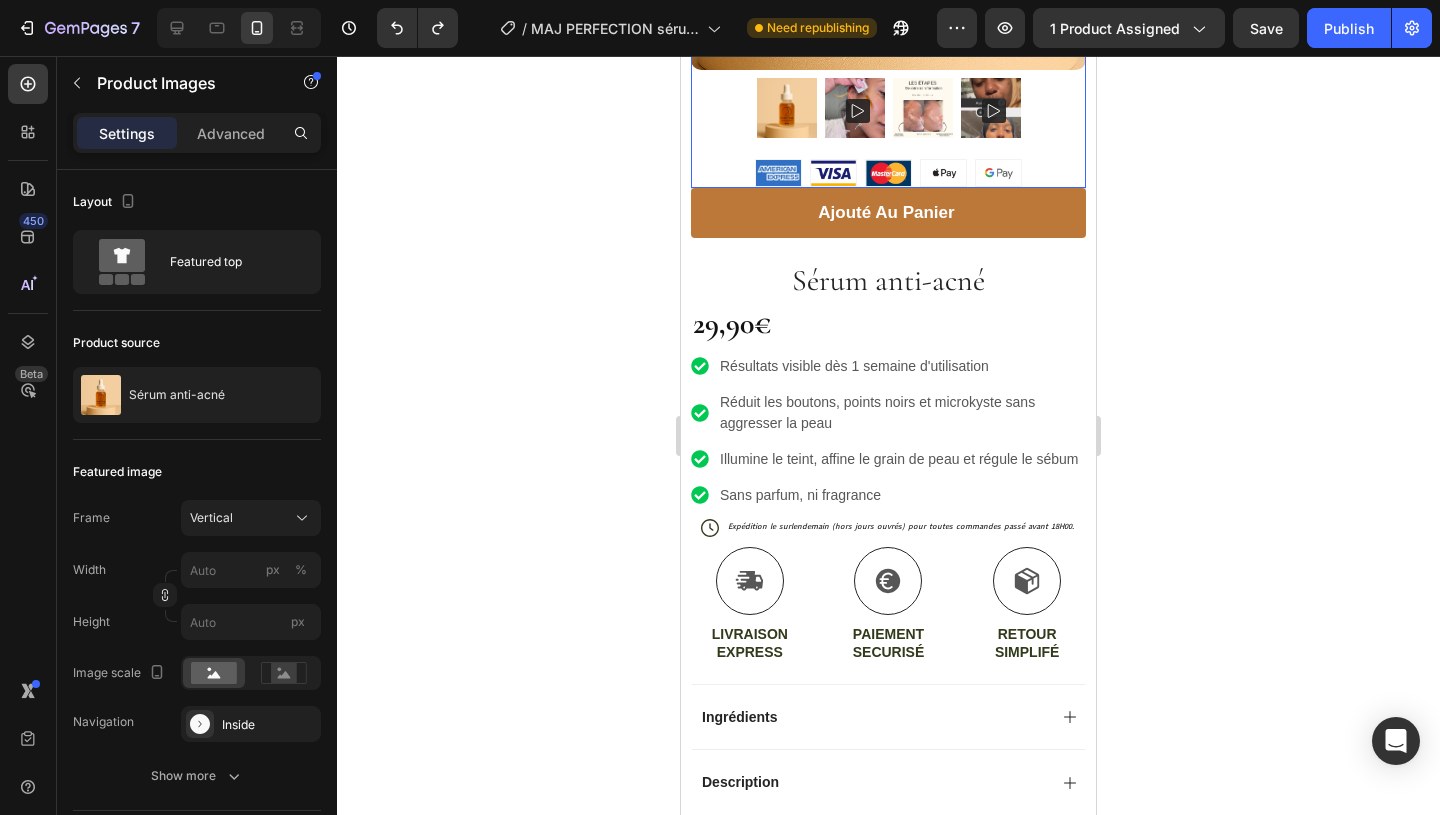 scroll, scrollTop: 556, scrollLeft: 0, axis: vertical 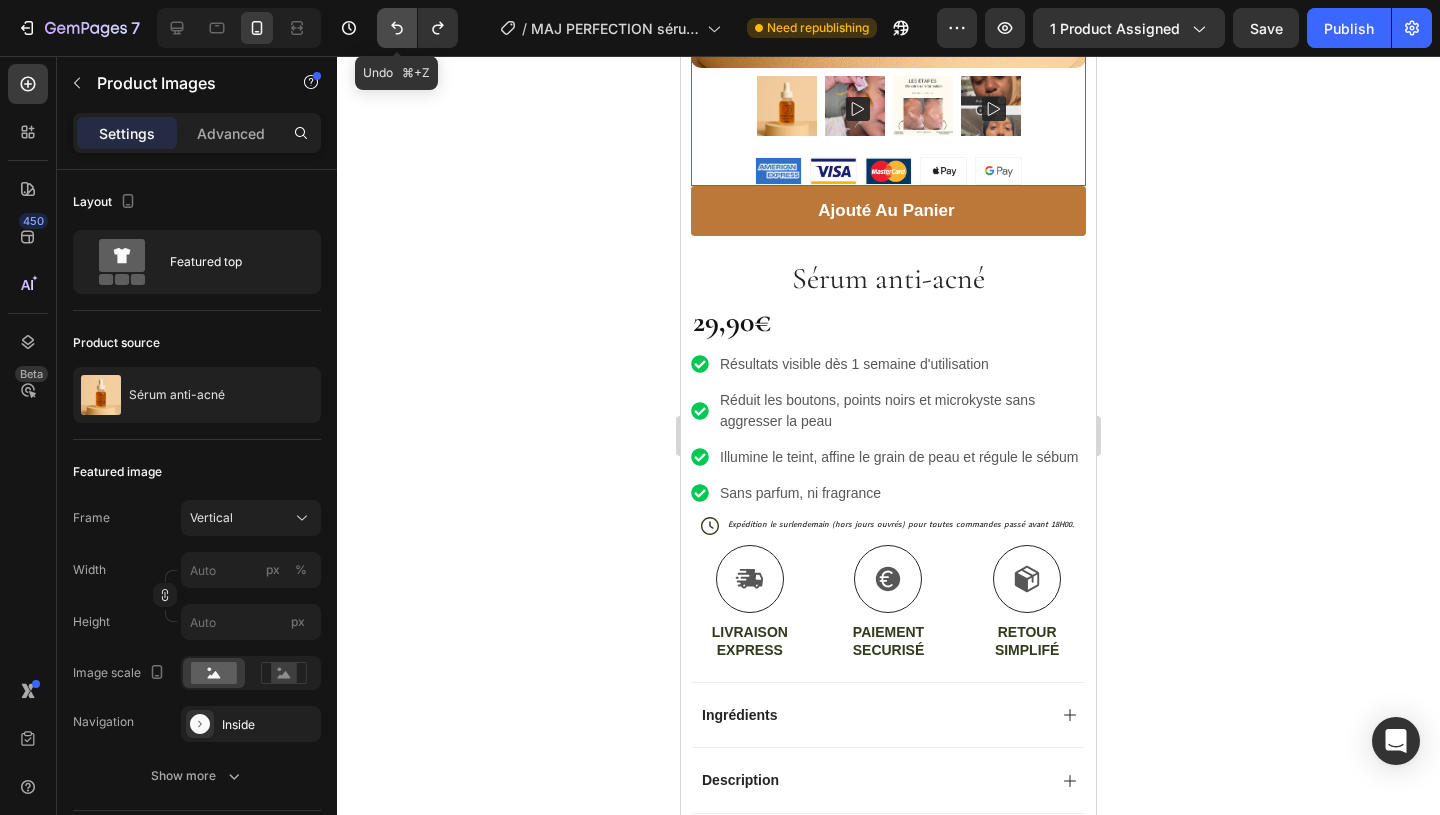 click 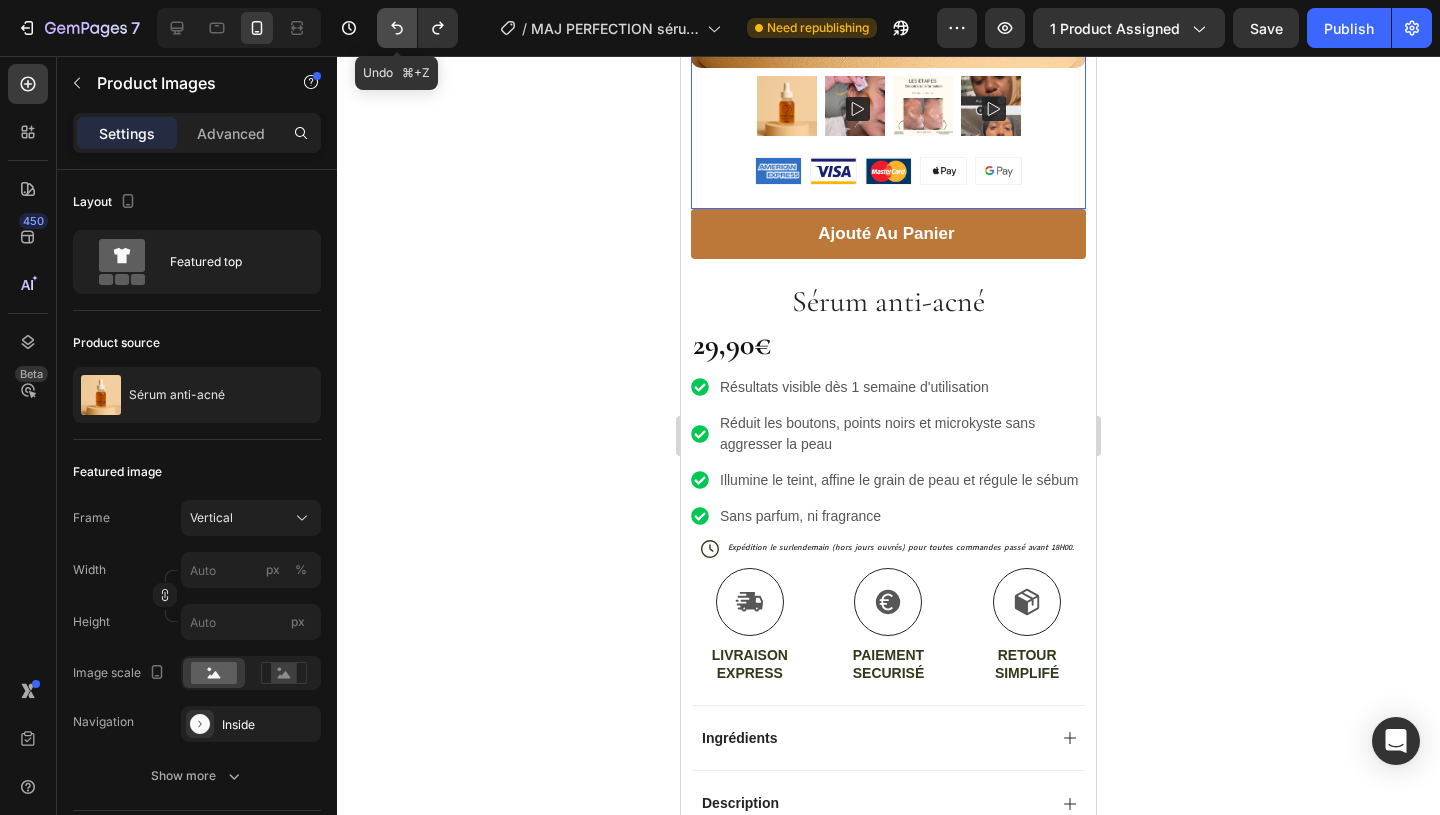 click 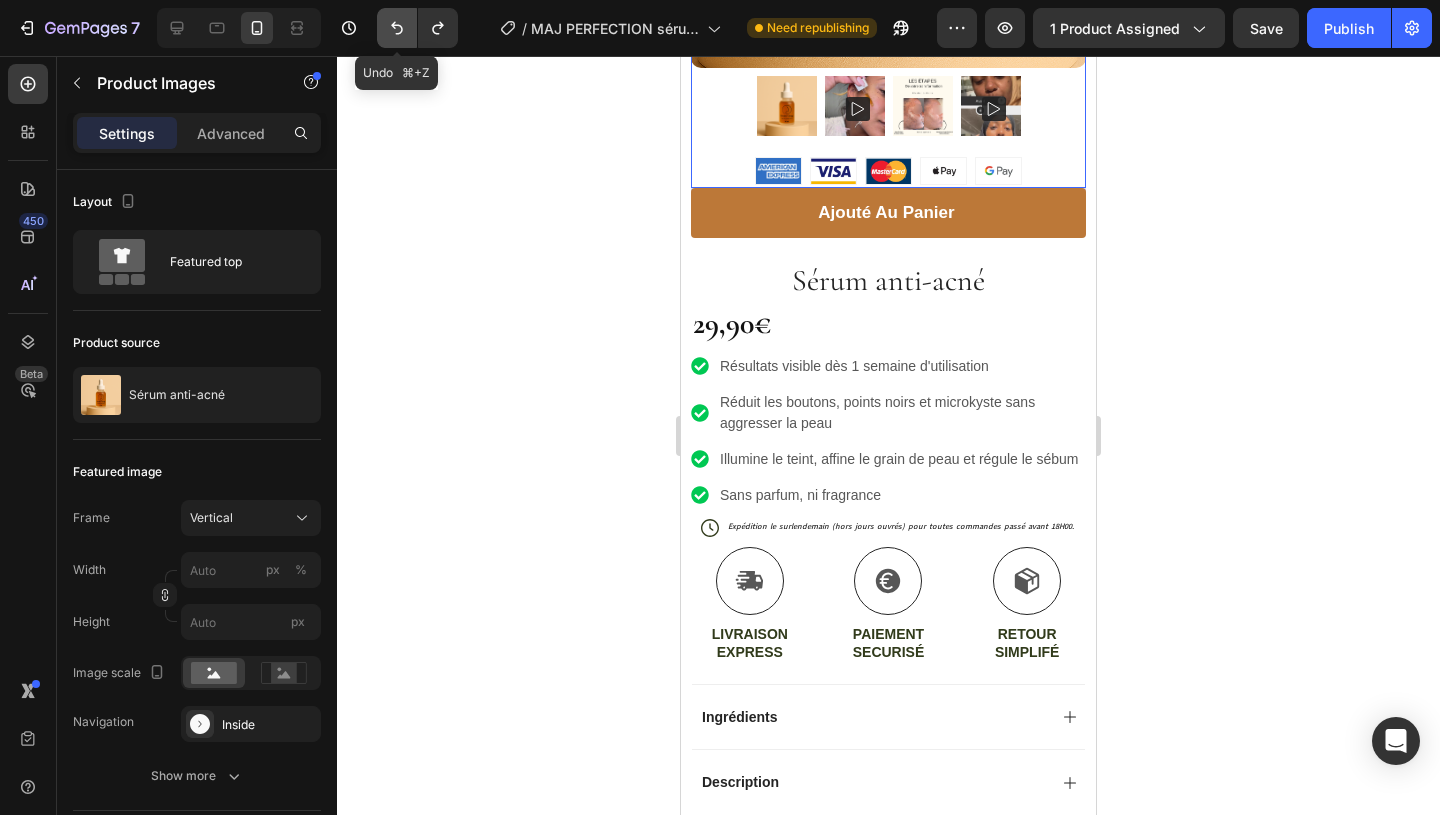 click 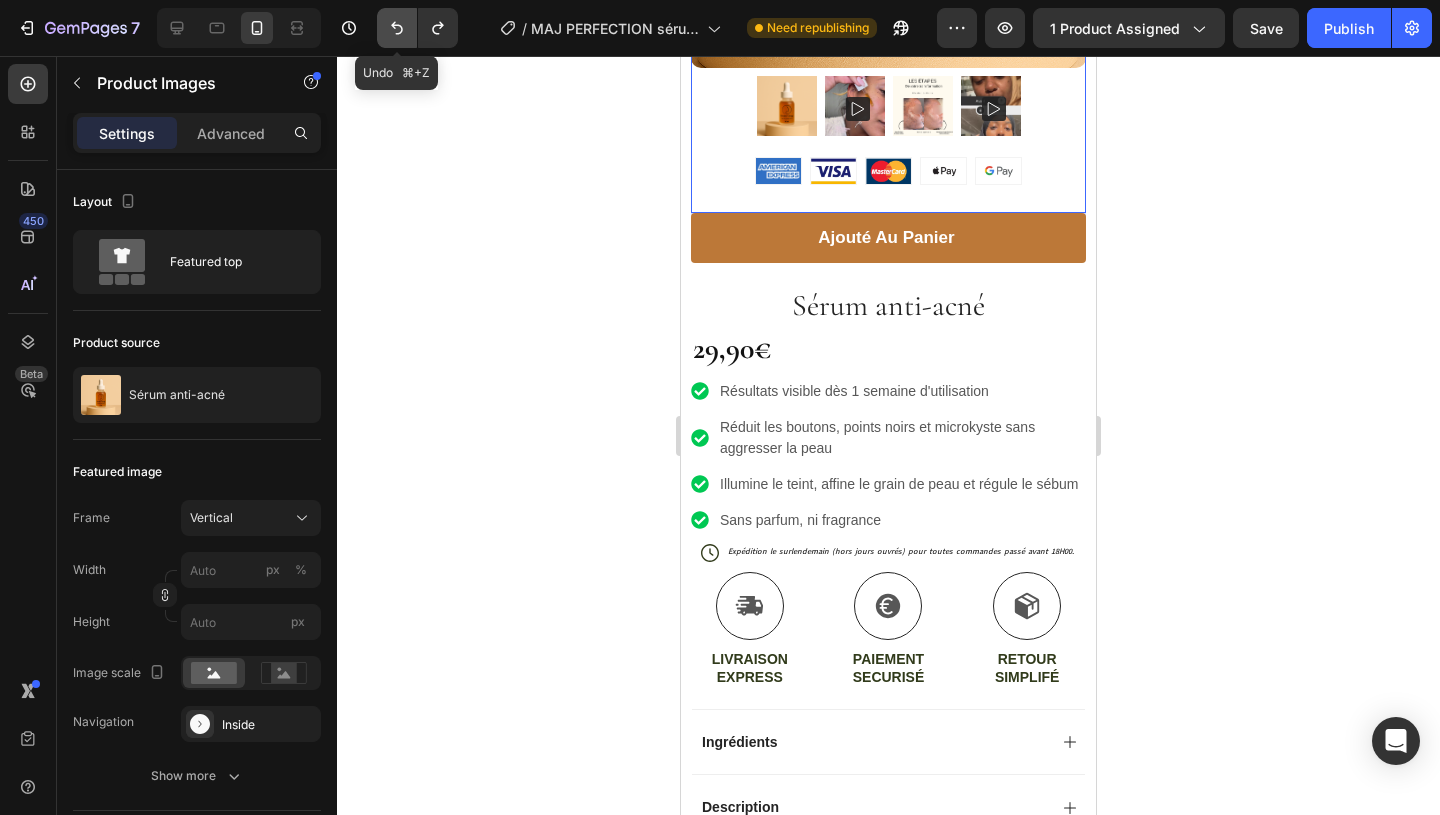 click 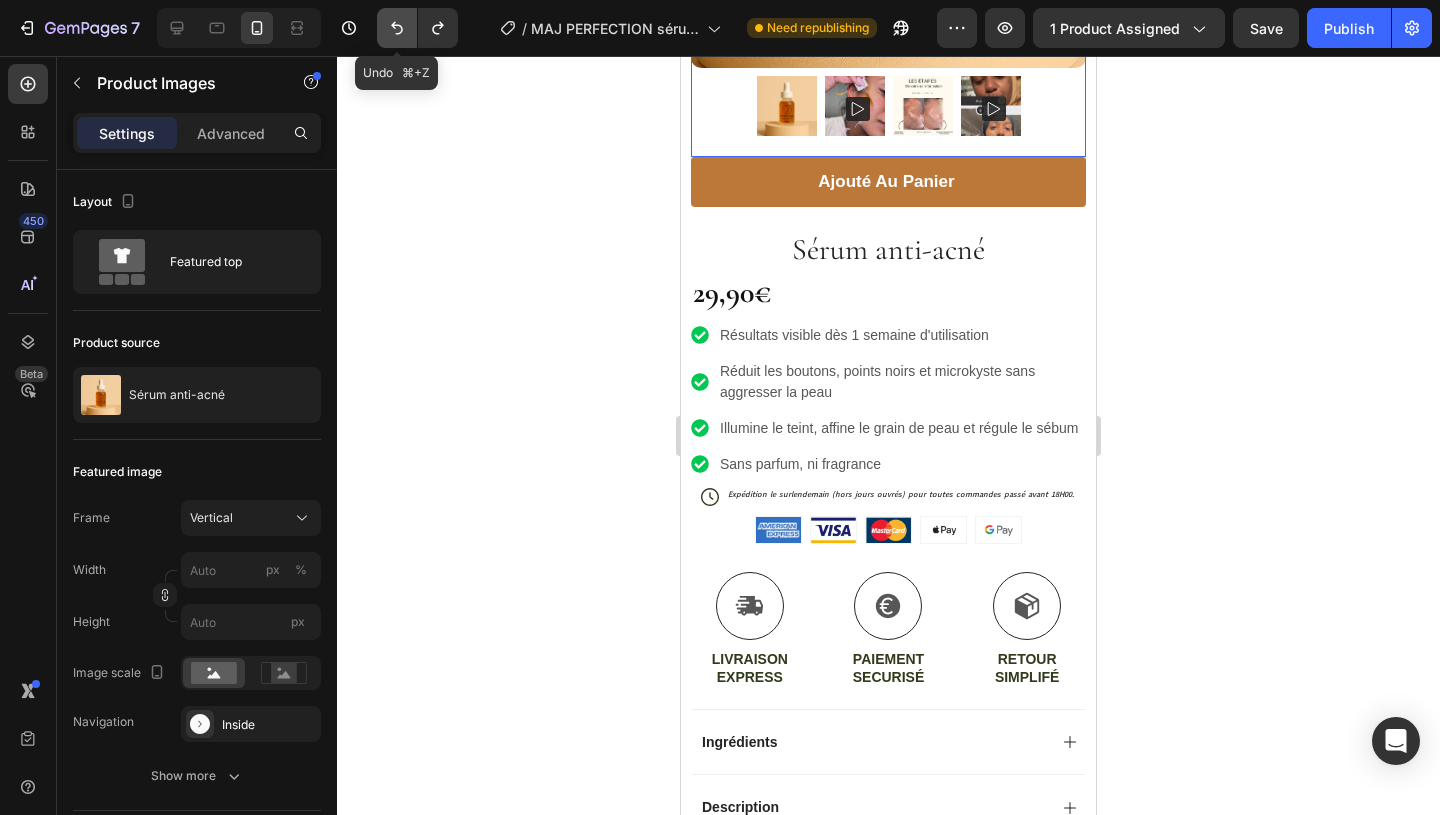 click 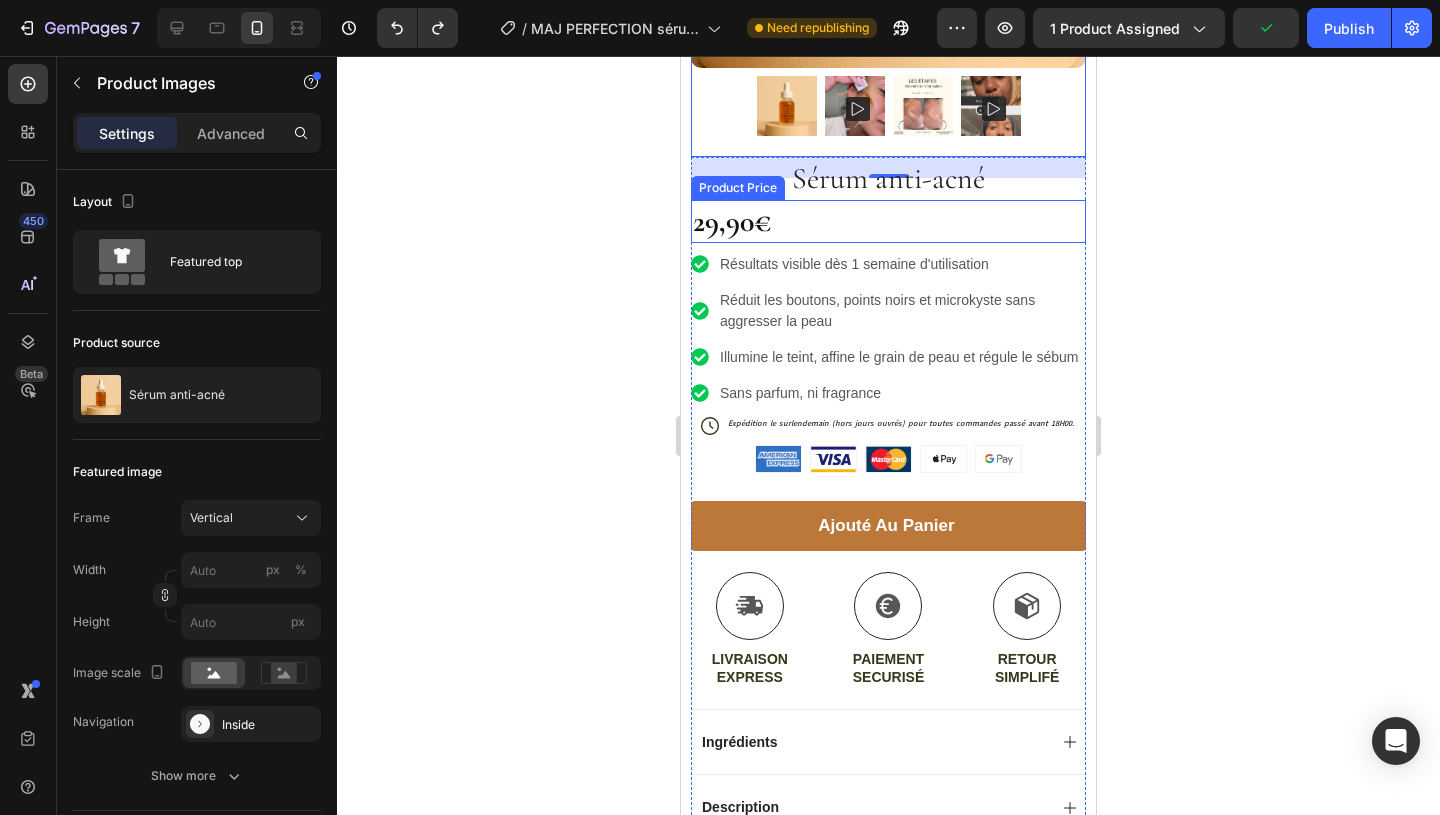 click on "29,90€" at bounding box center (888, 221) 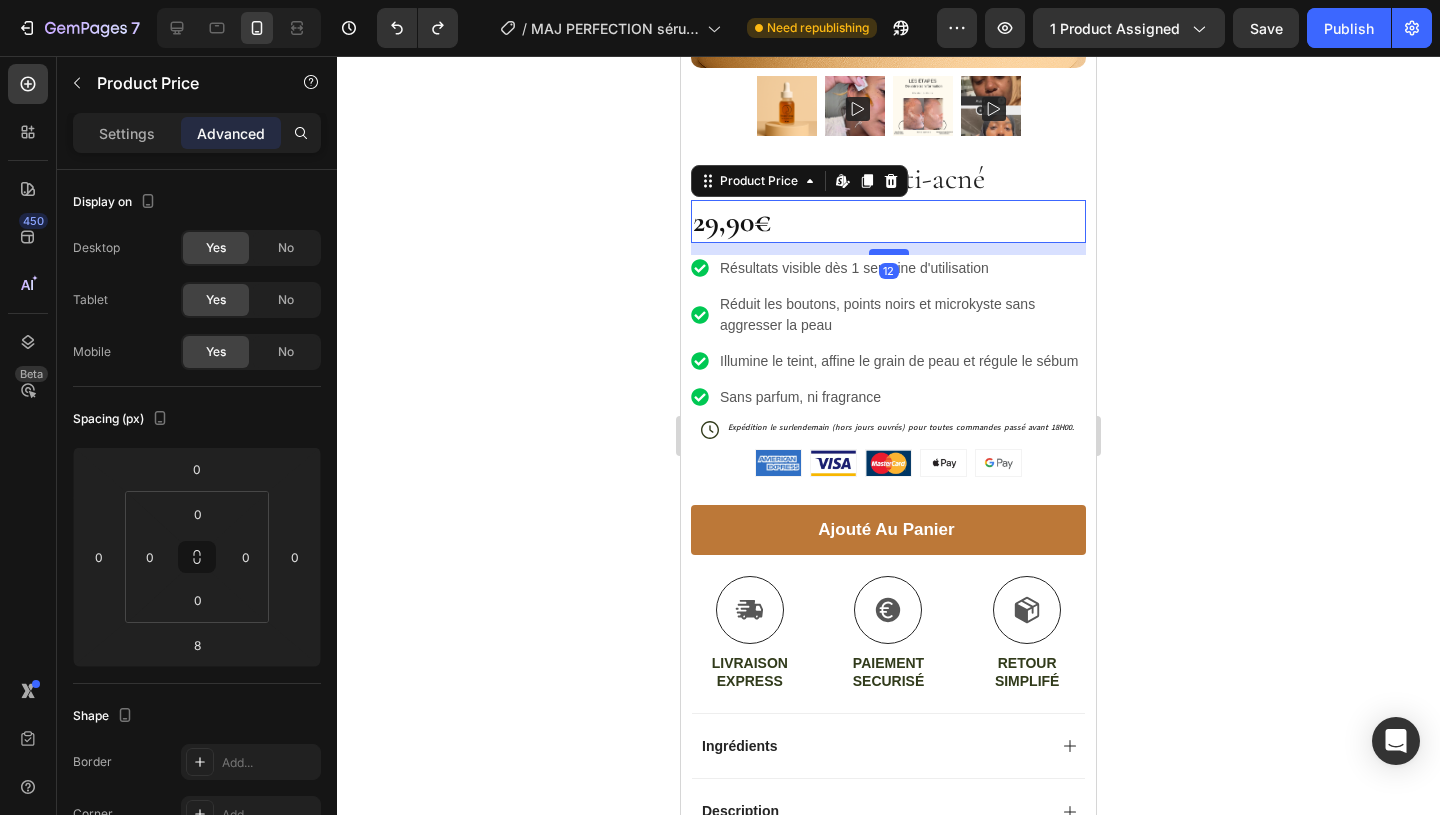 click at bounding box center (889, 252) 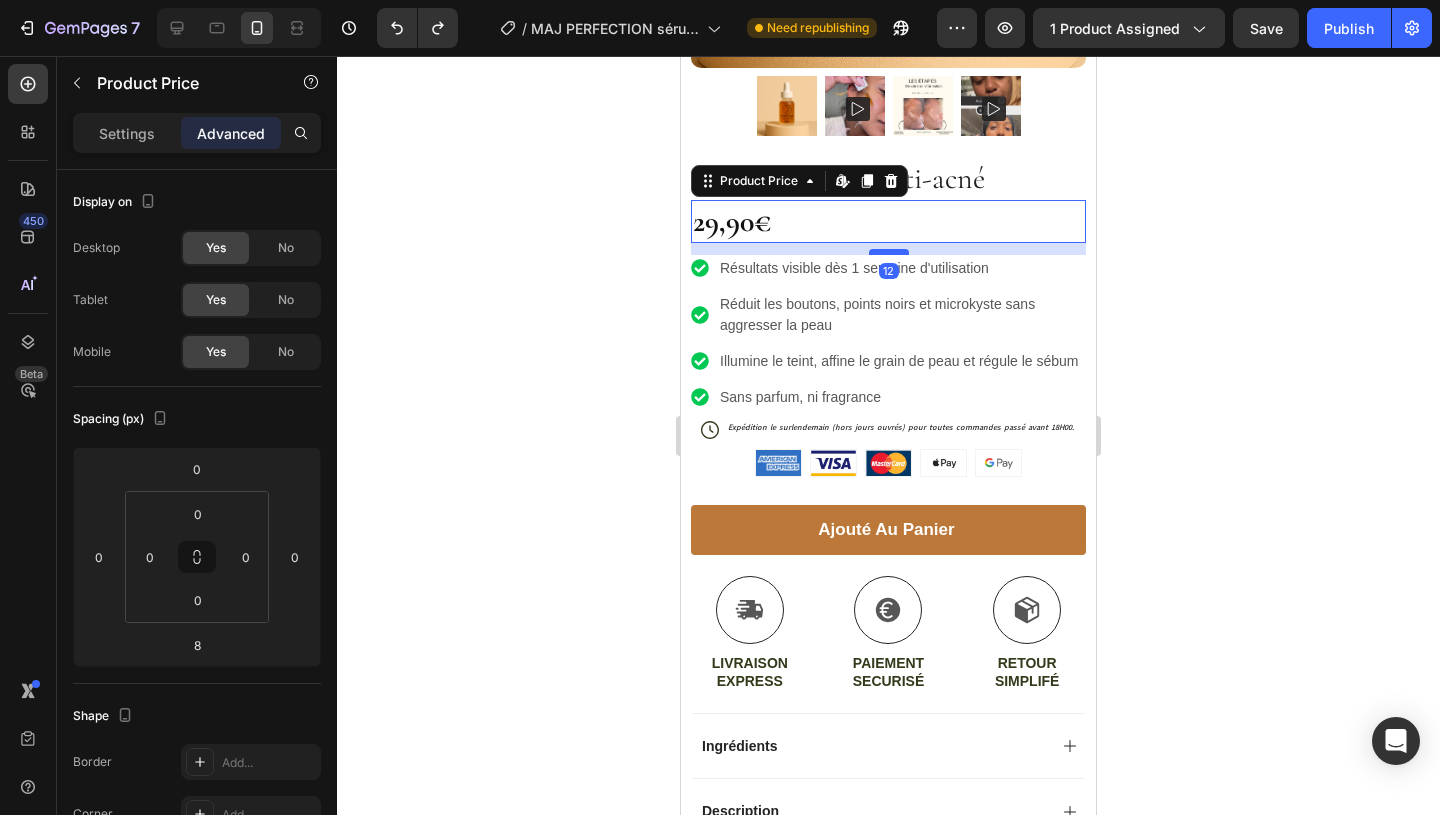 type on "12" 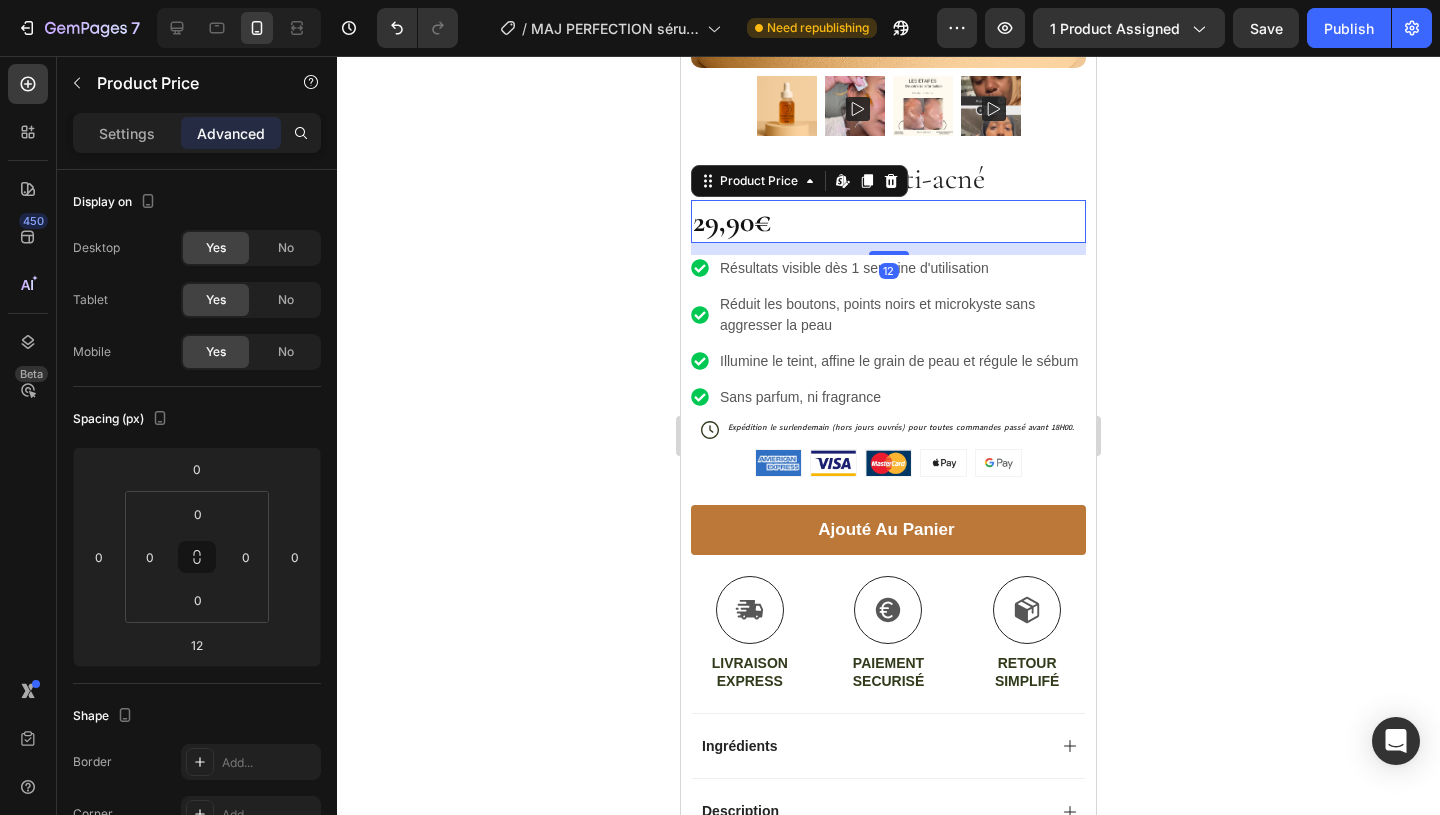 click 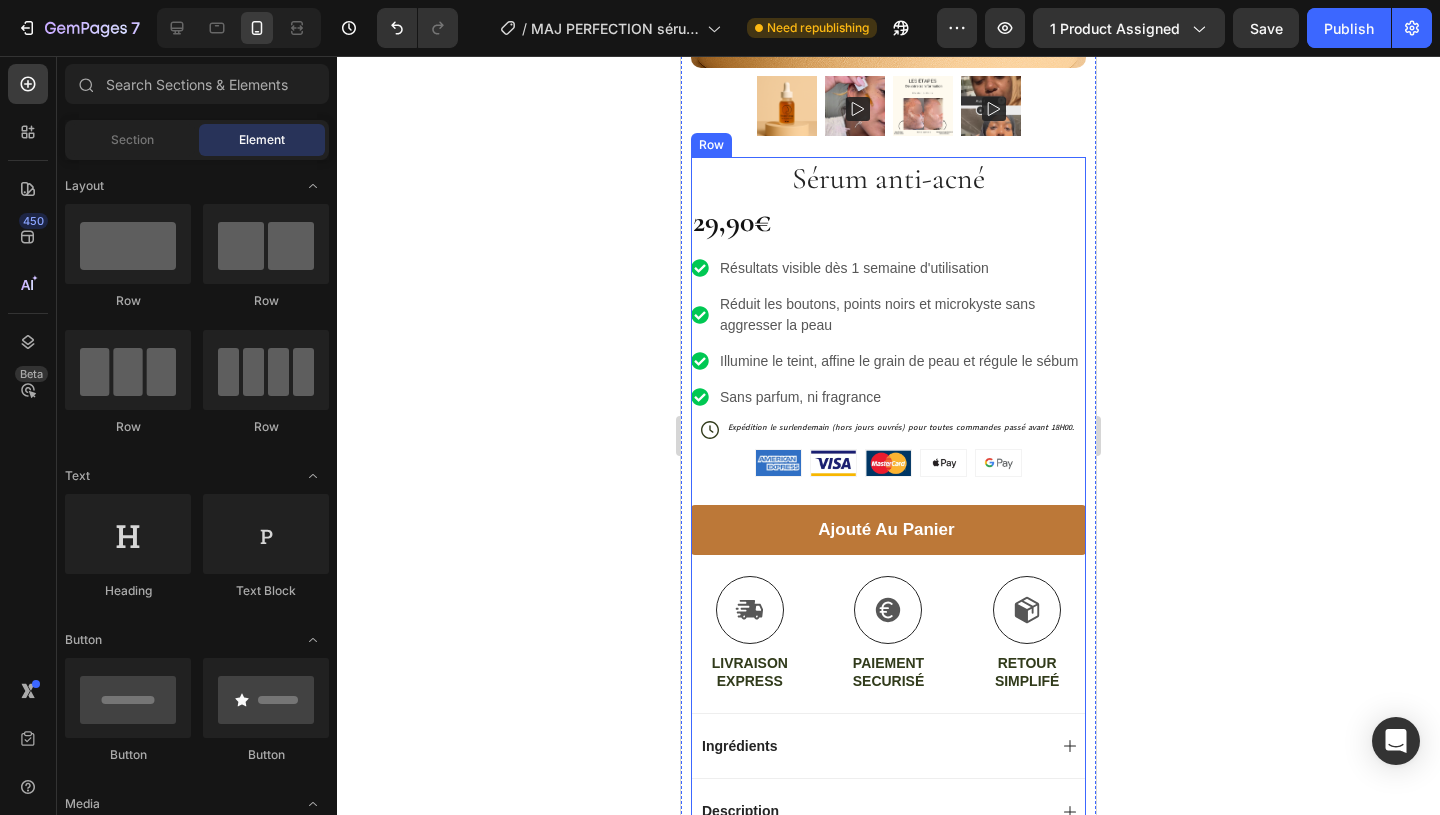 click on "Sérum anti-acné Product Title 29,90€ Product Price Product Price Résultats visible dès 1 semaine d'utilisation Réduit les boutons, points noirs et microkyste sans aggresser la peau Illumine le teint, affine le grain de peau et régule le sébum Sans parfum, ni fragrance  Item List
Icon Expédition le surlendemain (hors jours ouvrés) pour toutes commandes passé avant 18H00. Text Block Row Image Image Image Image Image Row ajouté au panier Add to Cart
Icon LIVRAISON EXPRESS  Text Block
Icon PAIEMENT SECURISÉ Text Block
Icon RETOUR SIMPLIFÉ Text Block Row
Ingrédients
Description
Conseils d'utilisation
Avis clients Accordion Row" at bounding box center (888, 573) 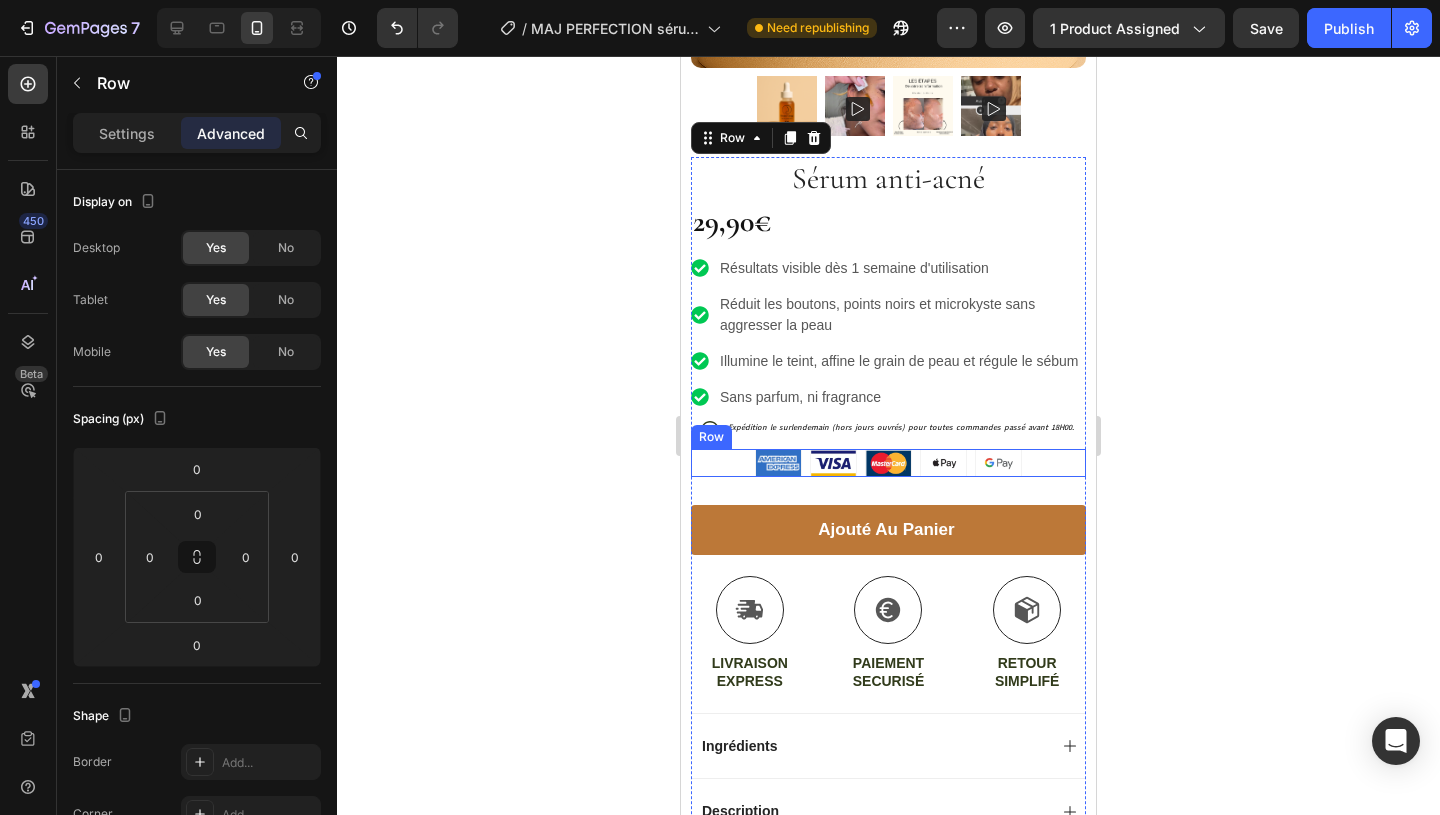 click on "Image Image Image Image Image Row" at bounding box center [888, 463] 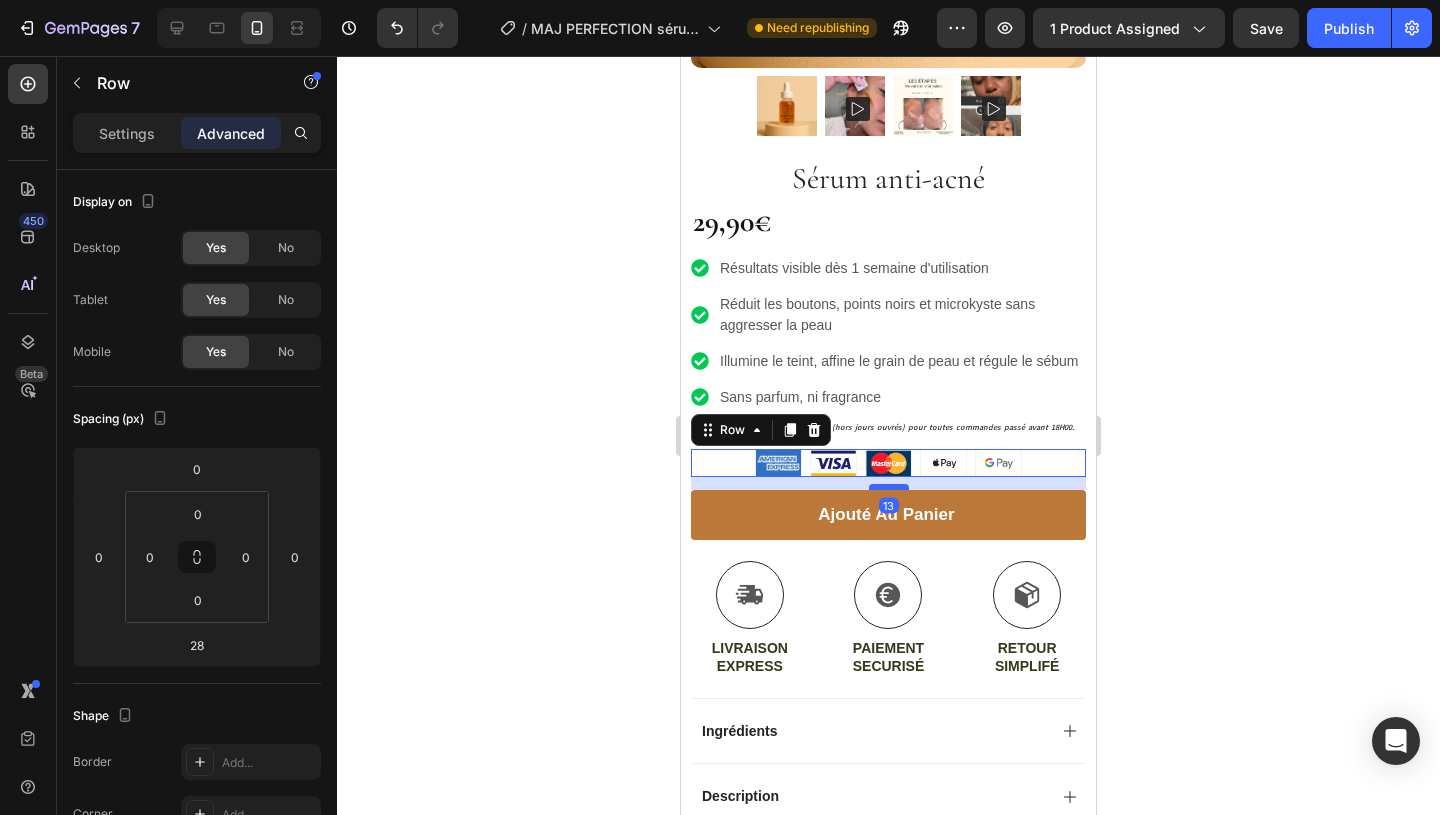drag, startPoint x: 895, startPoint y: 501, endPoint x: 893, endPoint y: 486, distance: 15.132746 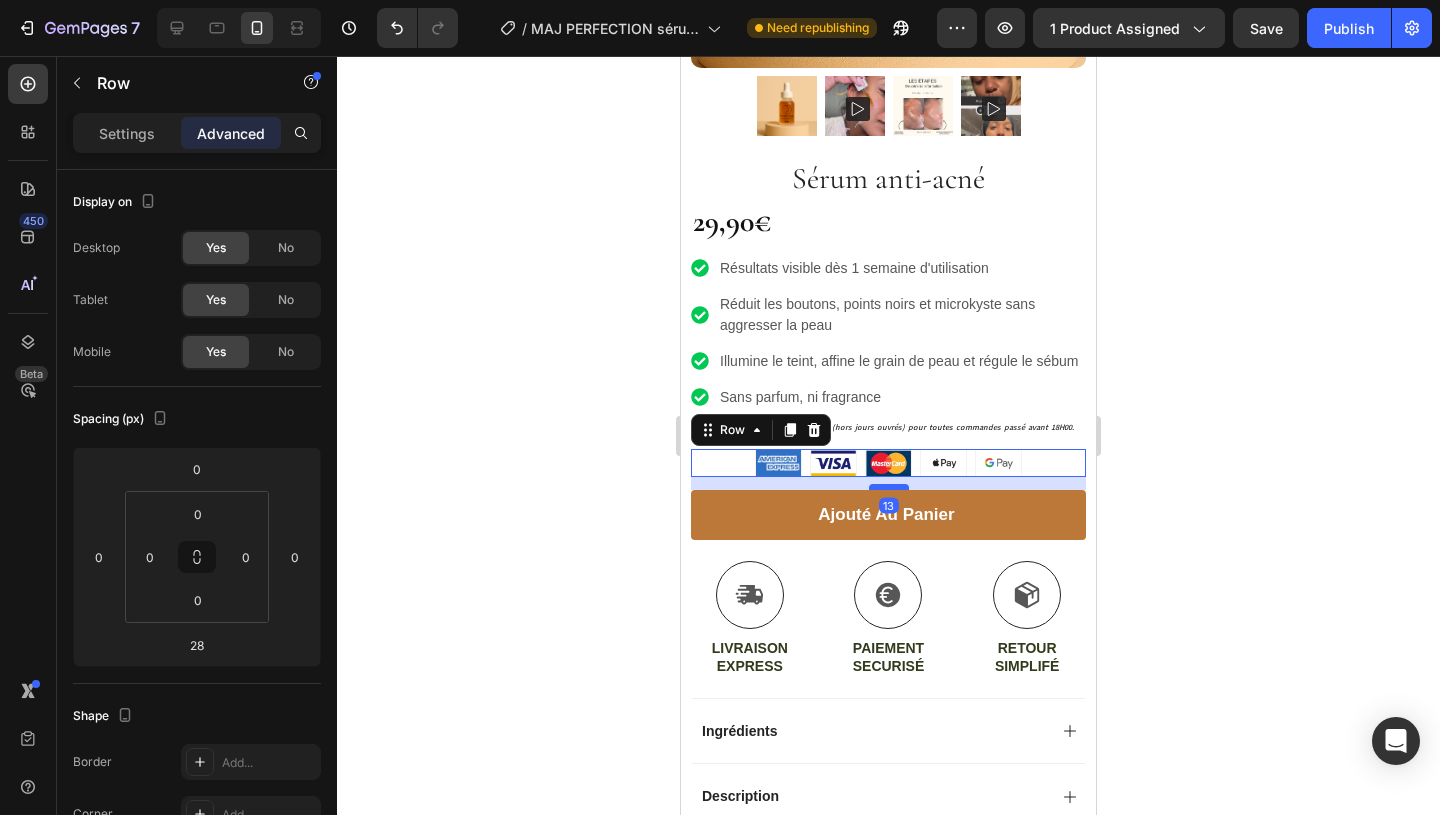 click at bounding box center [889, 487] 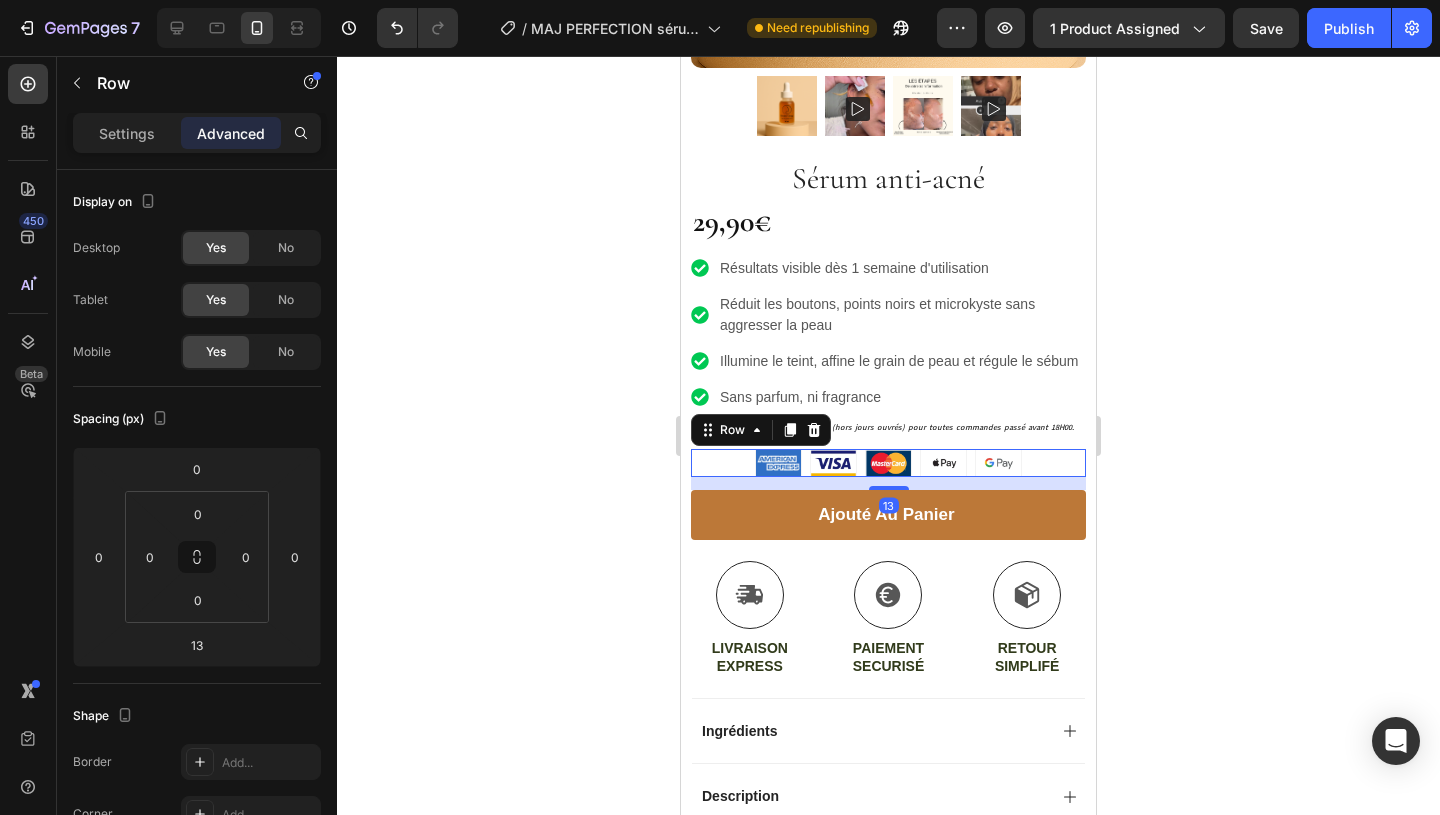 click 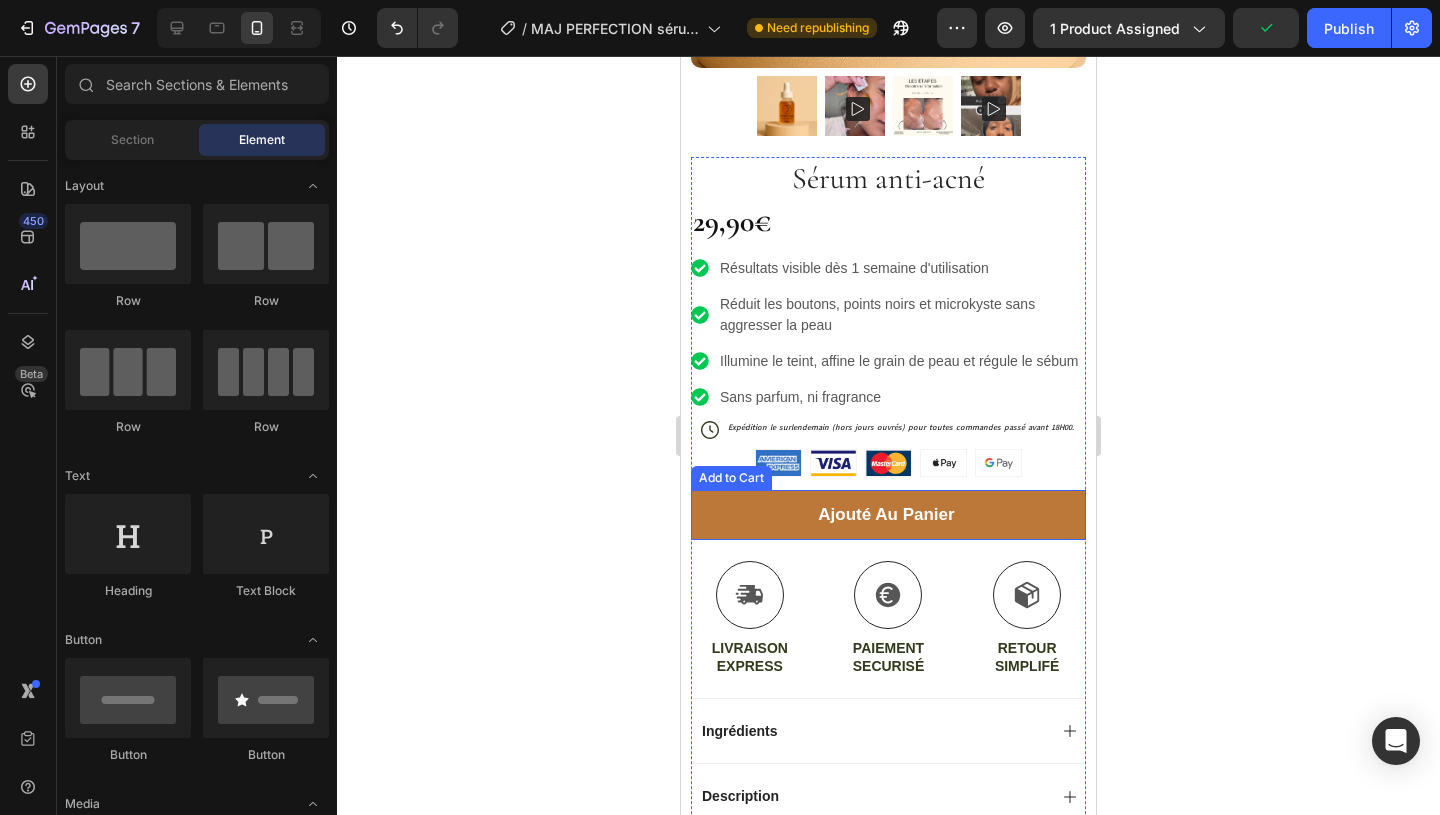click on "ajouté au panier Add to Cart" at bounding box center [888, 525] 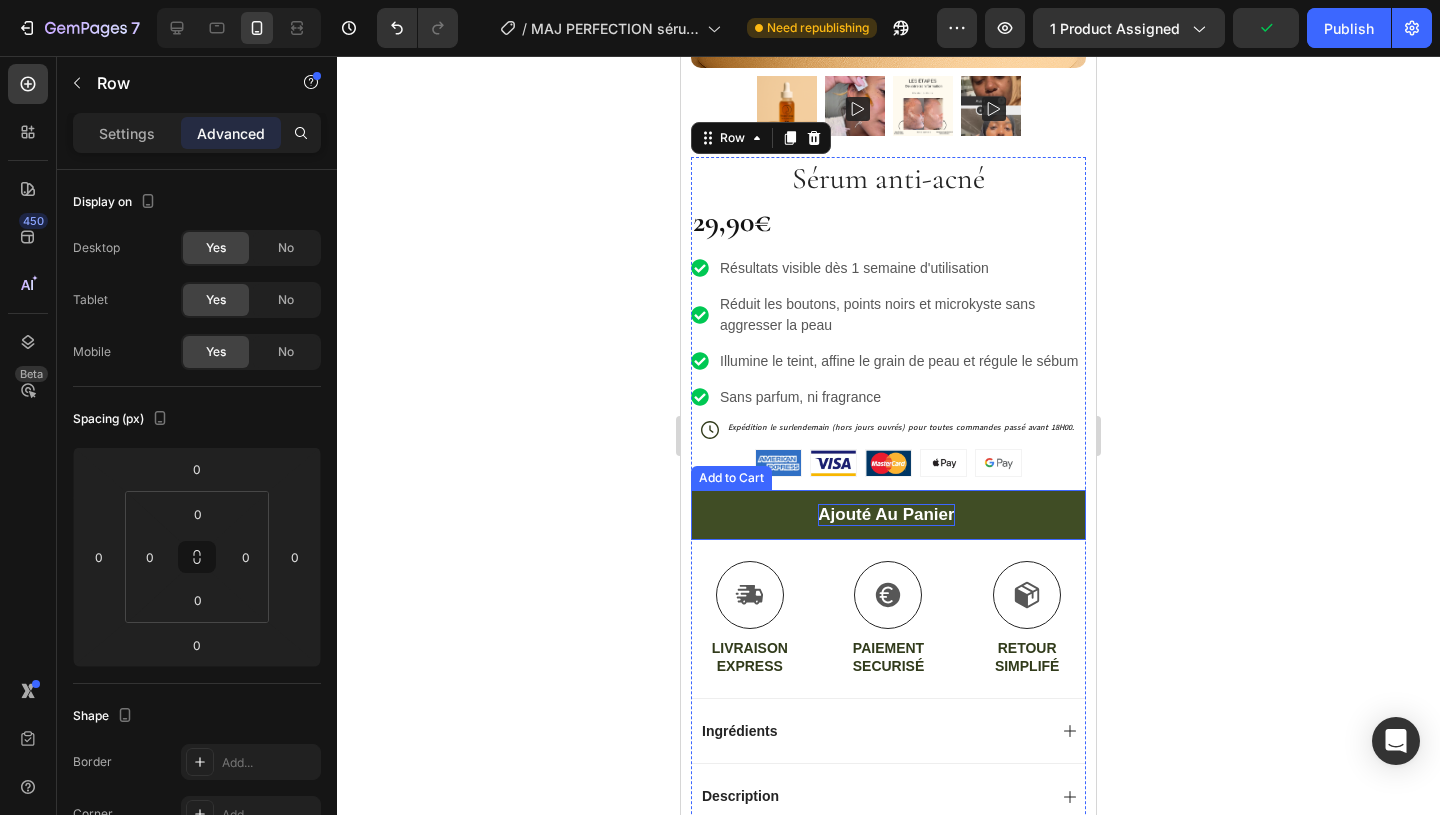 click on "ajouté au panier" at bounding box center [886, 515] 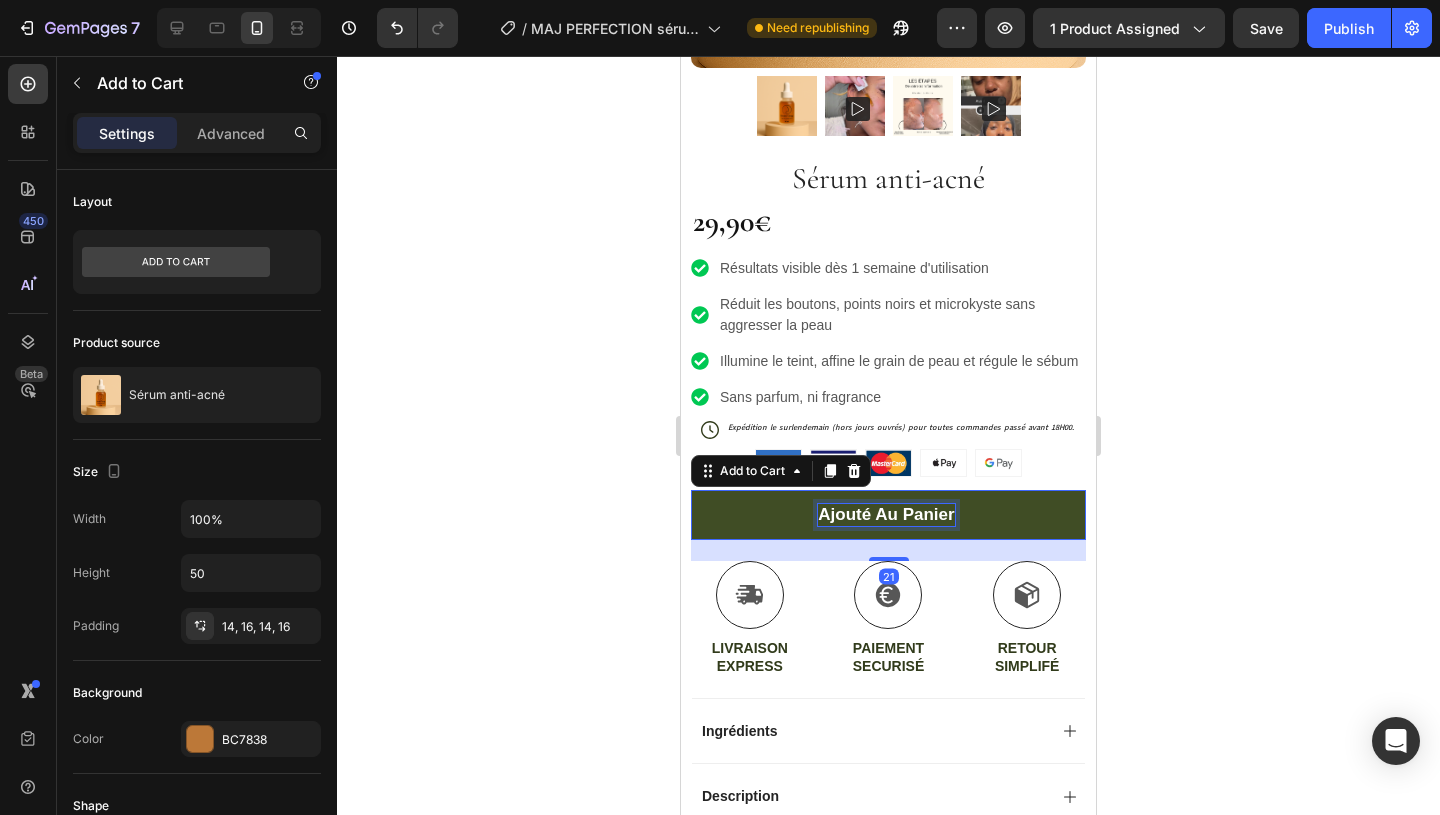 click on "ajouté au panier" at bounding box center (886, 515) 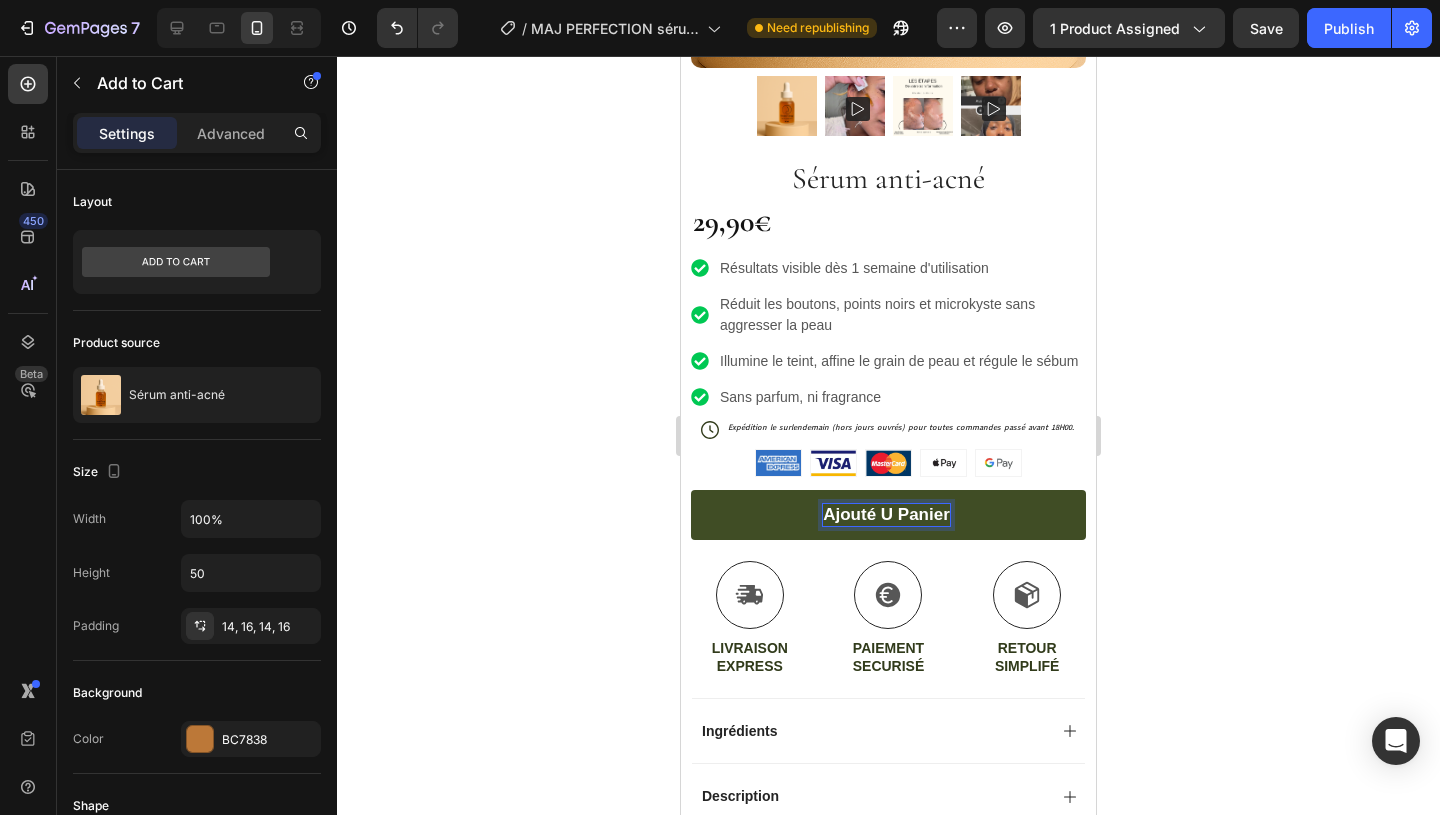 click on "ajouté u panier" at bounding box center [886, 515] 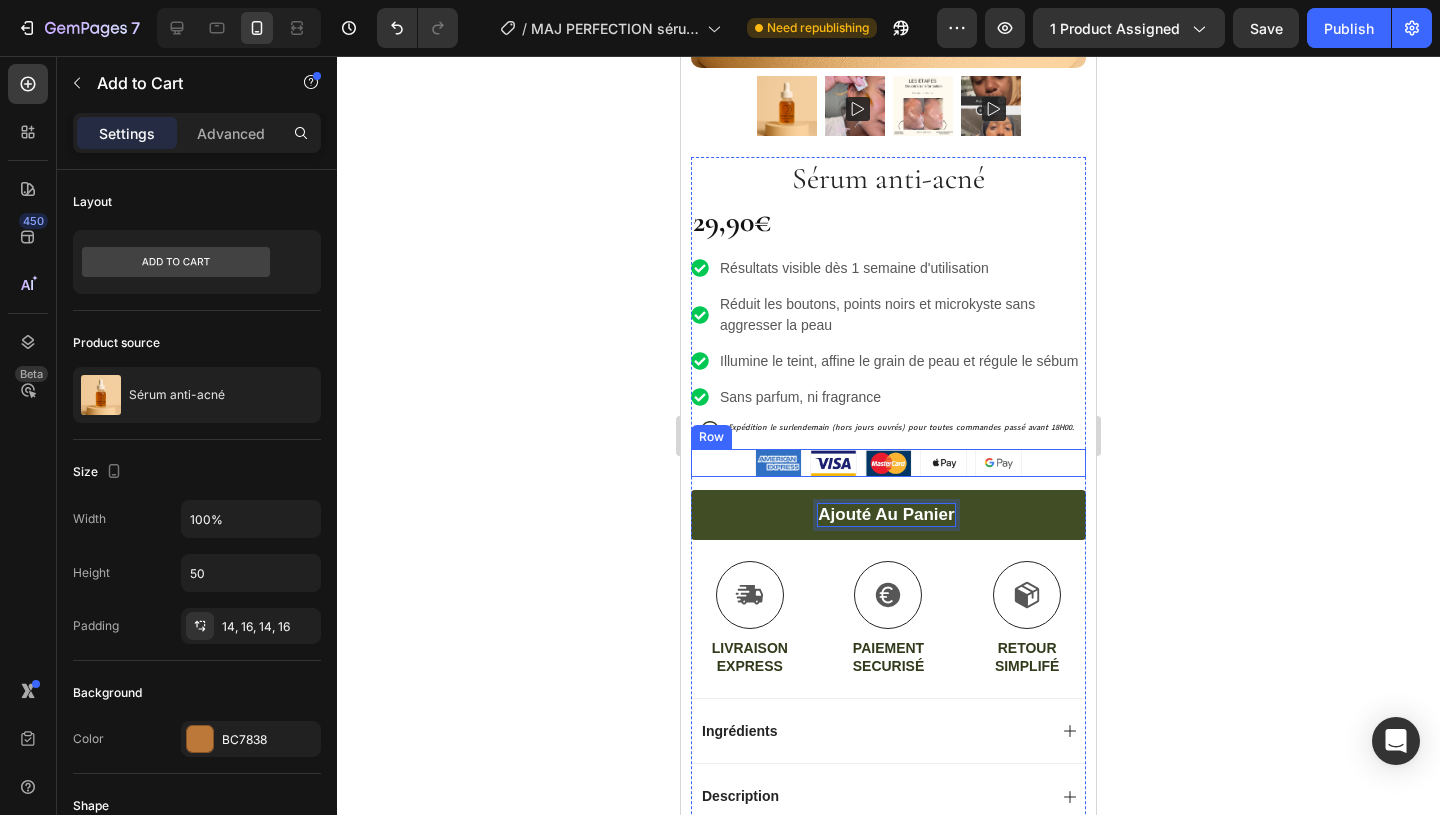click 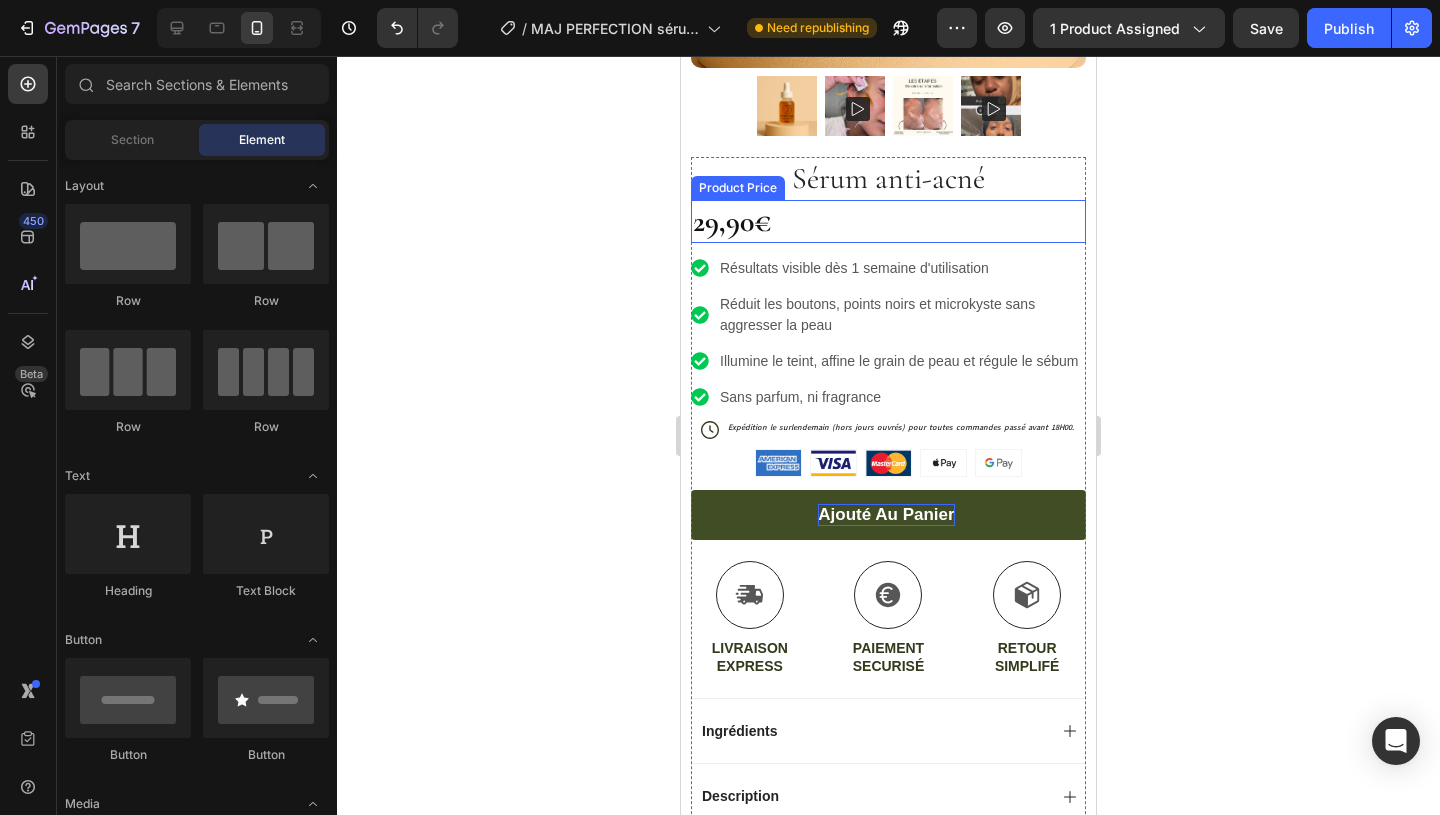 click on "29,90€" at bounding box center [888, 221] 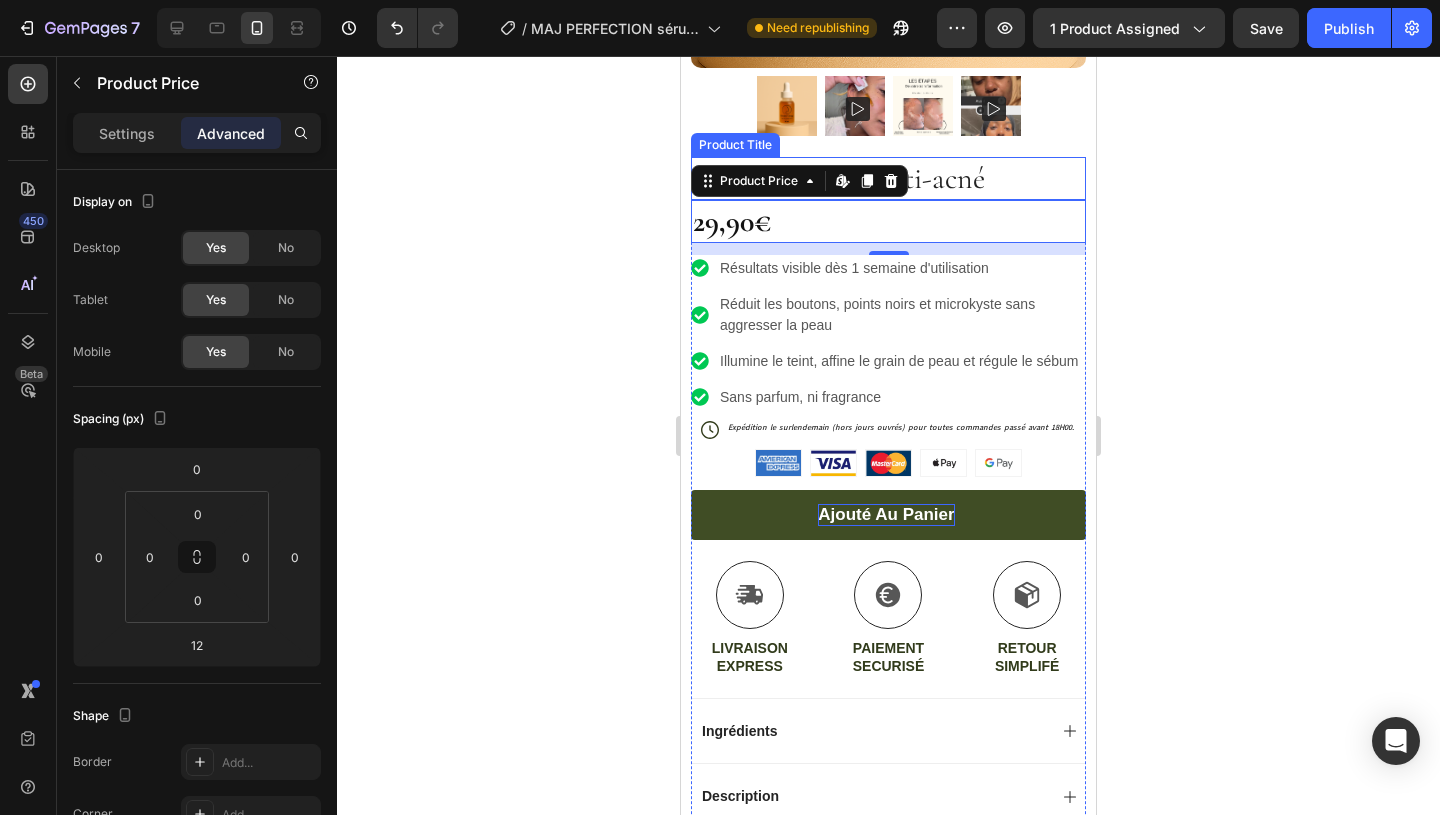 click on "Sérum anti-acné" at bounding box center [888, 178] 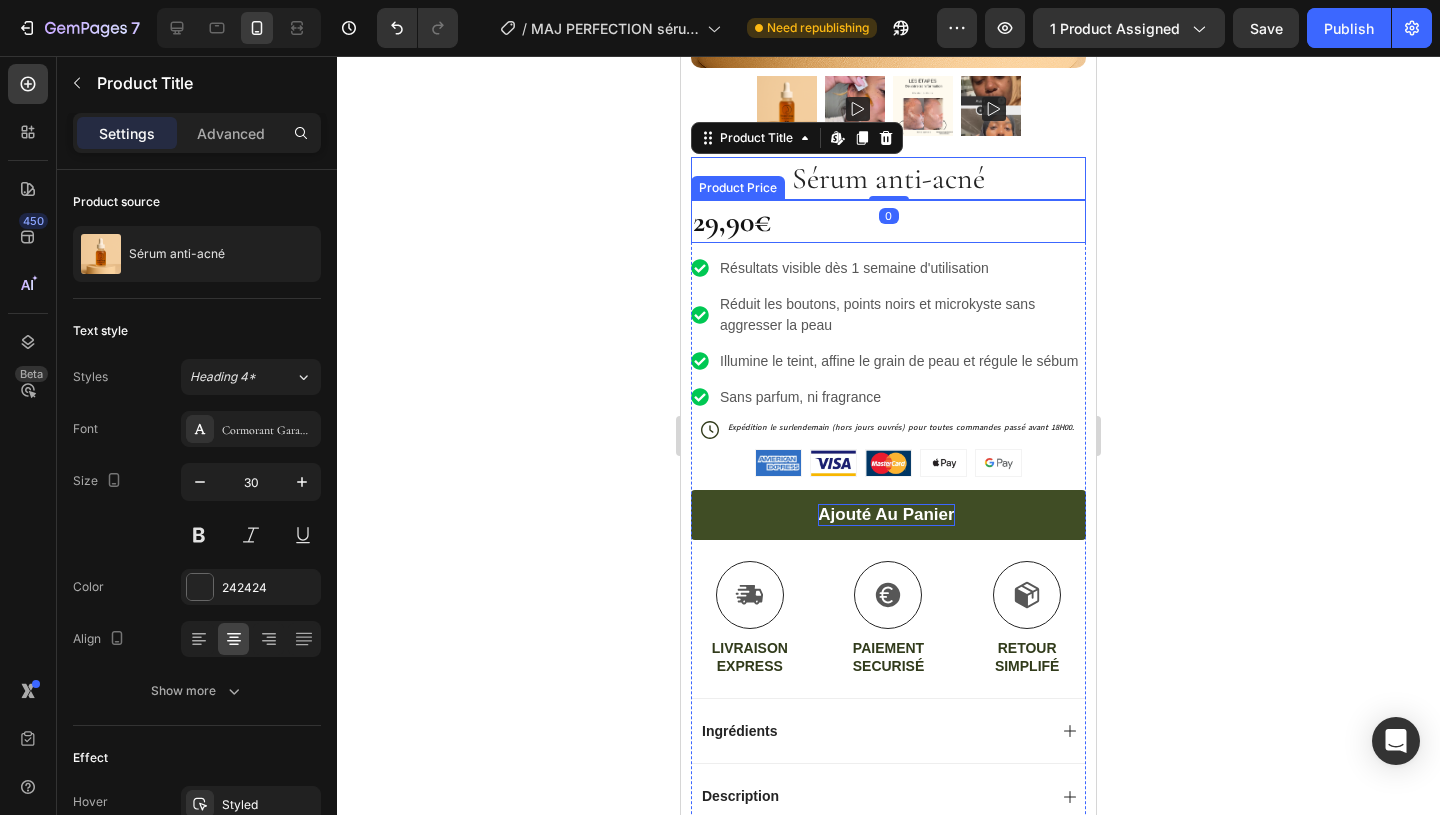 click on "29,90€" at bounding box center [888, 221] 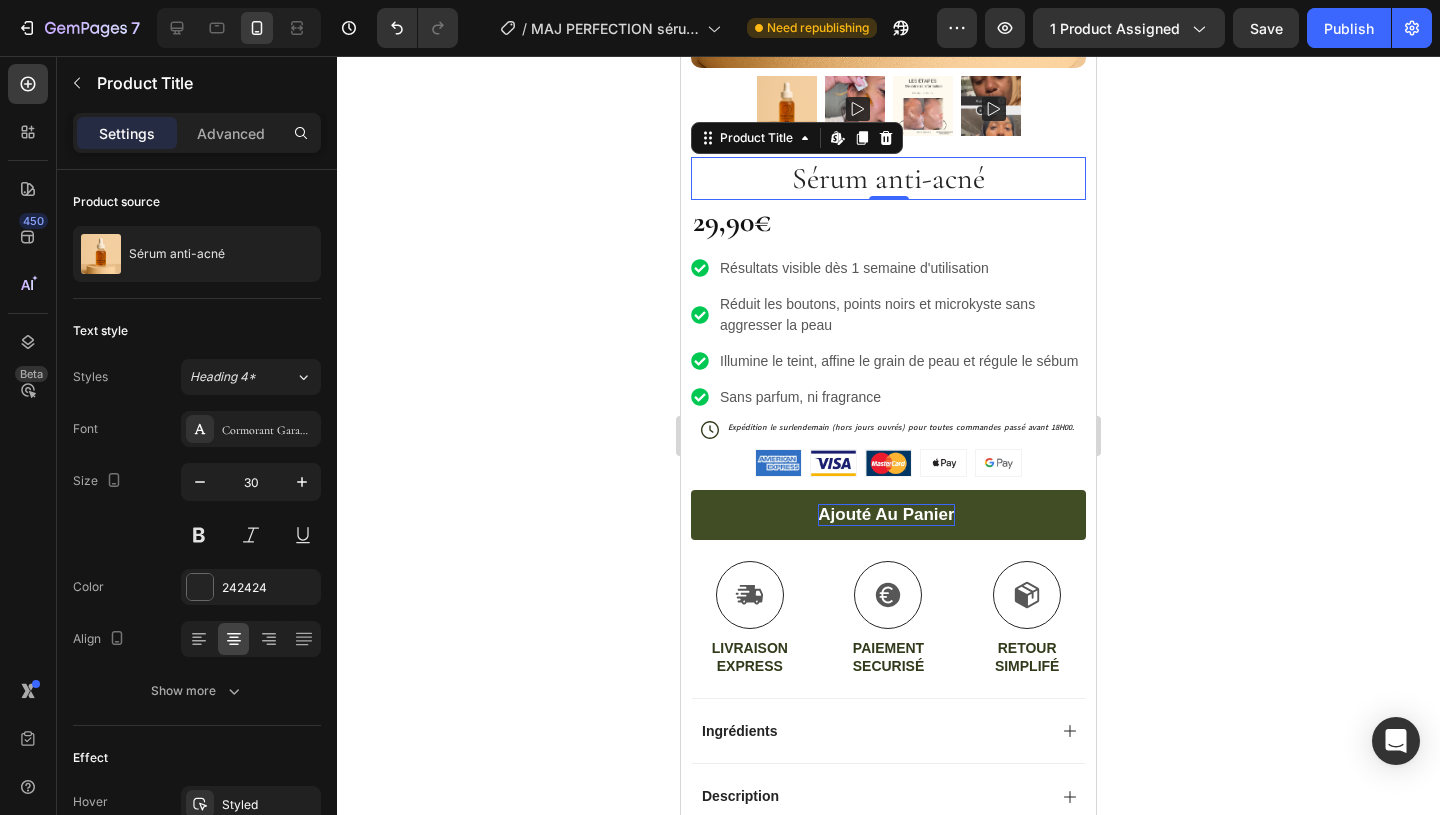 click on "Sérum anti-acné" at bounding box center (888, 178) 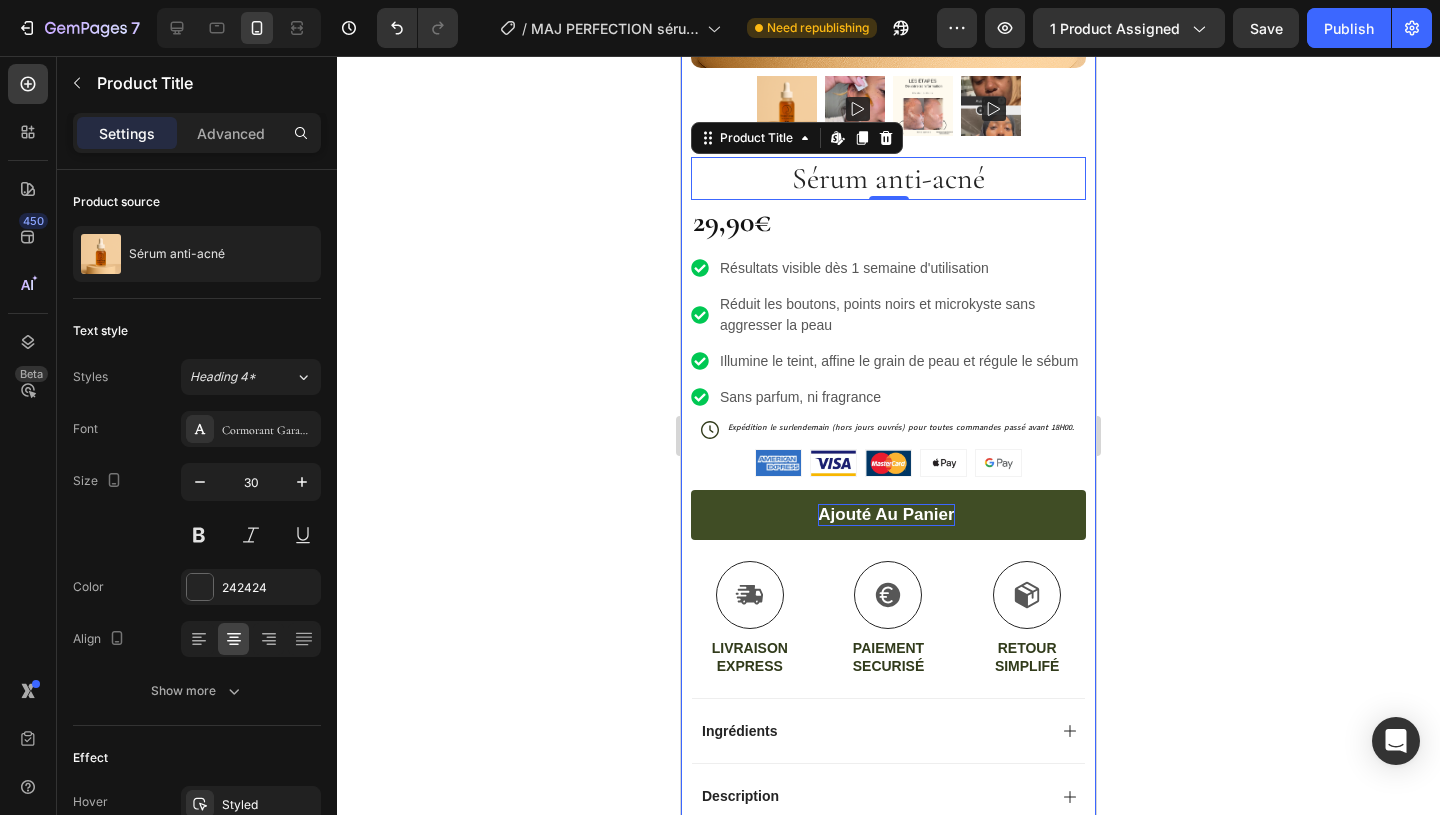 click 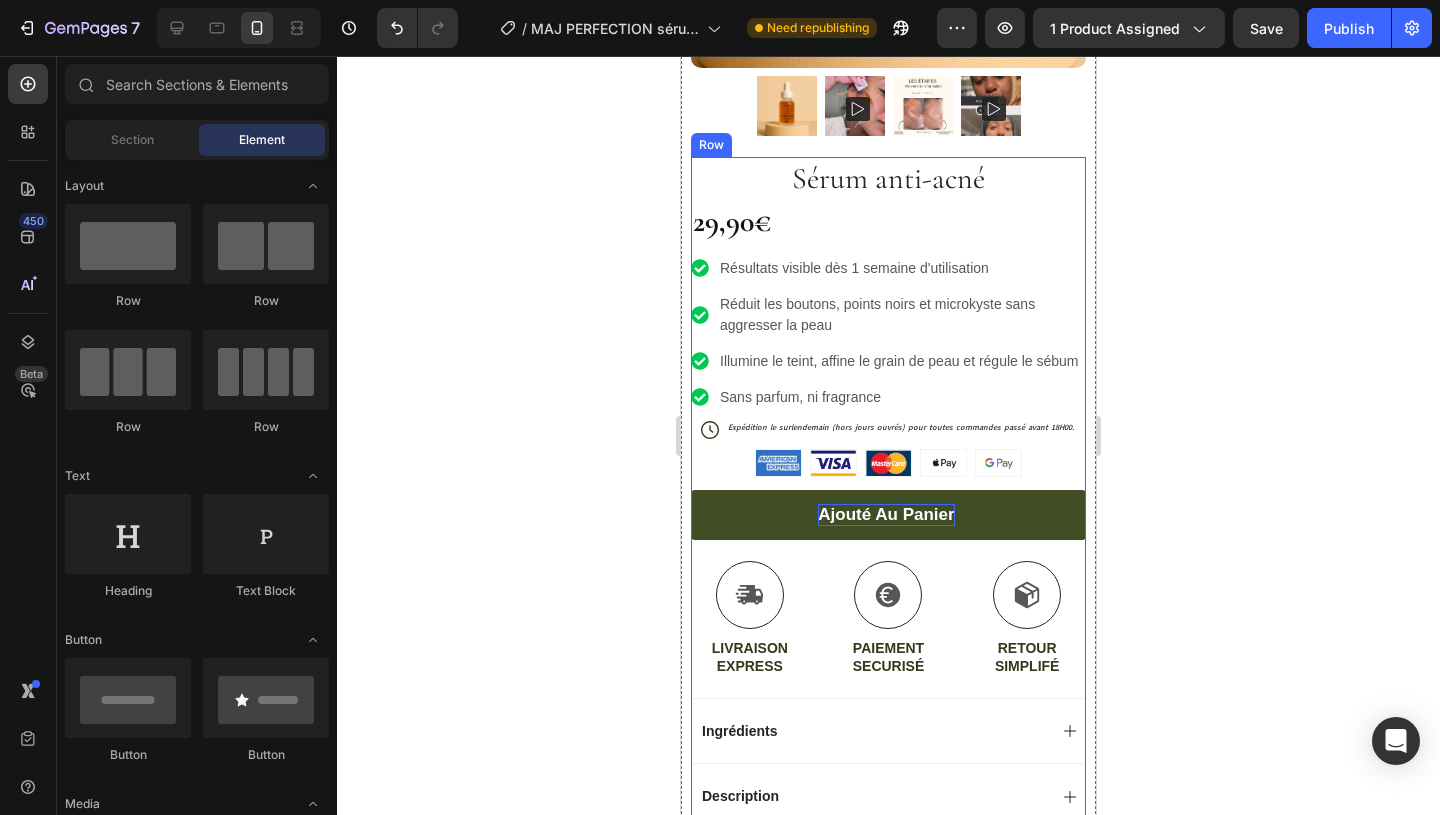 click on "ajouté au panier Add to Cart" at bounding box center [888, 525] 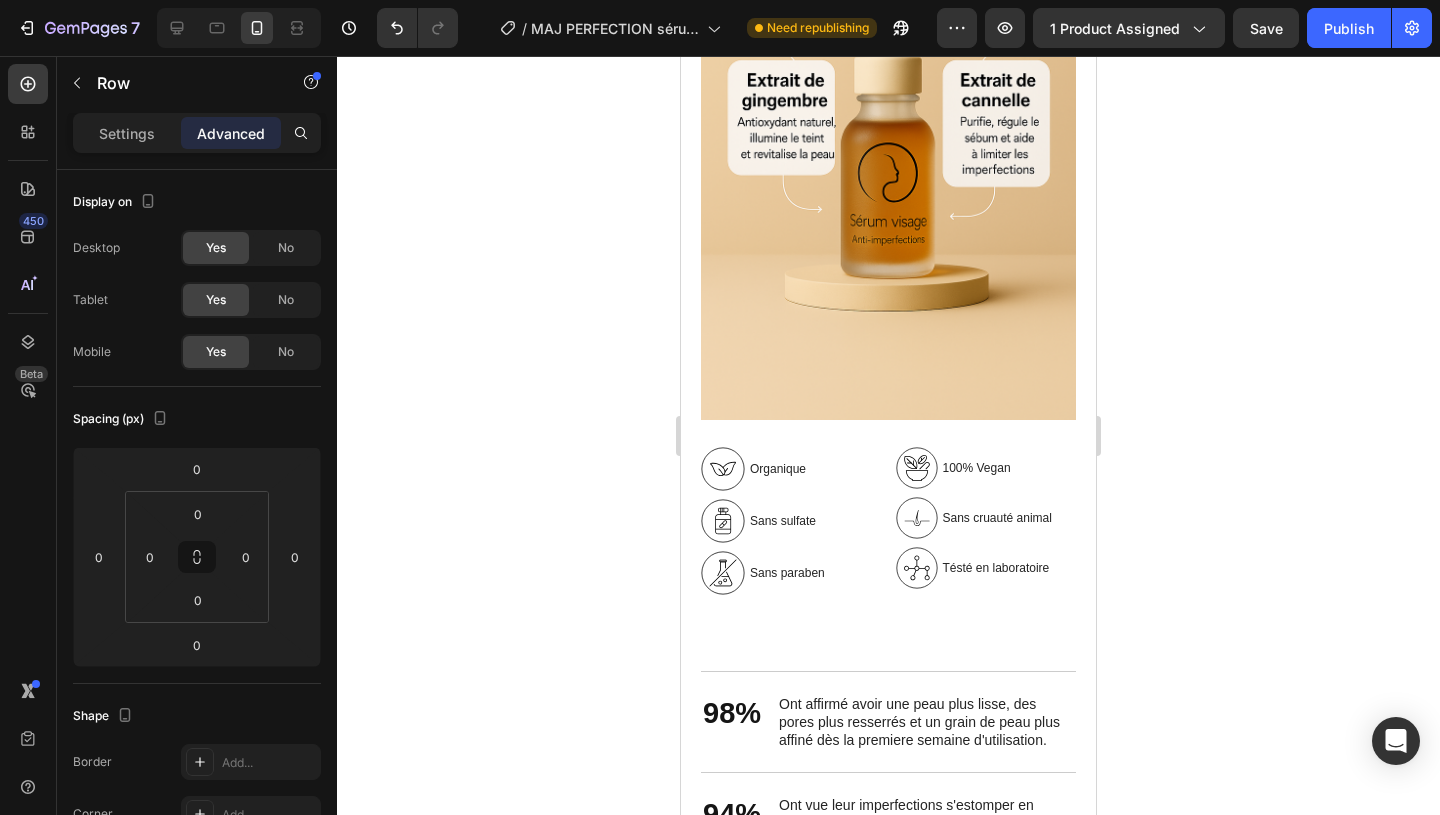 scroll, scrollTop: 1676, scrollLeft: 0, axis: vertical 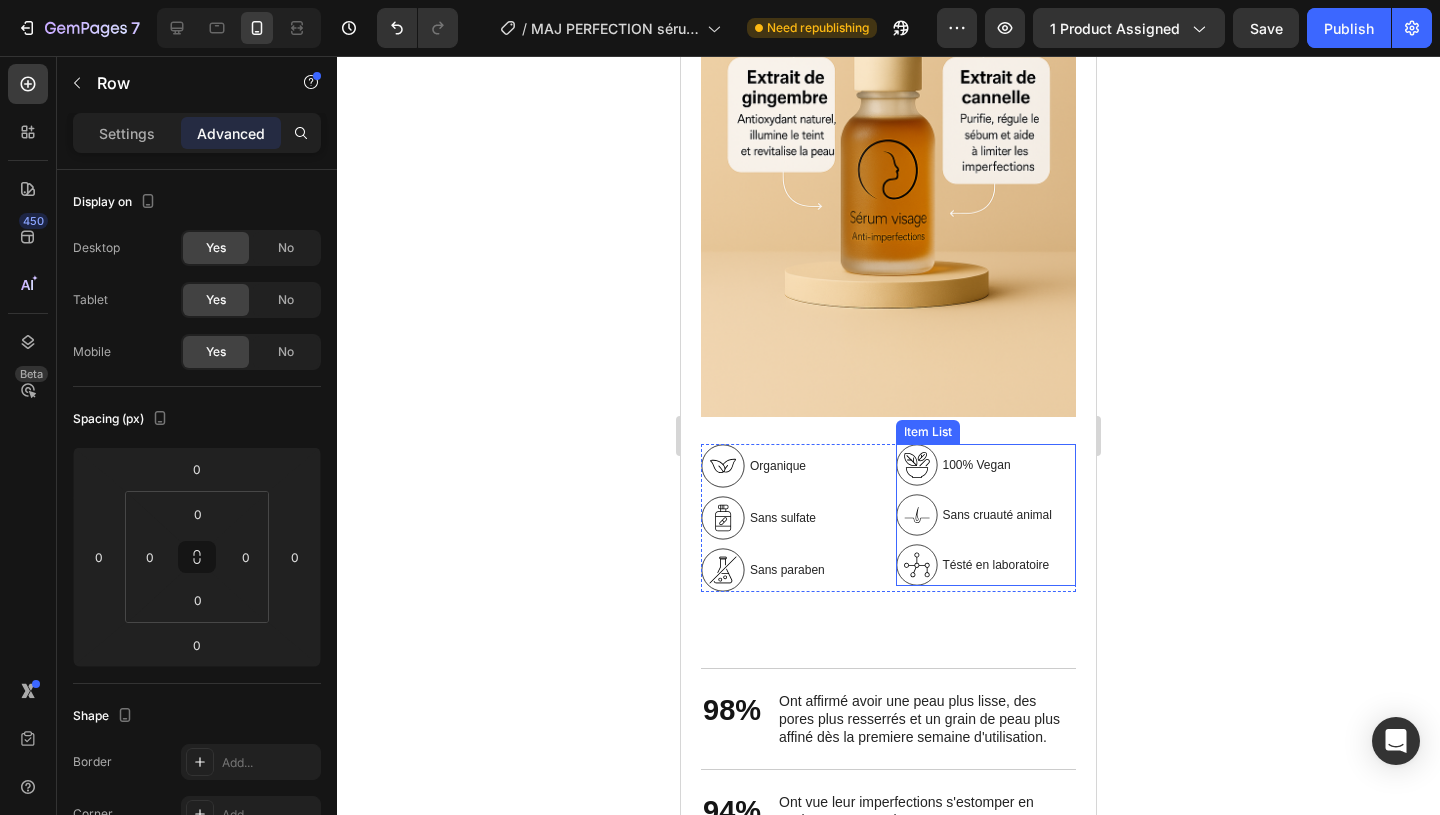 click on "Tésté en laboratoire" at bounding box center [997, 565] 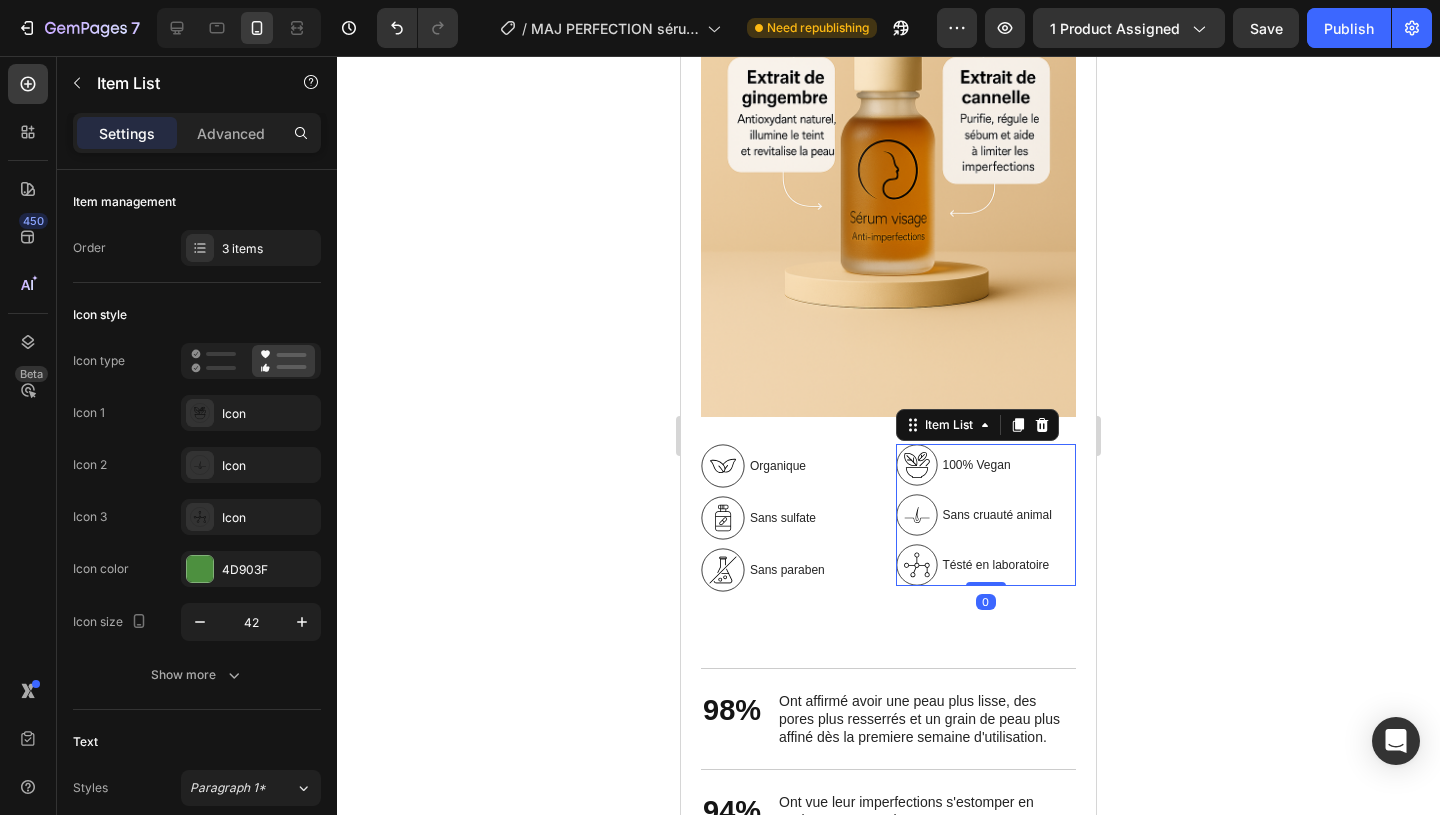 click on "Tésté en laboratoire" at bounding box center [997, 565] 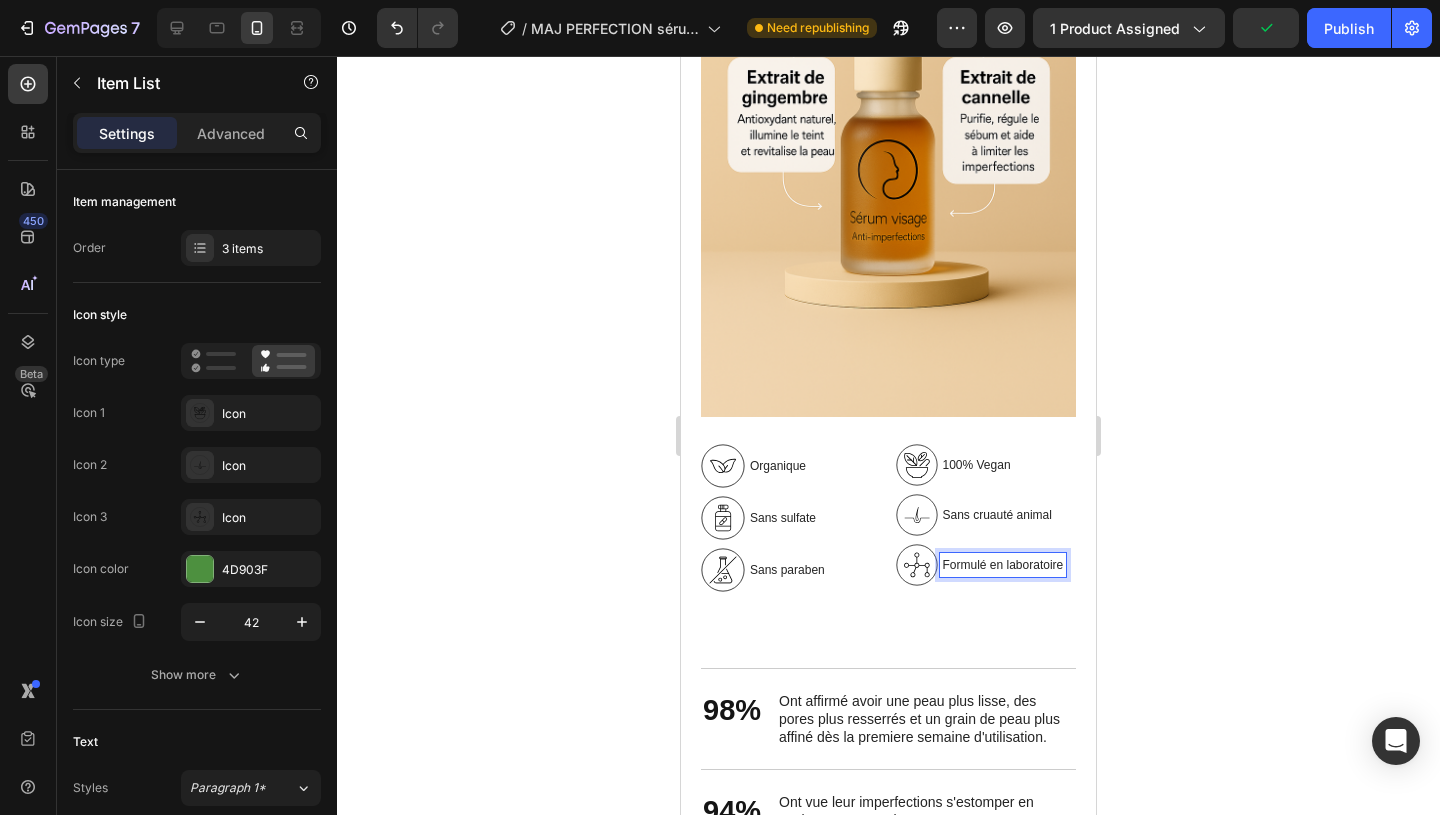 click 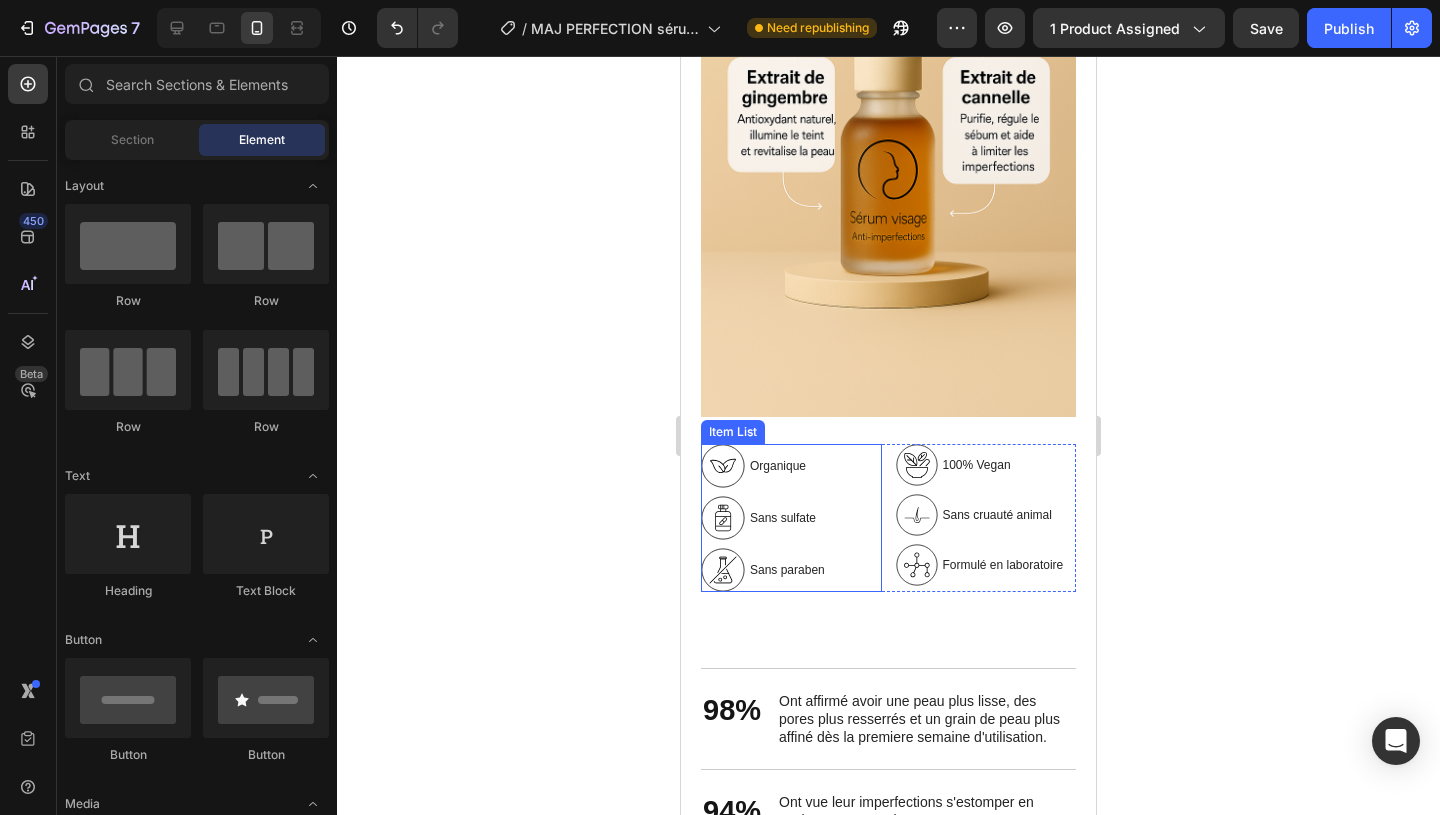click on "Organique
Sans sulfate
Sans paraben" at bounding box center [791, 518] 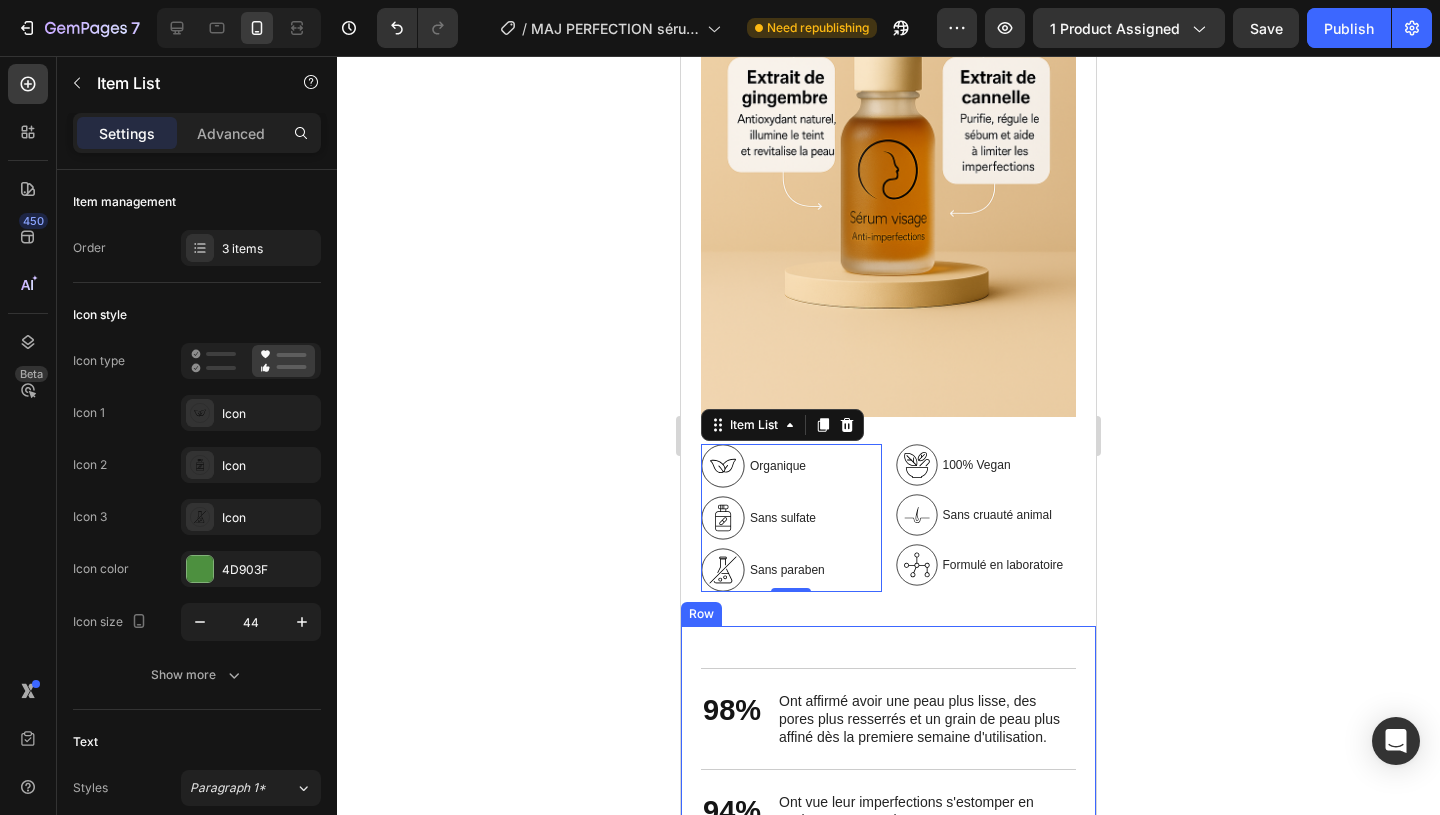 click on "98% Text Block Ont affirmé avoir une peau plus lisse, des pores plus resserrés et un grain de peau plus affiné dès la premiere semaine d'utilisation. Text Block Row 94% Text Block Ont vue leur imperfections s'estomper en seulement 2 semaines. Text Block Row 92% Text Block Ont retrouvé un teint deux fois plus lumineux, plus uniforme, et se sentent à l'aise de sortir sans maquillage après trois semaines d'utilisation. Text Block Row" at bounding box center [888, 810] 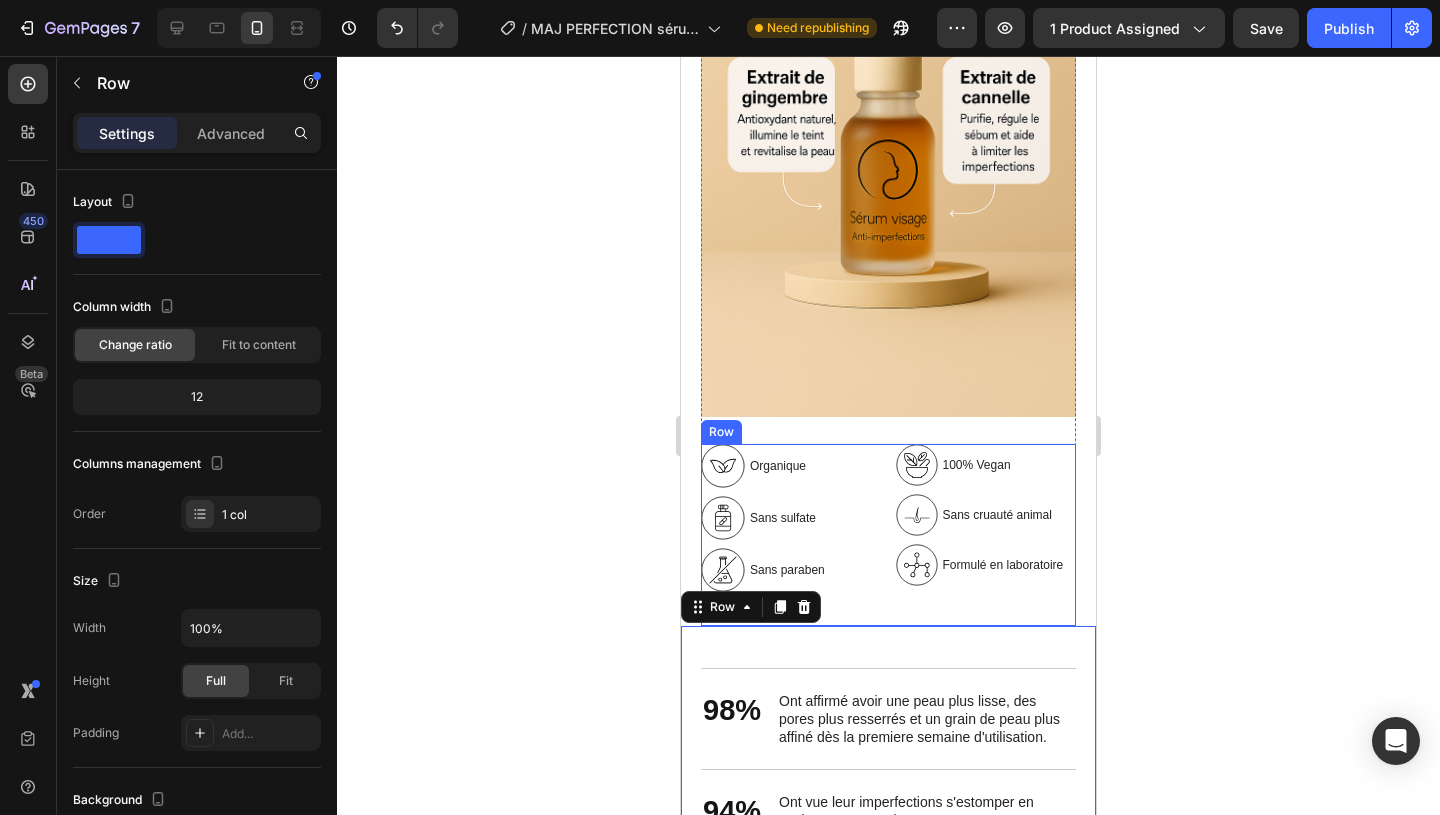 click on "Organique
Sans sulfate
Sans paraben Item List
100% Vegan
Sans cruauté animal
Formulé en laboratoire Item List Row" at bounding box center [888, 535] 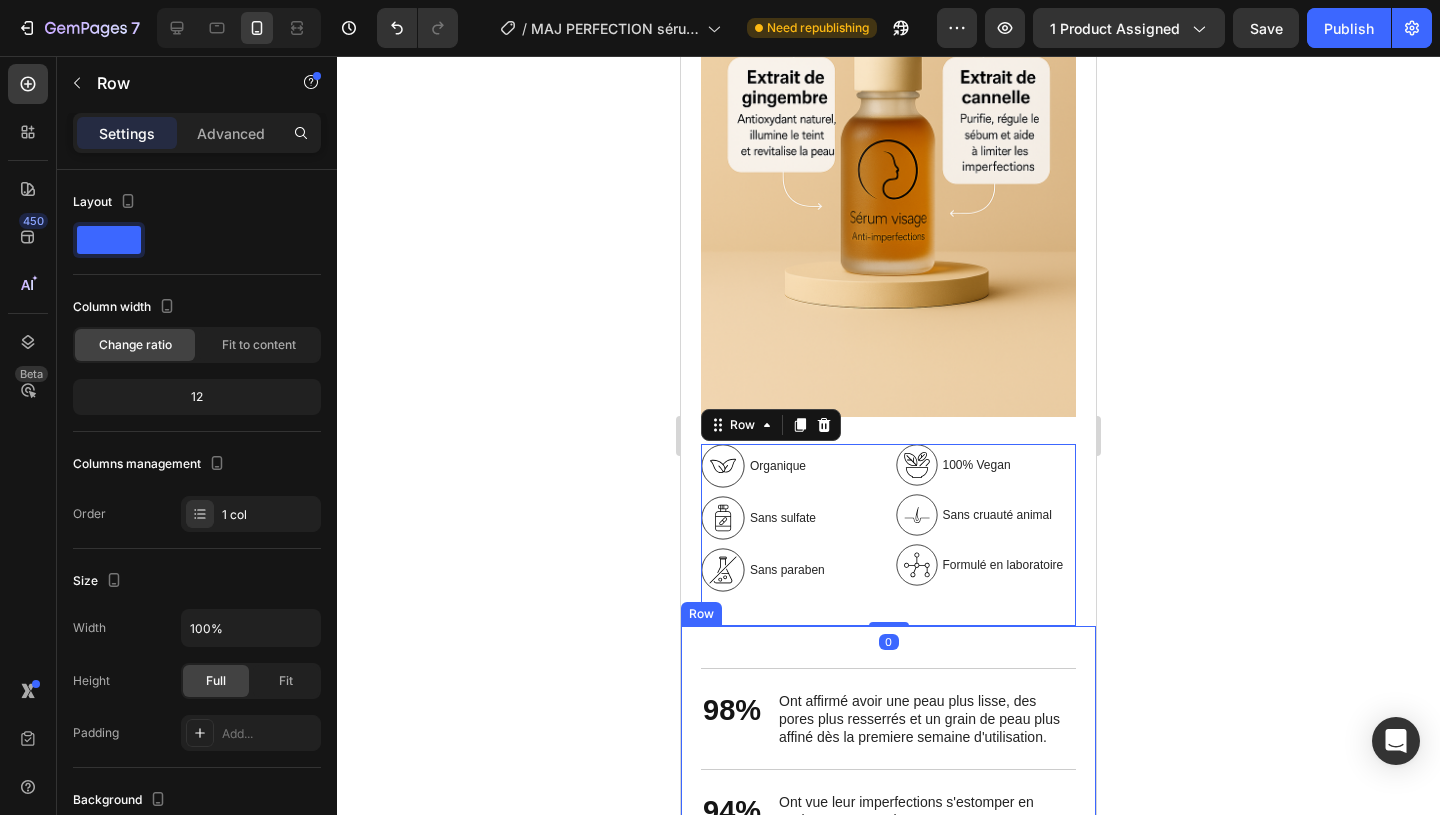 click on "98% Text Block Ont affirmé avoir une peau plus lisse, des pores plus resserrés et un grain de peau plus affiné dès la premiere semaine d'utilisation. Text Block Row 94% Text Block Ont vue leur imperfections s'estomper en seulement 2 semaines. Text Block Row 92% Text Block Ont retrouvé un teint deux fois plus lumineux, plus uniforme, et se sentent à l'aise de sortir sans maquillage après trois semaines d'utilisation. Text Block Row" at bounding box center [888, 810] 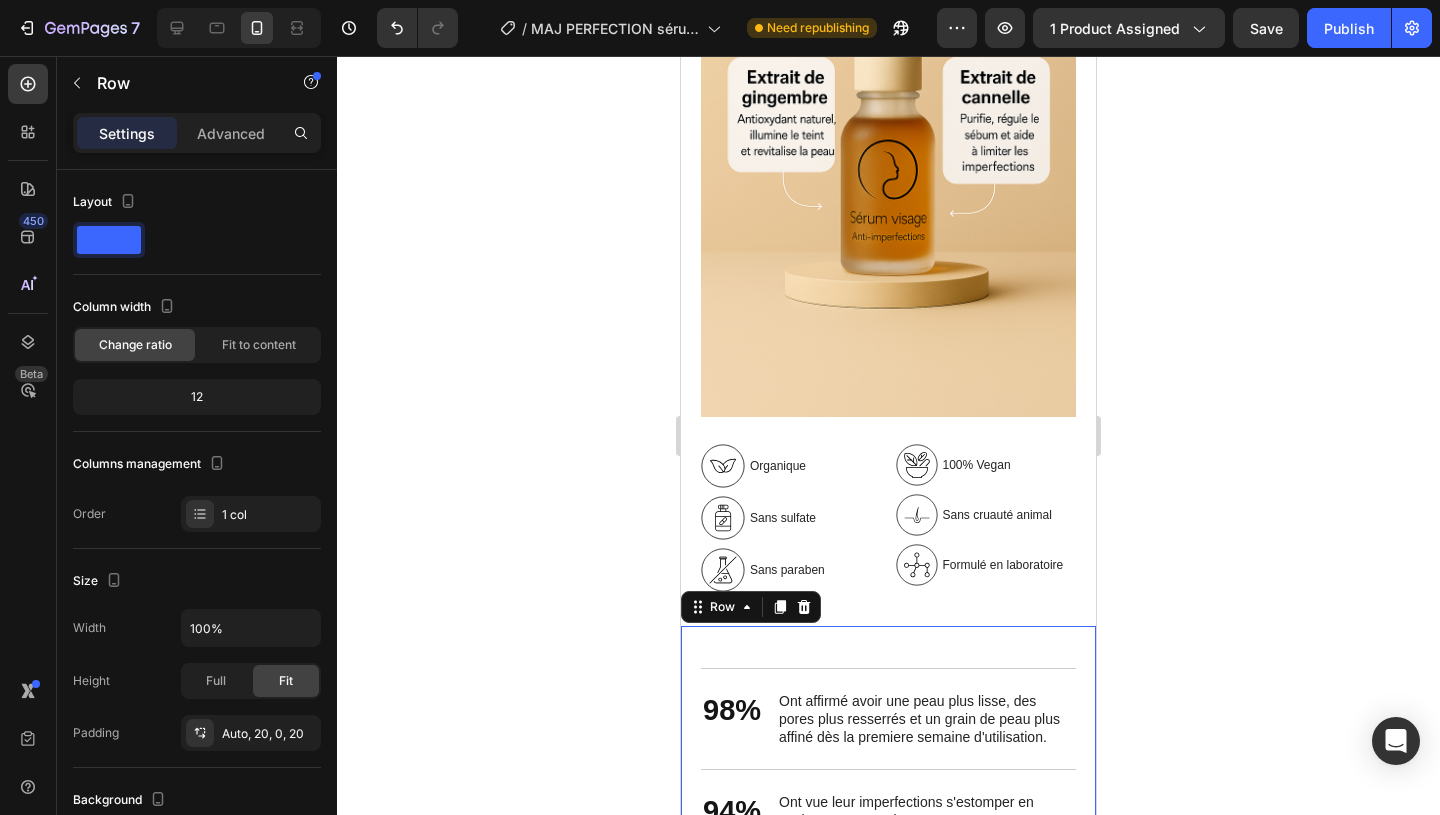 click 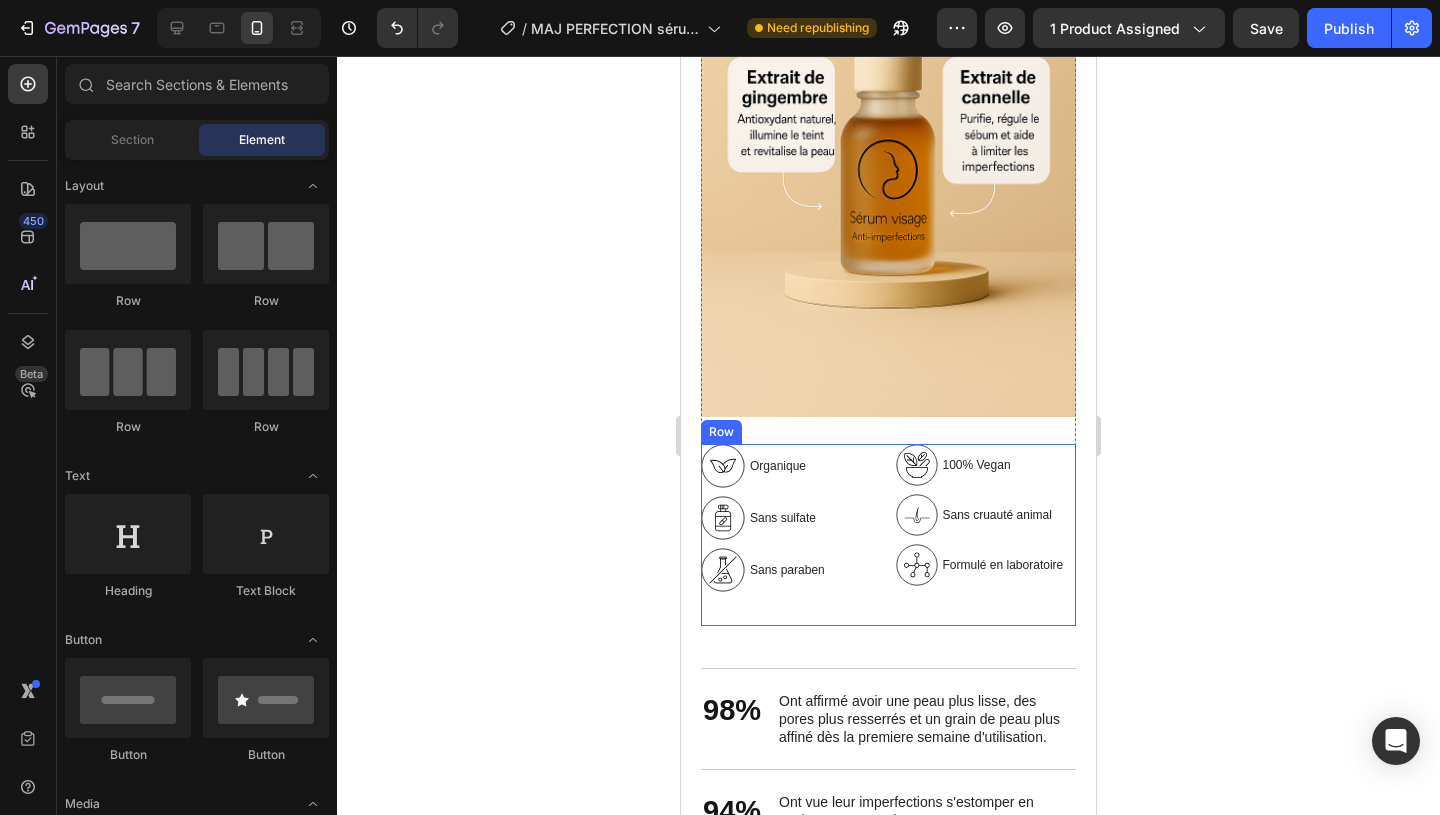 click on "Organique
Sans sulfate
Sans paraben Item List
100% Vegan
Sans cruauté animal
Formulé en laboratoire Item List Row" at bounding box center (888, 535) 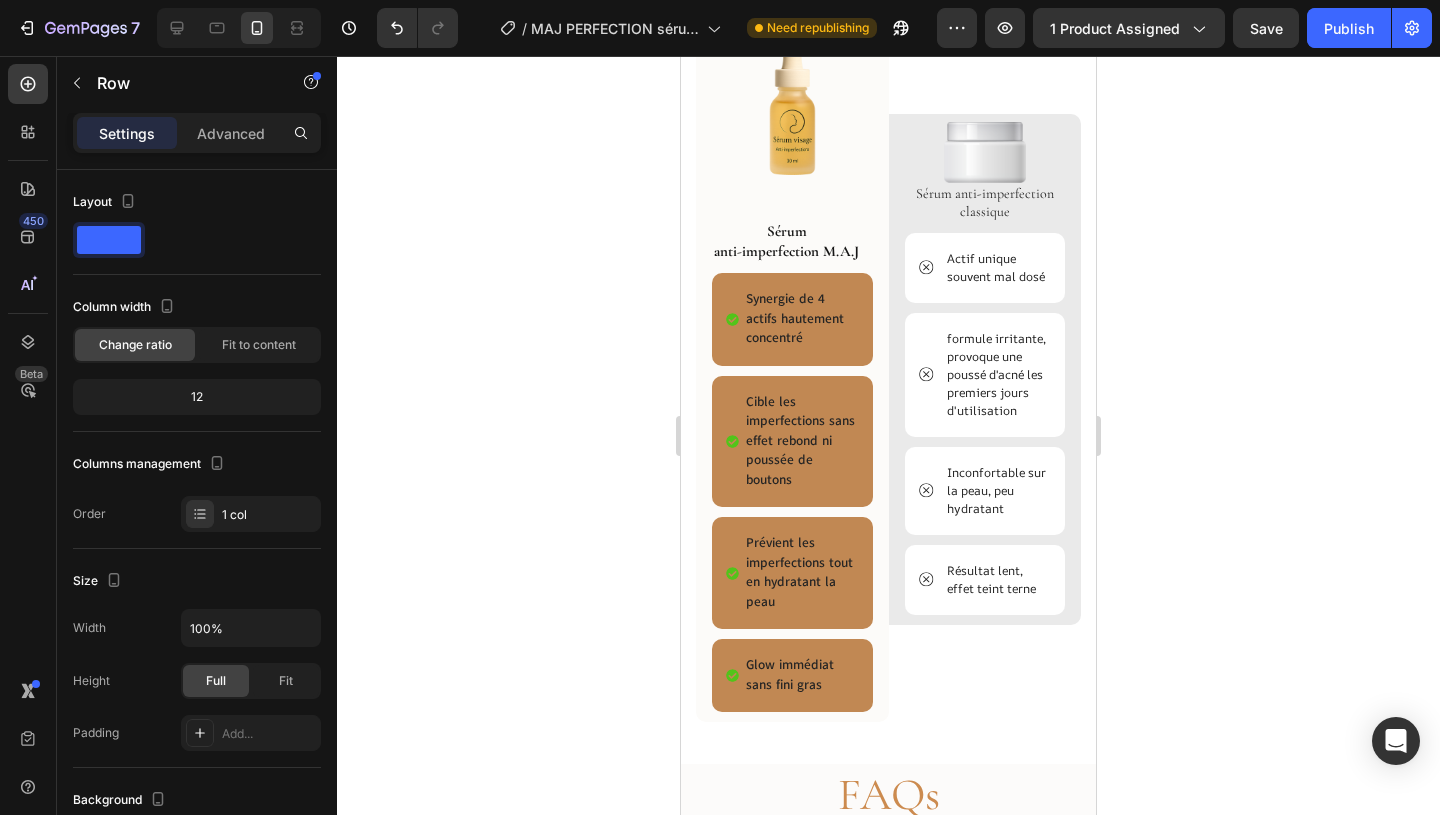 scroll, scrollTop: 2756, scrollLeft: 0, axis: vertical 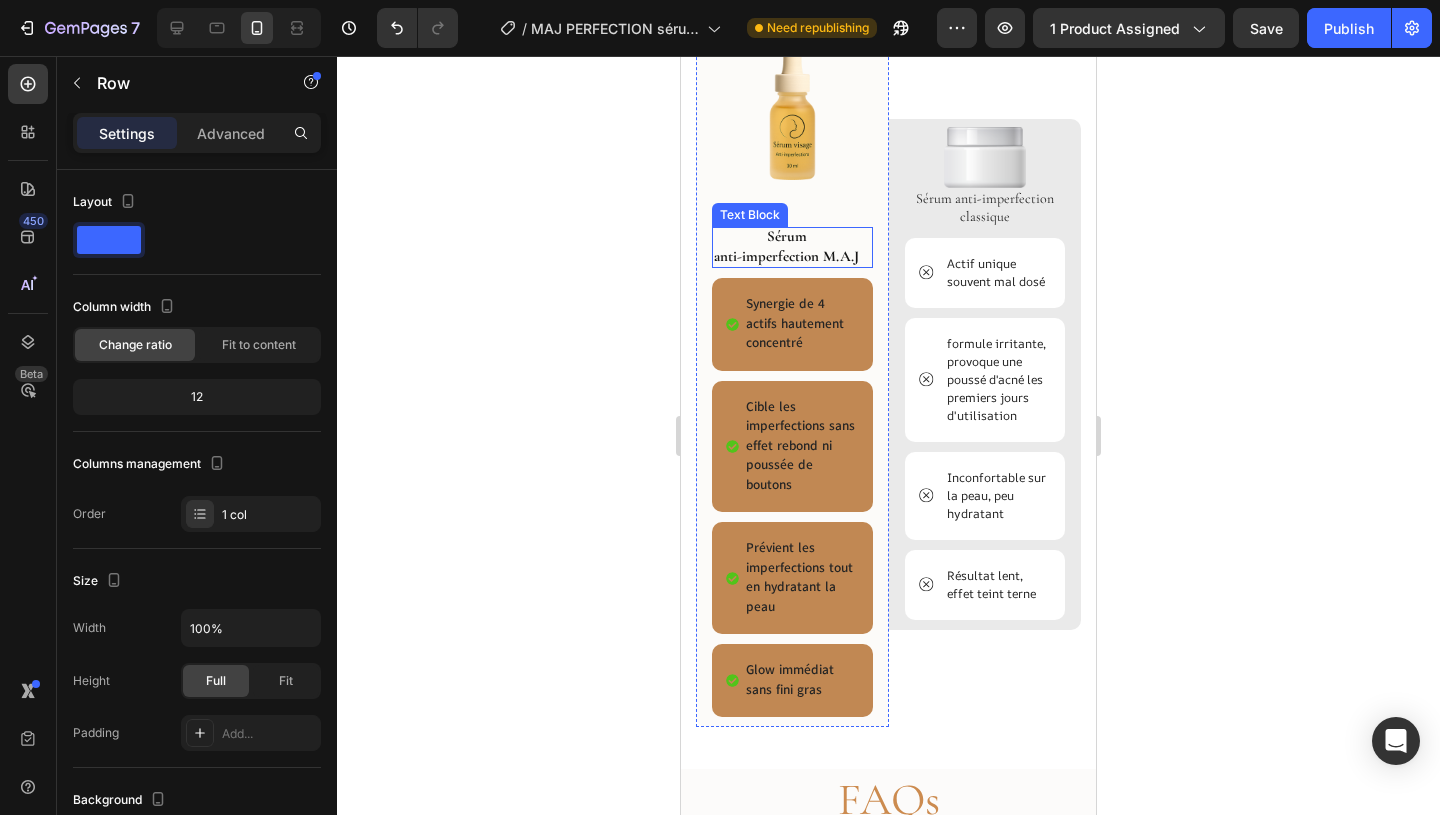 click on "anti-imperfection M.A.J" at bounding box center (786, 257) 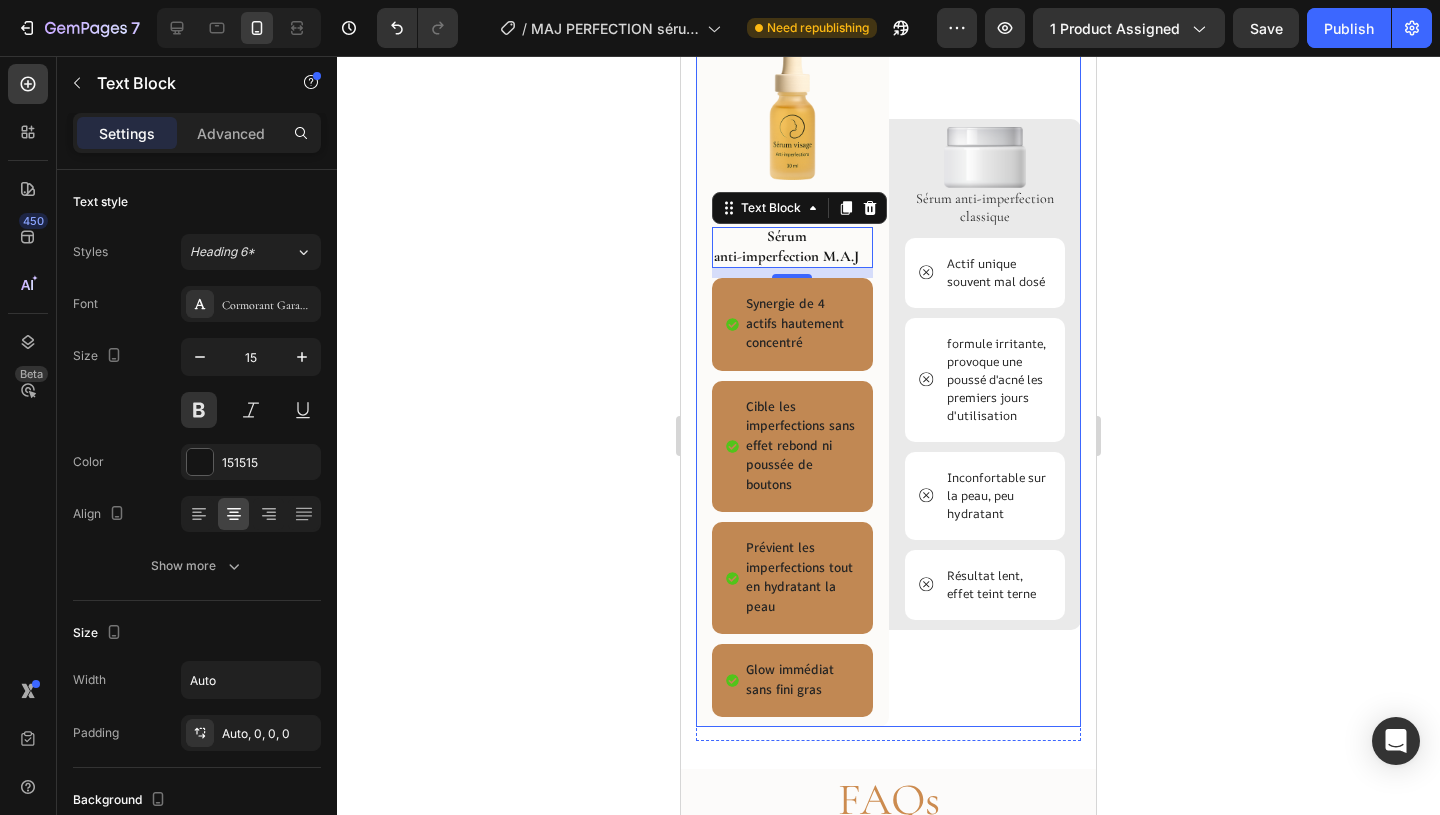 click on "Image Sérum anti-imperfection classique Text Block
Actif unique souvent mal dosé Item List
formule irritante, provoque une poussé d'acné les premiers jours d'utilisation Item List
Inconfortable sur la peau, peu hydratant  Item List
Résultat lent, effet teint terne Item List Row" at bounding box center [985, 375] 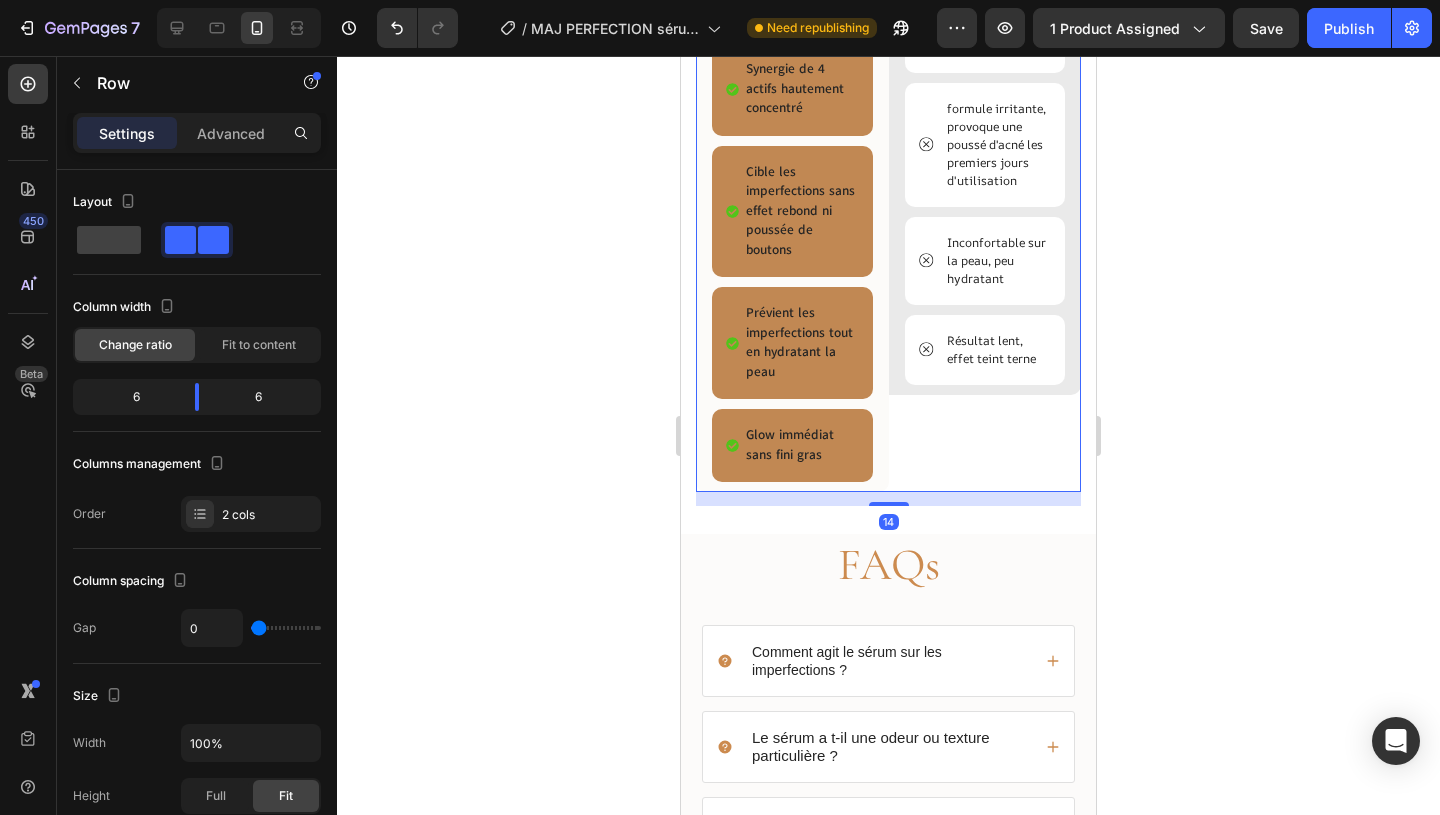 scroll, scrollTop: 2996, scrollLeft: 0, axis: vertical 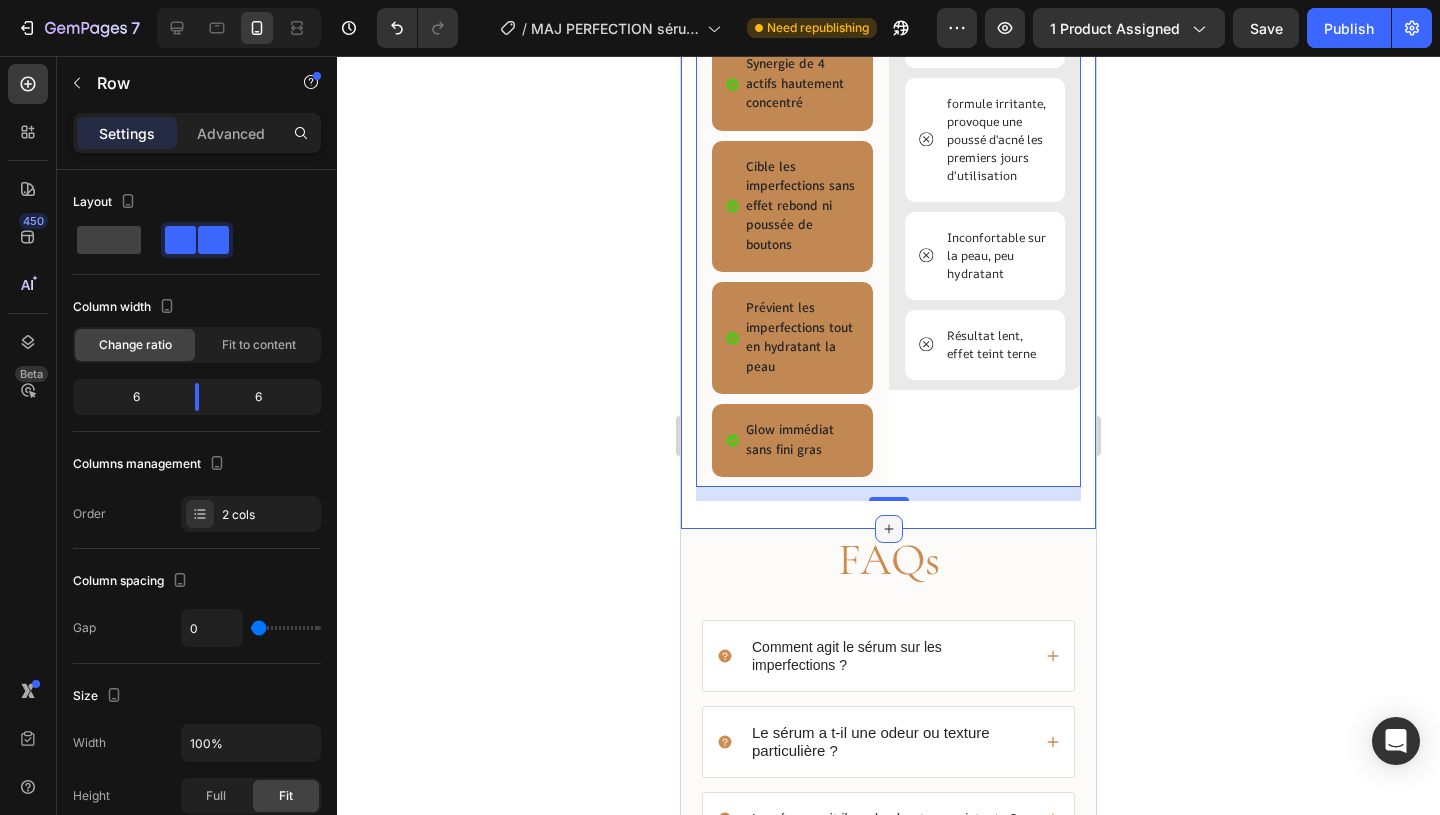 click 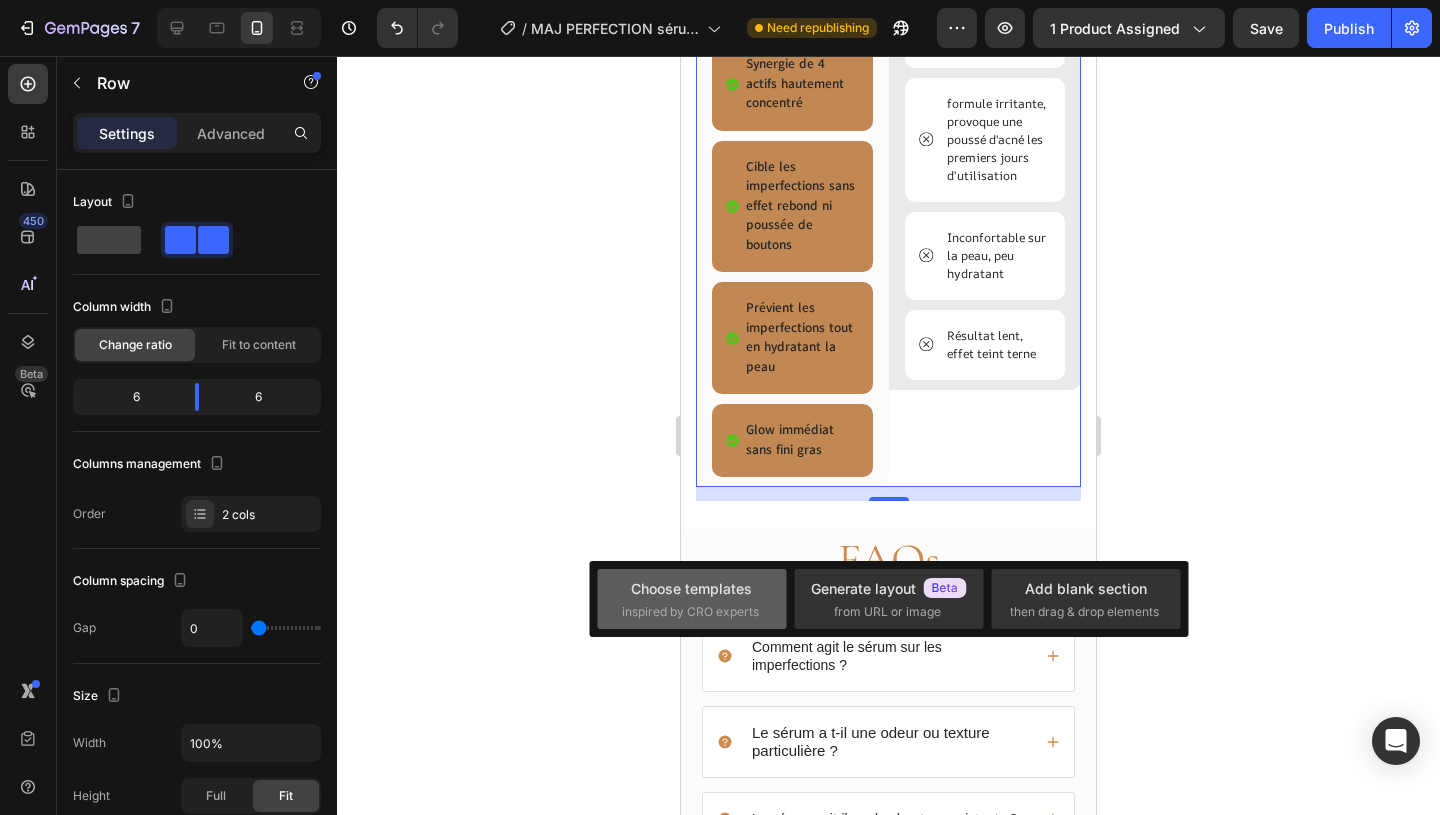 click on "Choose templates" at bounding box center [691, 588] 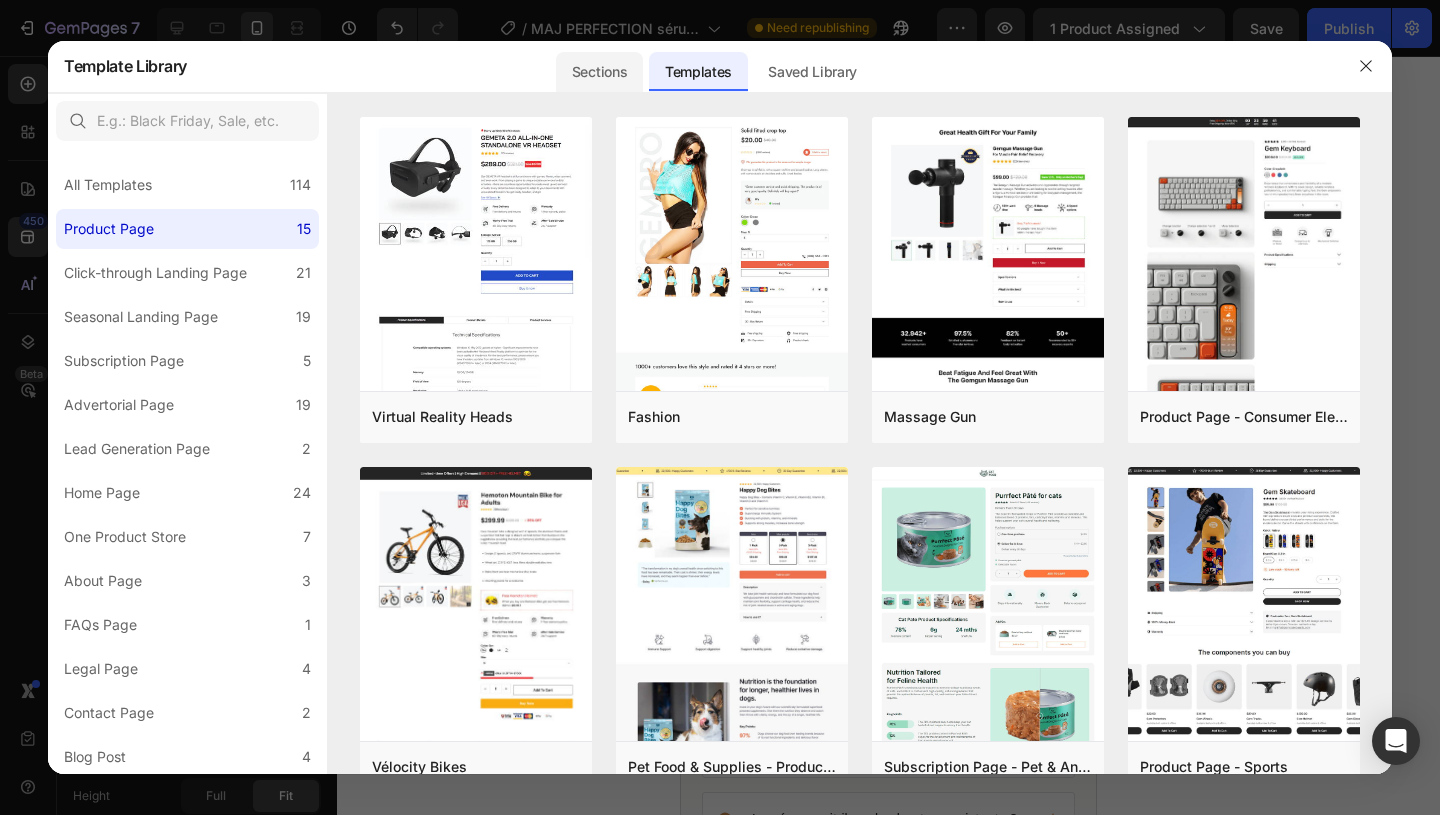 click on "Sections" 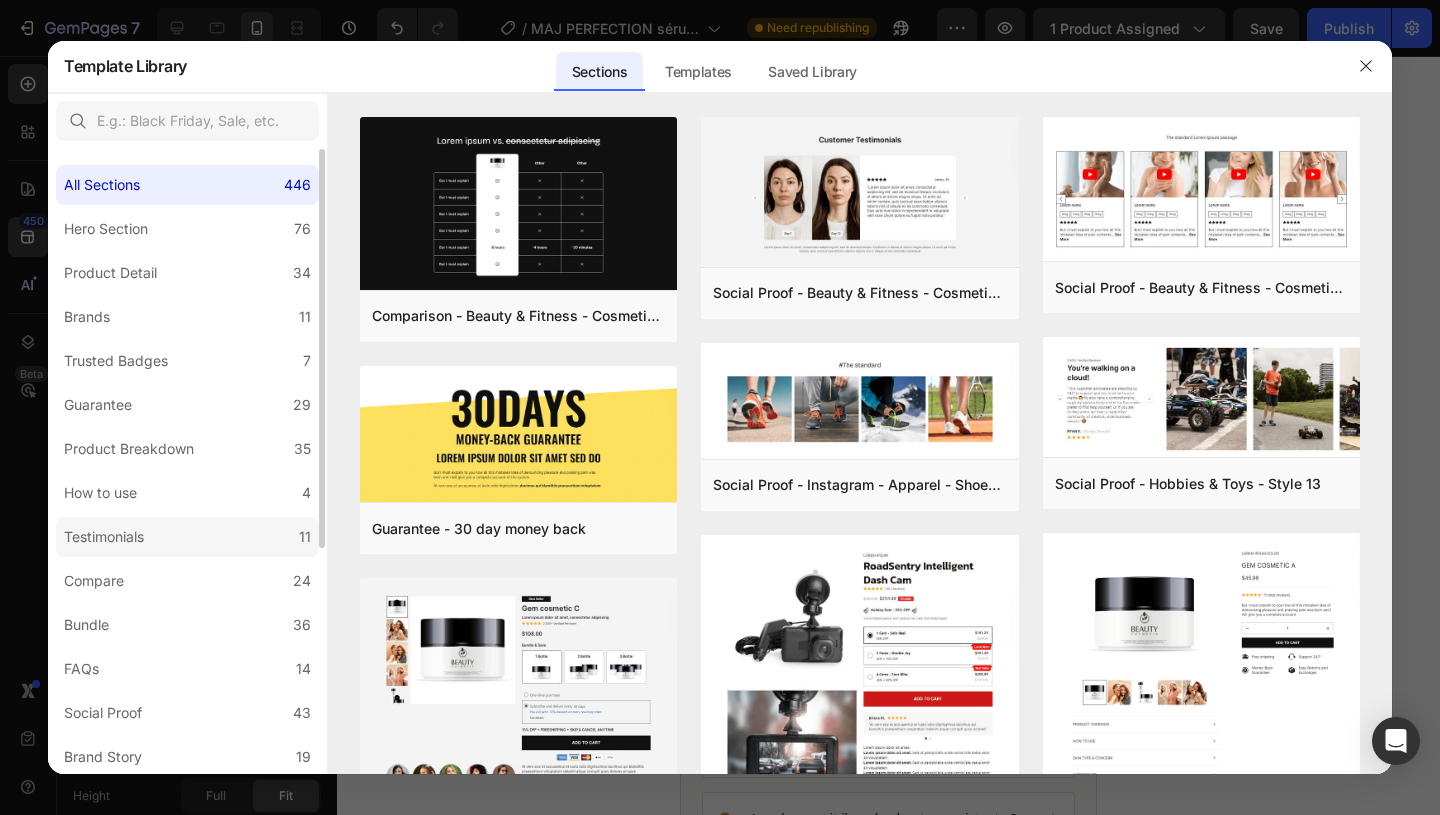 click on "Testimonials 11" 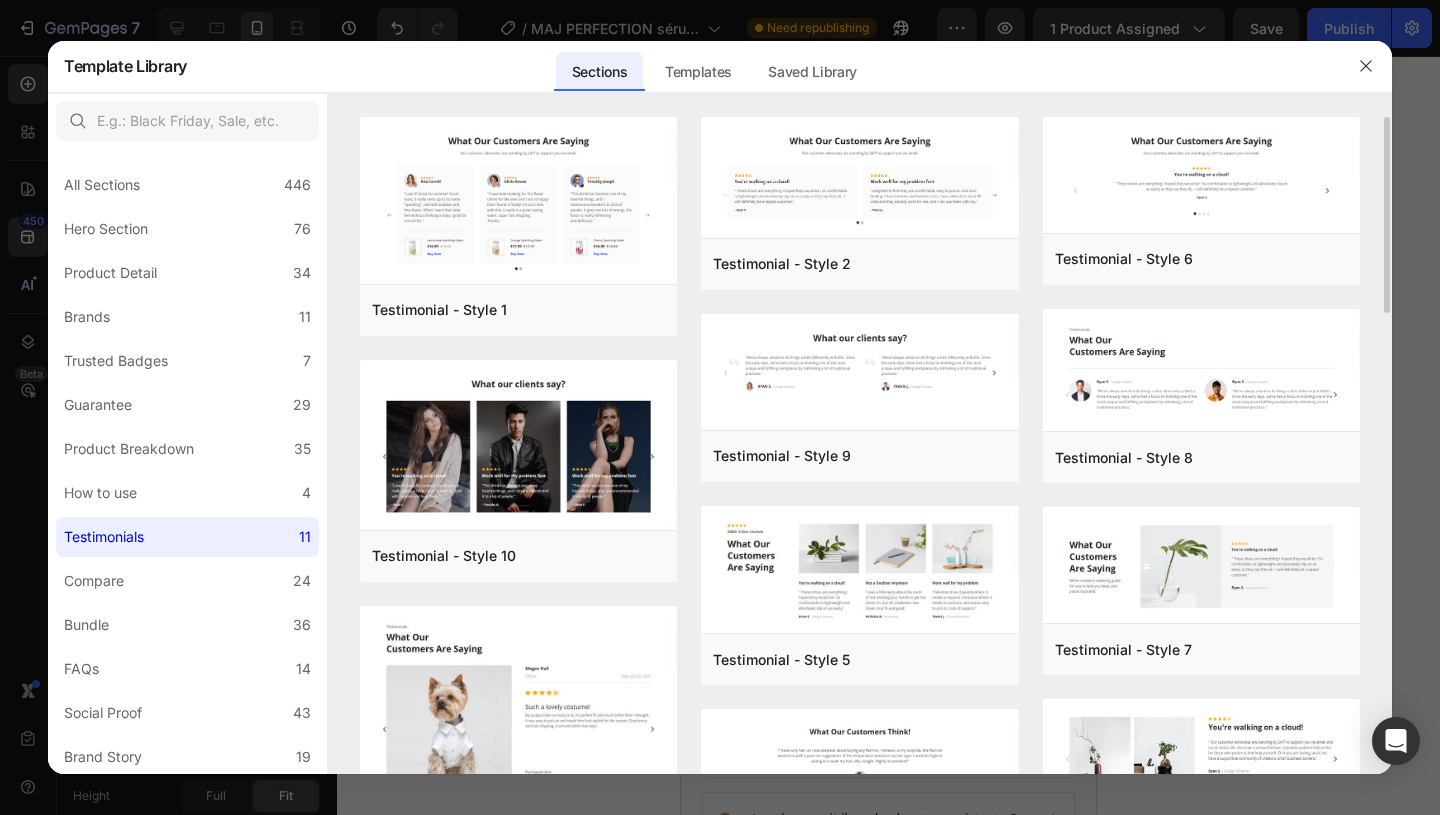 click on "Testimonial - Style 1 Add to page  Preview  Testimonial - Style 10 Add to page  Preview  Testimonial - Style 12 Add to page  Preview  Testimonial - Style 2 Add to page  Preview  Testimonial - Style 9 Add to page  Preview  Testimonial - Style 5 Add to page  Preview  Testimonial - Style 11 Add to page  Preview  Testimonial - Style 6 Add to page  Preview  Testimonial - Style 8 Add to page  Preview  Testimonial - Style 7 Add to page  Preview  Testimonial - Style 3 Add to page  Preview  Trustoo.io reviews Product reviews Photos/videos product reviews for social proof, SEO & UGC Trustoo.io reviews Product reviews  Try now  Testimonial - Style 1 Add to page  Preview  Testimonial - Style 2 Add to page  Preview  Testimonial - Style 6 Add to page  Preview  Testimonial - Style 8 Add to page  Preview  Testimonial - Style 9 Add to page  Preview  Testimonial - Style 10 Add to page  Preview  Testimonial - Style 5 Add to page  Preview  Testimonial - Style 7 Add to page  Preview  Testimonial - Style 12 Add to page  Preview" at bounding box center [860, 654] 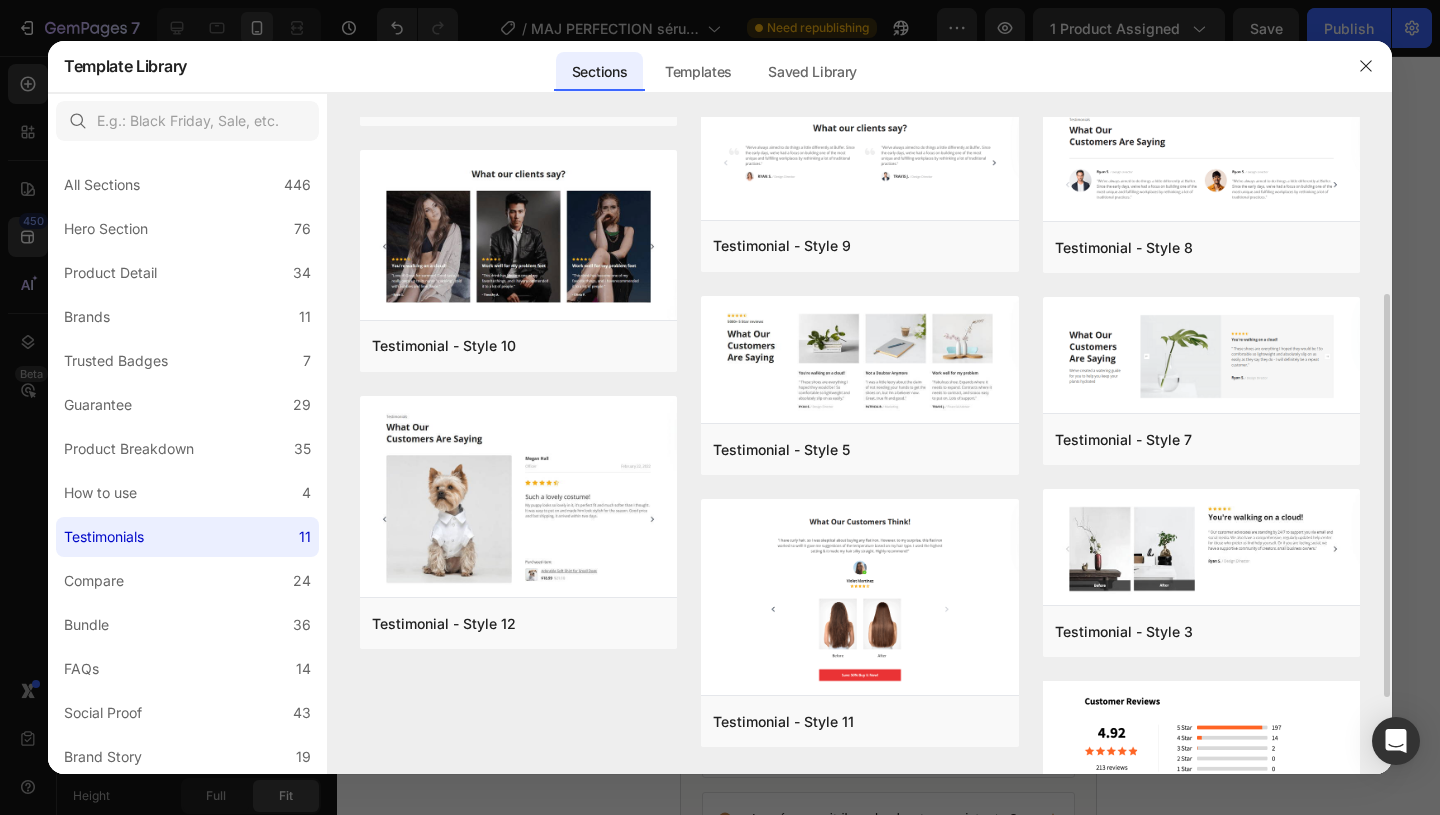 scroll, scrollTop: 240, scrollLeft: 0, axis: vertical 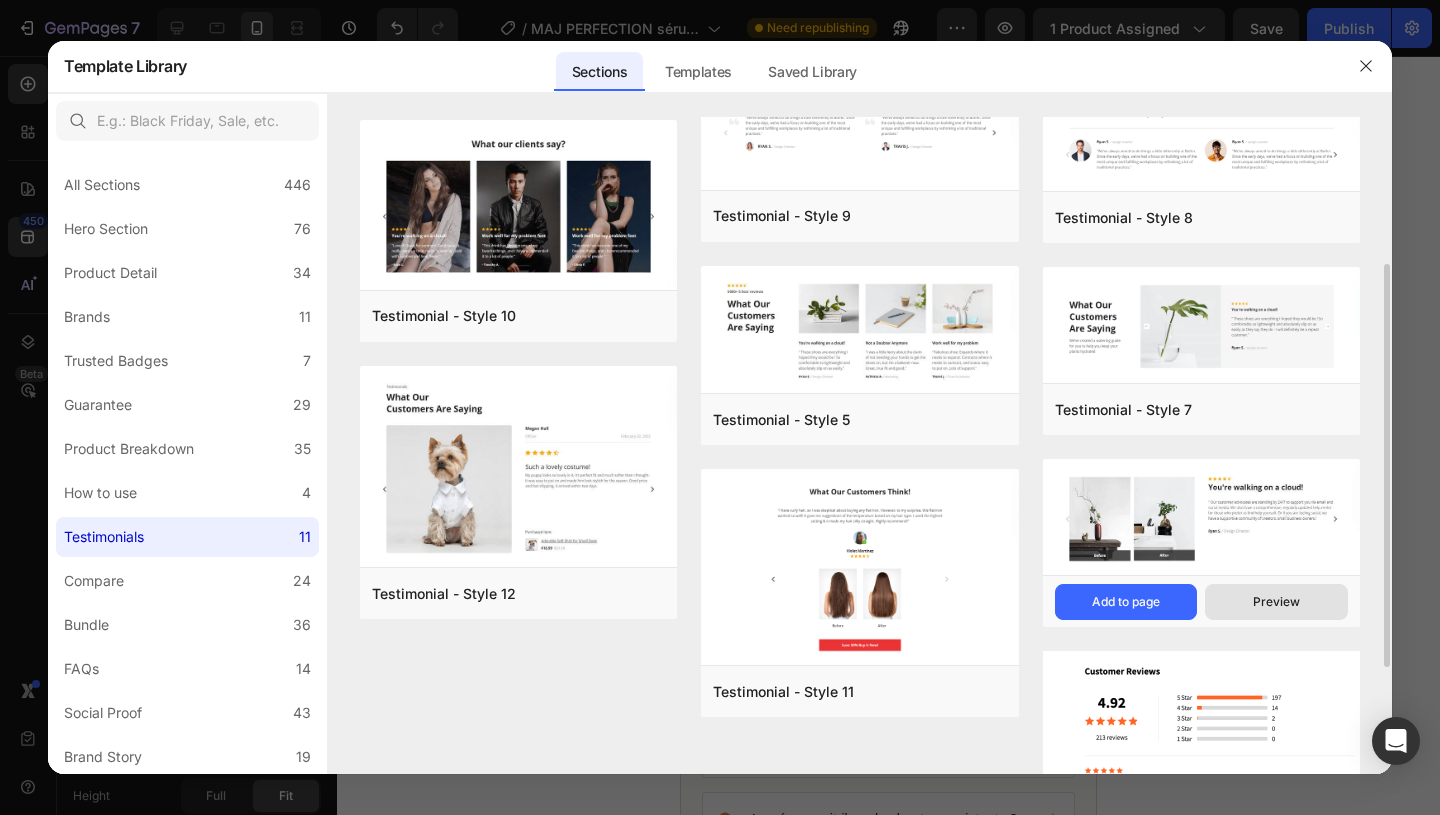 click on "Preview" at bounding box center (1276, 602) 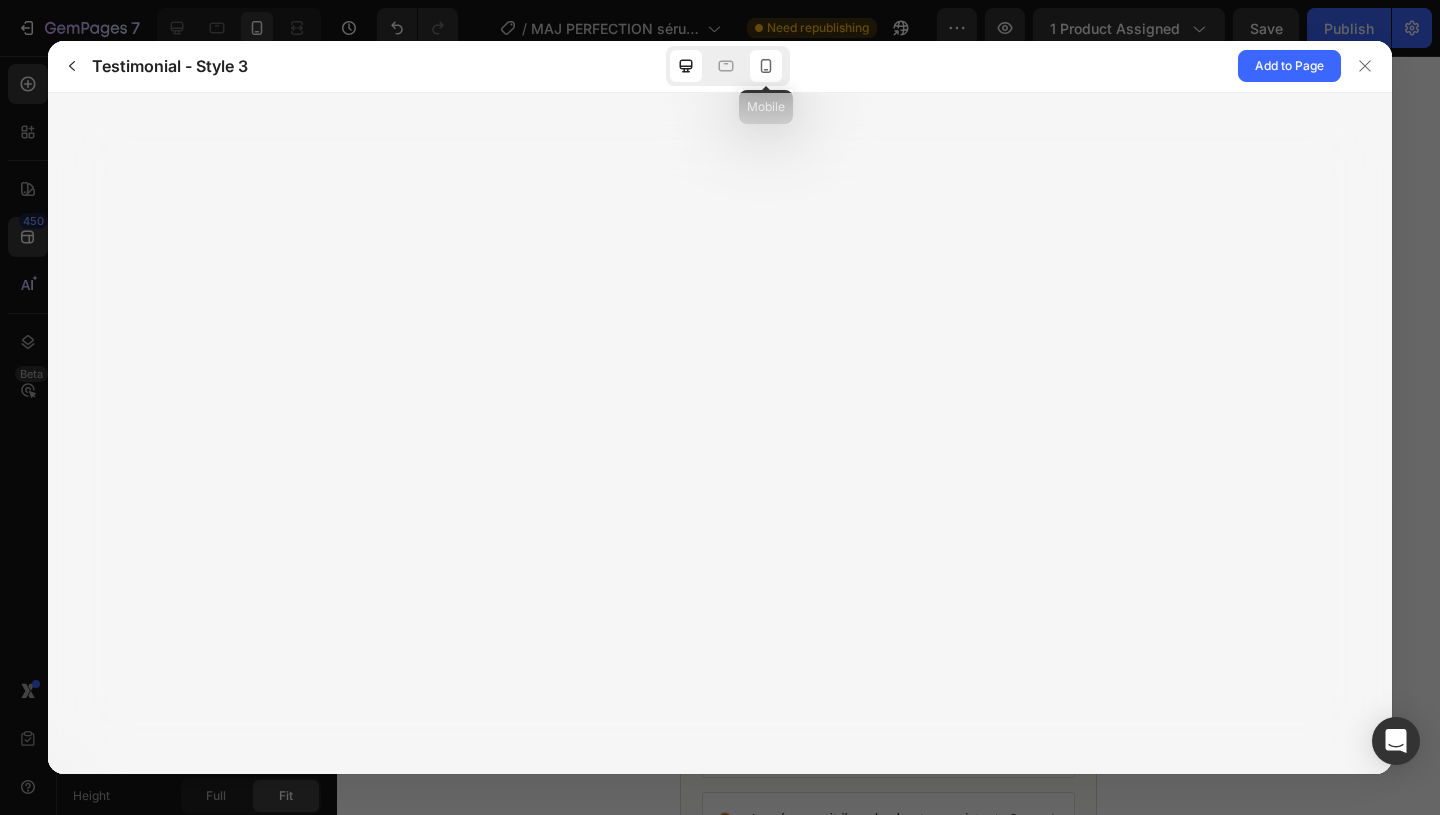 click 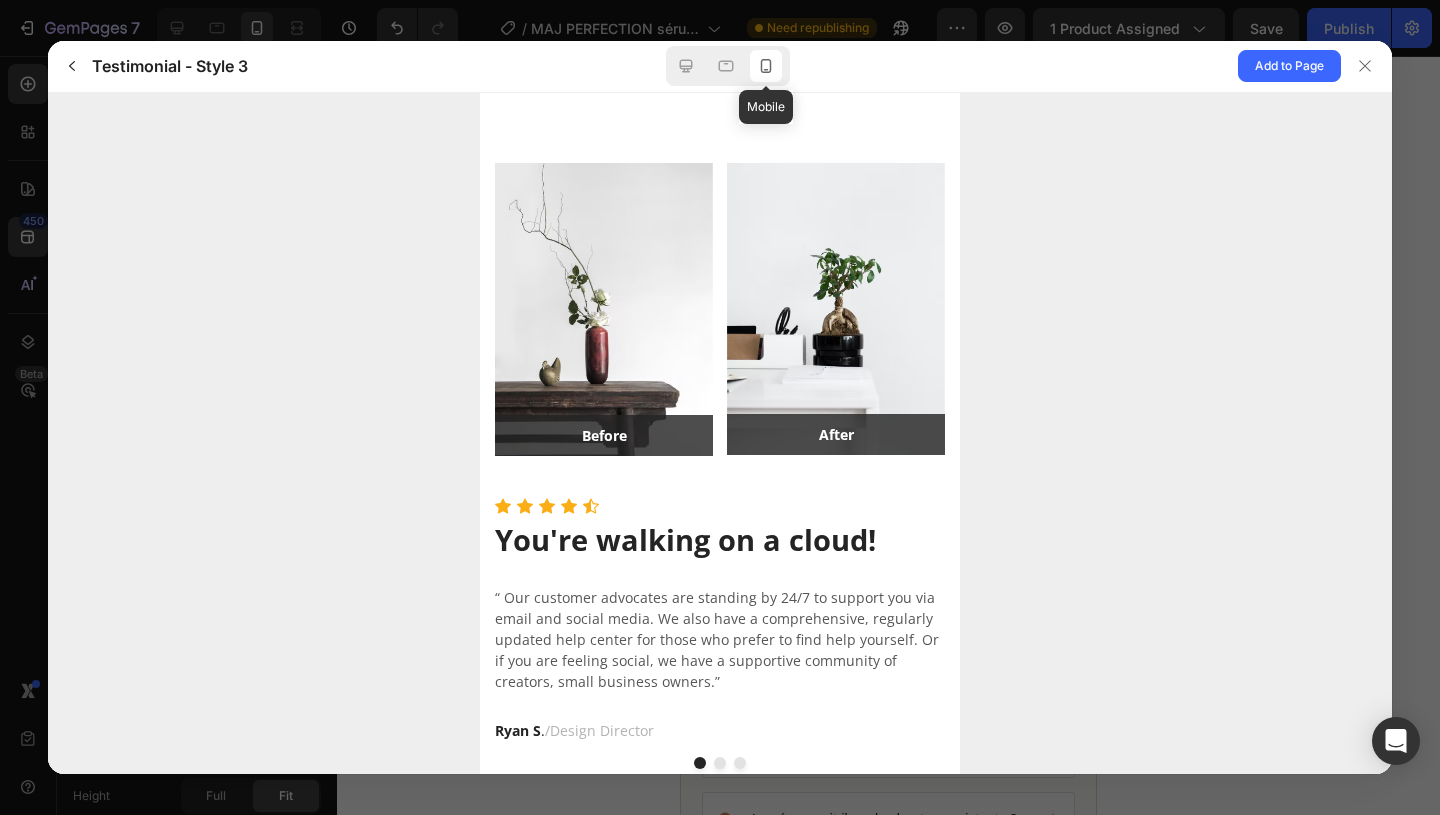 scroll, scrollTop: 0, scrollLeft: 0, axis: both 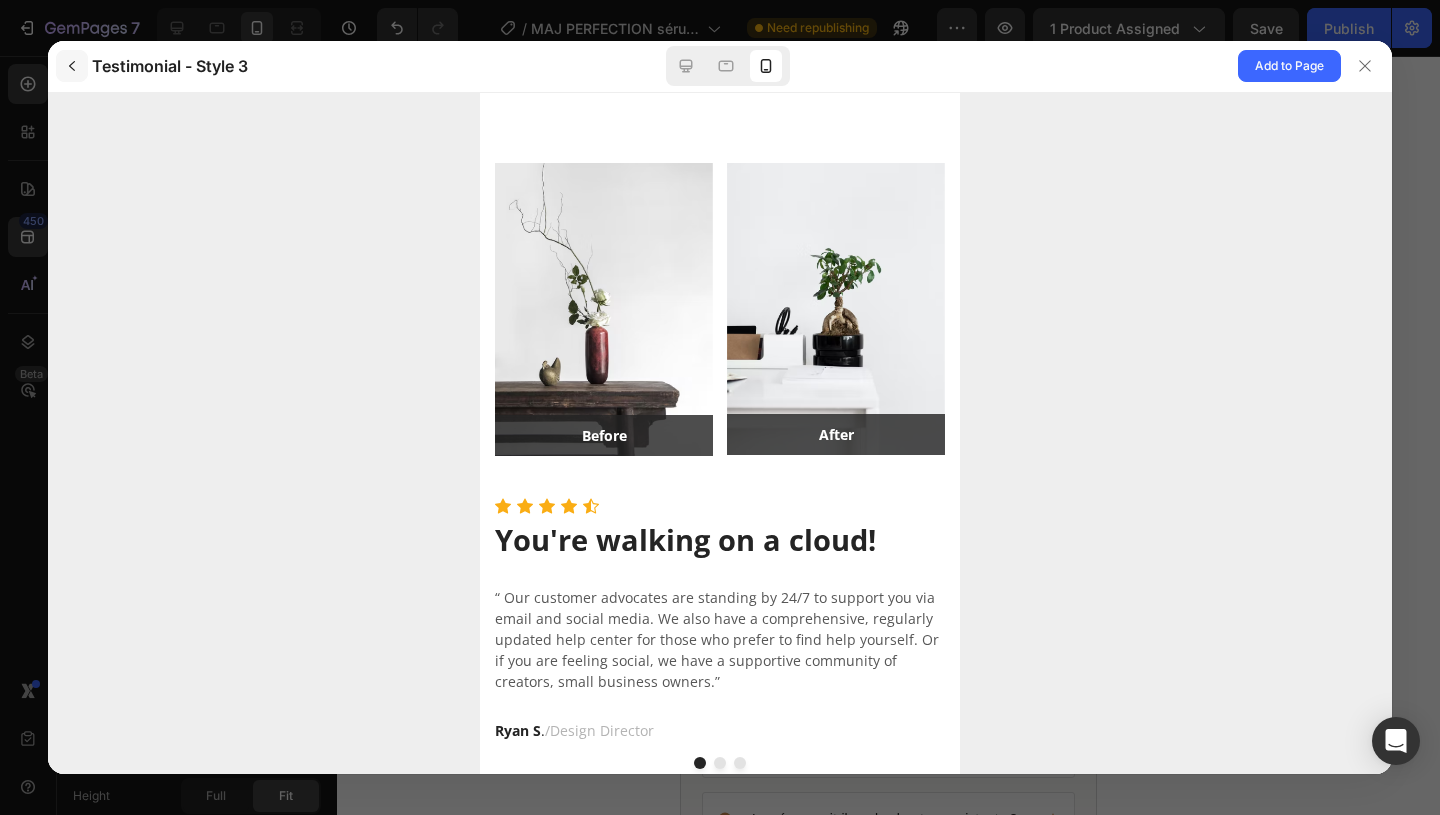 click 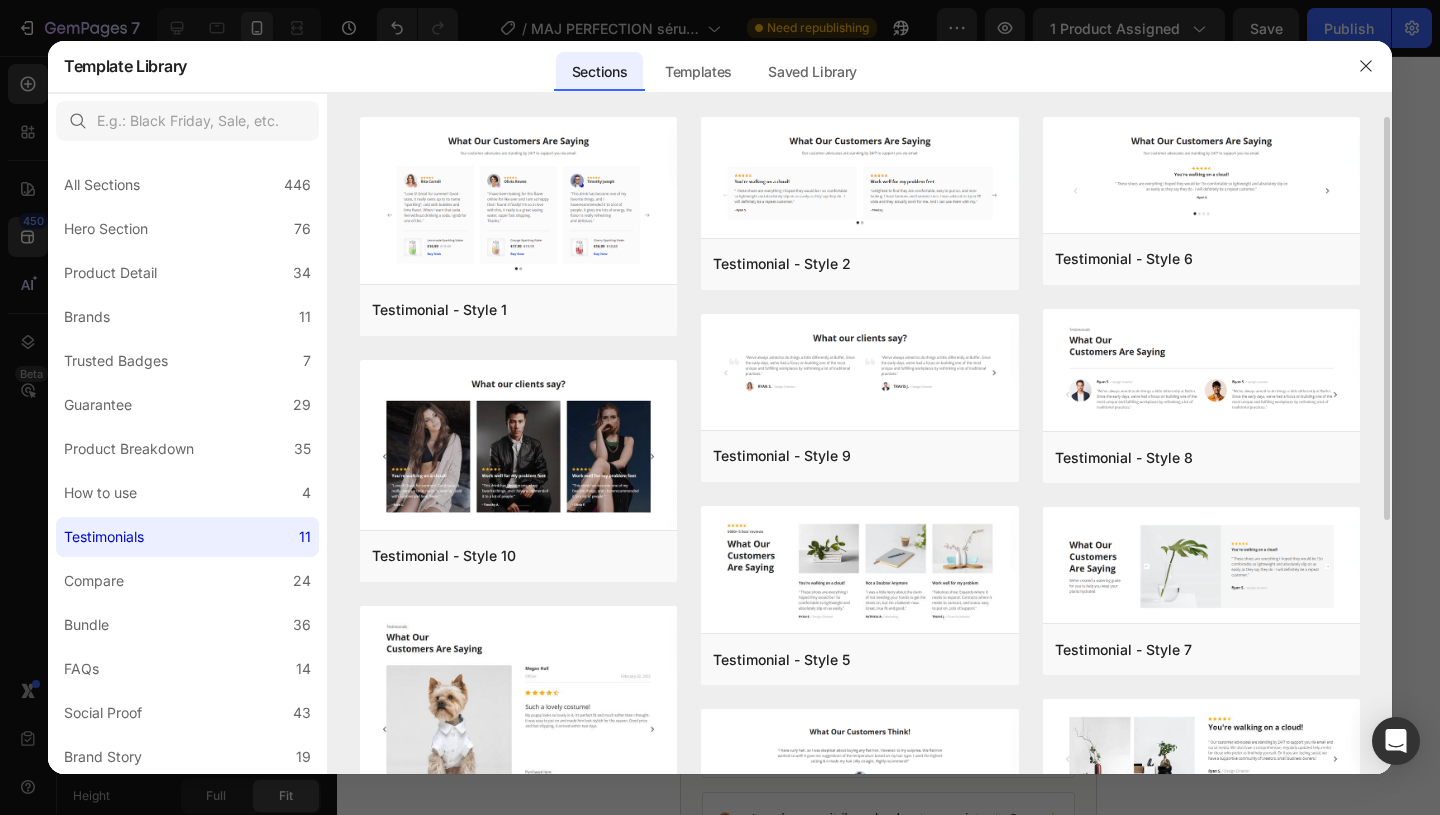 click on "Testimonial - Style 2 Add to page  Preview  Testimonial - Style 9 Add to page  Preview  Testimonial - Style 5 Add to page  Preview  Testimonial - Style 11 Add to page  Preview" 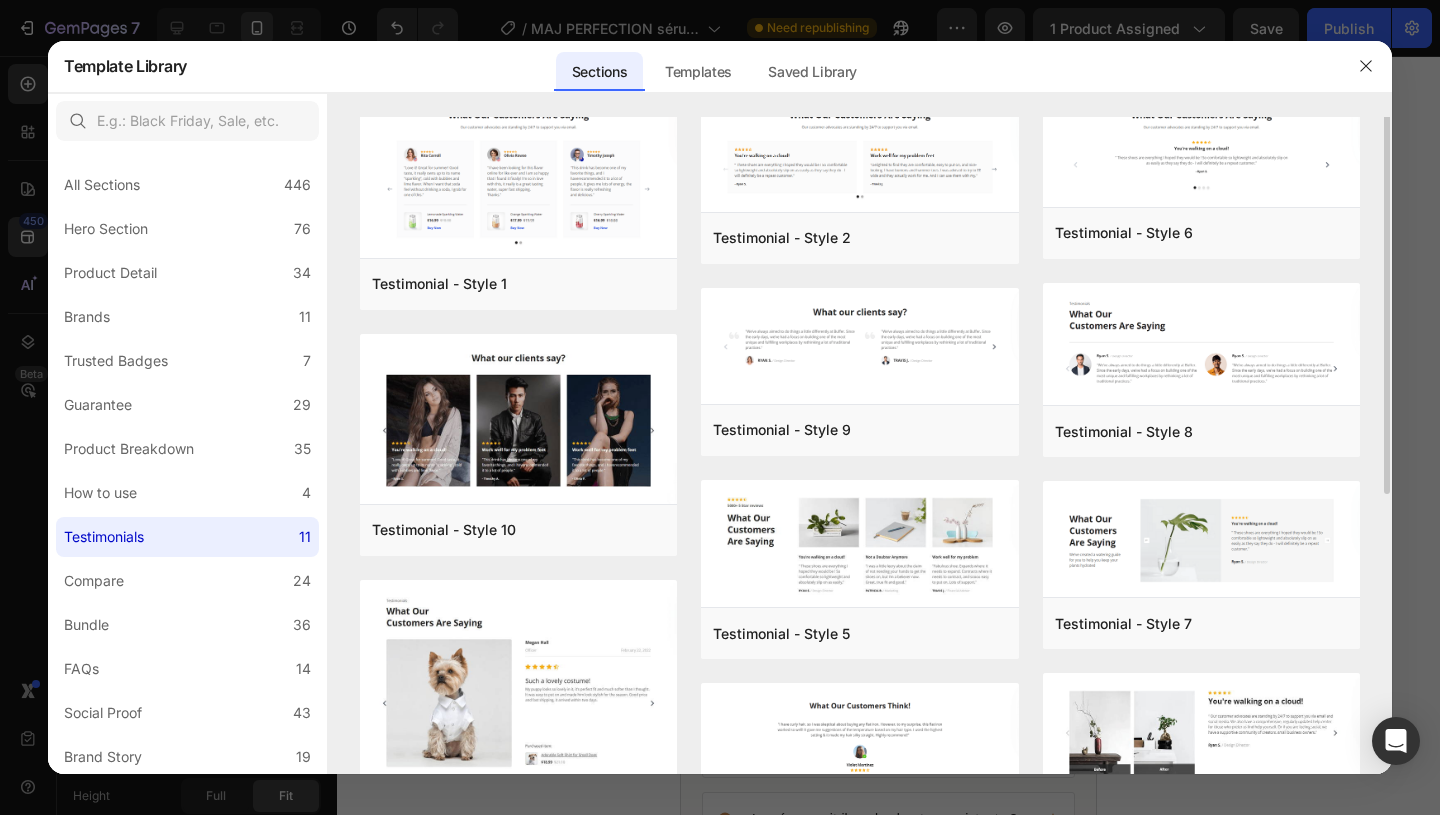 scroll, scrollTop: 0, scrollLeft: 0, axis: both 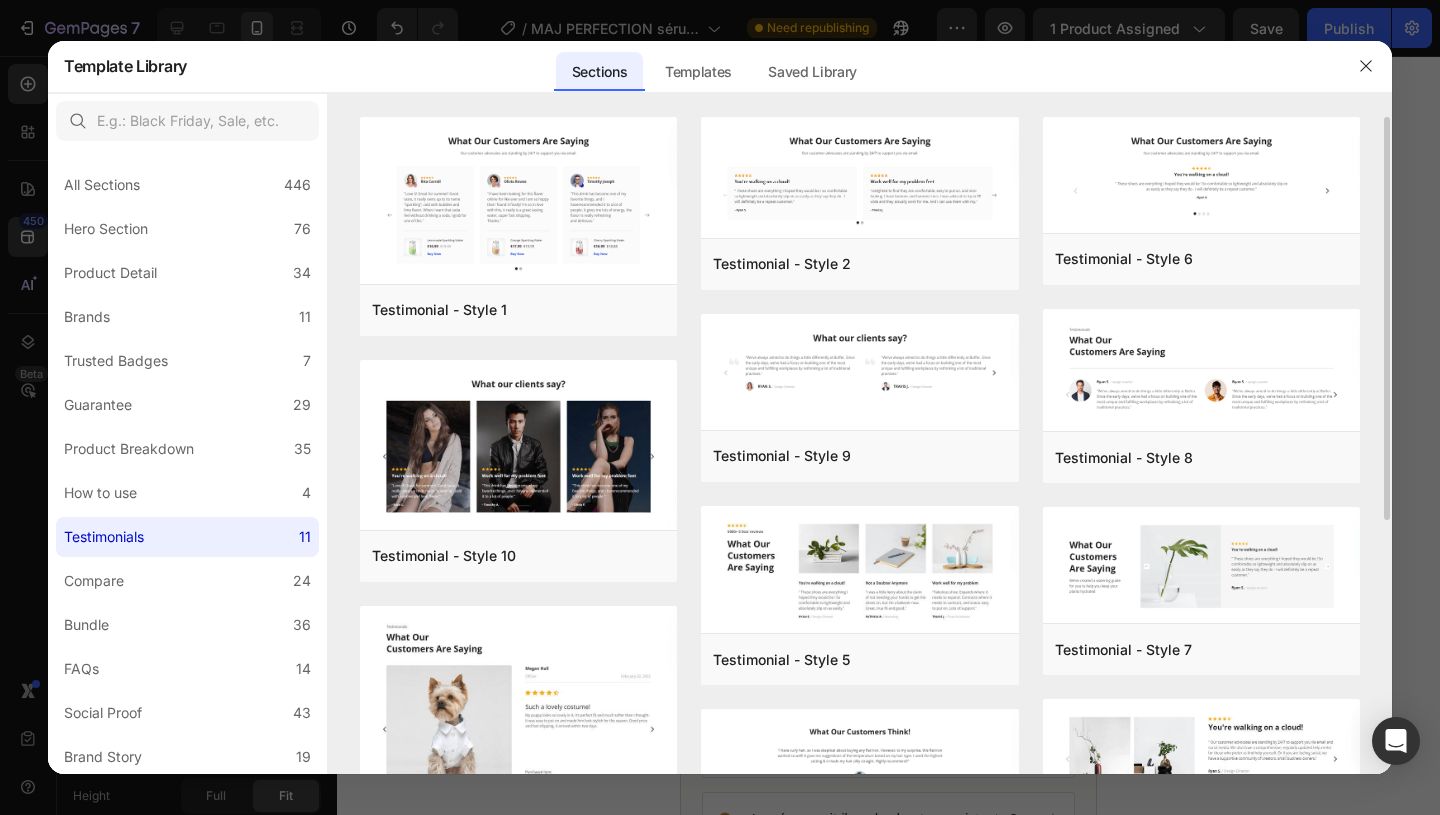 click on "Testimonial - Style 2 Add to page  Preview  Testimonial - Style 9 Add to page  Preview  Testimonial - Style 5 Add to page  Preview  Testimonial - Style 11 Add to page  Preview" 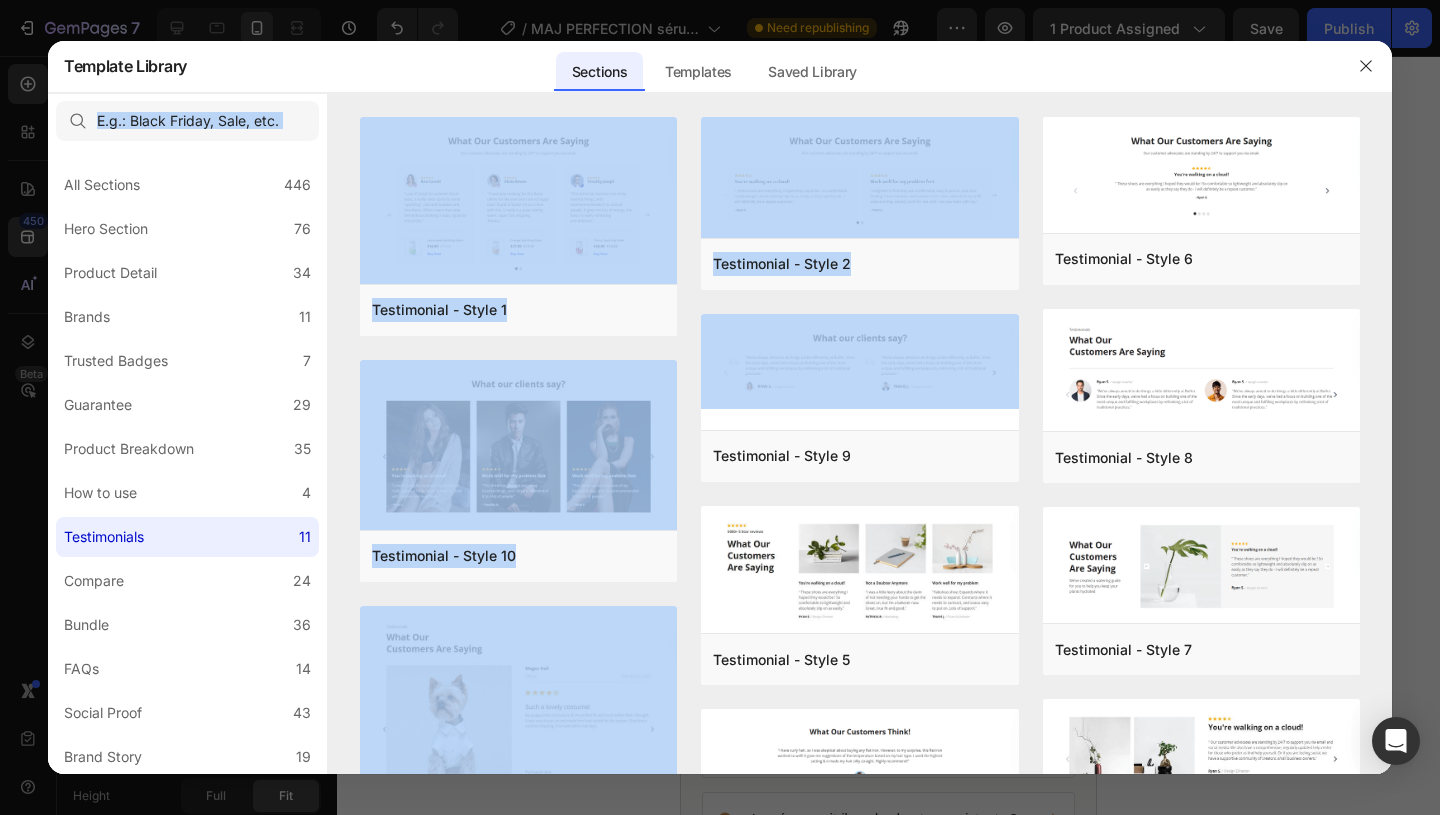 drag, startPoint x: 882, startPoint y: 307, endPoint x: 909, endPoint y: 66, distance: 242.50774 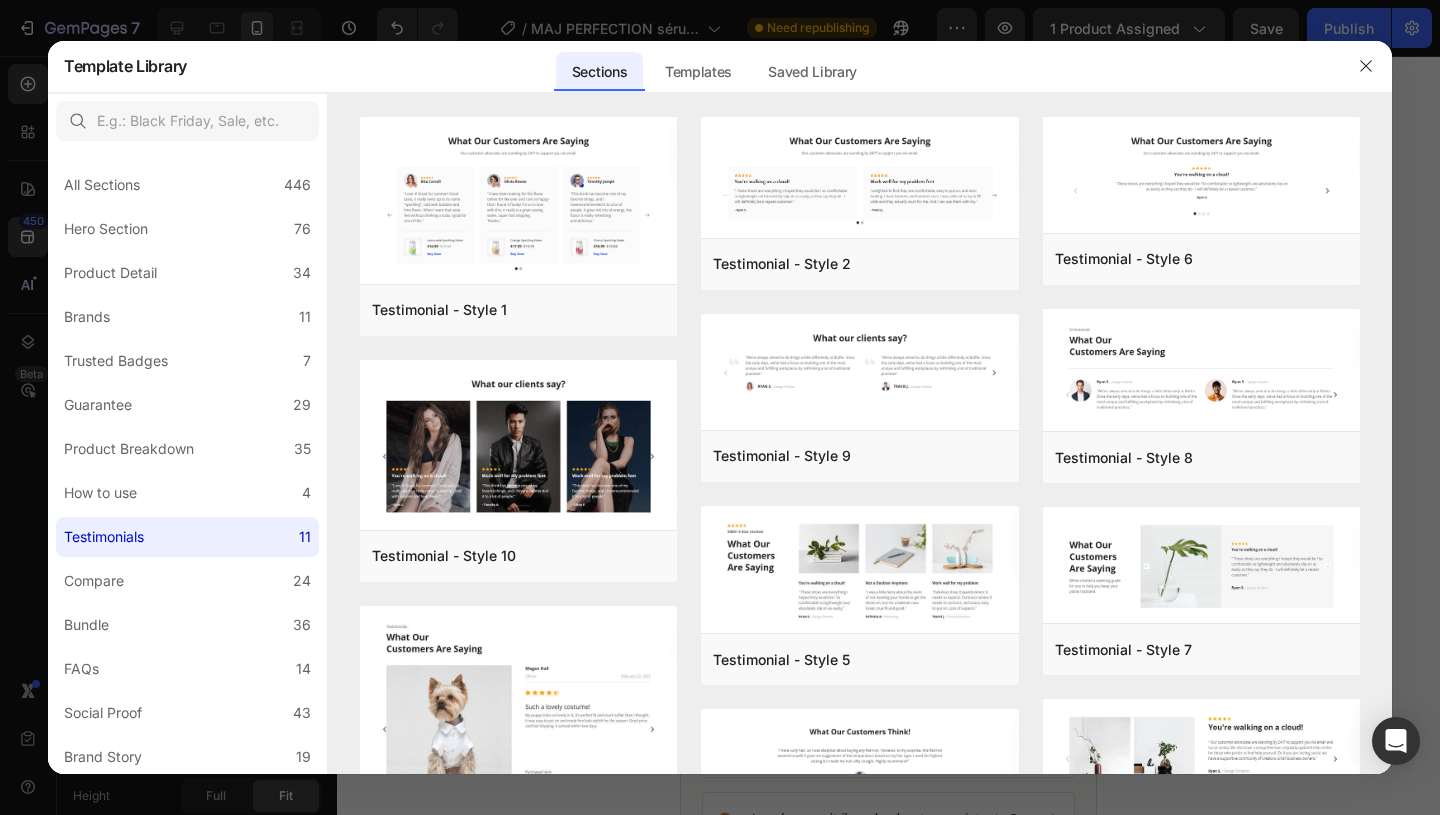 click at bounding box center (860, 105) 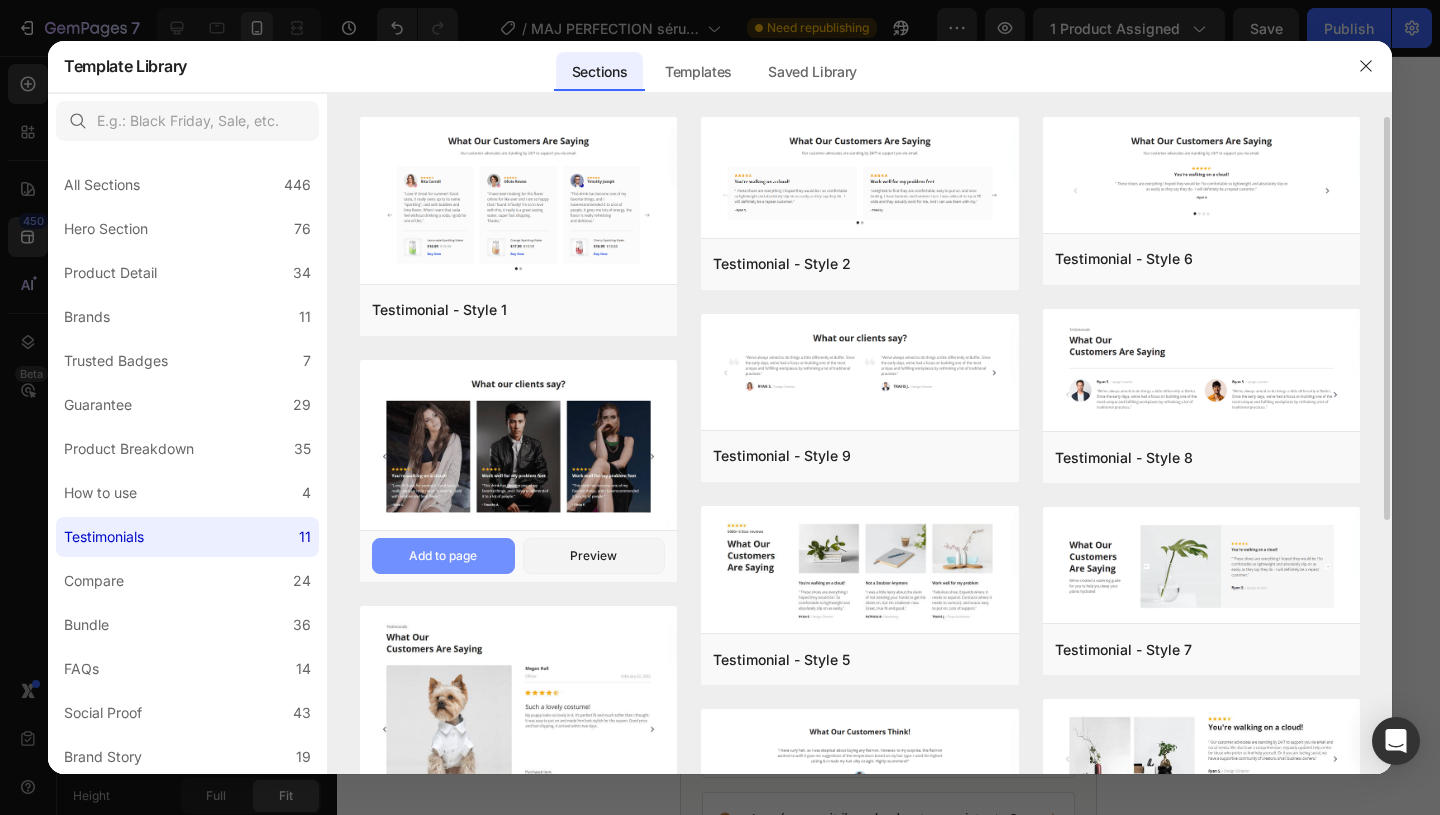 click on "Add to page" at bounding box center (443, 556) 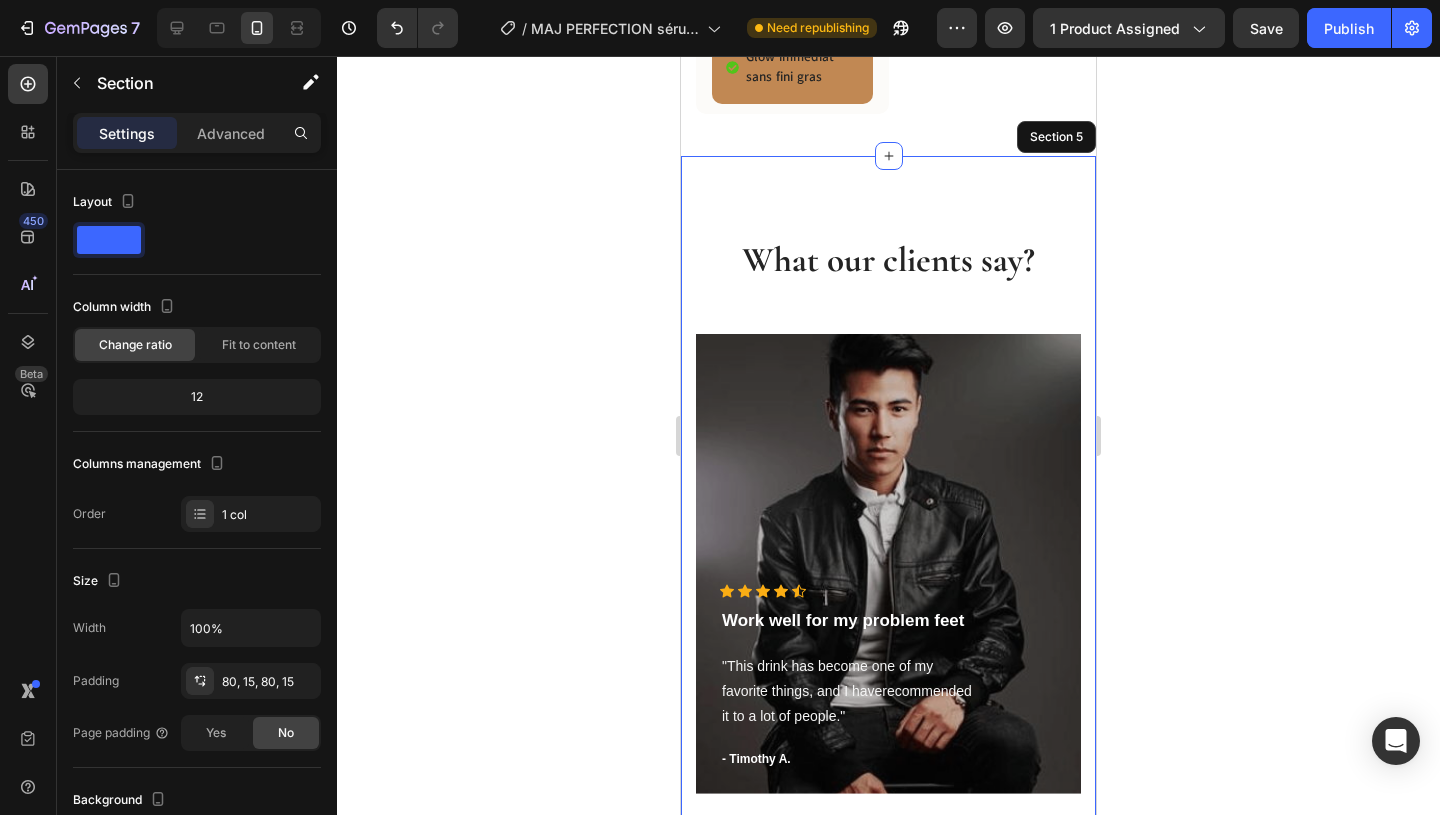 scroll, scrollTop: 3469, scrollLeft: 0, axis: vertical 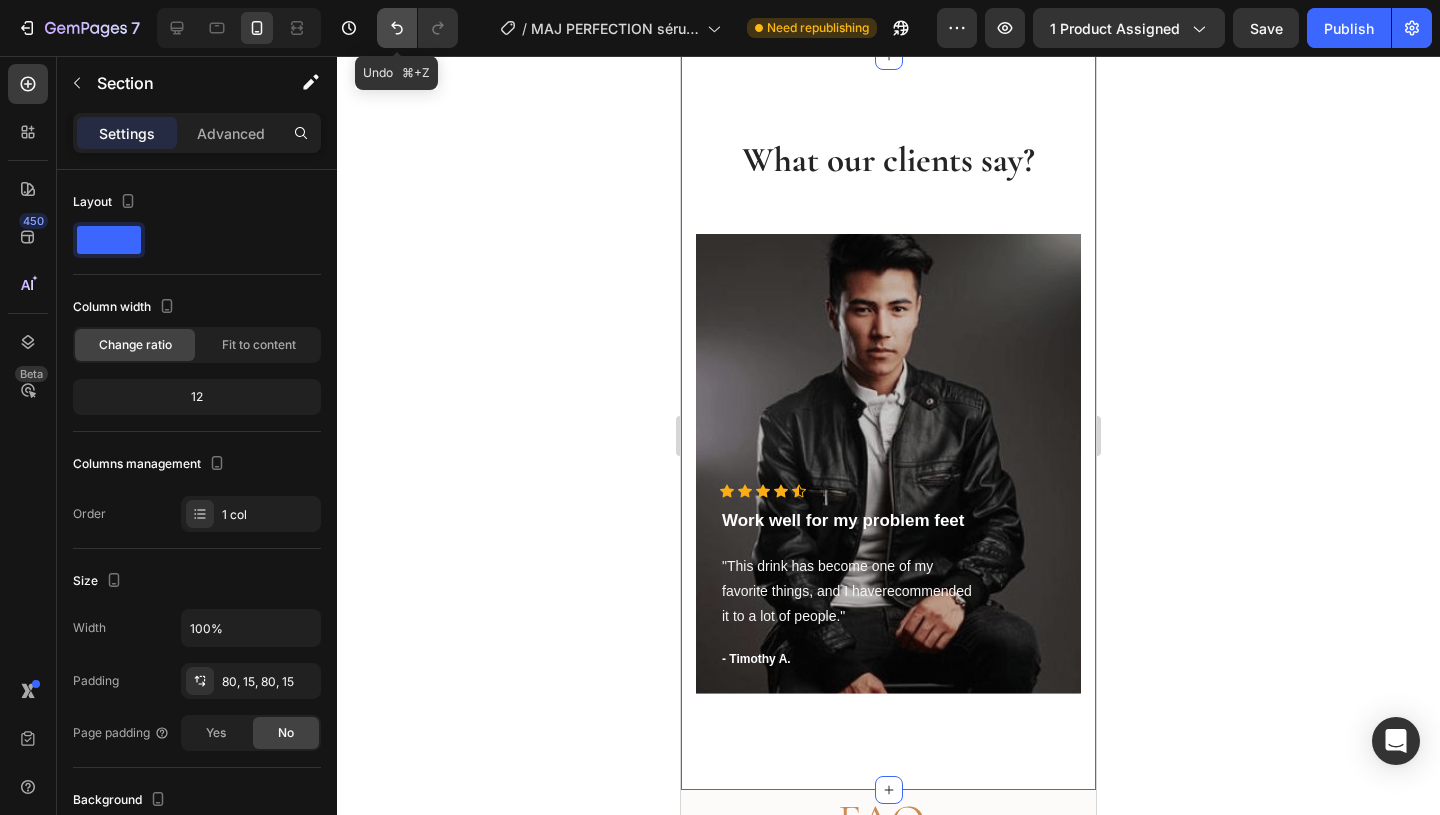click 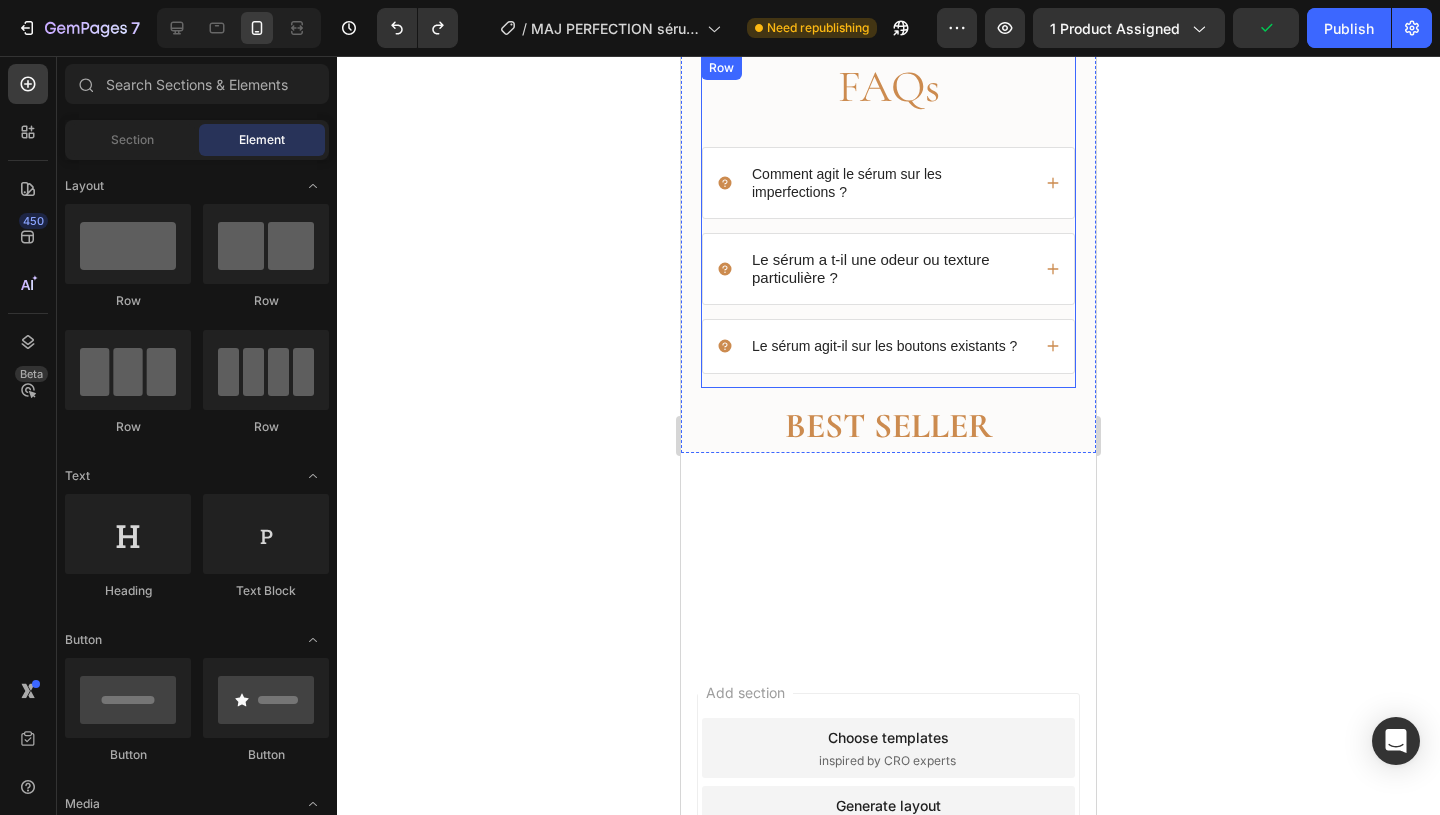 type 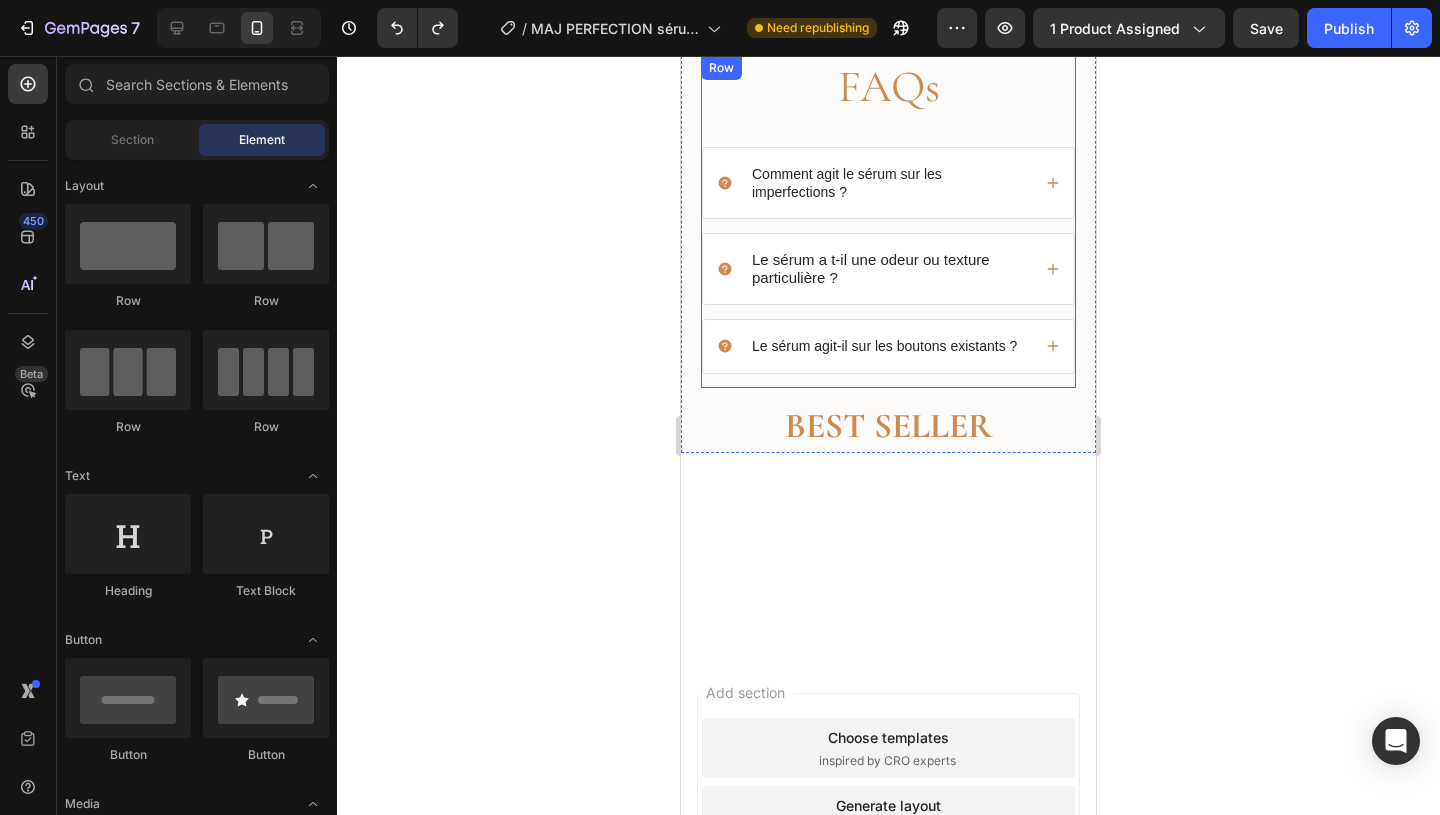 click on "FAQs Heading
Comment agit le sérum sur les imperfections ?
Le sérum a t-il une odeur ou texture particulière ?
Le sérum agit-il sur les boutons existants ?                                 Accordion" at bounding box center (888, 222) 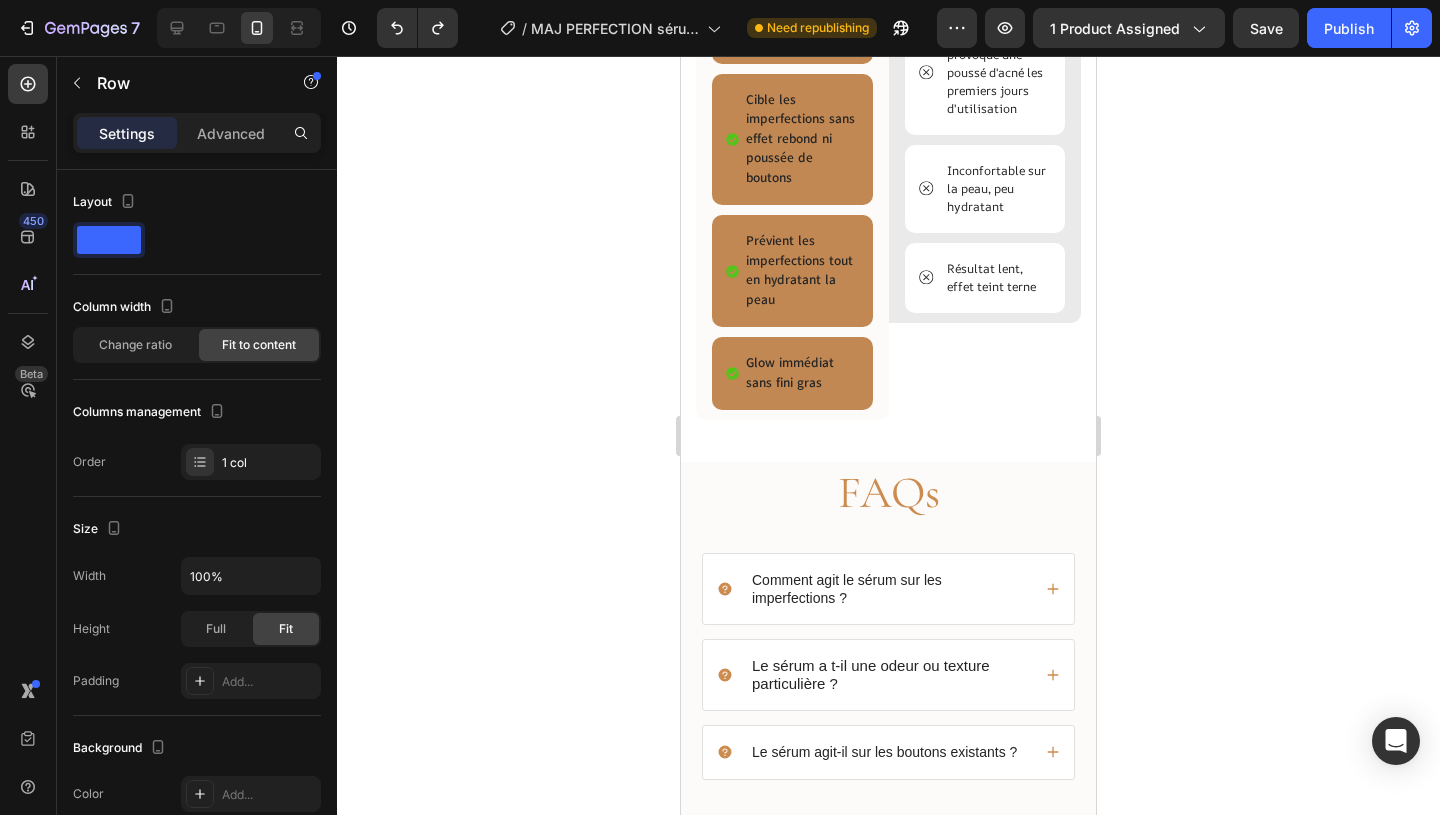 scroll, scrollTop: 3069, scrollLeft: 0, axis: vertical 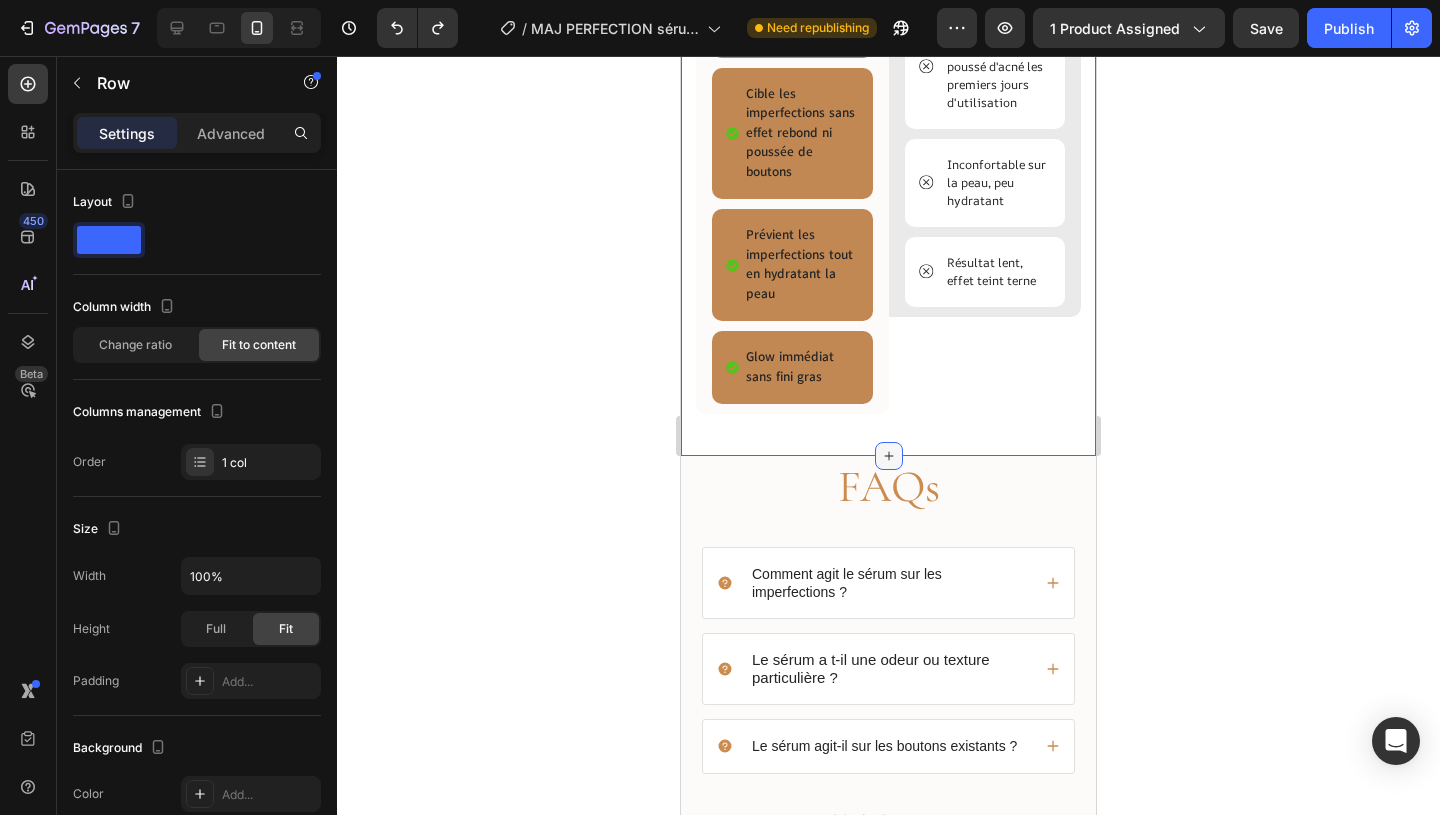 click 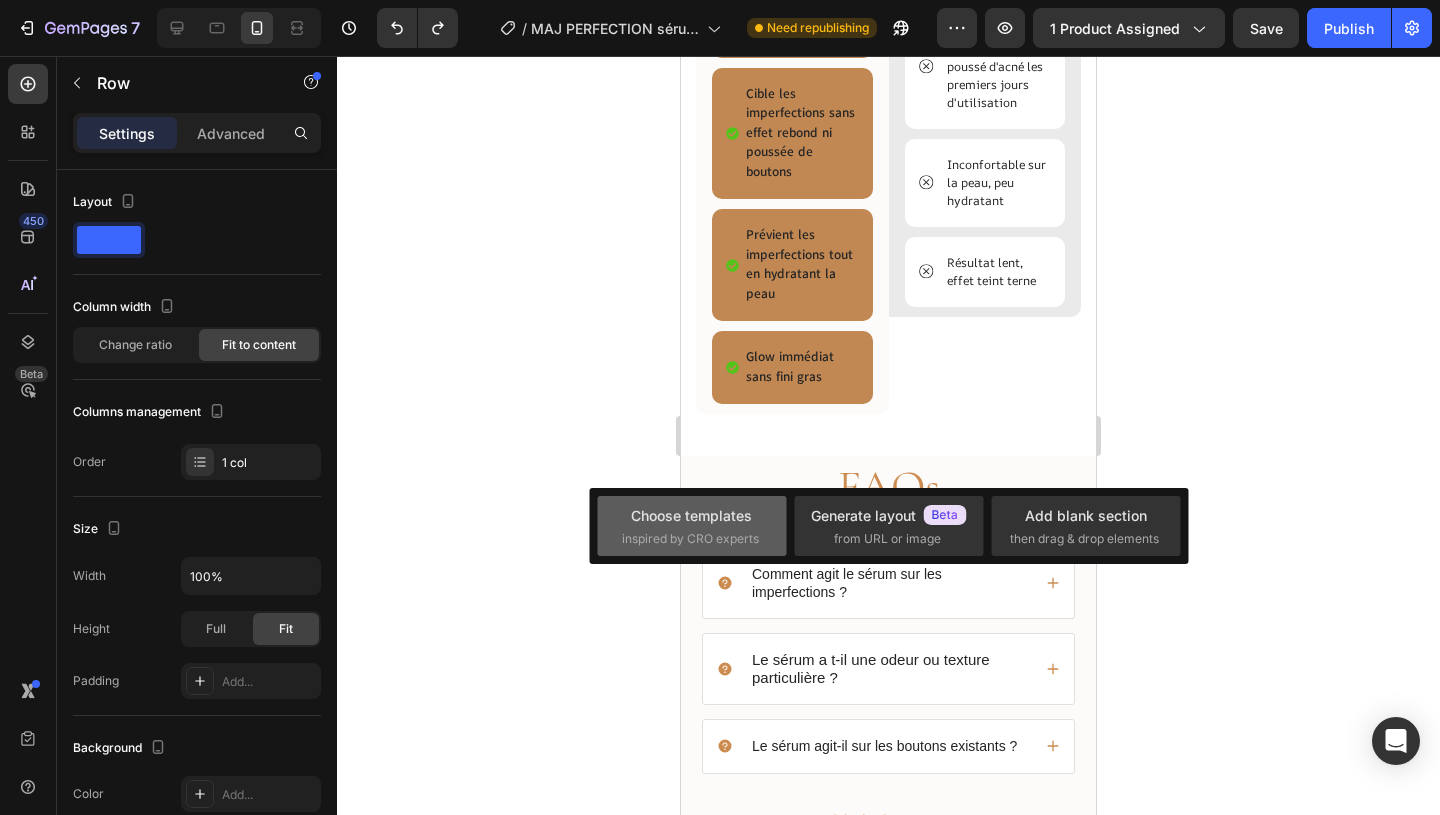 click on "Choose templates" at bounding box center [691, 515] 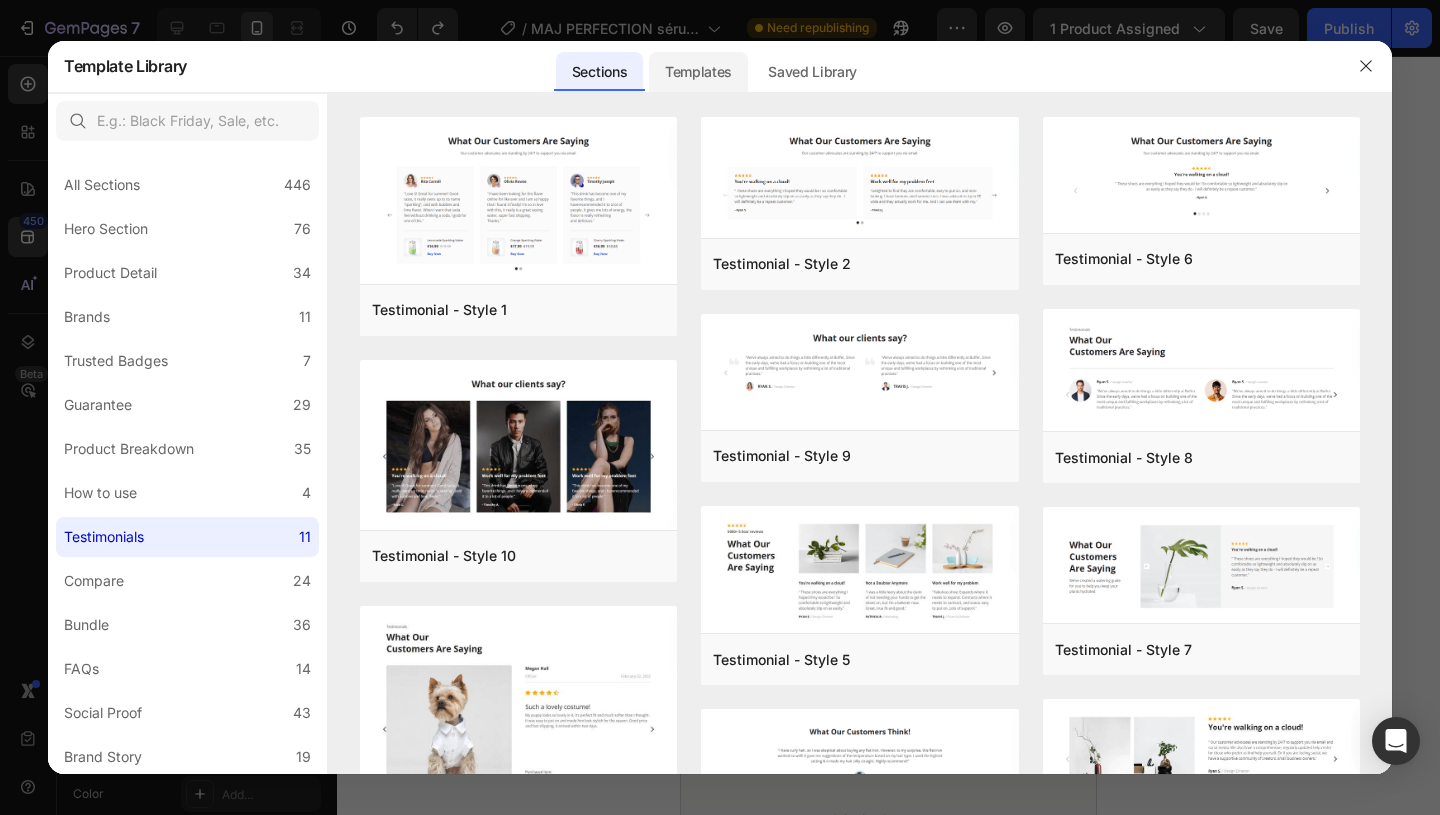 click on "Templates" 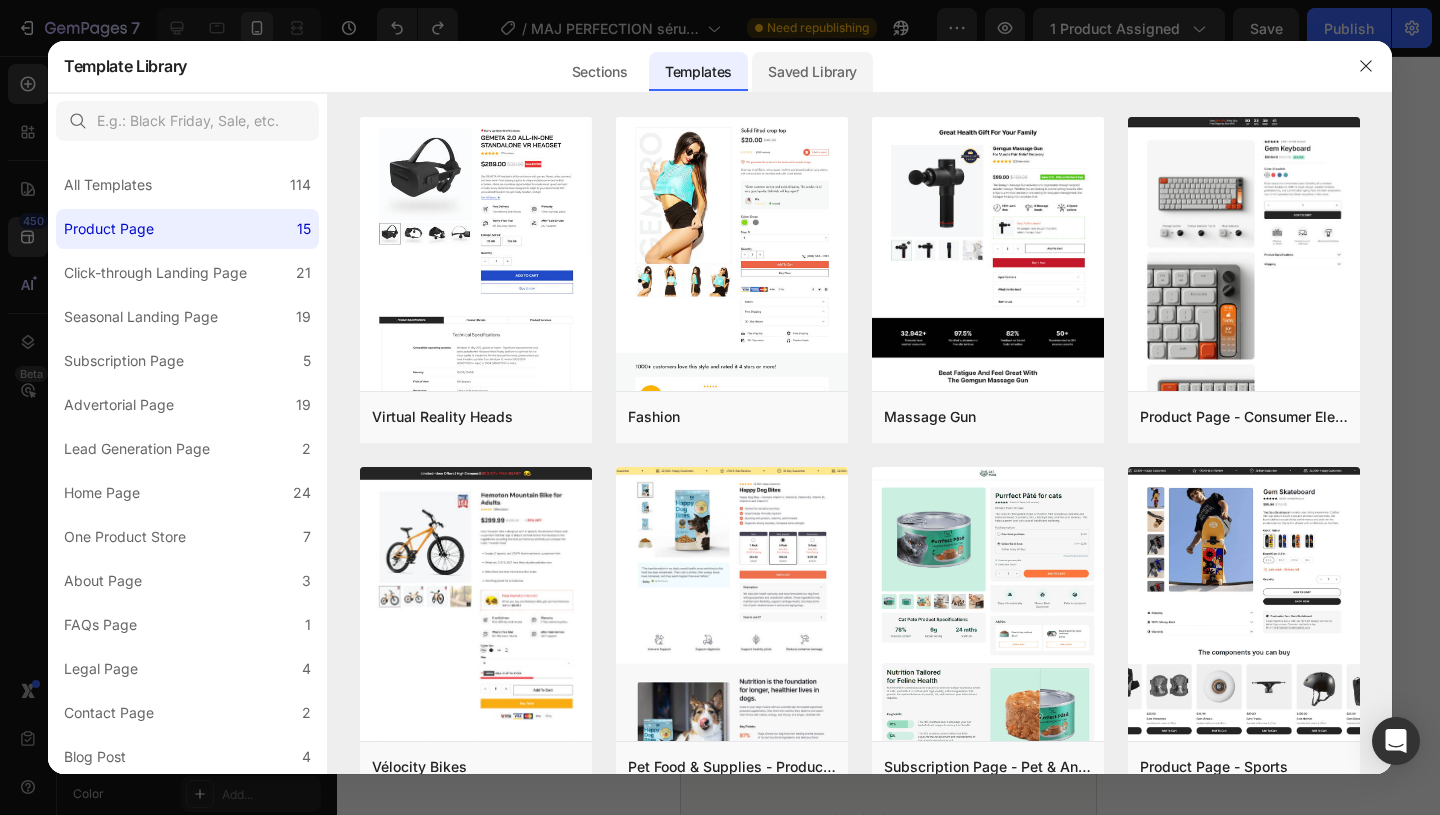 click on "Saved Library" 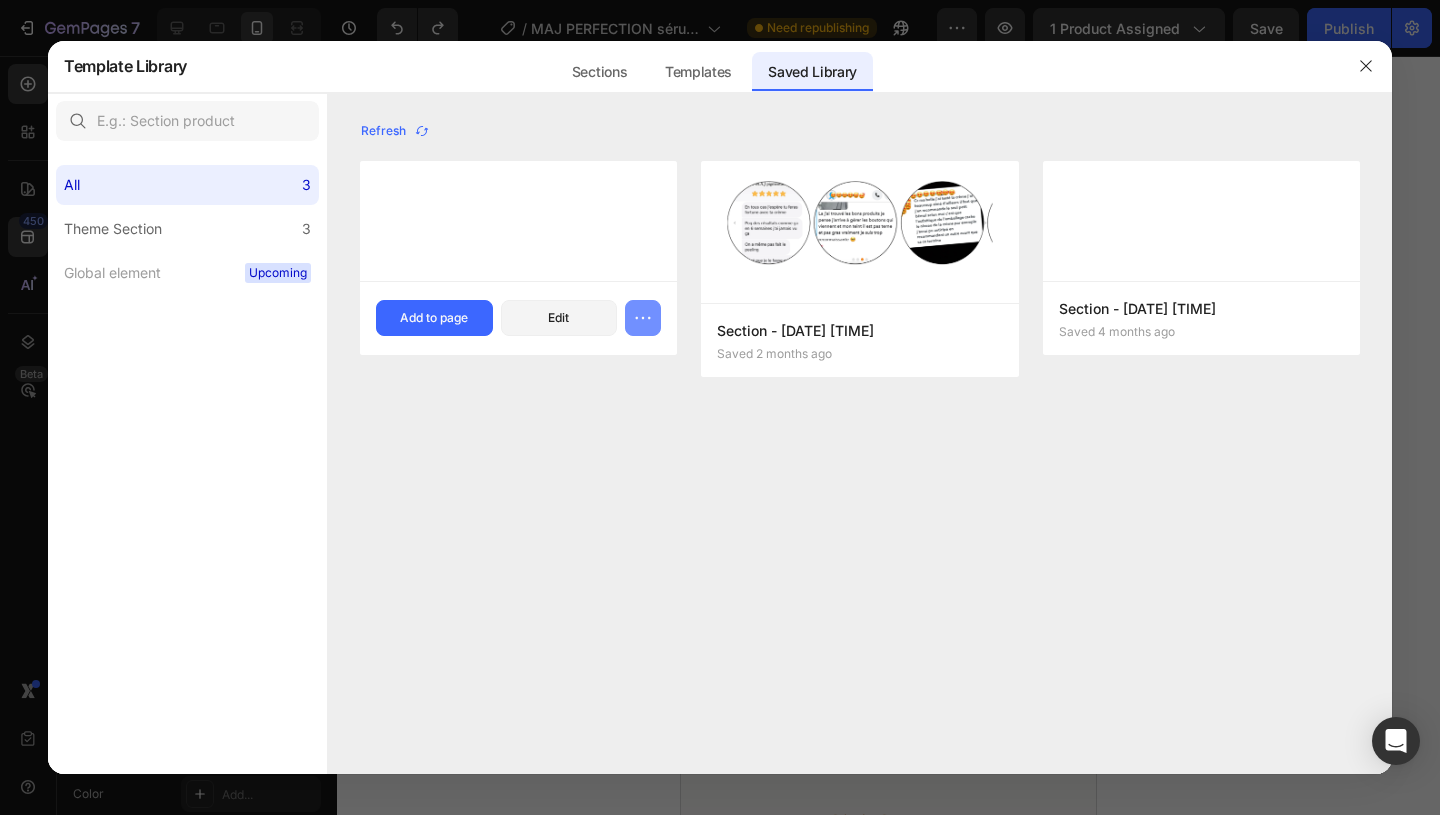 click 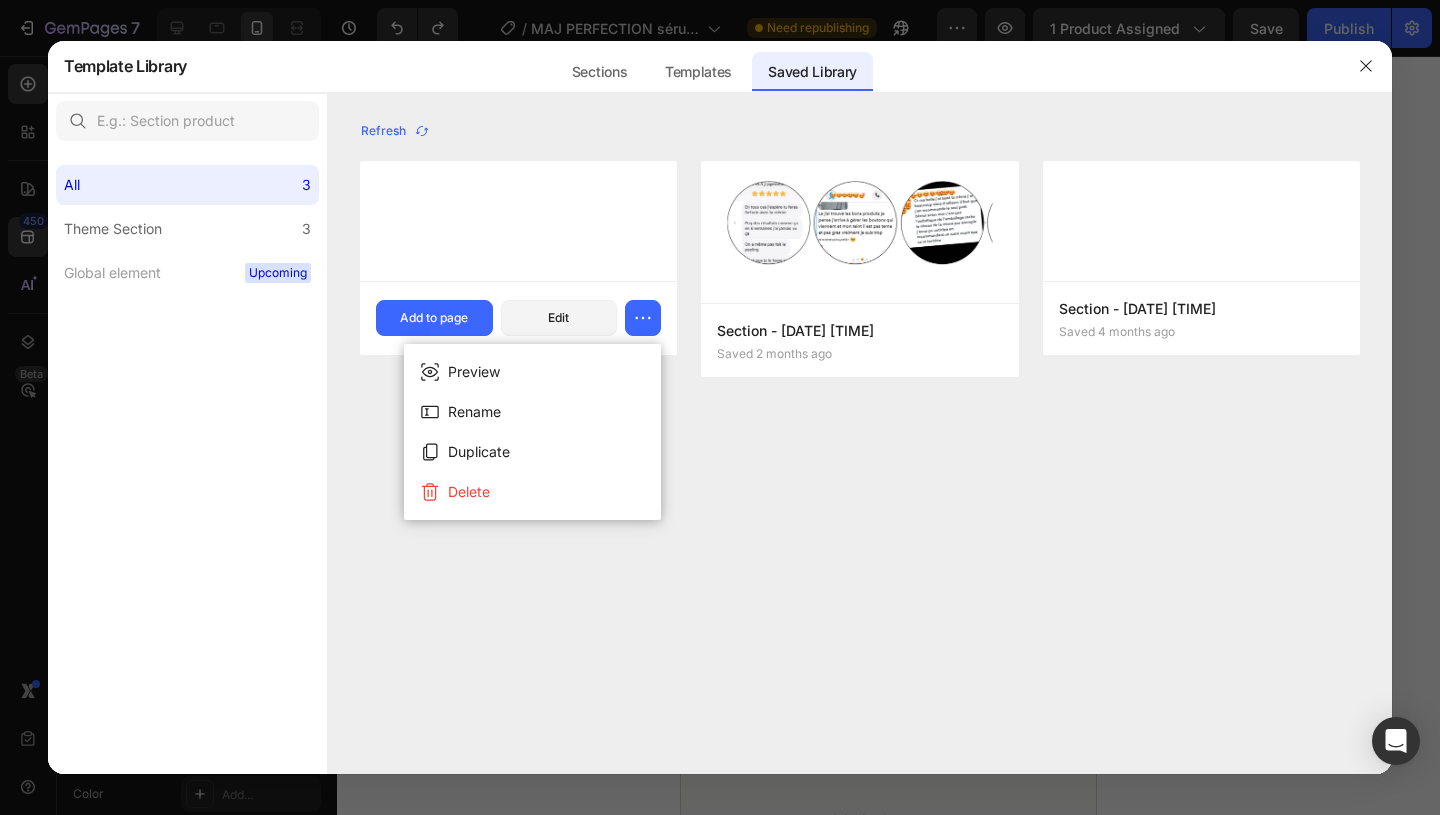 click on "Refresh Section - [DATE] [TIME] Saved 2 days ago Add to page Edit Section - [DATE] [TIME] Saved 2 months ago Add to page Edit Section - [DATE] [TIME] Saved 4 months ago Add to page Edit Section - [DATE] [TIME] Saved 2 days ago Add to page Edit Section - [DATE] [TIME] Saved 2 months ago Add to page Edit Section - [DATE] [TIME] Saved 4 months ago Add to page Edit" at bounding box center [860, 446] 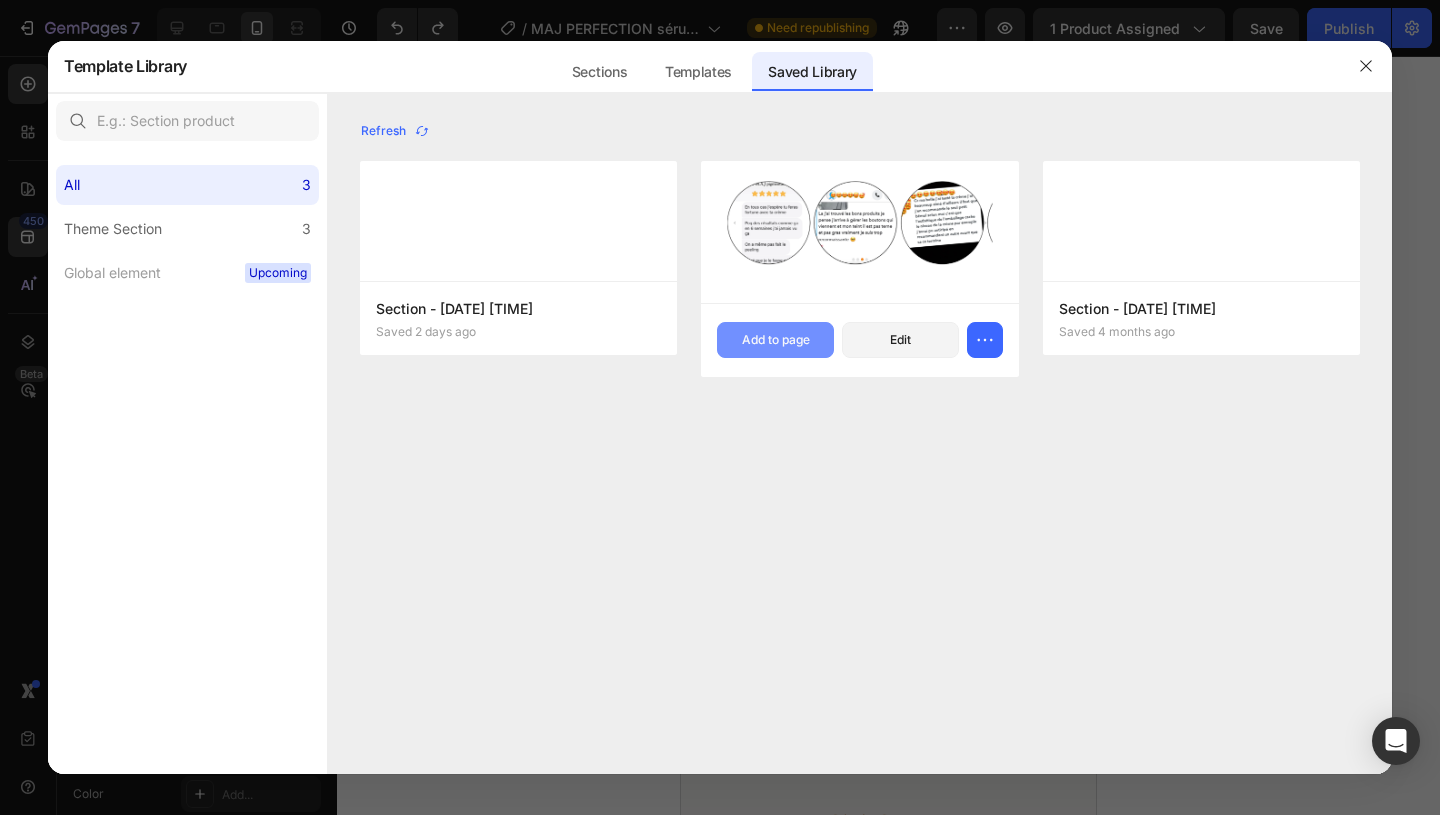 click on "Add to page" at bounding box center [776, 340] 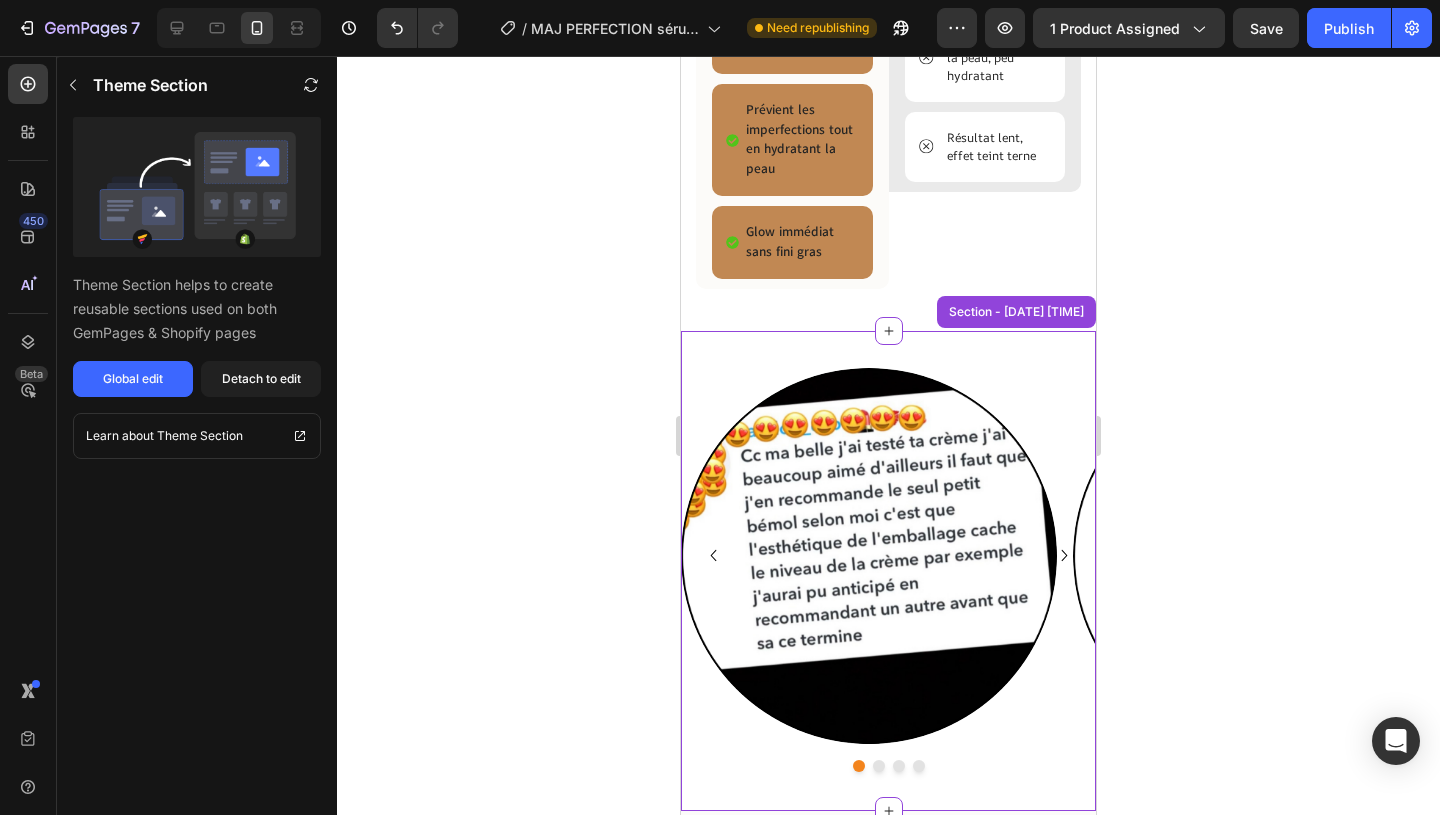 scroll, scrollTop: 3469, scrollLeft: 0, axis: vertical 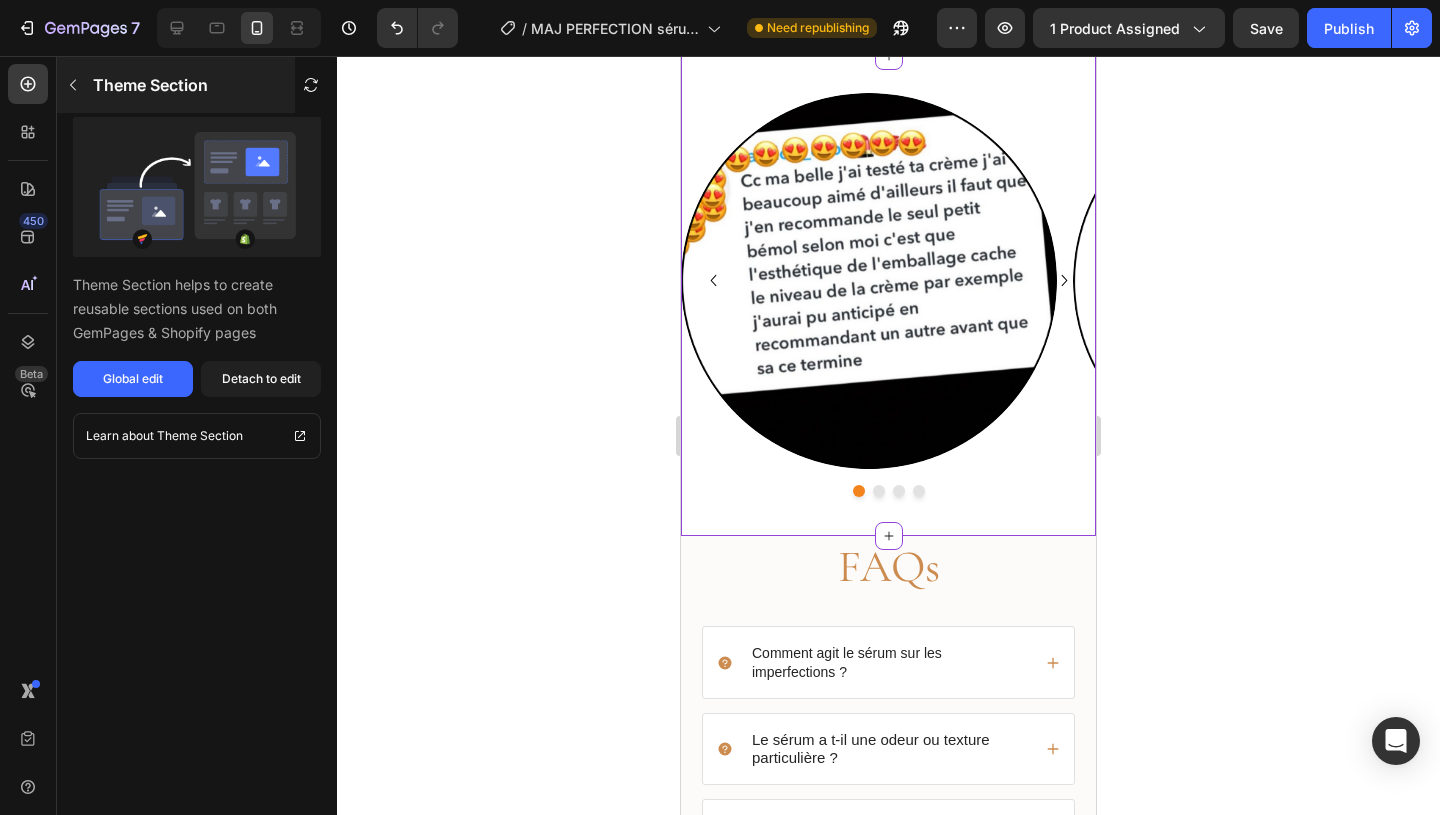click 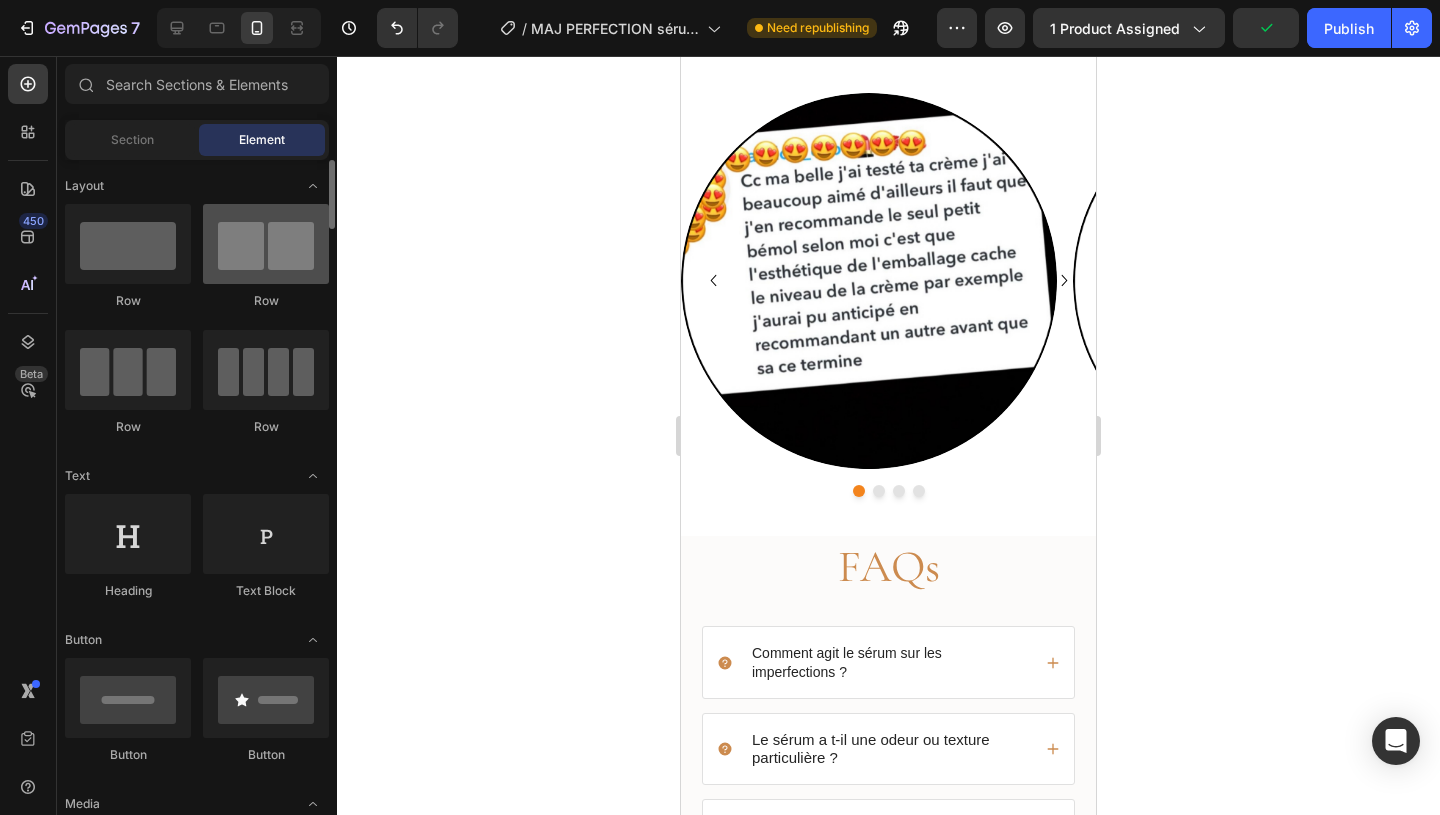 click at bounding box center [266, 244] 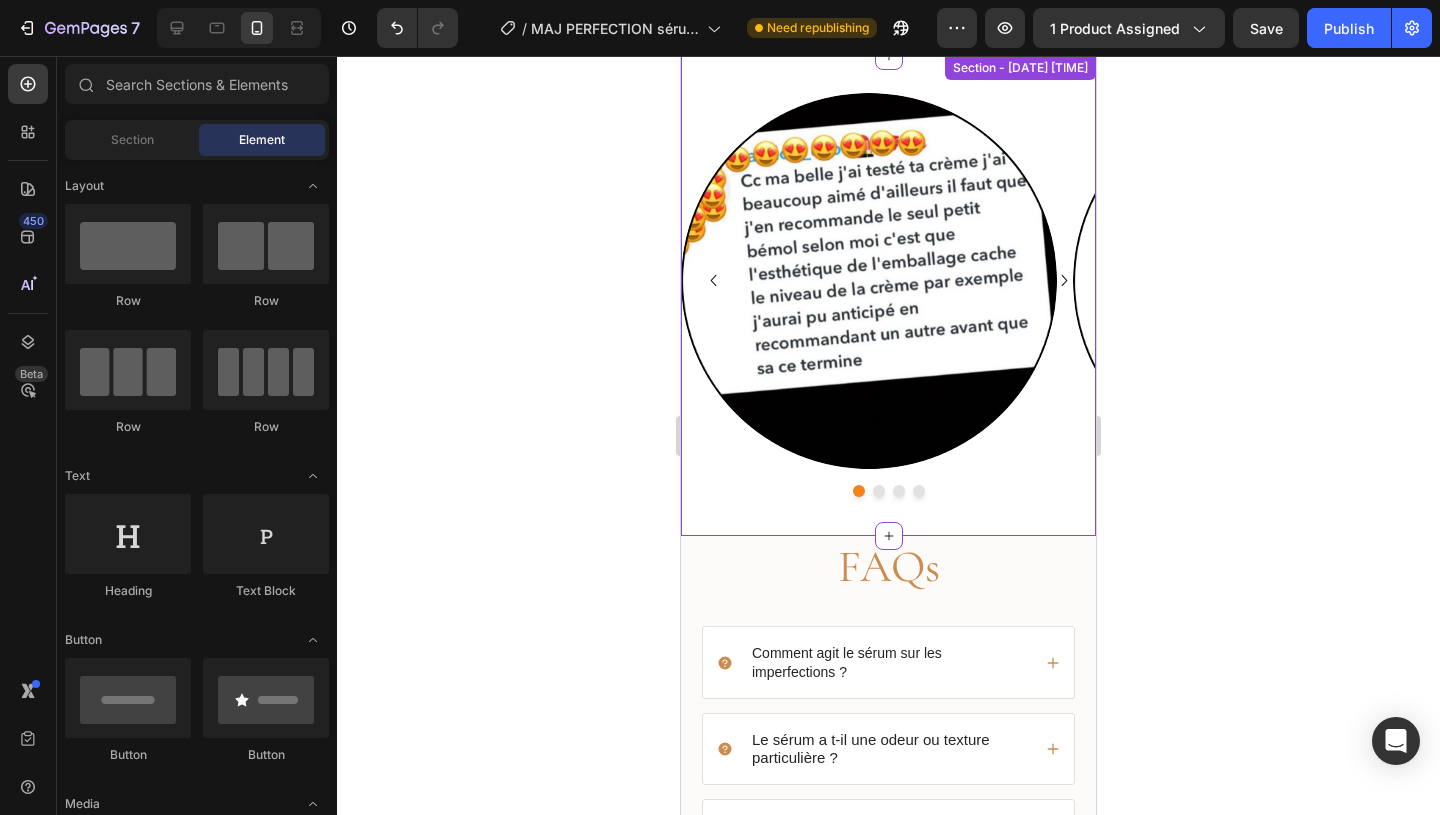 click on "Image Image Image Image
Row Image
Carousel" at bounding box center (888, 295) 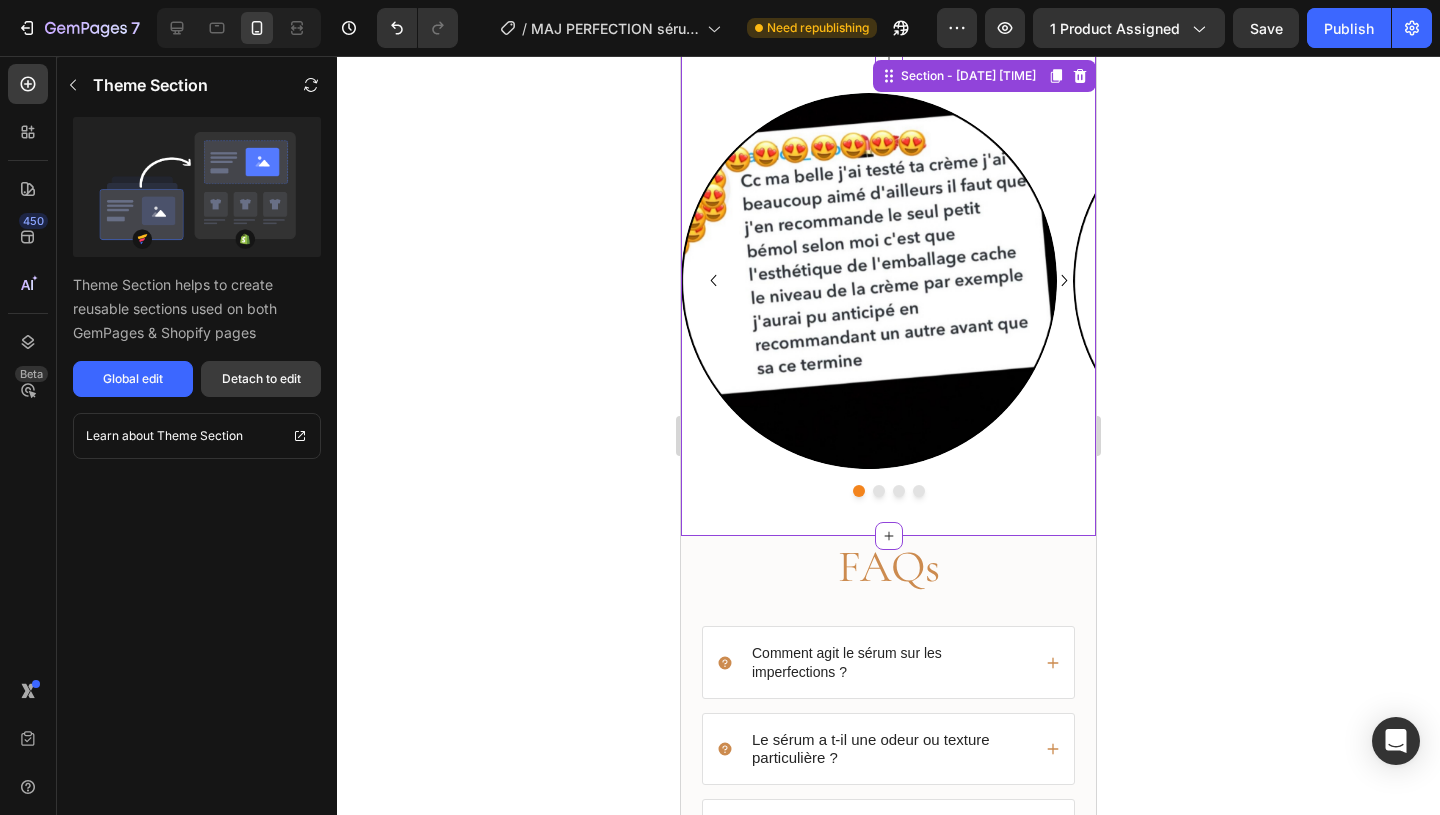 click on "Detach to edit" at bounding box center (261, 379) 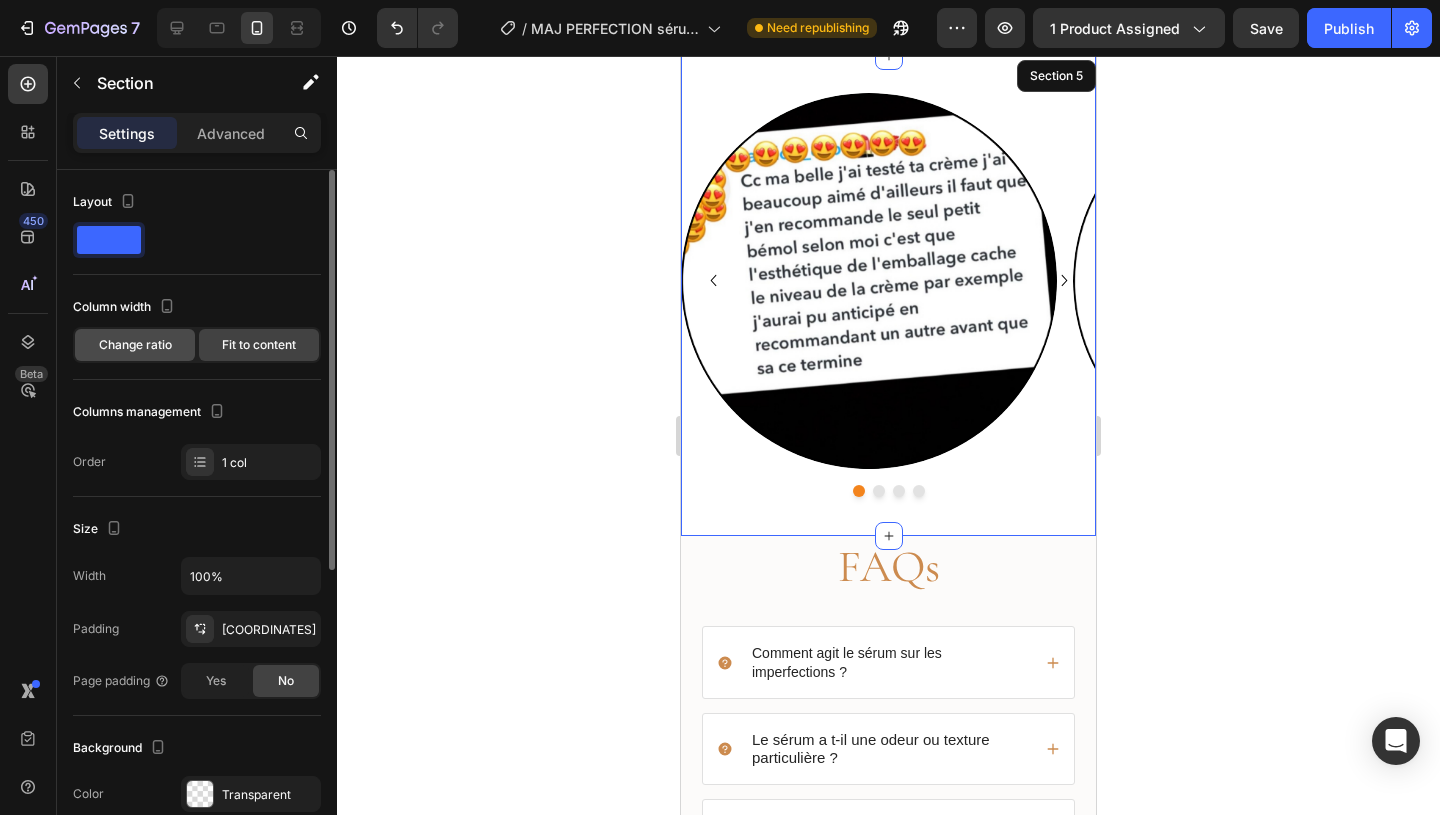 click on "Change ratio" 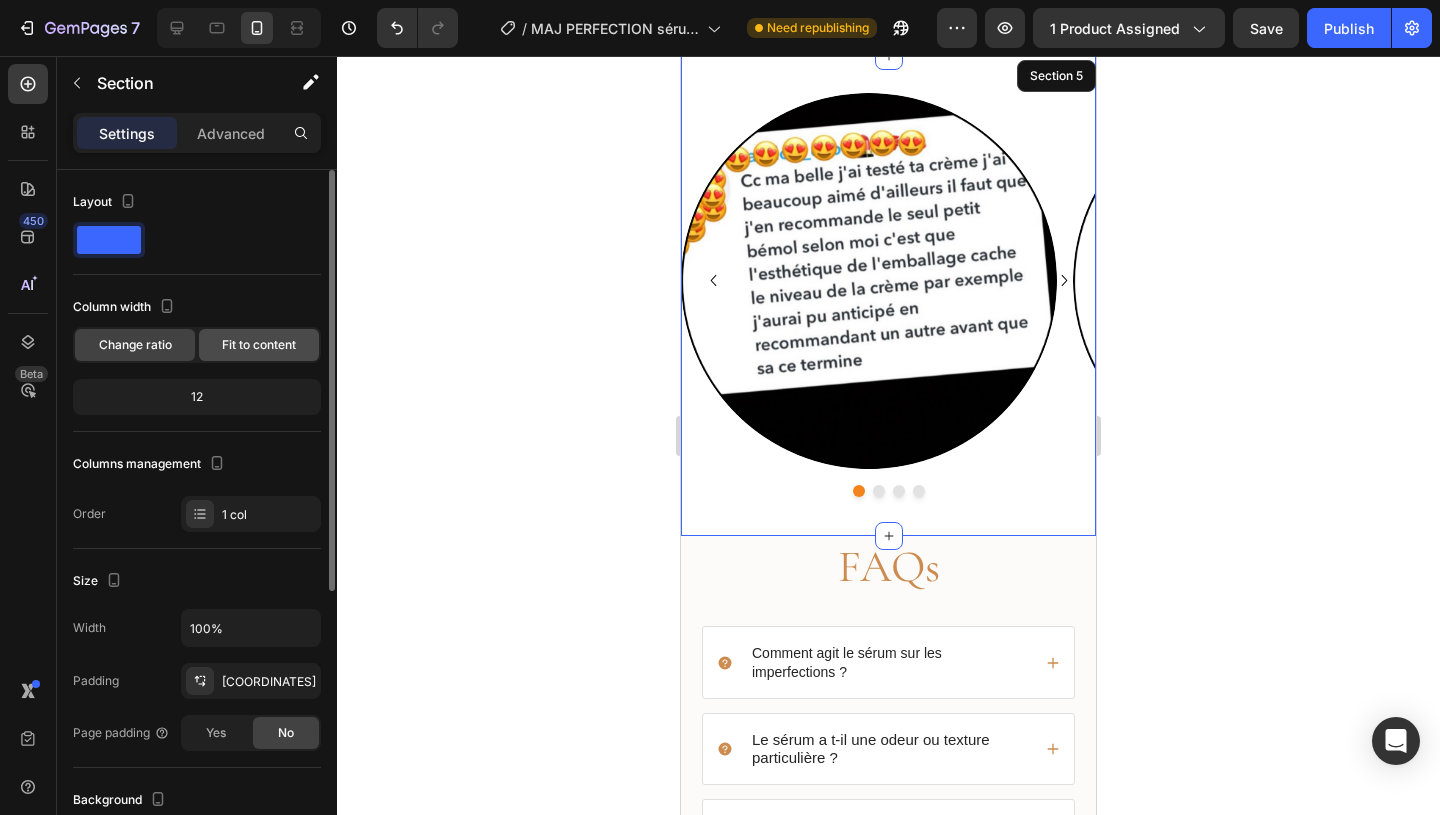 click on "Fit to content" 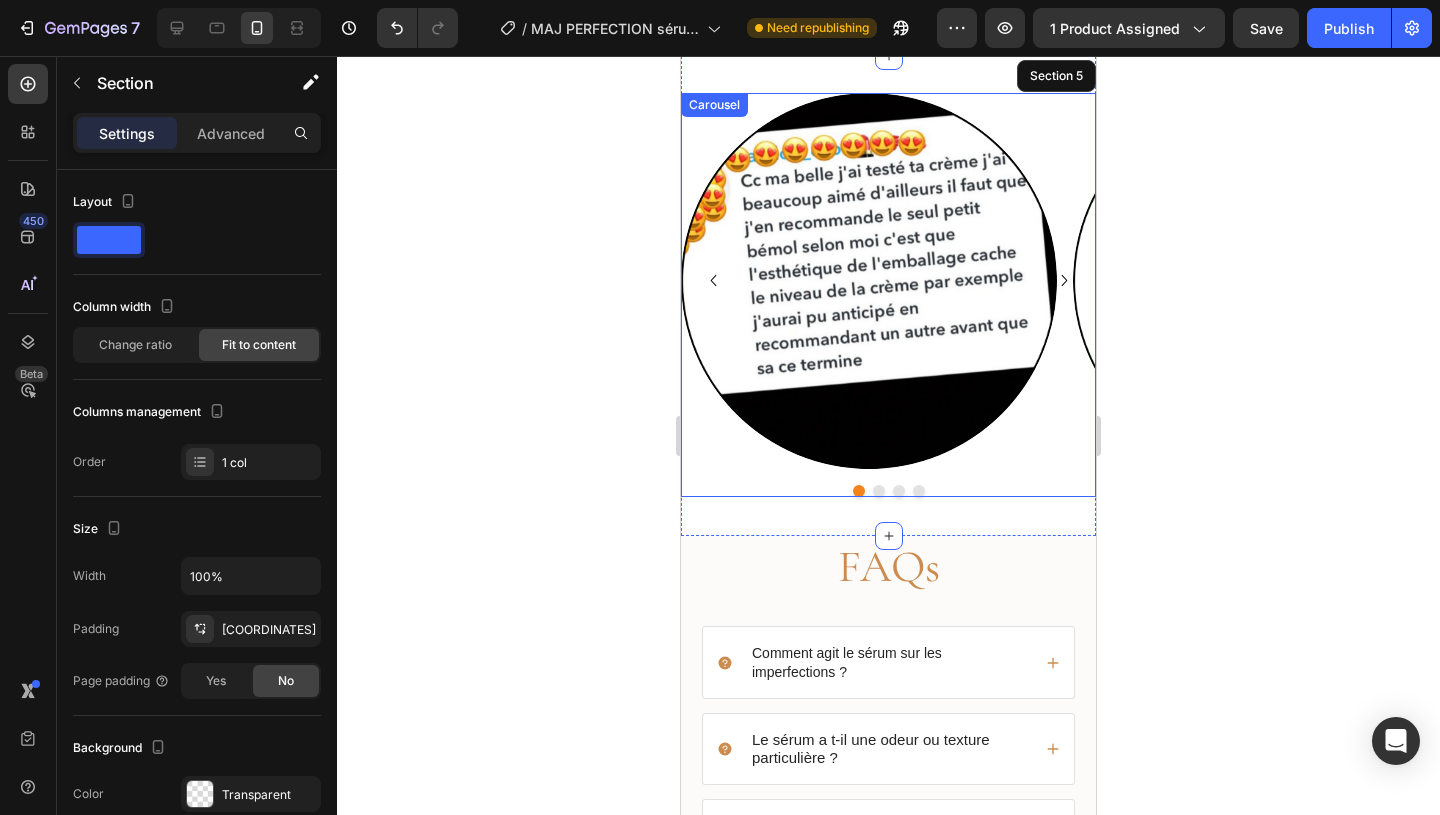 click at bounding box center (888, 491) 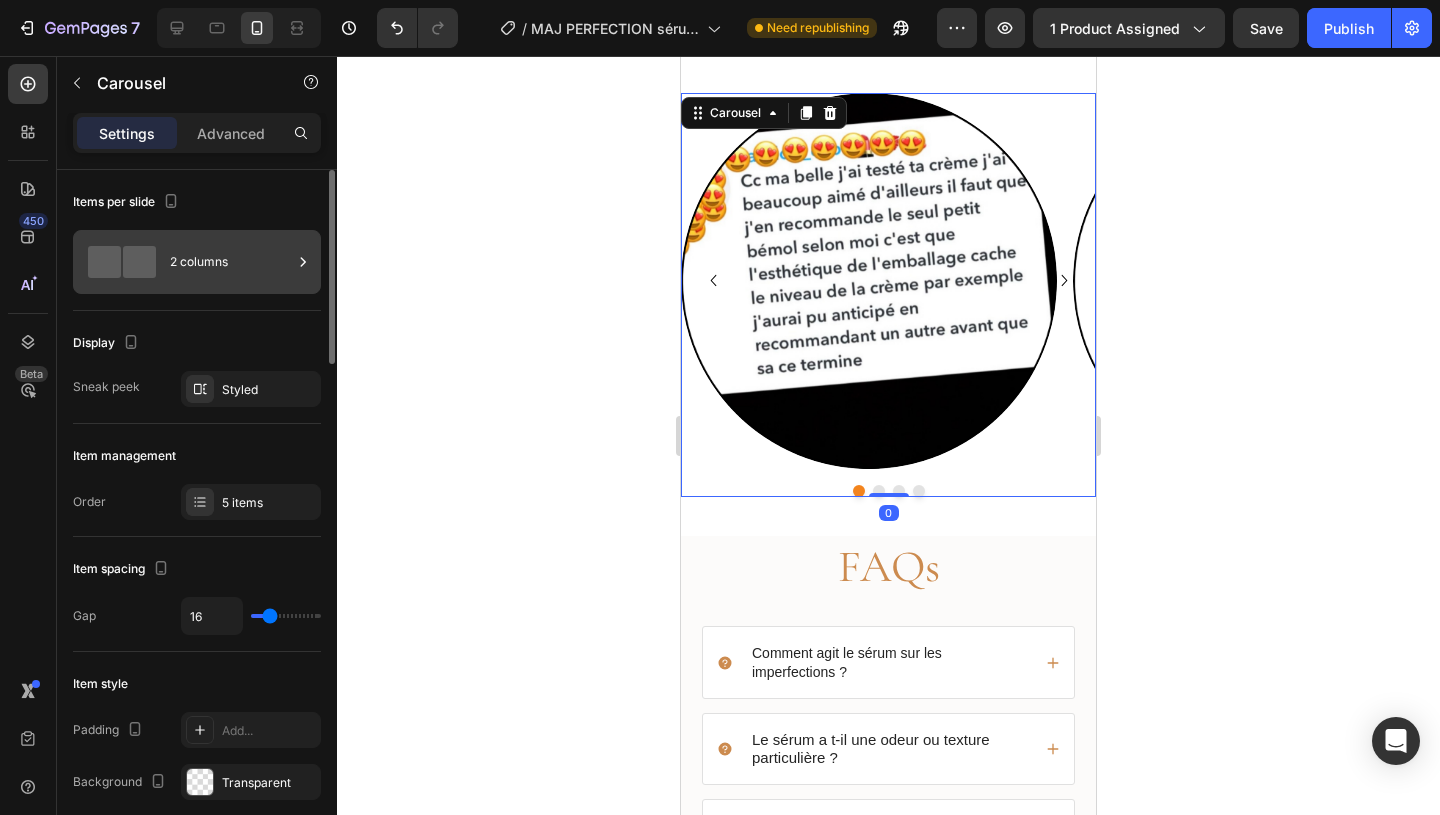 click 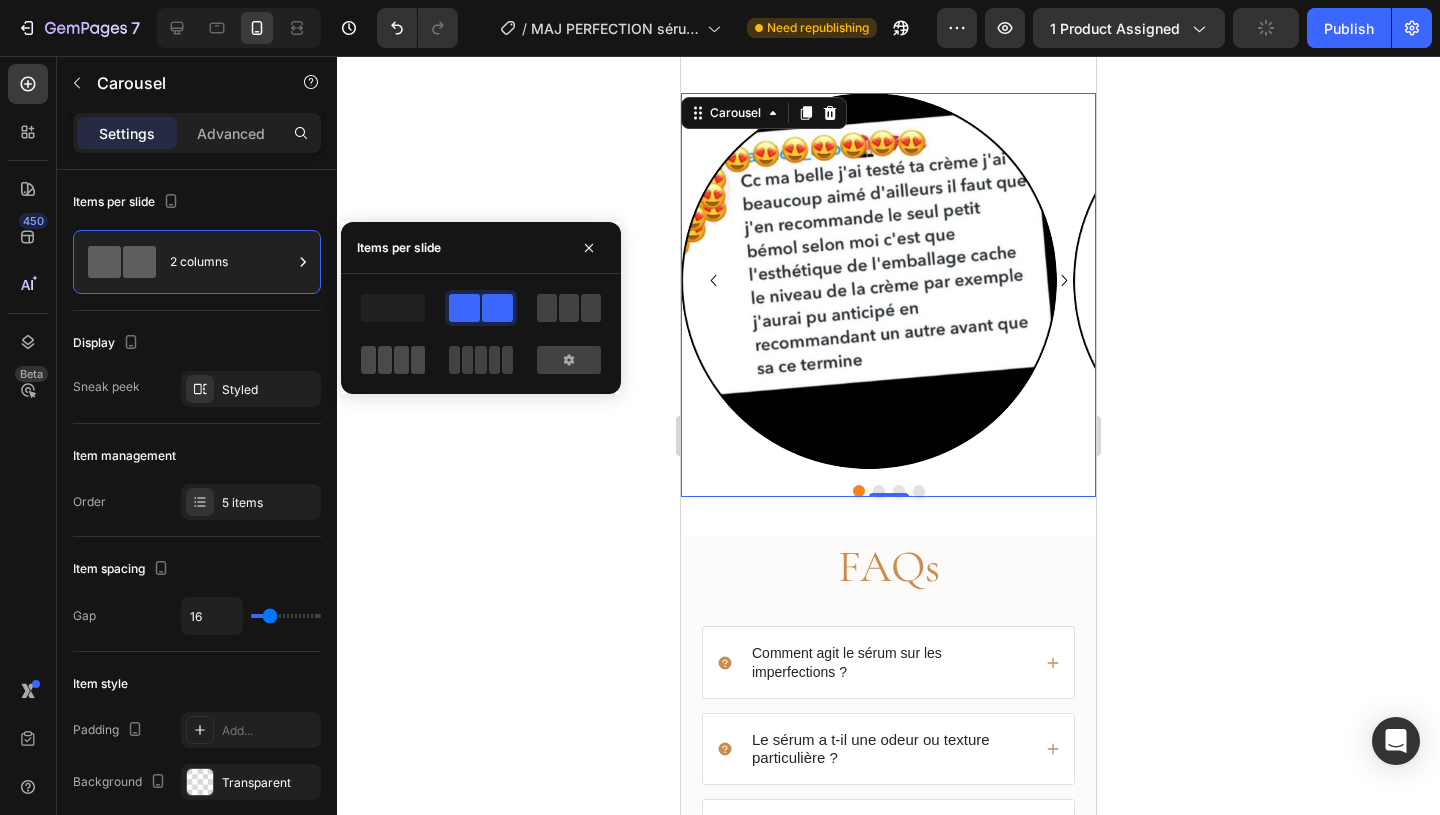 click 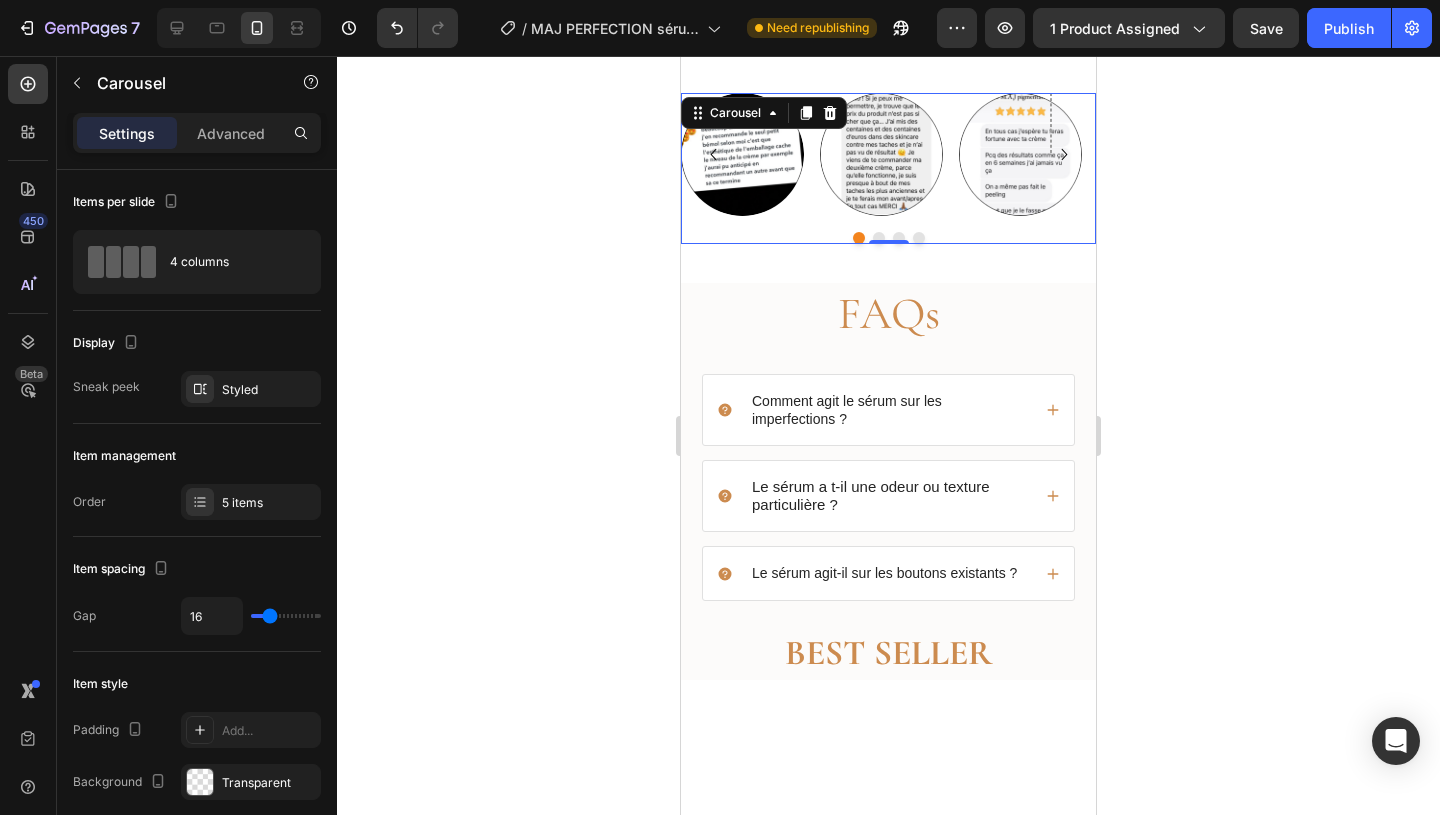 click at bounding box center [879, 238] 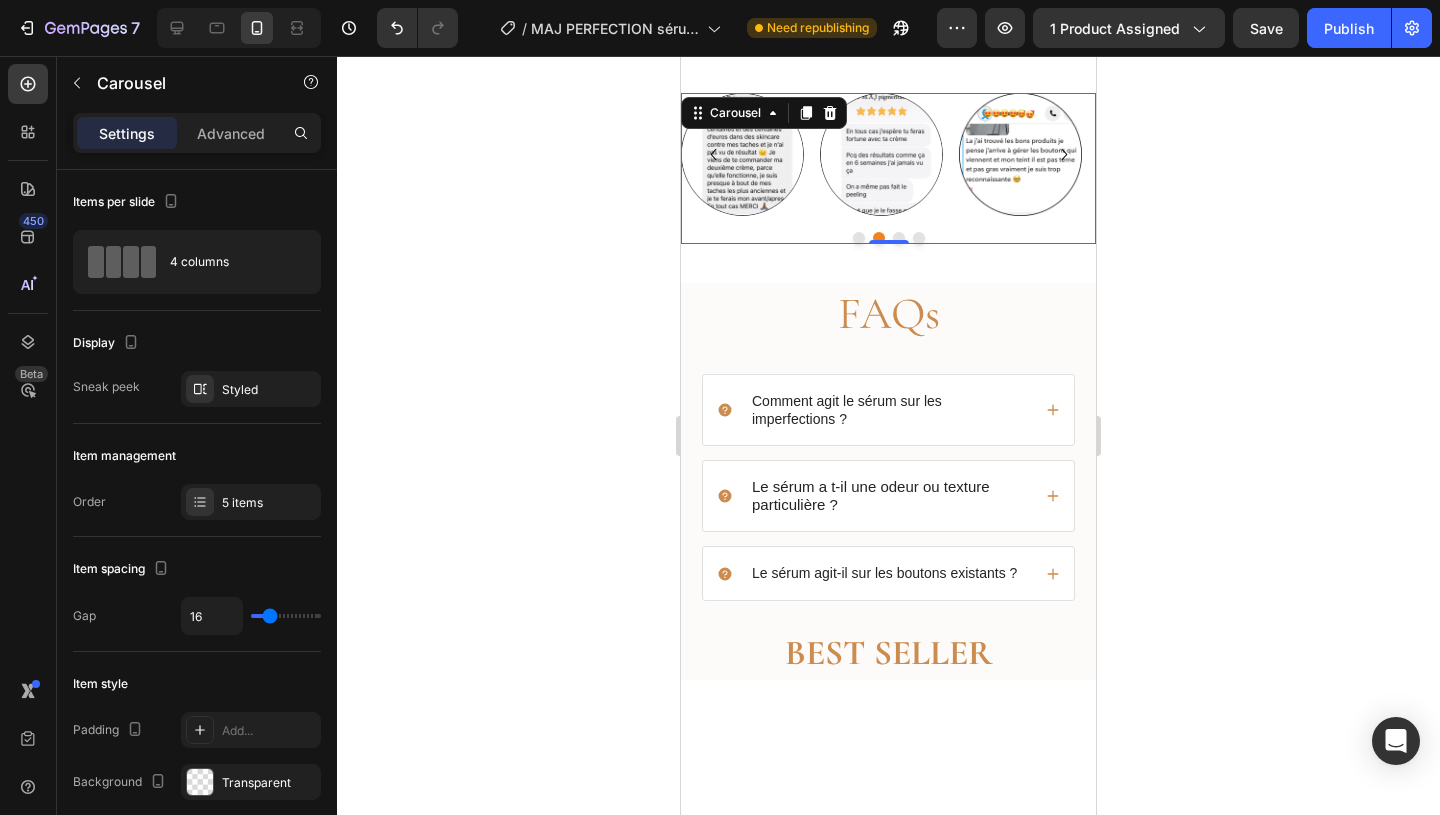 click at bounding box center [899, 238] 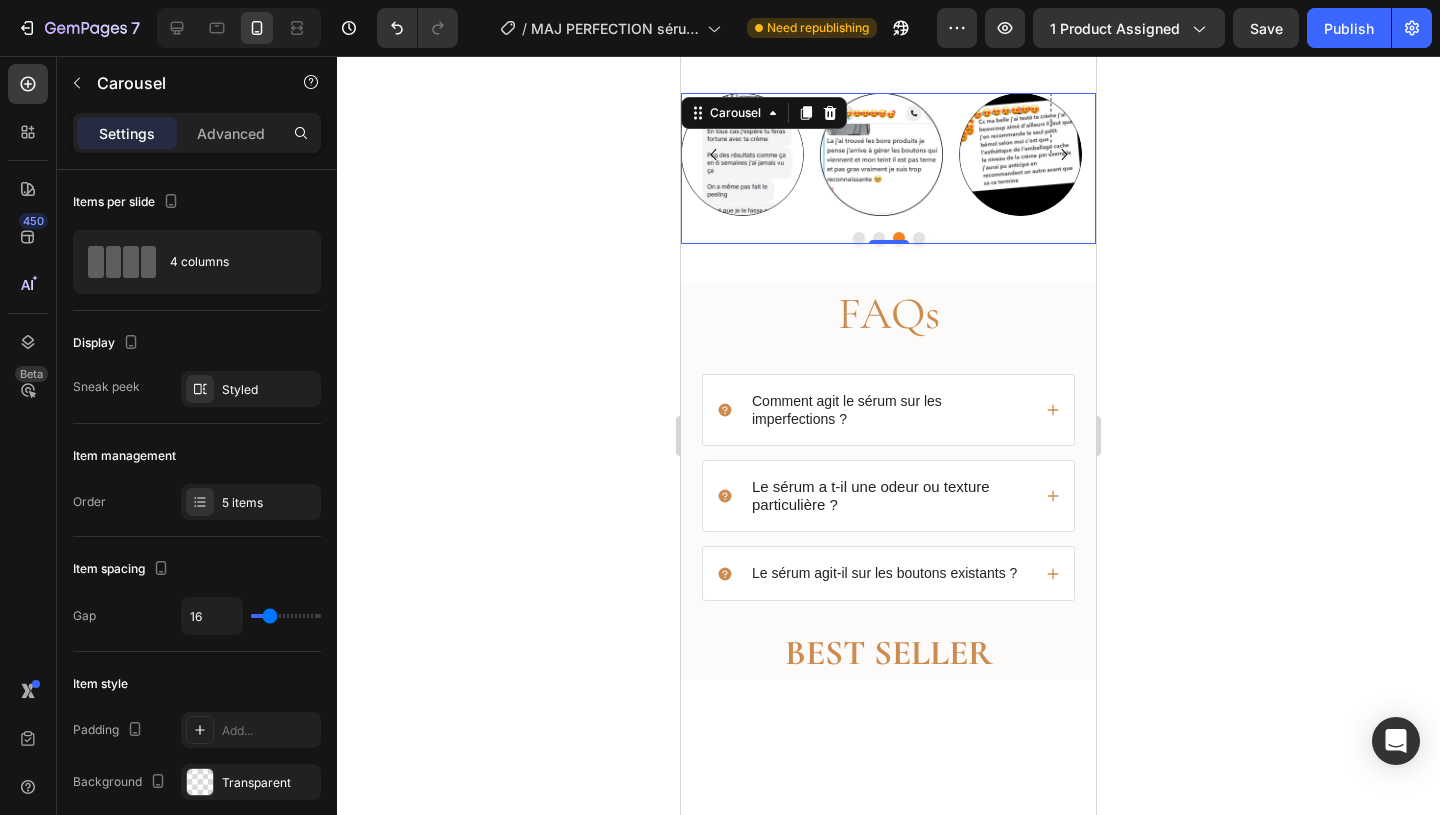 click at bounding box center [919, 238] 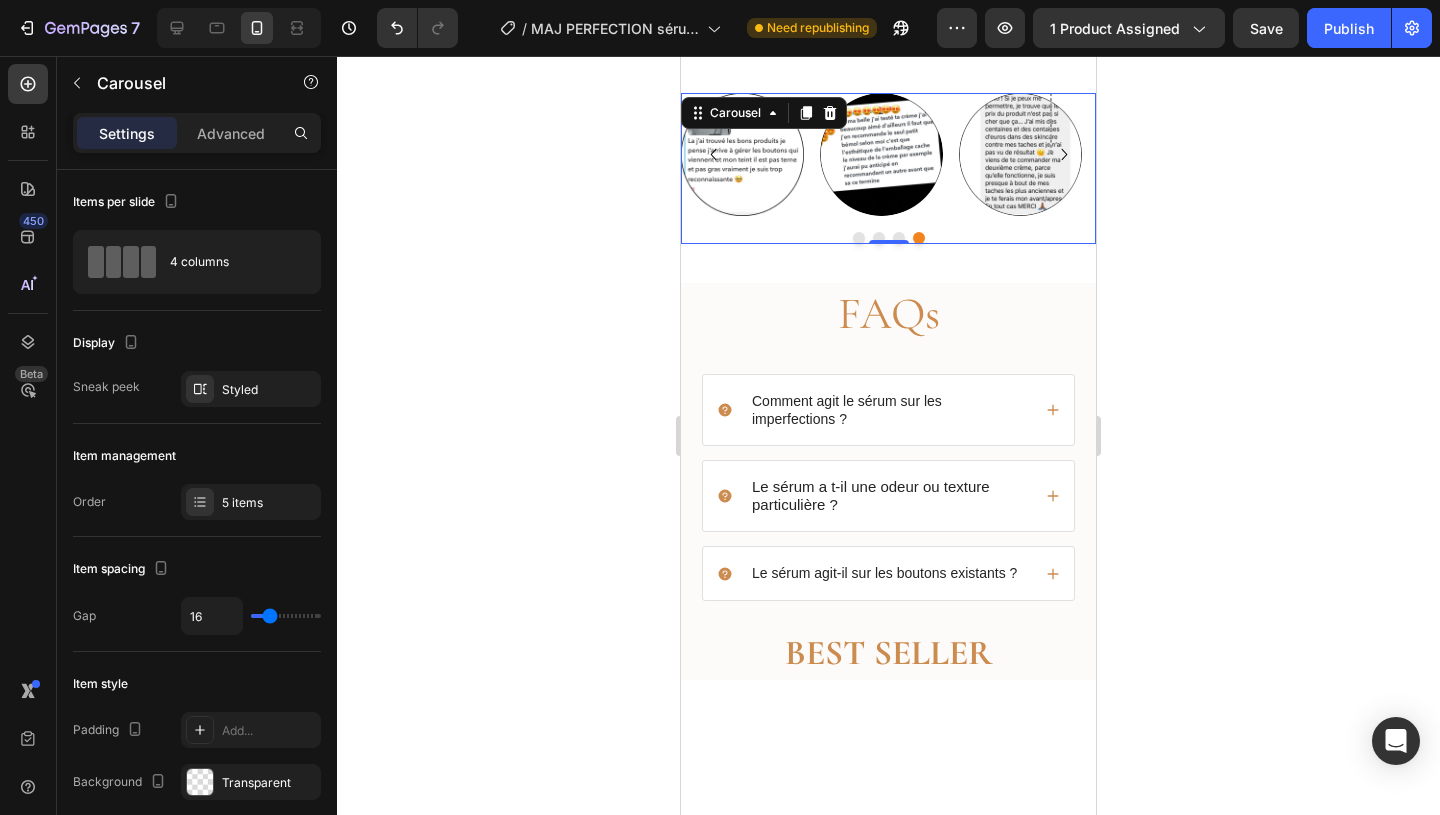 click 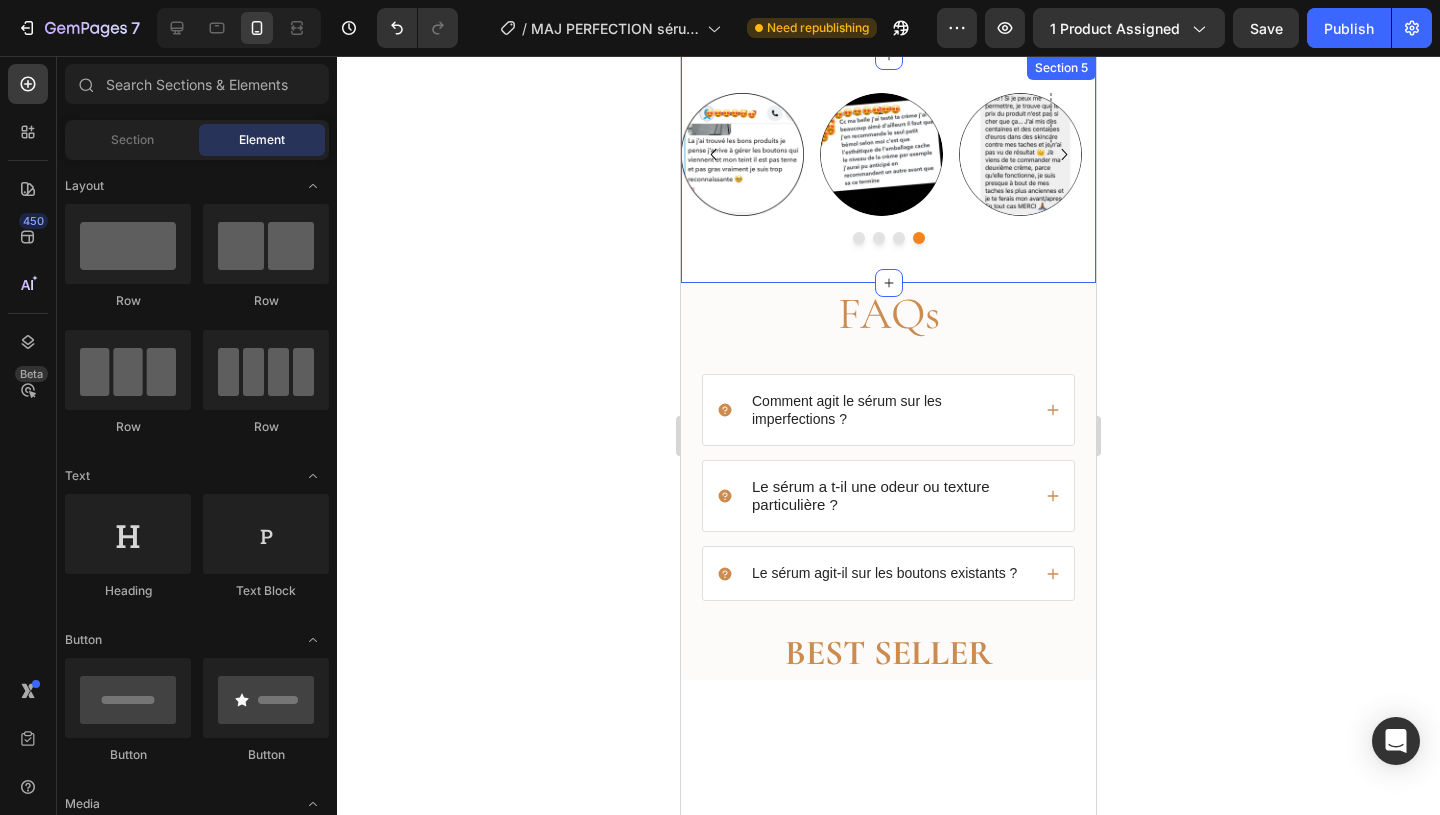 click on "Image Image Image Image
Row Image
Carousel Section 5" at bounding box center [888, 169] 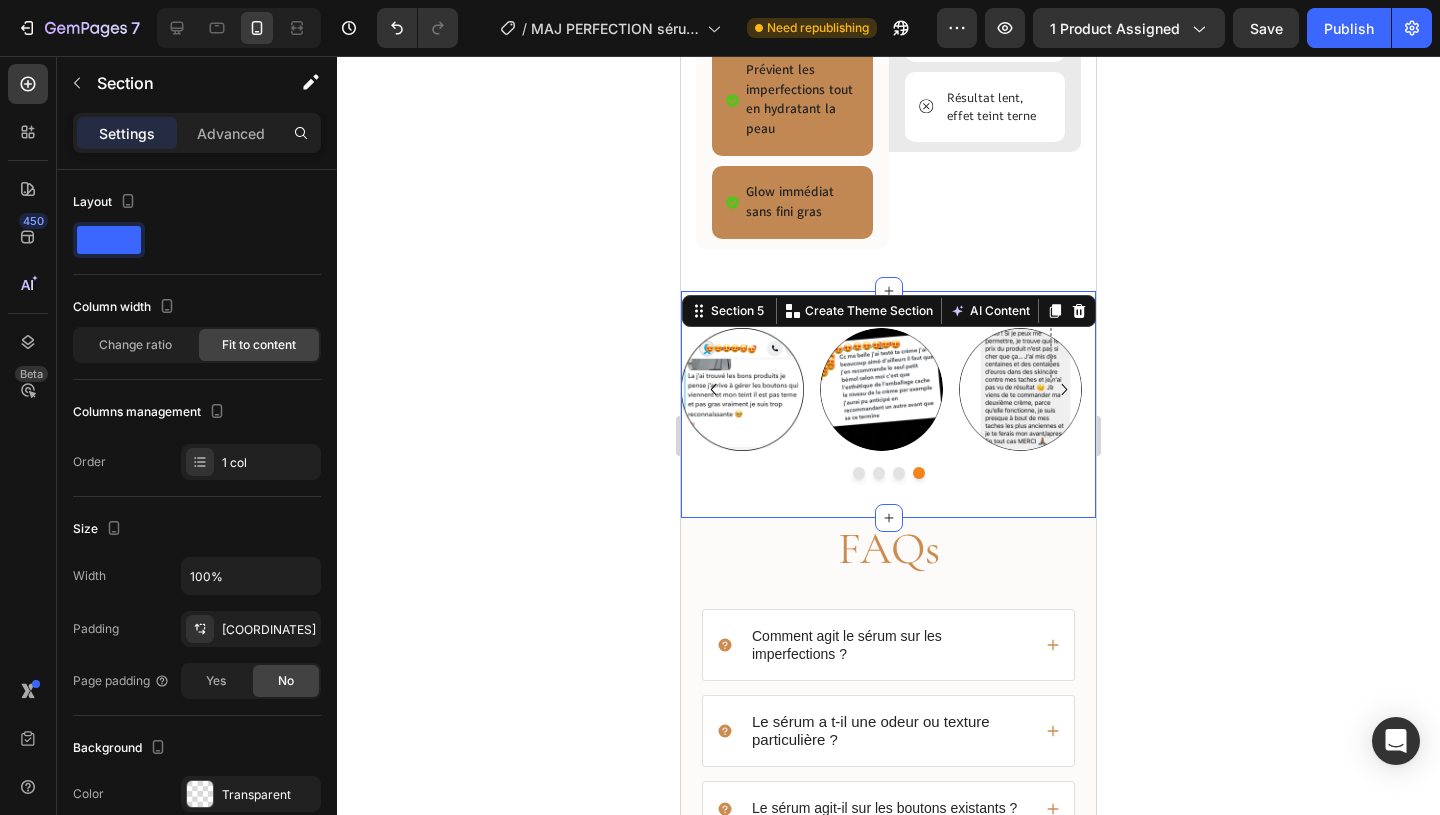 scroll, scrollTop: 3229, scrollLeft: 0, axis: vertical 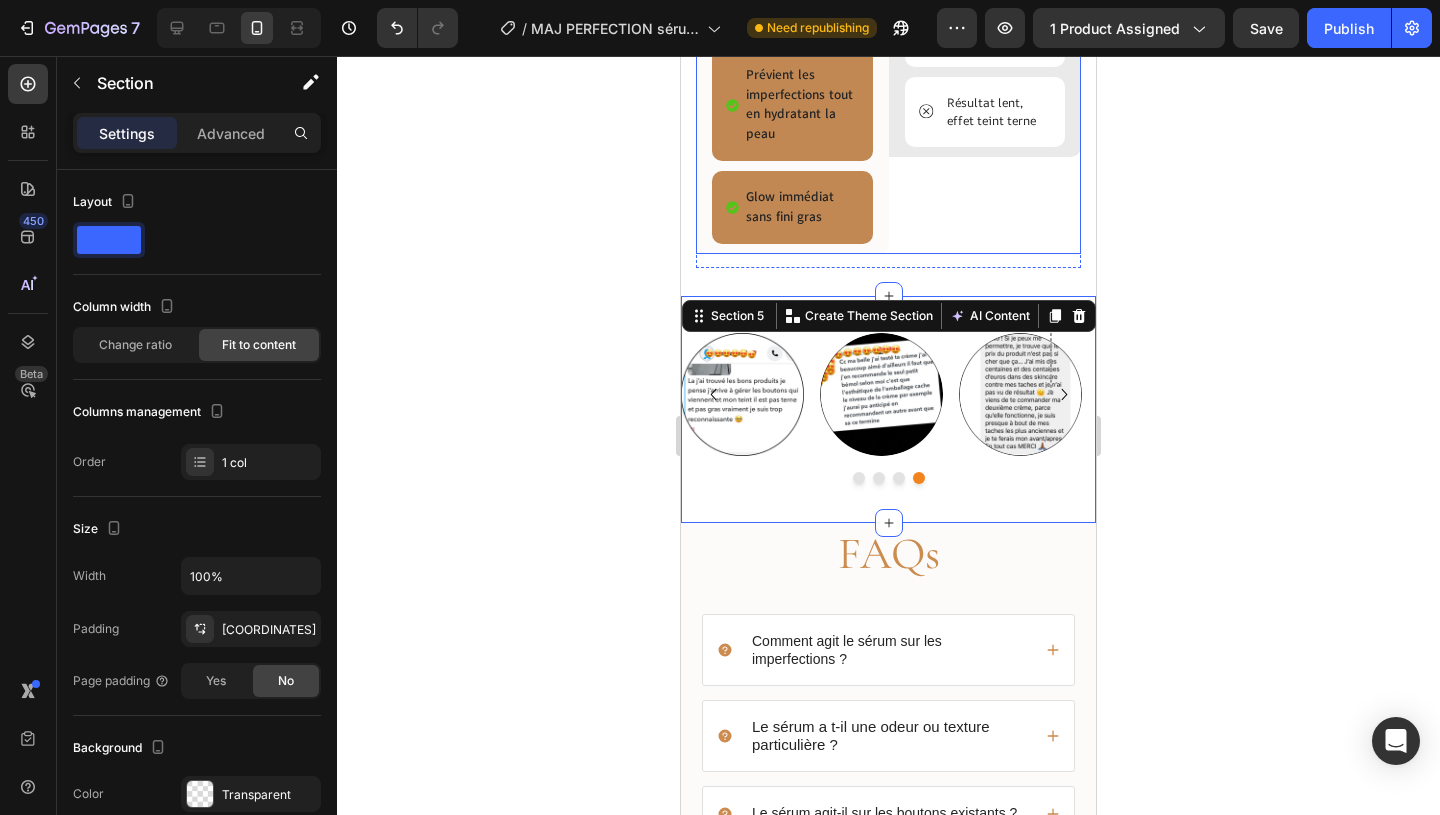click on "Image Sérum anti-imperfection classique Text Block
Actif unique souvent mal dosé Item List
formule irritante, provoque une poussé d'acné les premiers jours d'utilisation Item List
Inconfortable sur la peau, peu hydratant  Item List
Résultat lent, effet teint terne Item List Row" at bounding box center [985, -98] 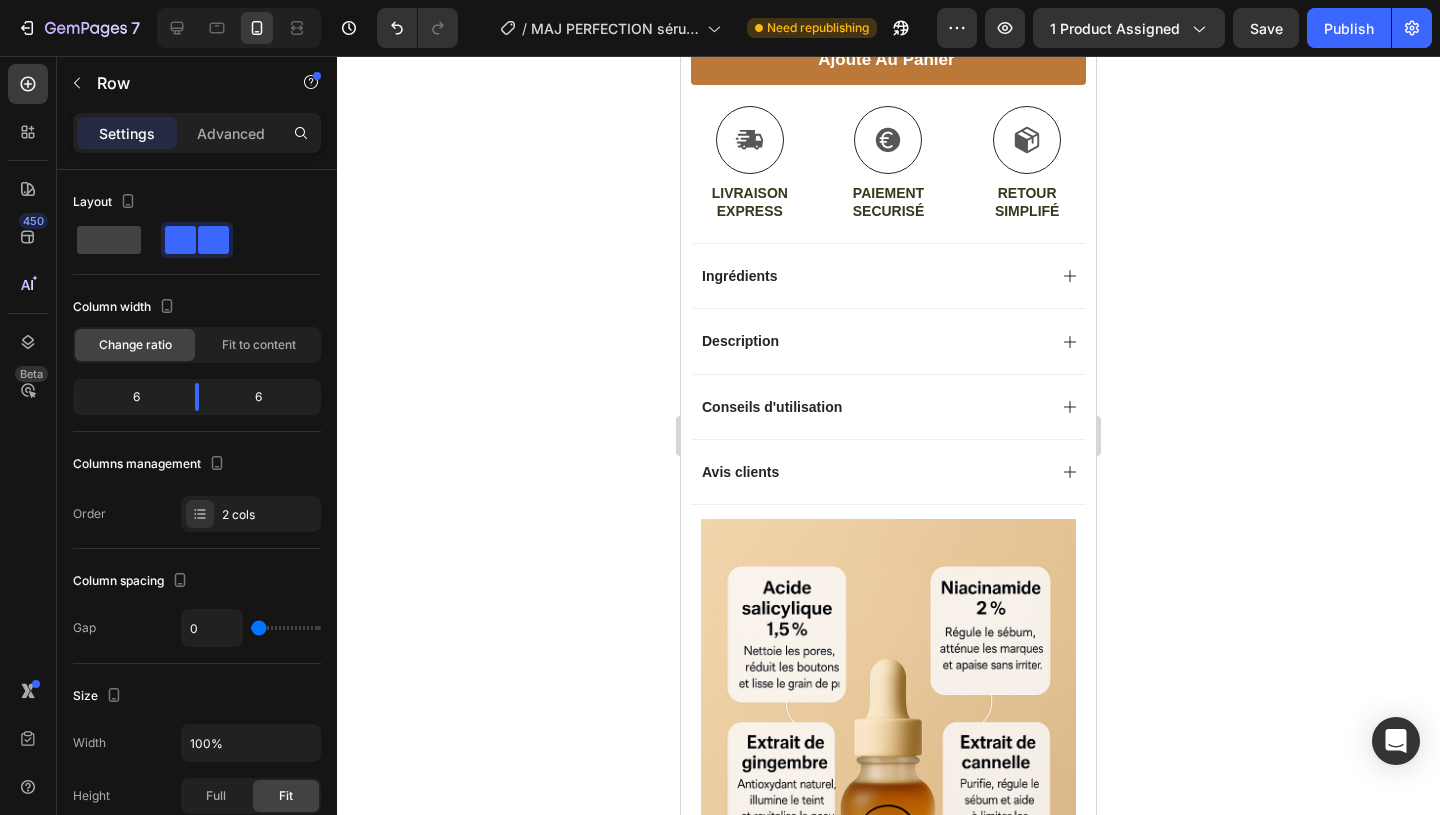 scroll, scrollTop: 989, scrollLeft: 0, axis: vertical 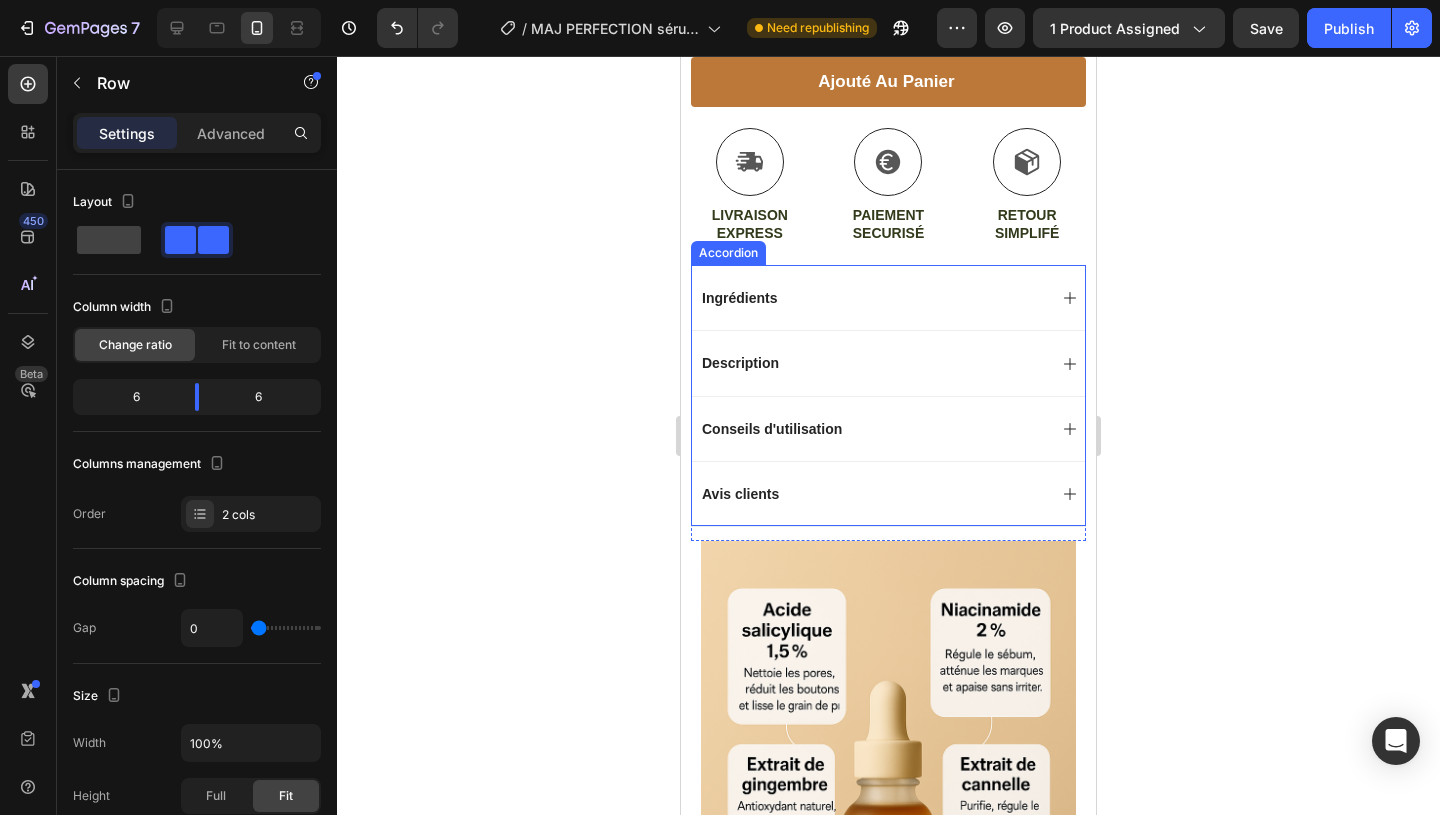 click on "Avis clients" at bounding box center [872, 494] 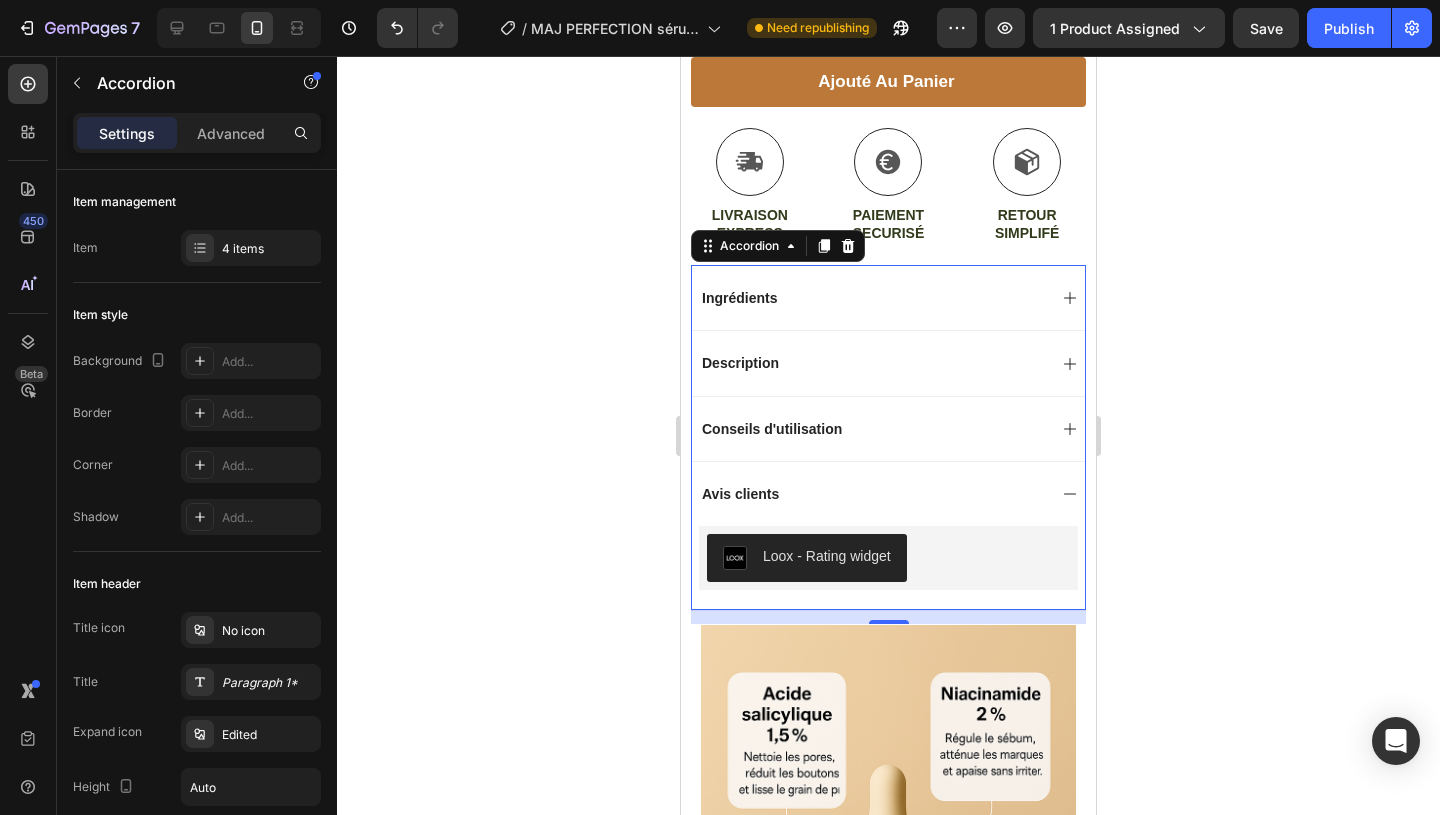 click on "Loox - Rating widget Loox" at bounding box center [888, 568] 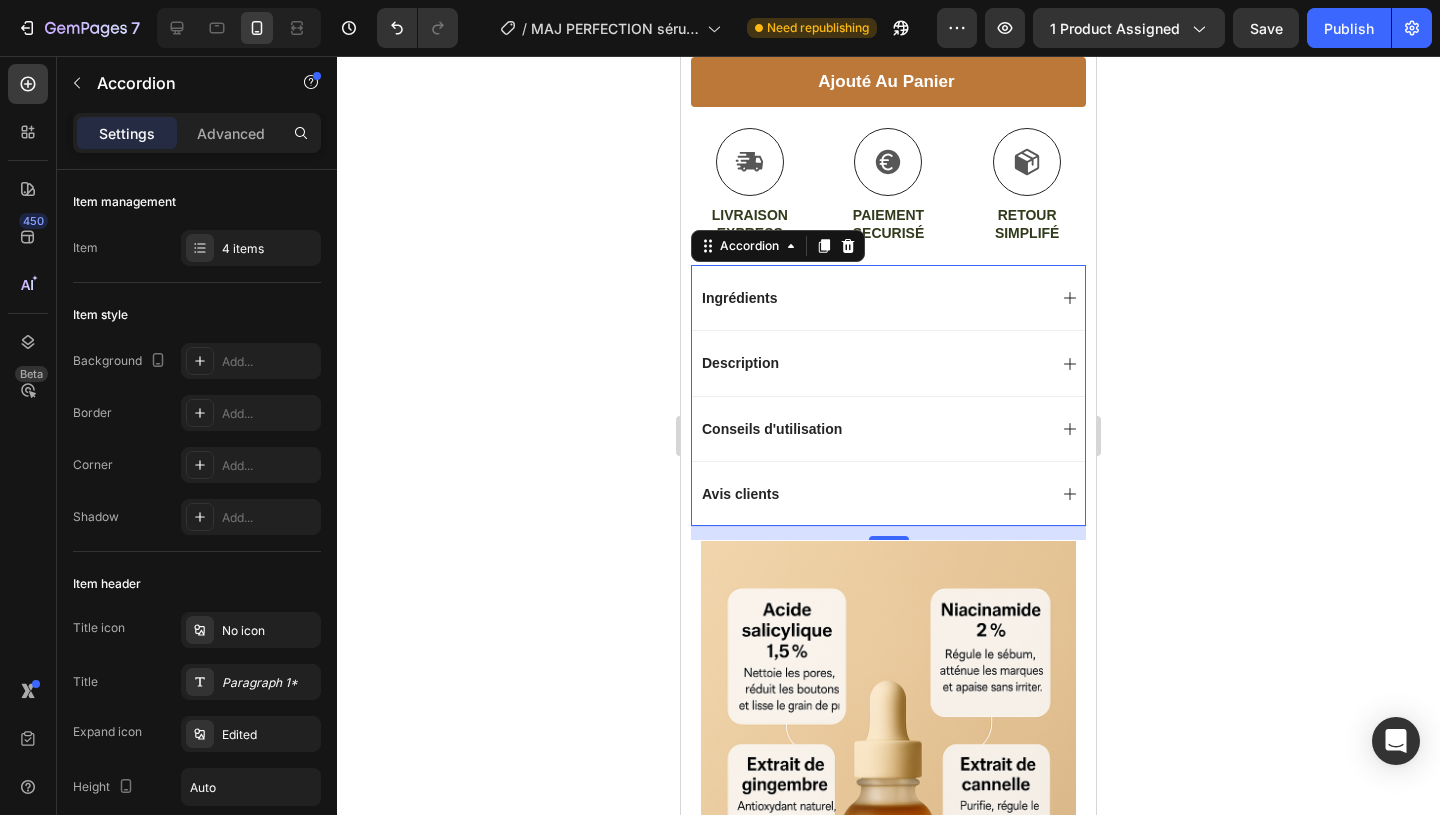 click on "14" at bounding box center (888, 533) 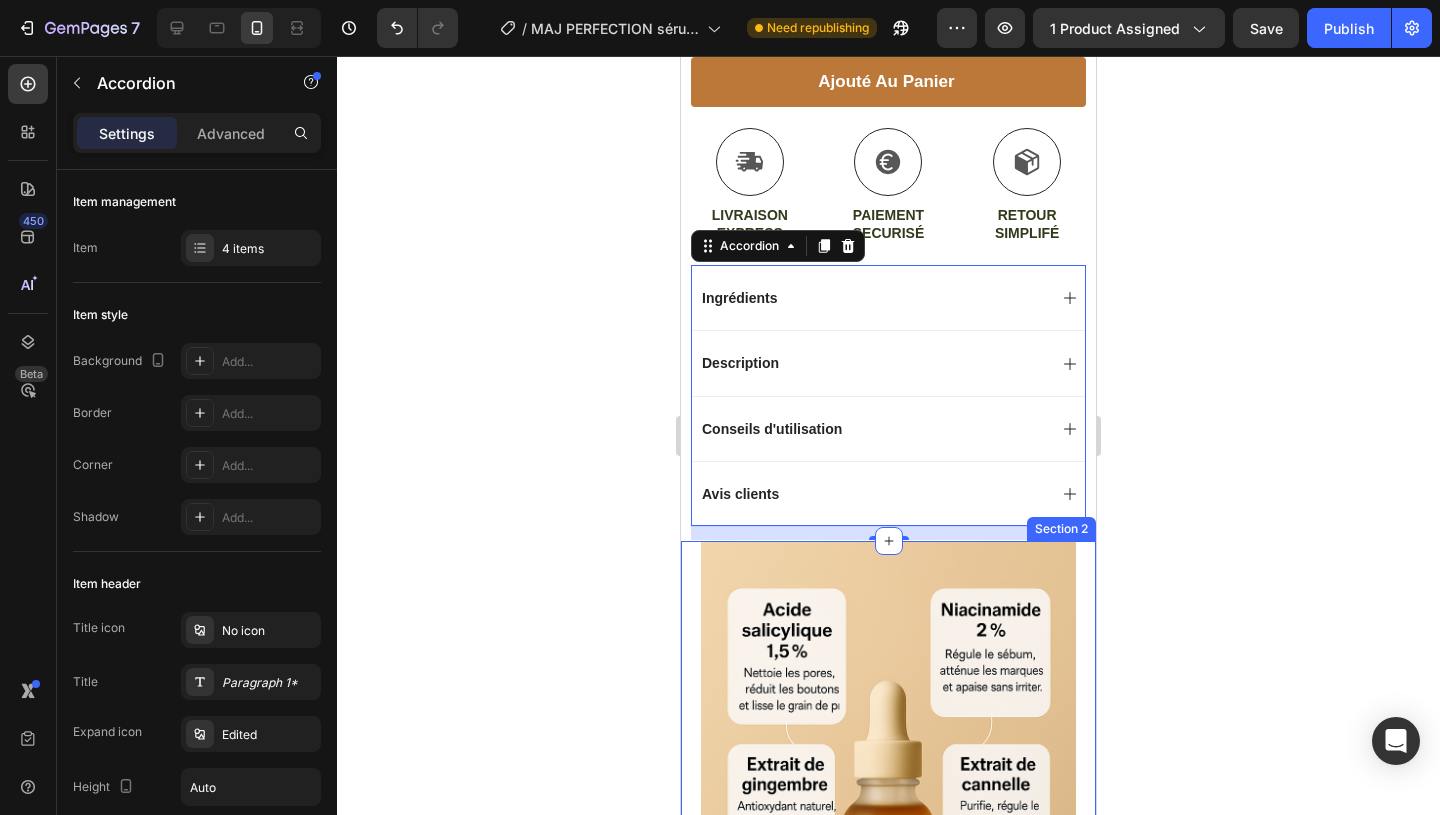 click on "Image Row
Organique
Sans sulfate
Sans paraben Item List
100% Vegan
Sans cruauté animal
Formulé en laboratoire Item List Row Row Row Section 2" at bounding box center (888, 927) 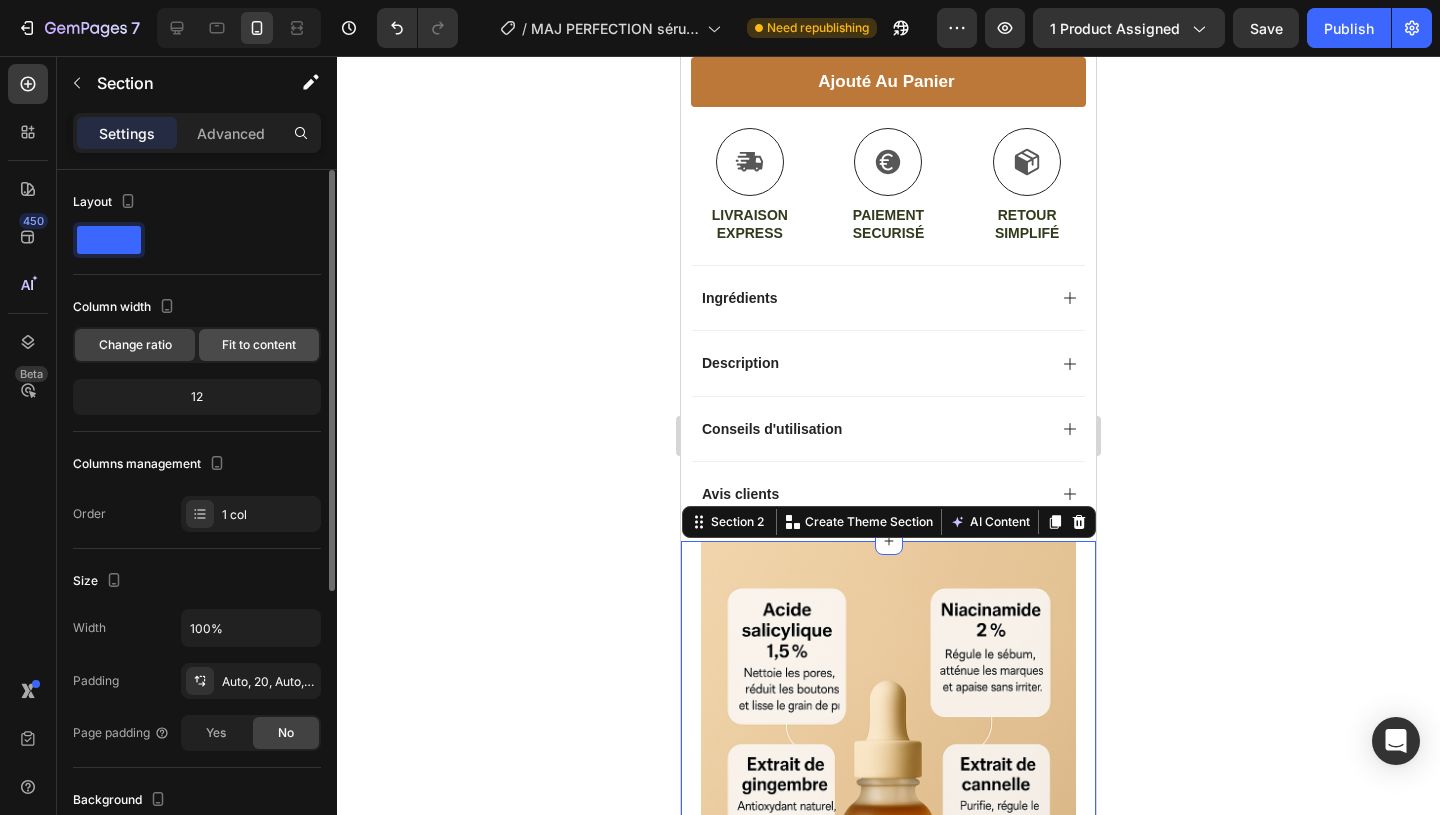 click on "Fit to content" 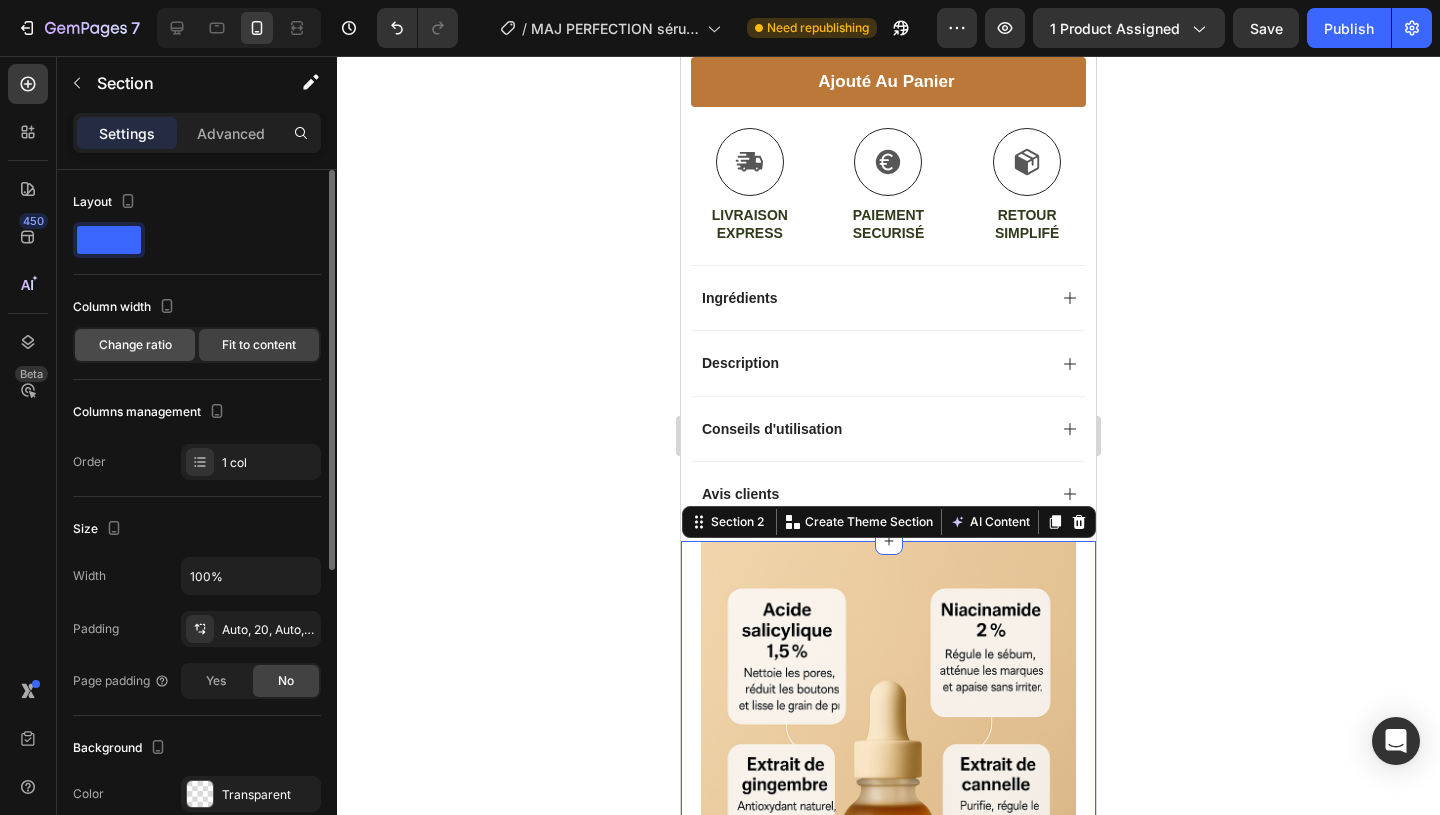 click on "Change ratio" 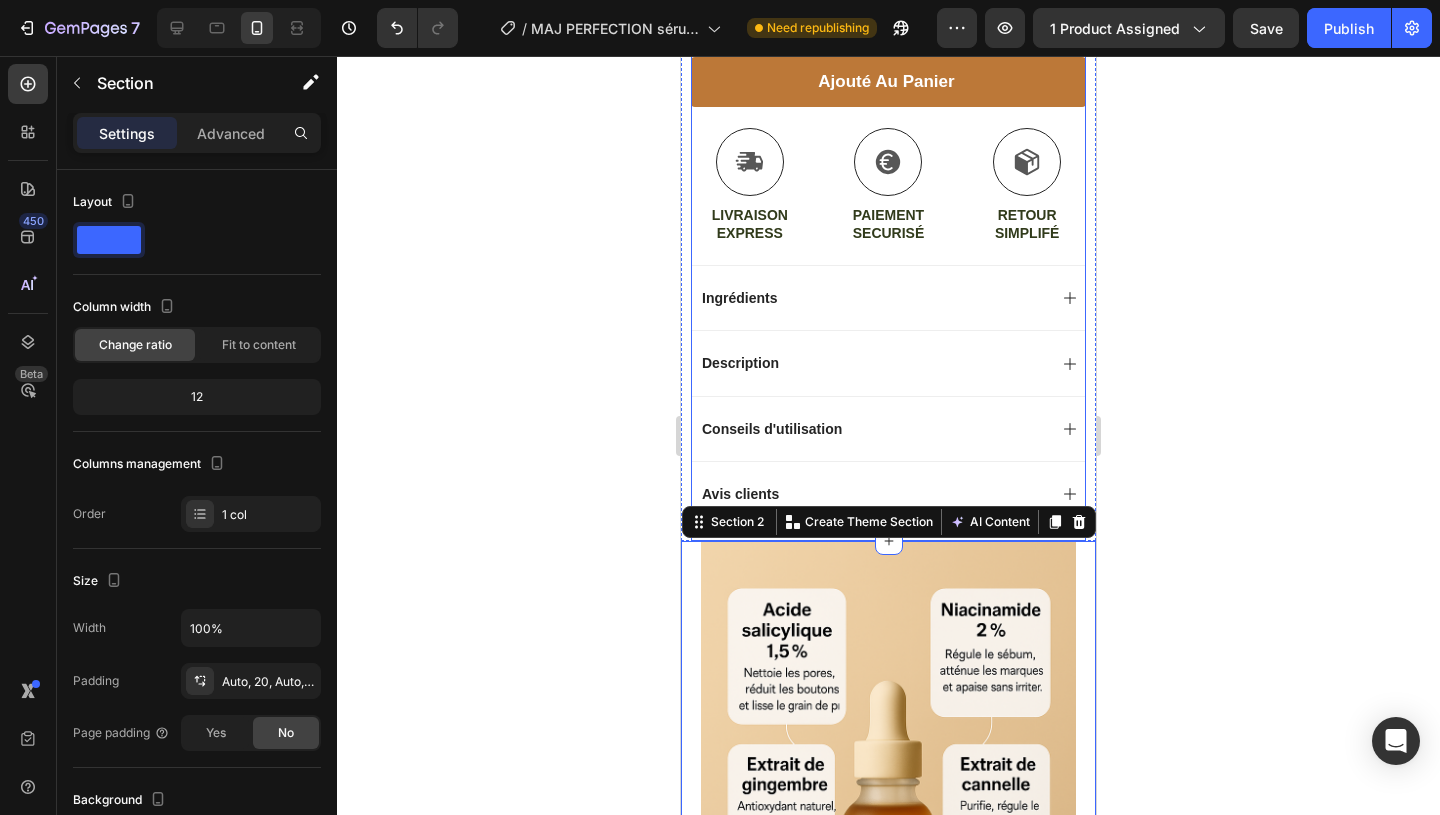 click on "Sérum anti-acné Product Title 29,90€ Product Price Product Price Résultats visible dès 1 semaine d'utilisation Réduit les boutons, points noirs et microkyste sans aggresser la peau Illumine le teint, affine le grain de peau et régule le sébum Sans parfum, ni fragrance  Item List
Icon Expédition le surlendemain (hors jours ouvrés) pour toutes commandes passé avant 18H00. Text Block Row Image Image Image Image Image Row ajouté au panier Add to Cart
Icon LIVRAISON EXPRESS  Text Block
Icon PAIEMENT SECURISÉ Text Block
Icon RETOUR SIMPLIFÉ Text Block Row
Ingrédients
Description
Conseils d'utilisation
Avis clients Accordion Row" at bounding box center [888, 132] 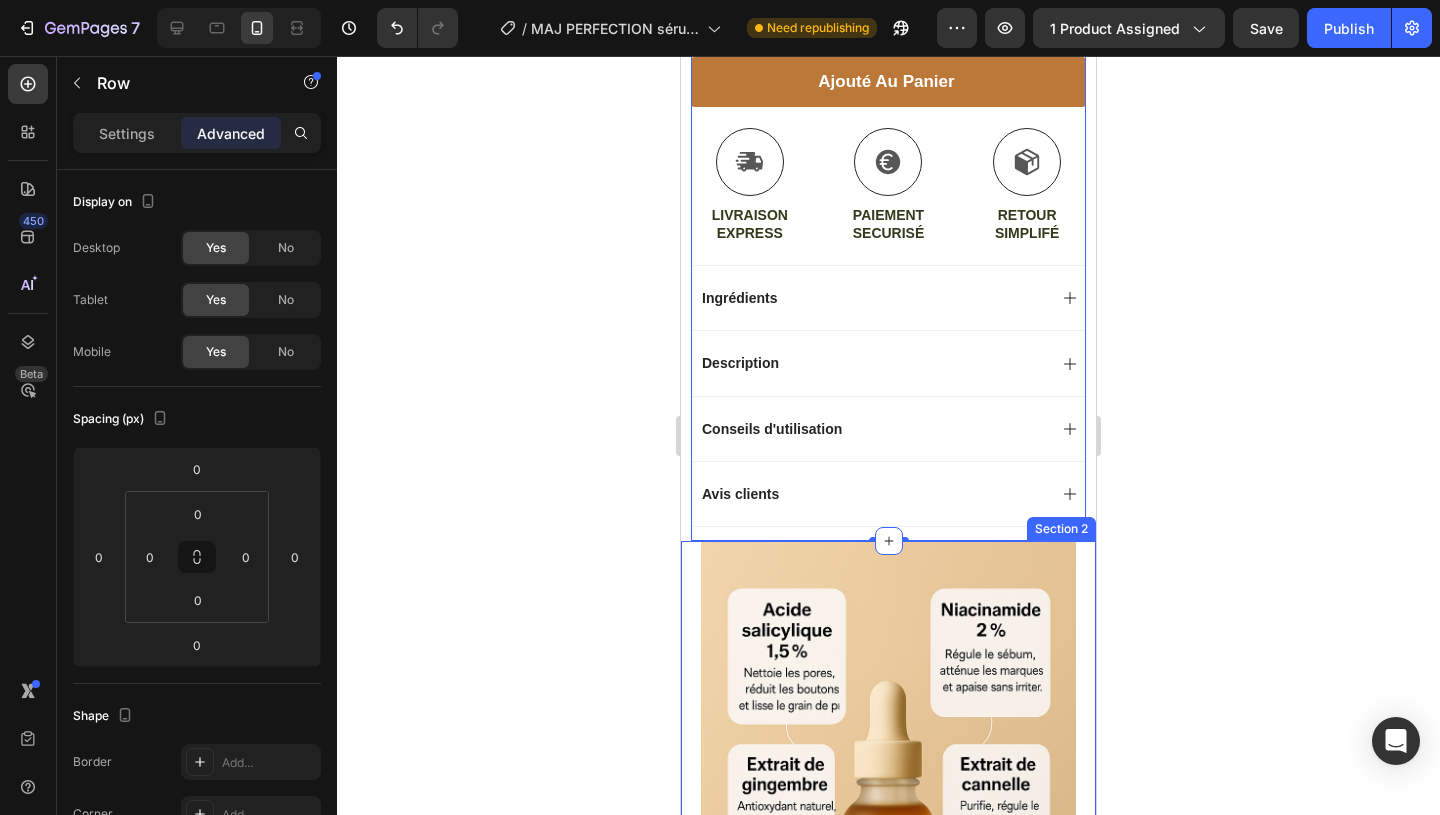 click on "Image Row
Organique
Sans sulfate
Sans paraben Item List
100% Vegan
Sans cruauté animal
Formulé en laboratoire Item List Row Row Row Section 2" at bounding box center (888, 927) 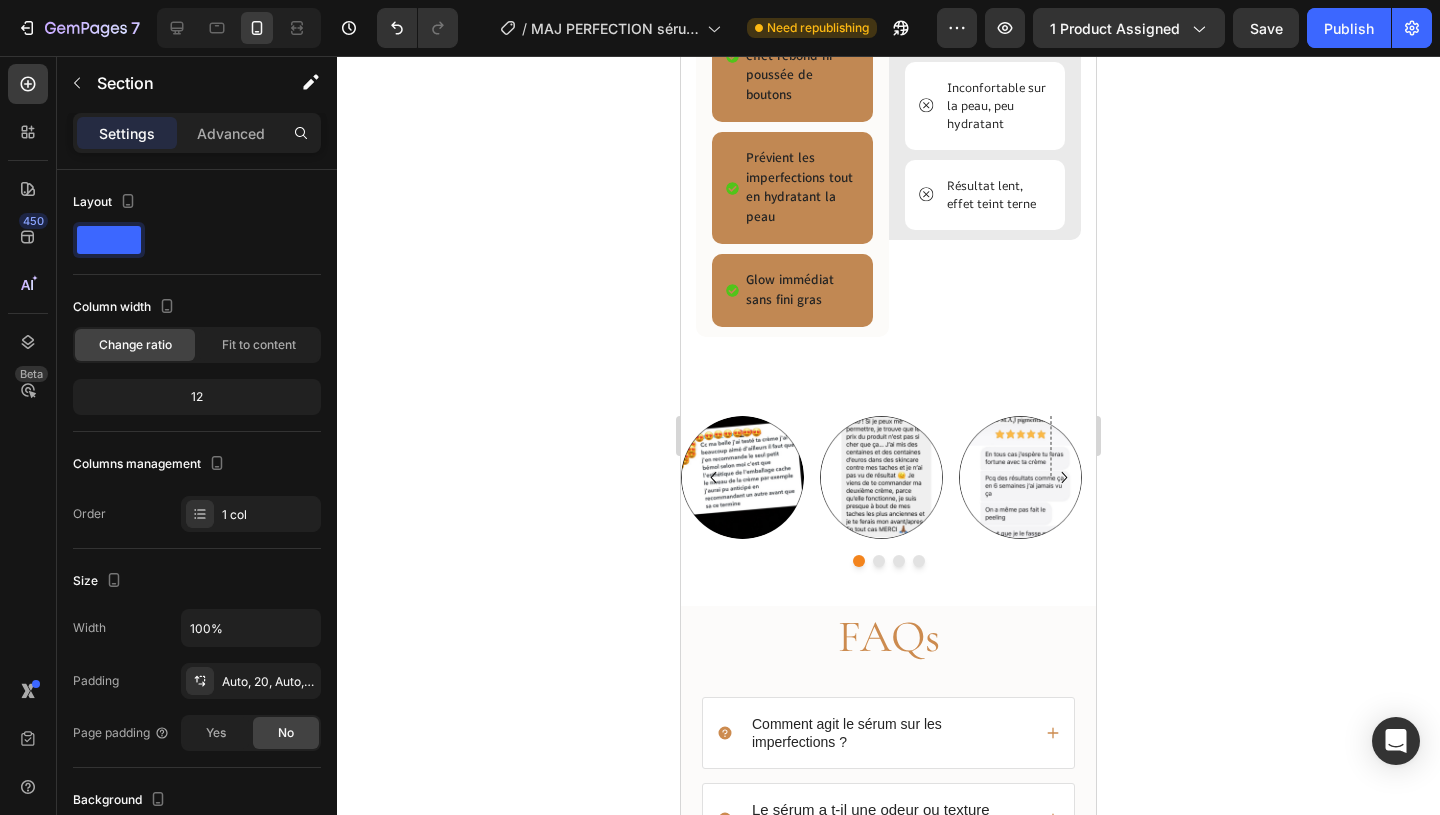 scroll, scrollTop: 3149, scrollLeft: 0, axis: vertical 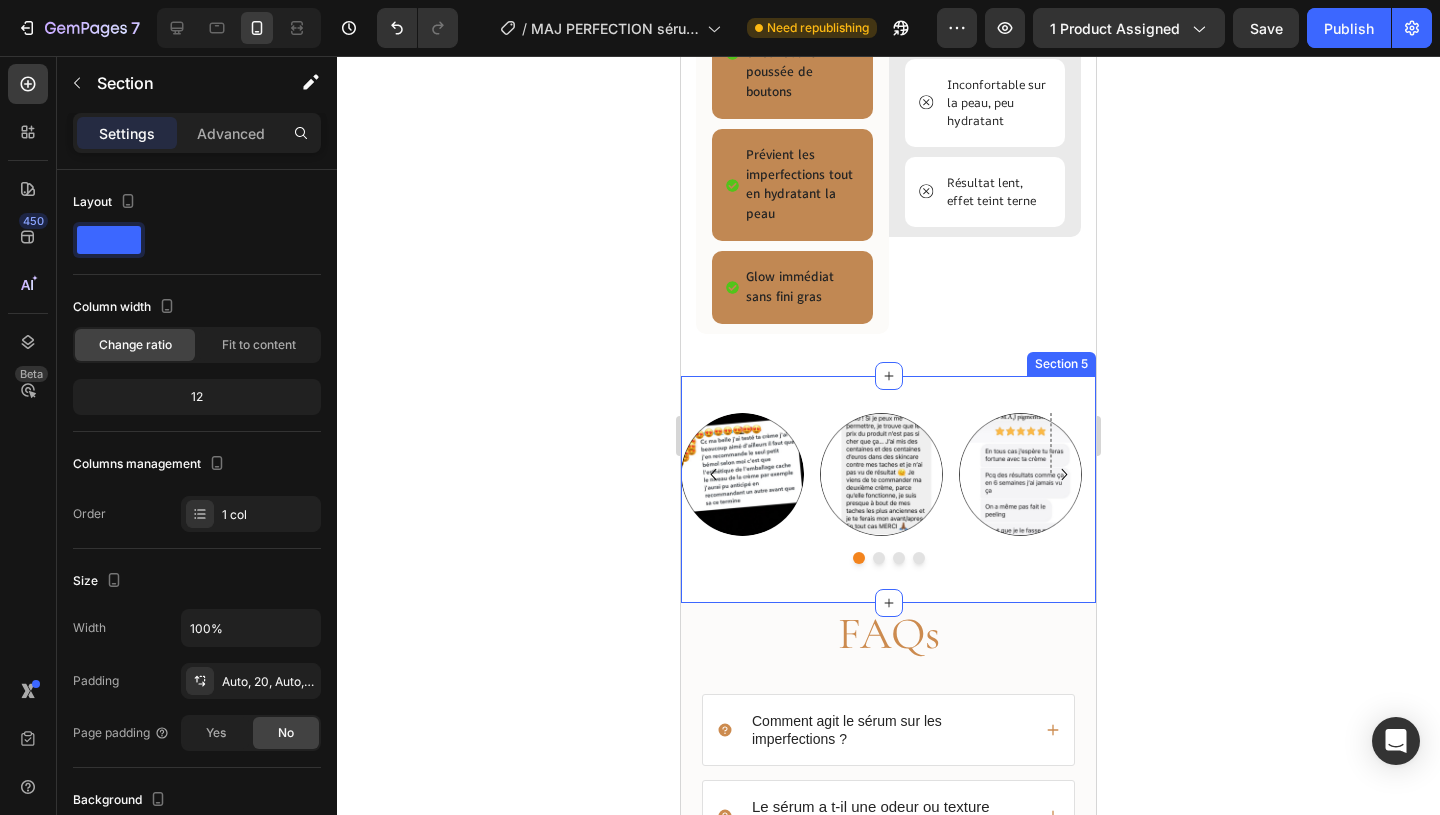 click on "Image Image Image Image
Row Image
Carousel Section 5" at bounding box center (888, 489) 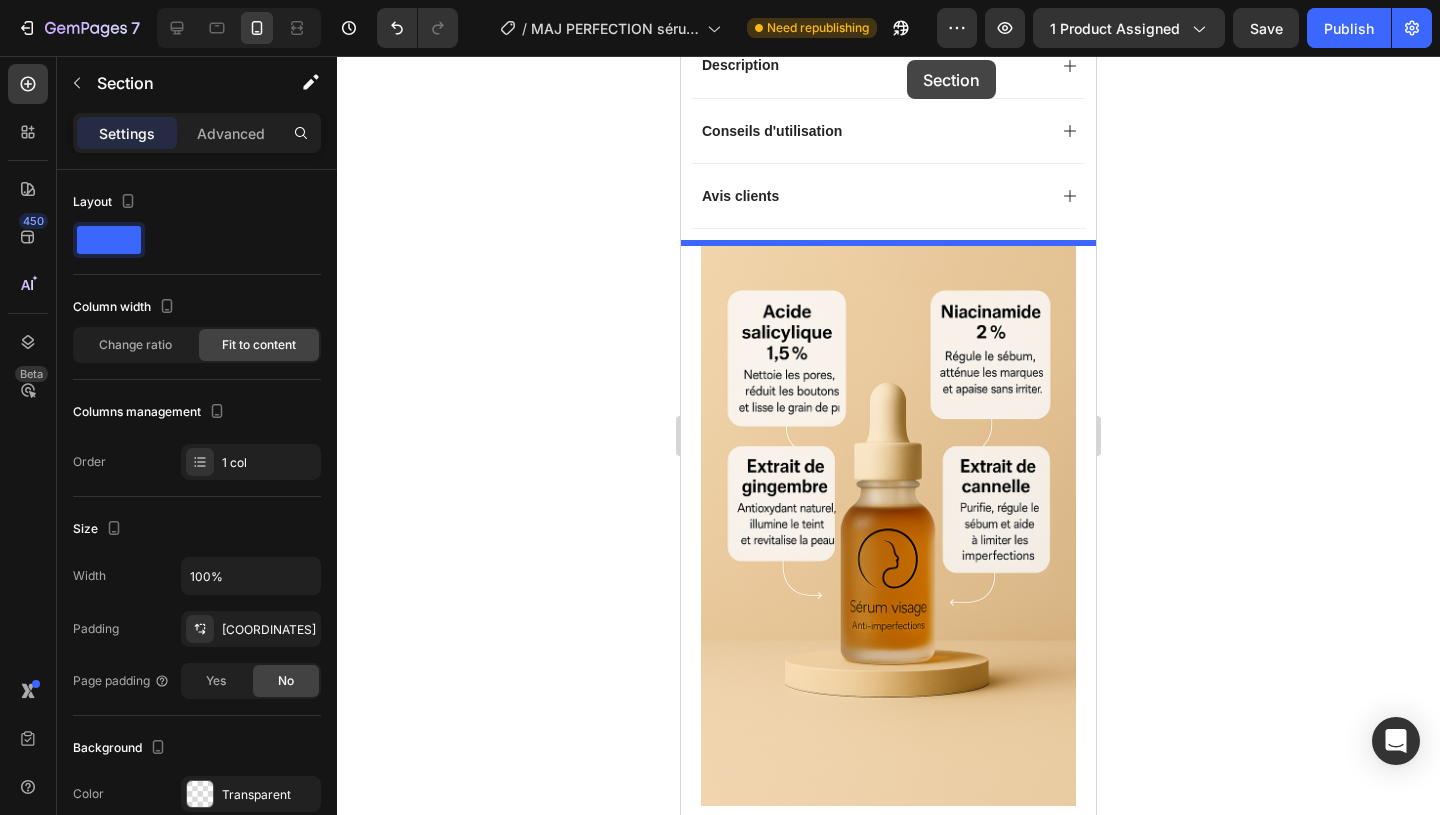 scroll, scrollTop: 1199, scrollLeft: 0, axis: vertical 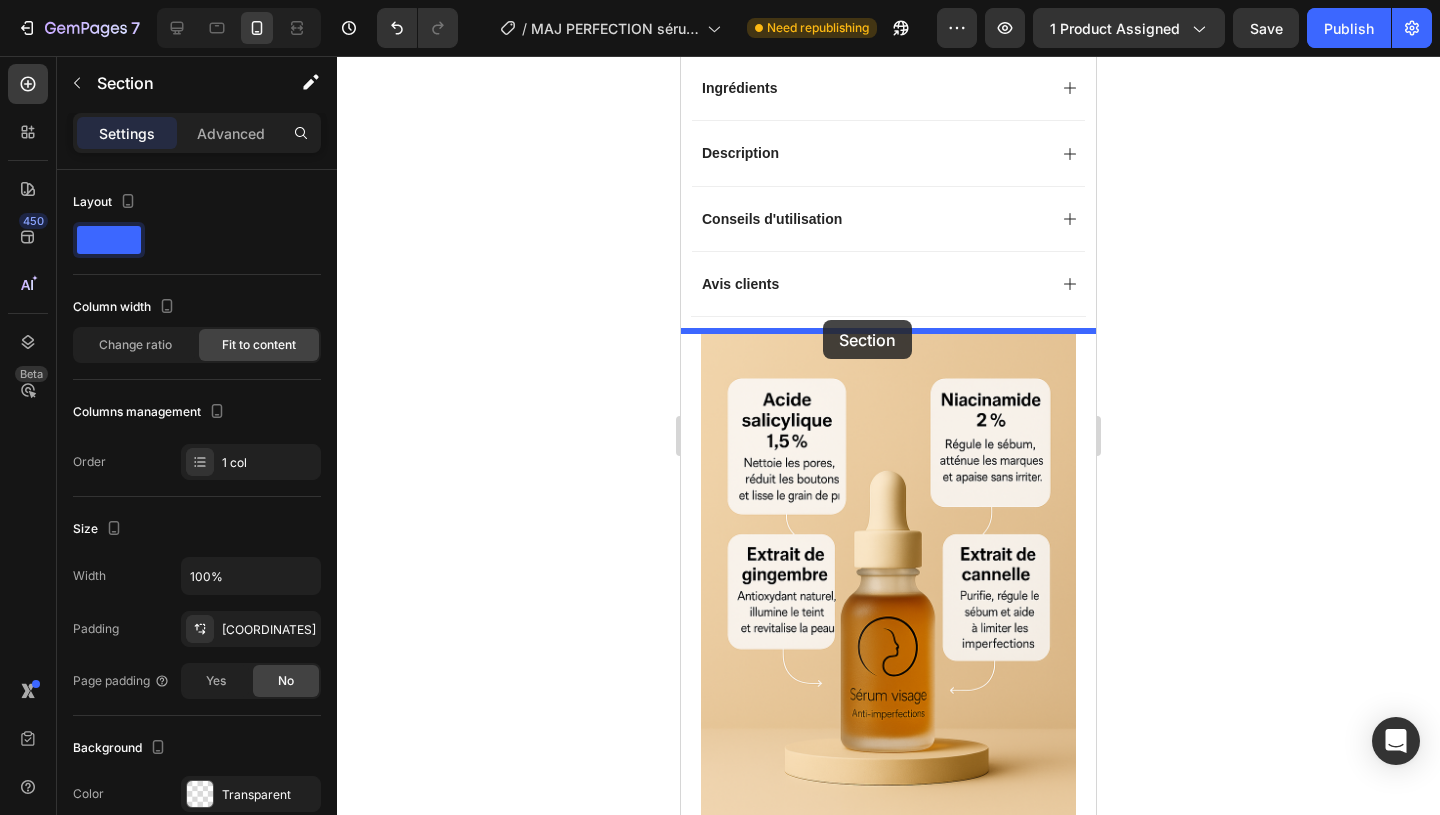 drag, startPoint x: 965, startPoint y: 404, endPoint x: 823, endPoint y: 320, distance: 164.98485 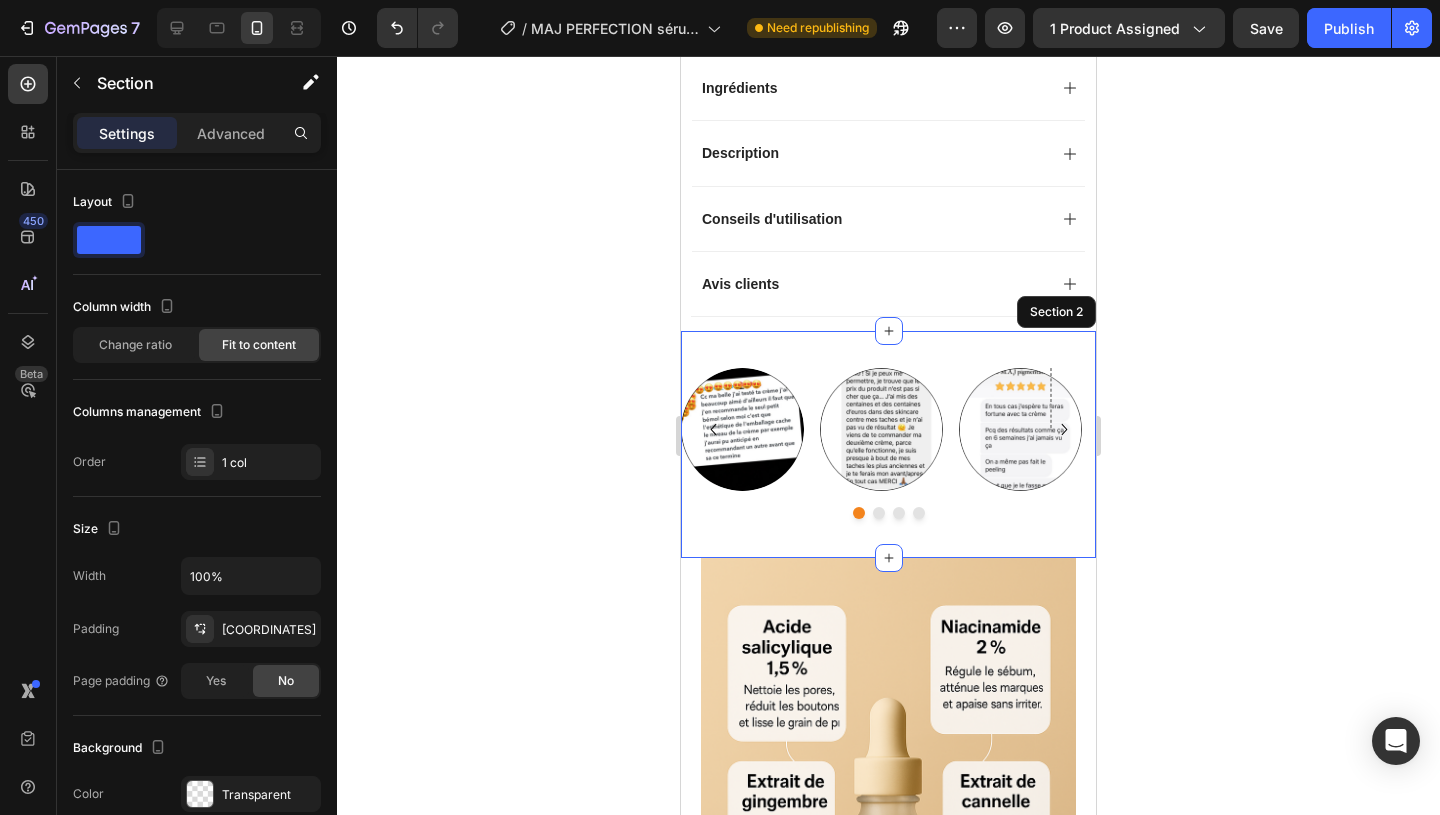 click 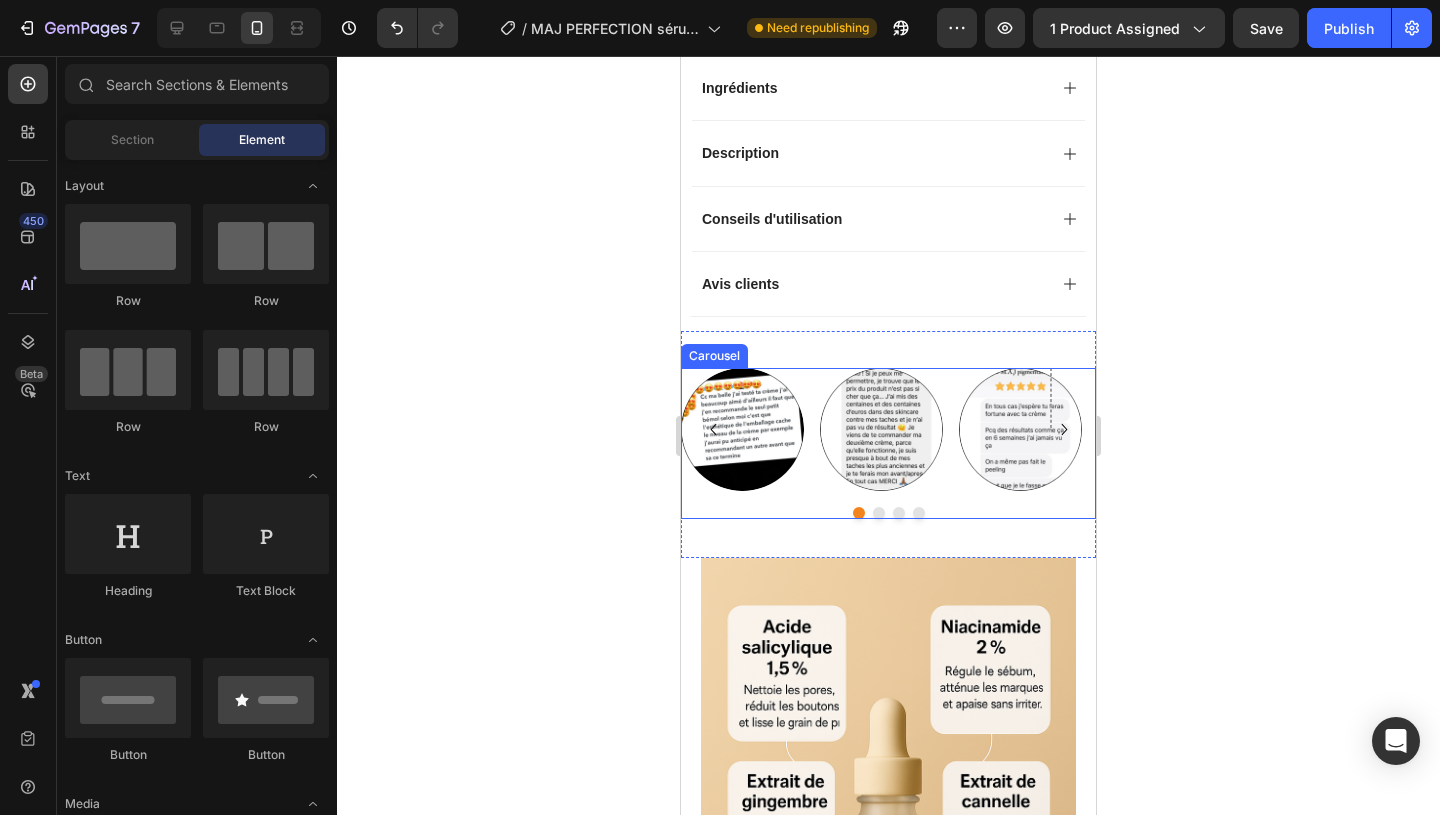 click at bounding box center [879, 513] 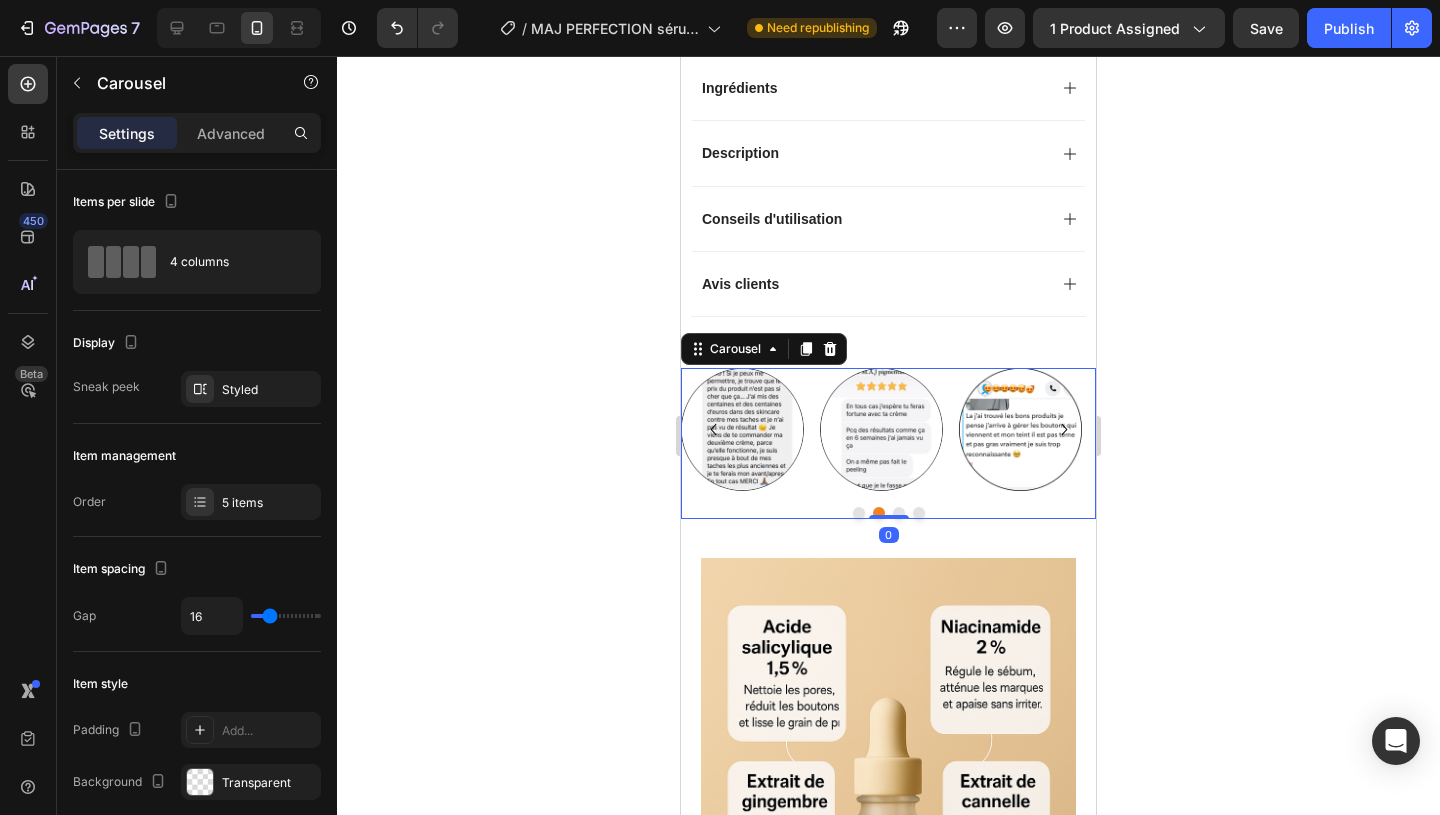 click at bounding box center (899, 513) 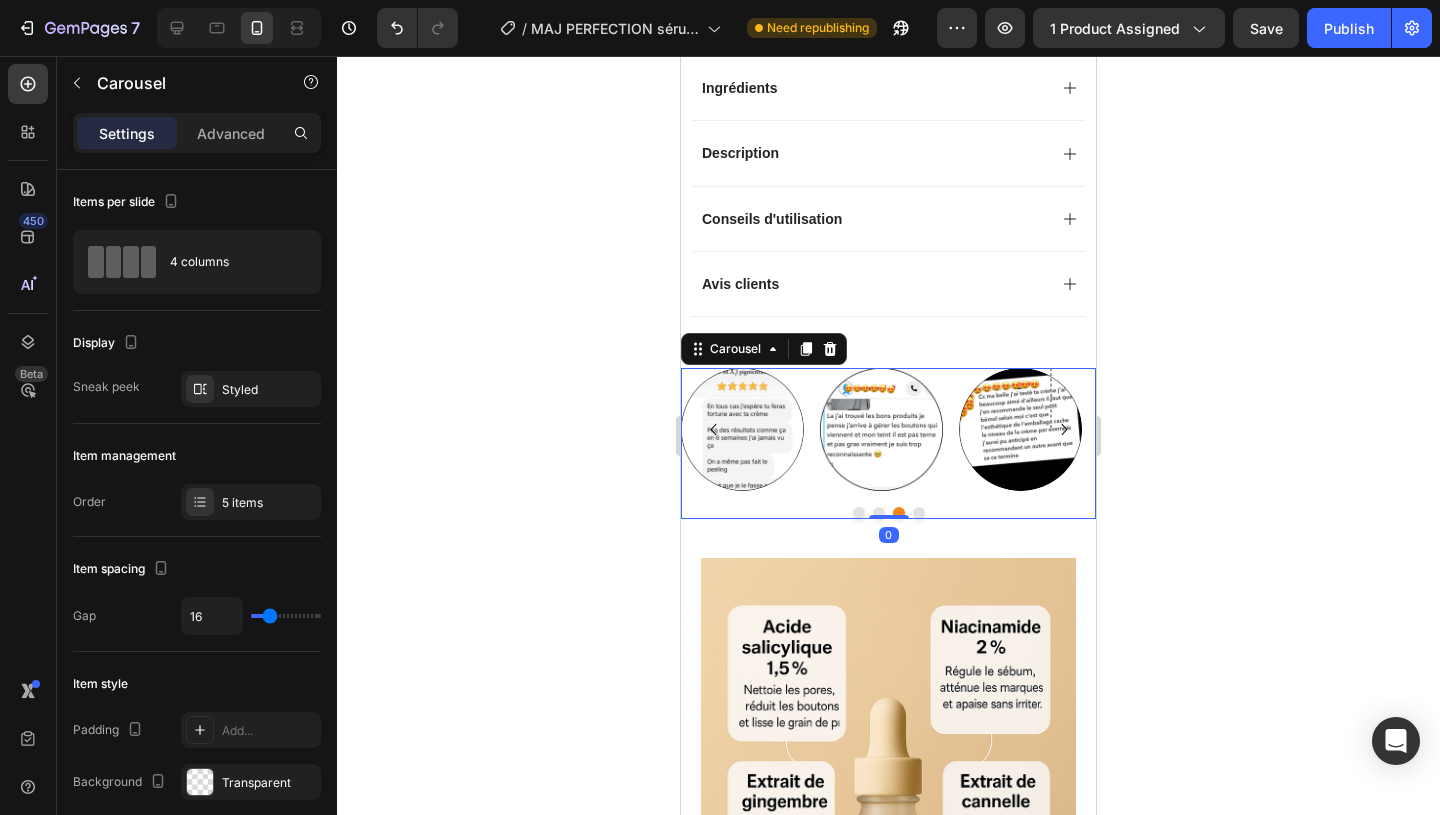 click 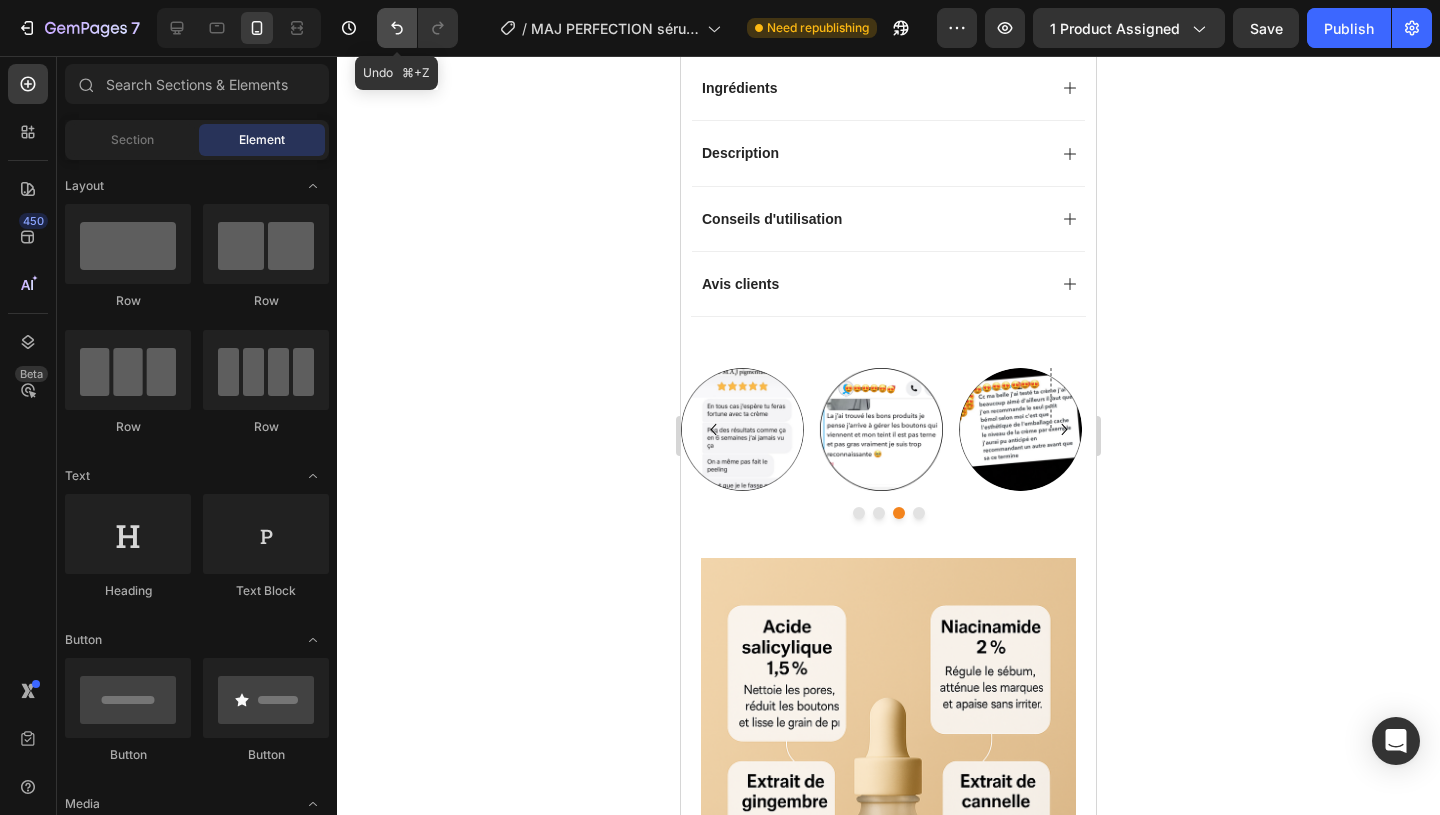 click 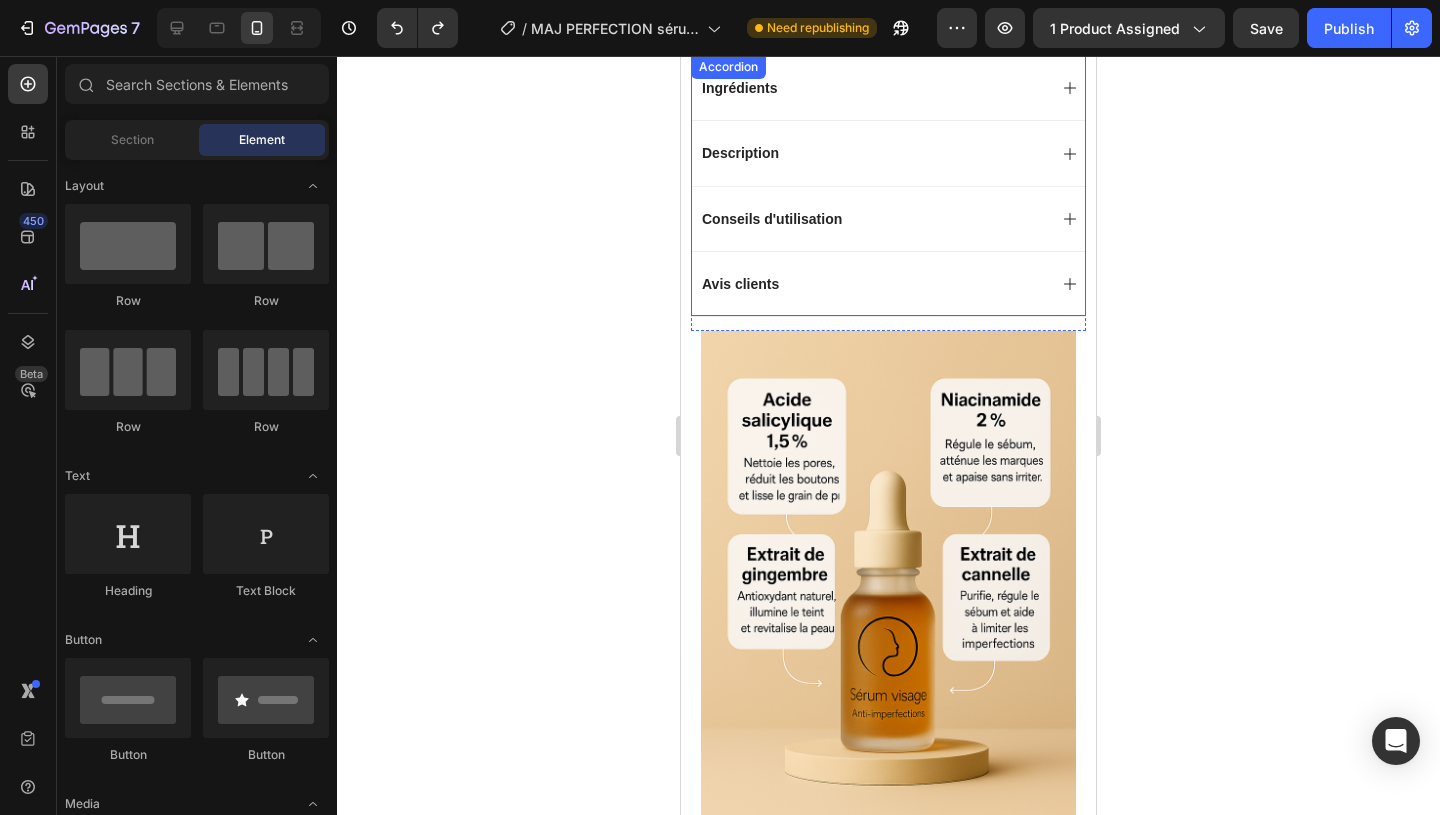 click on "Avis clients" at bounding box center [888, 283] 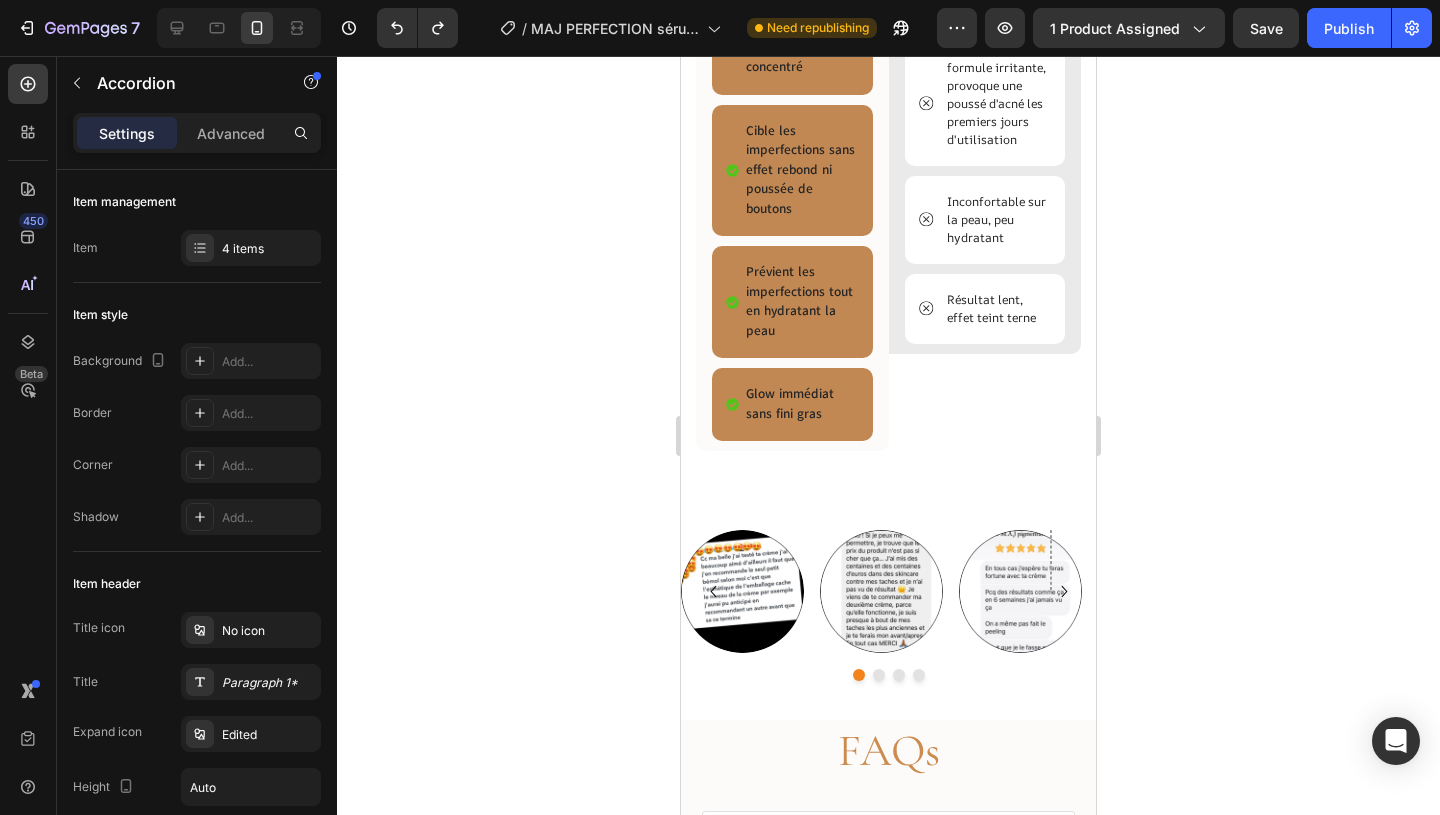 scroll, scrollTop: 3119, scrollLeft: 0, axis: vertical 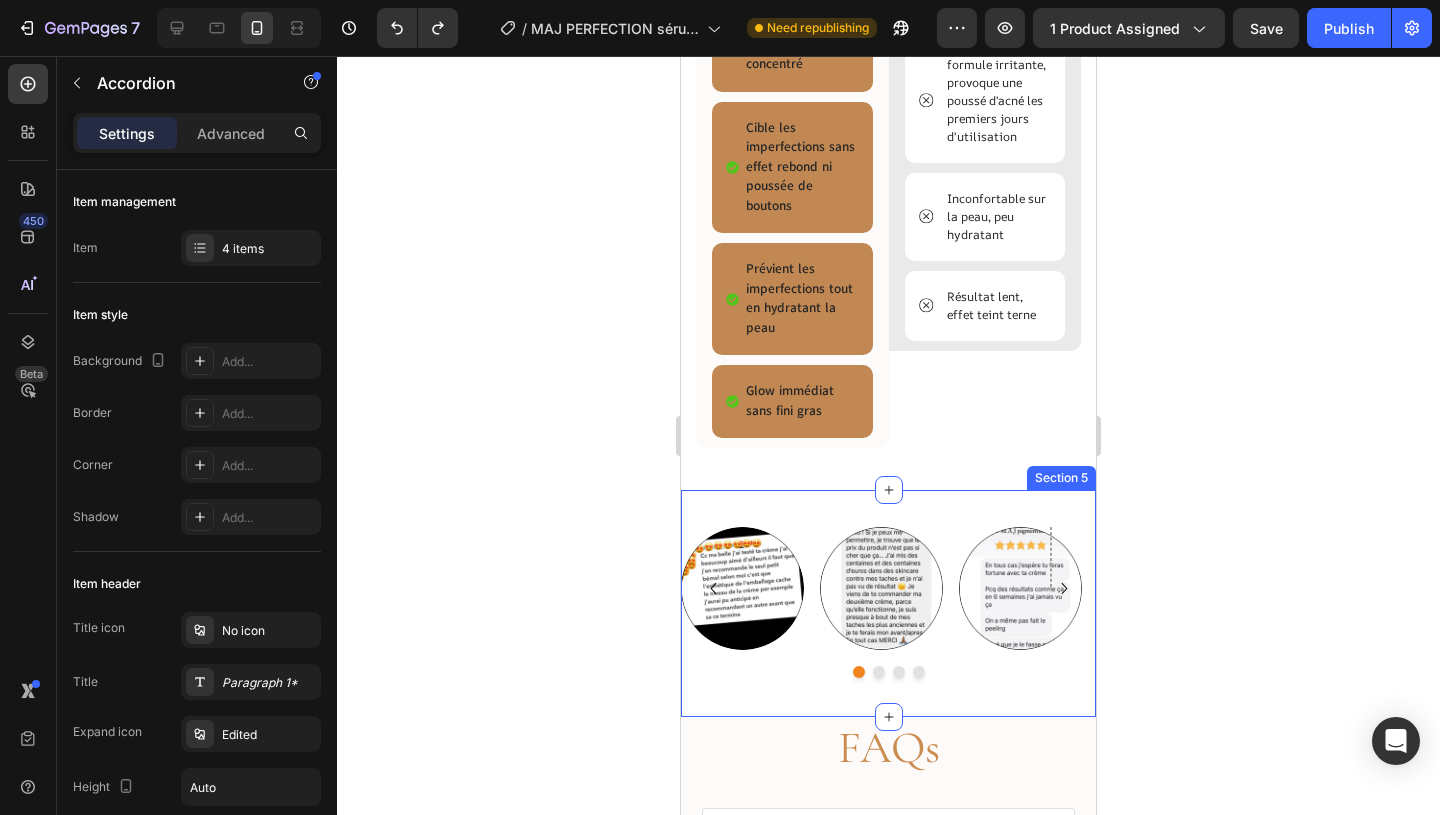 click on "Image Image Image Image
Row Image
Carousel Section 5" at bounding box center (888, 603) 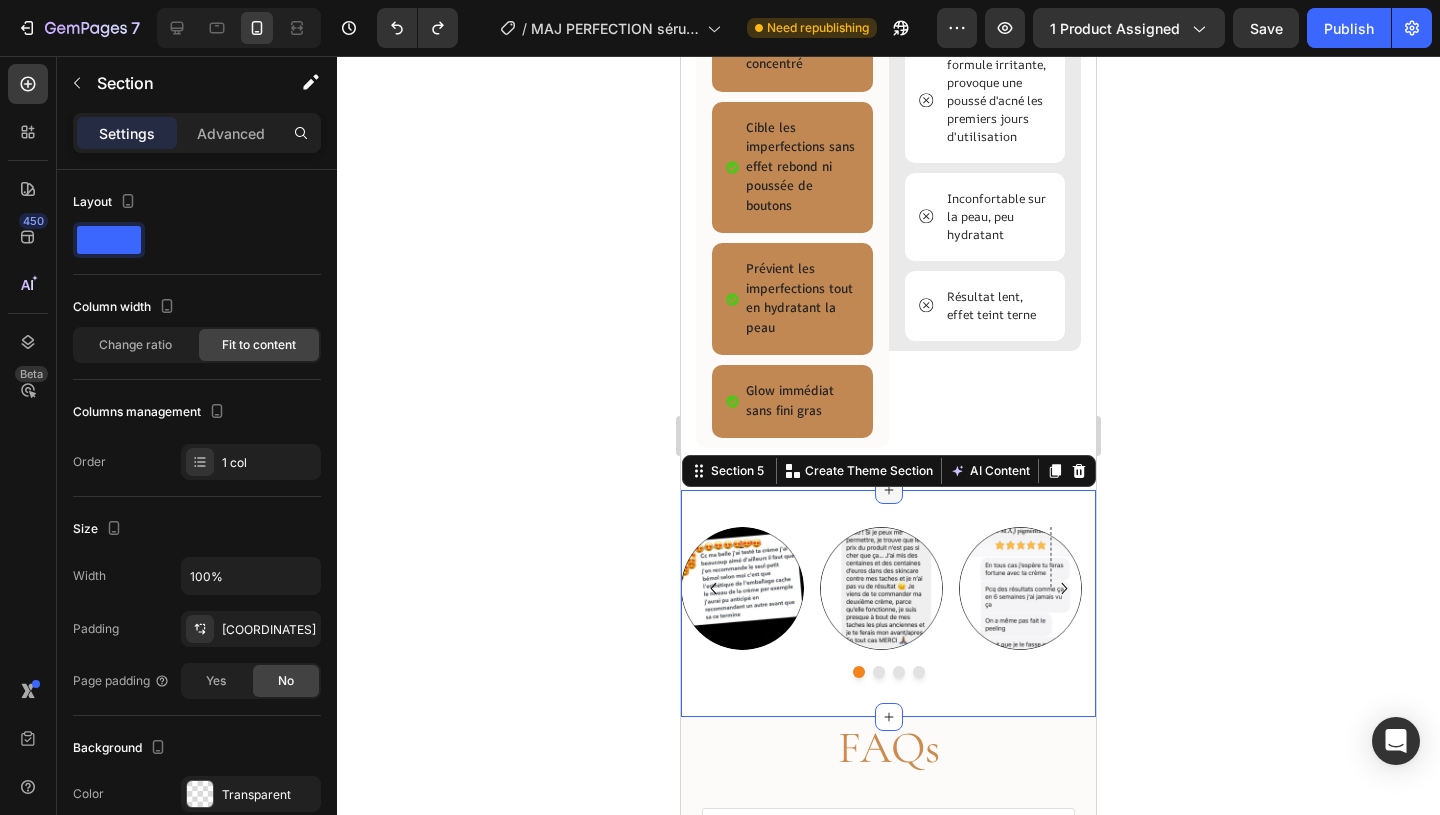 click 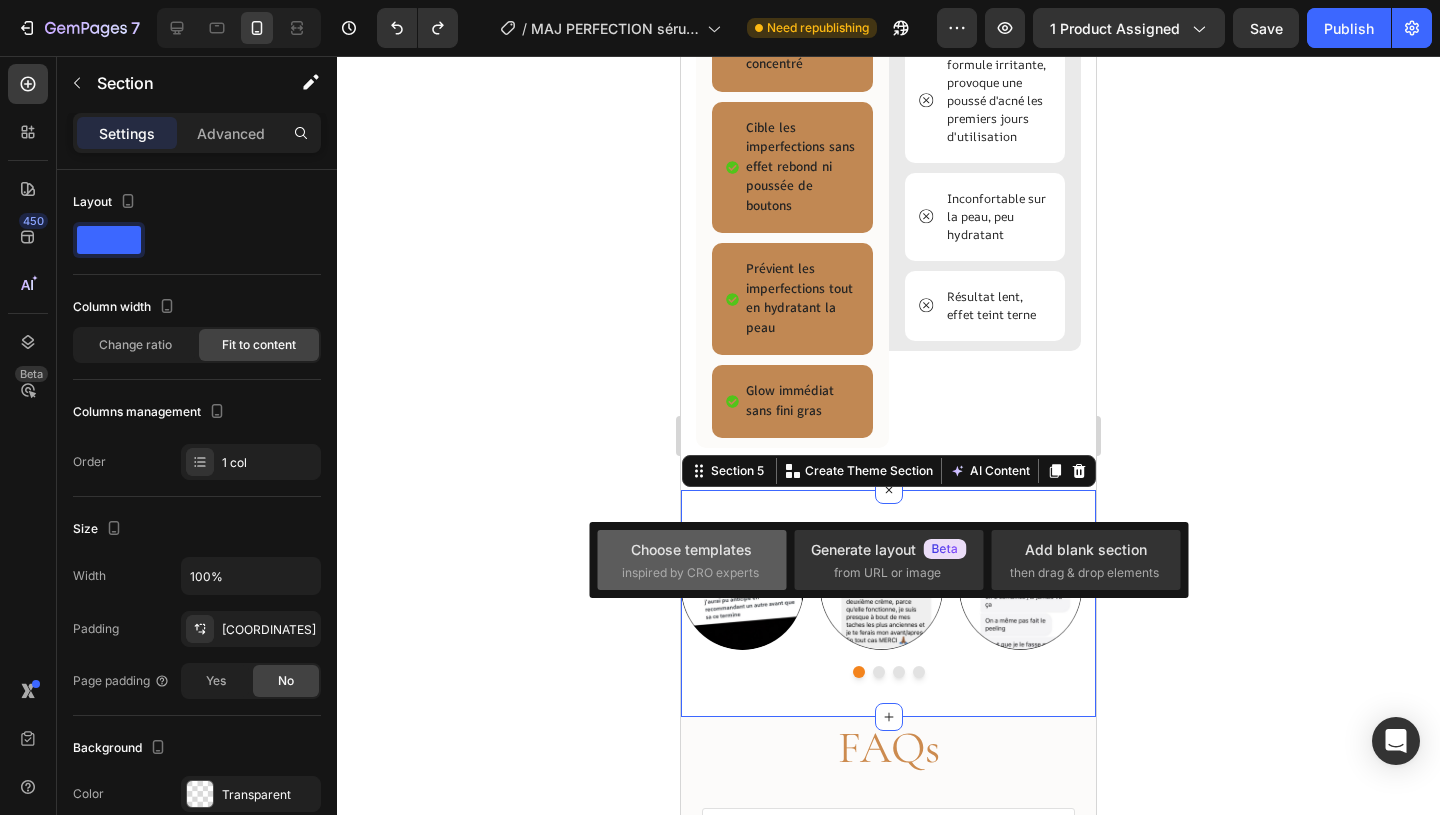 click on "Choose templates" at bounding box center [691, 549] 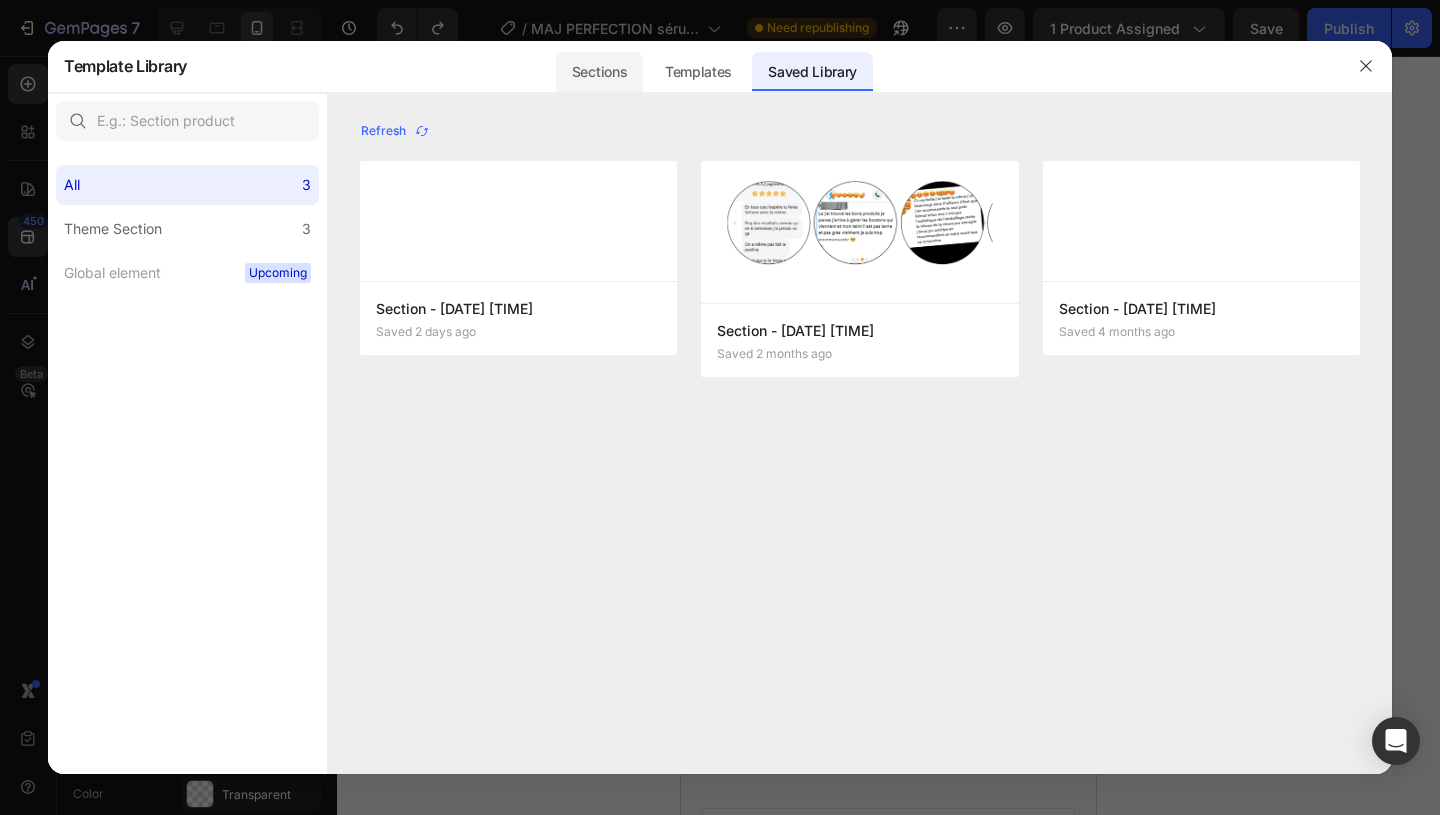 click on "Sections" 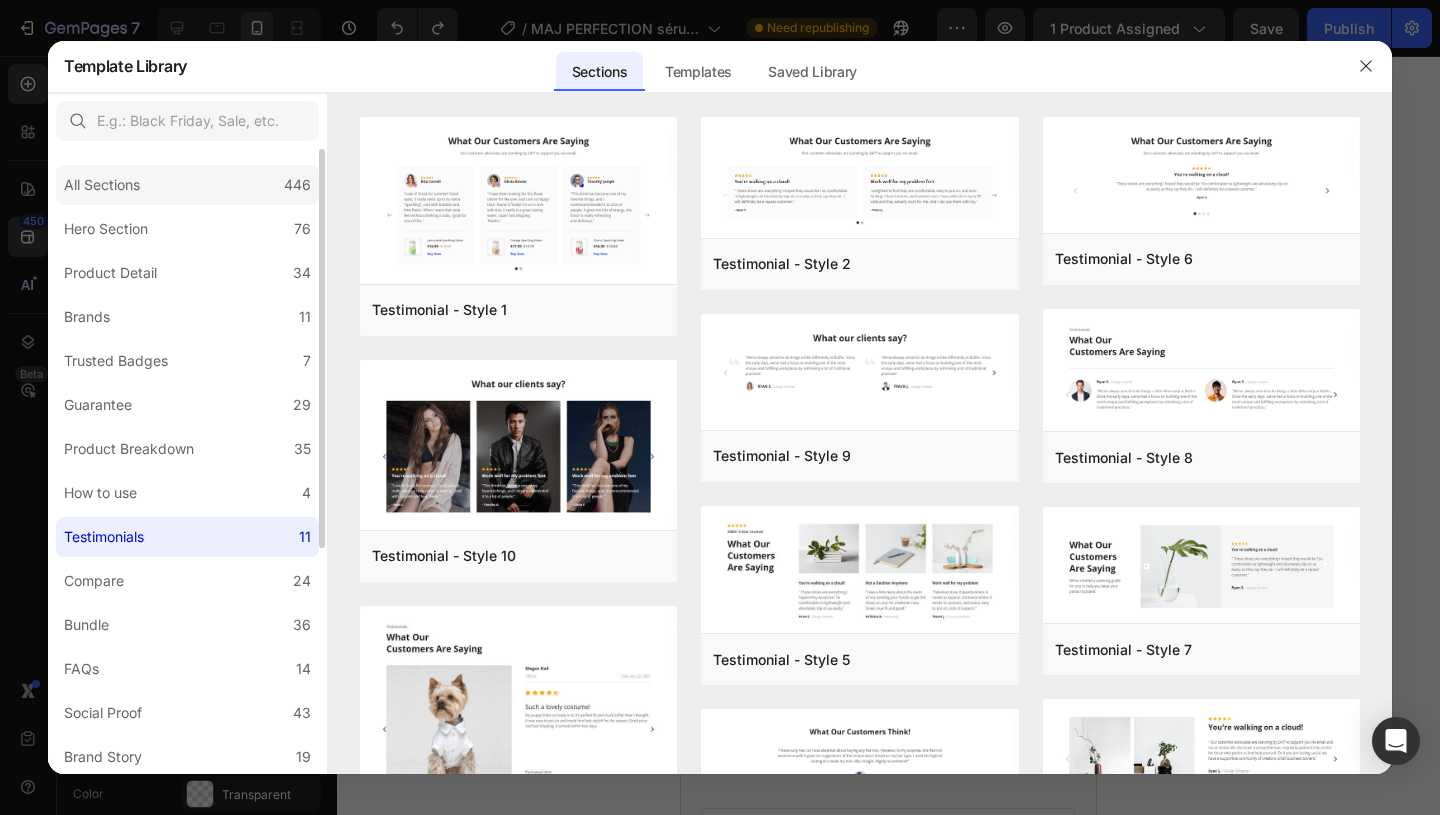 click on "All Sections 446" 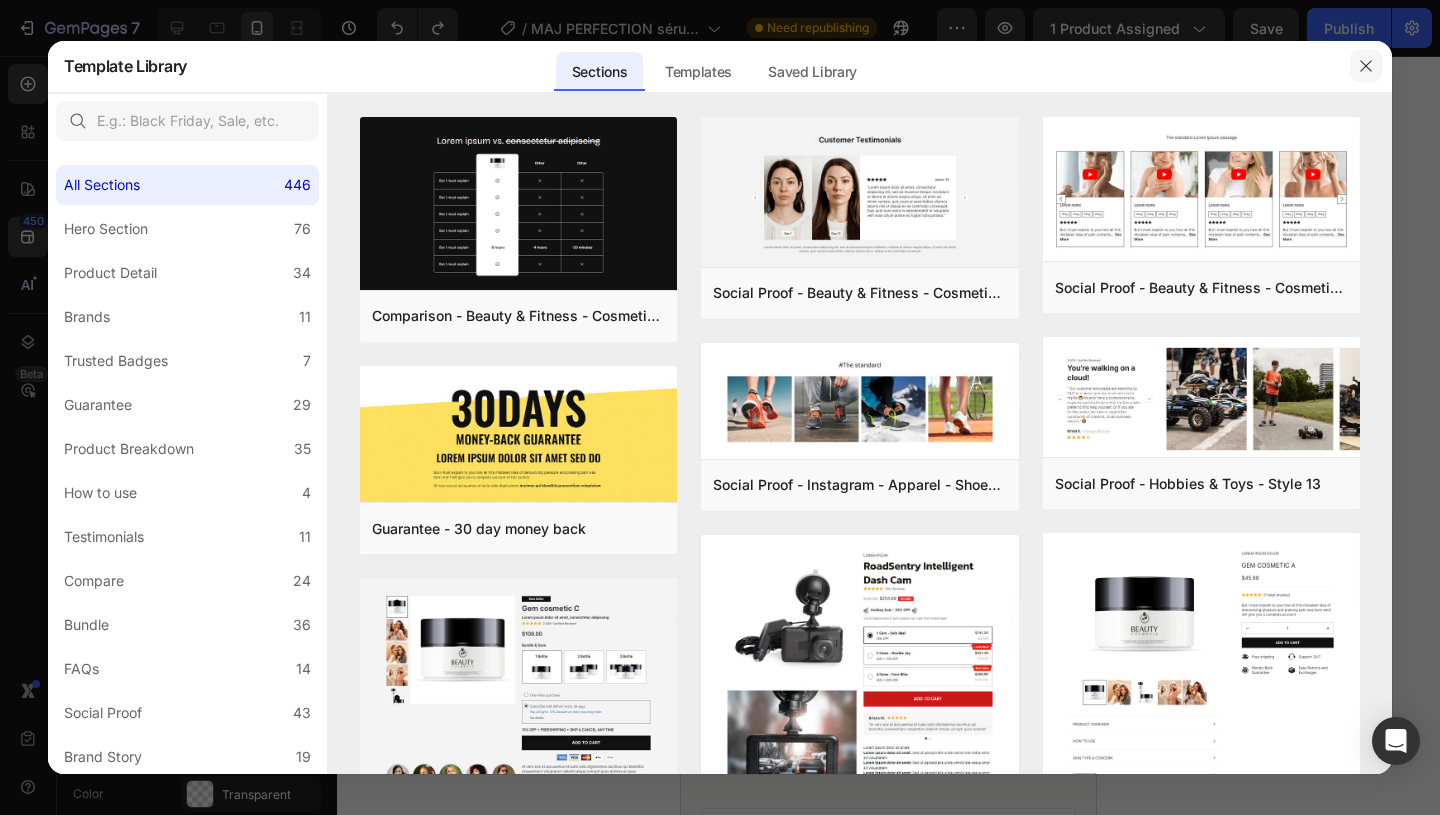 click 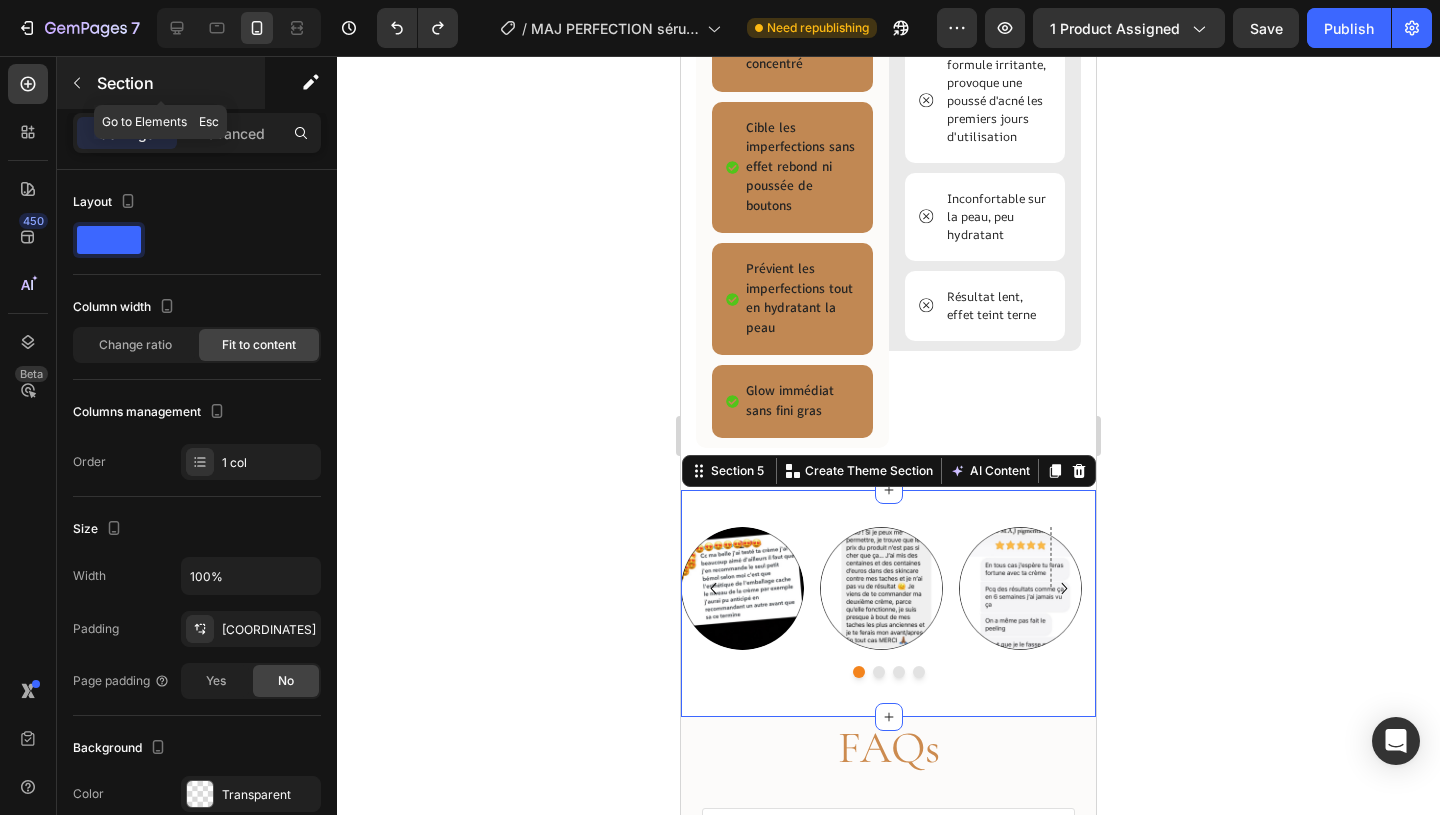 click 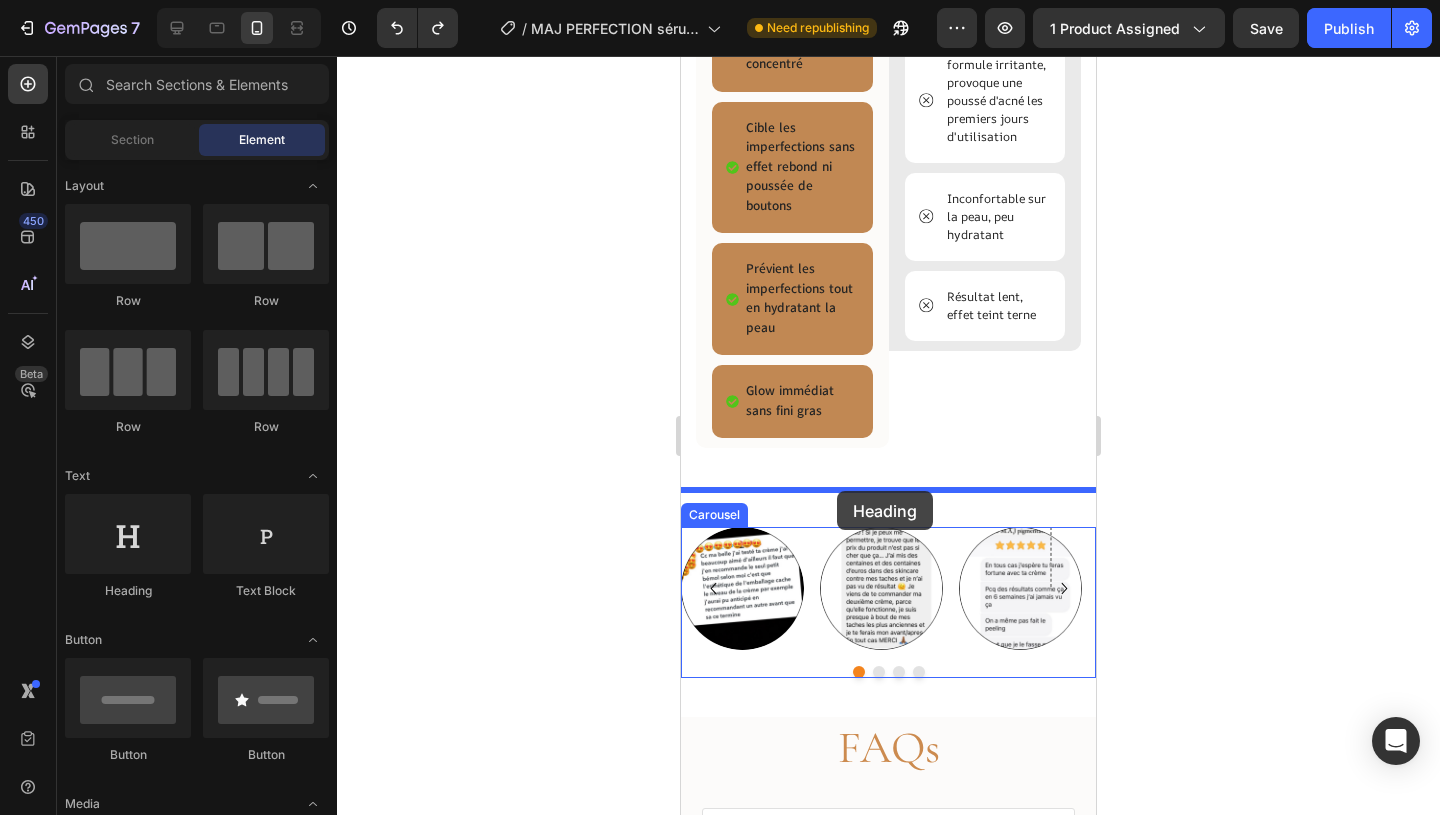 drag, startPoint x: 841, startPoint y: 596, endPoint x: 837, endPoint y: 491, distance: 105.076164 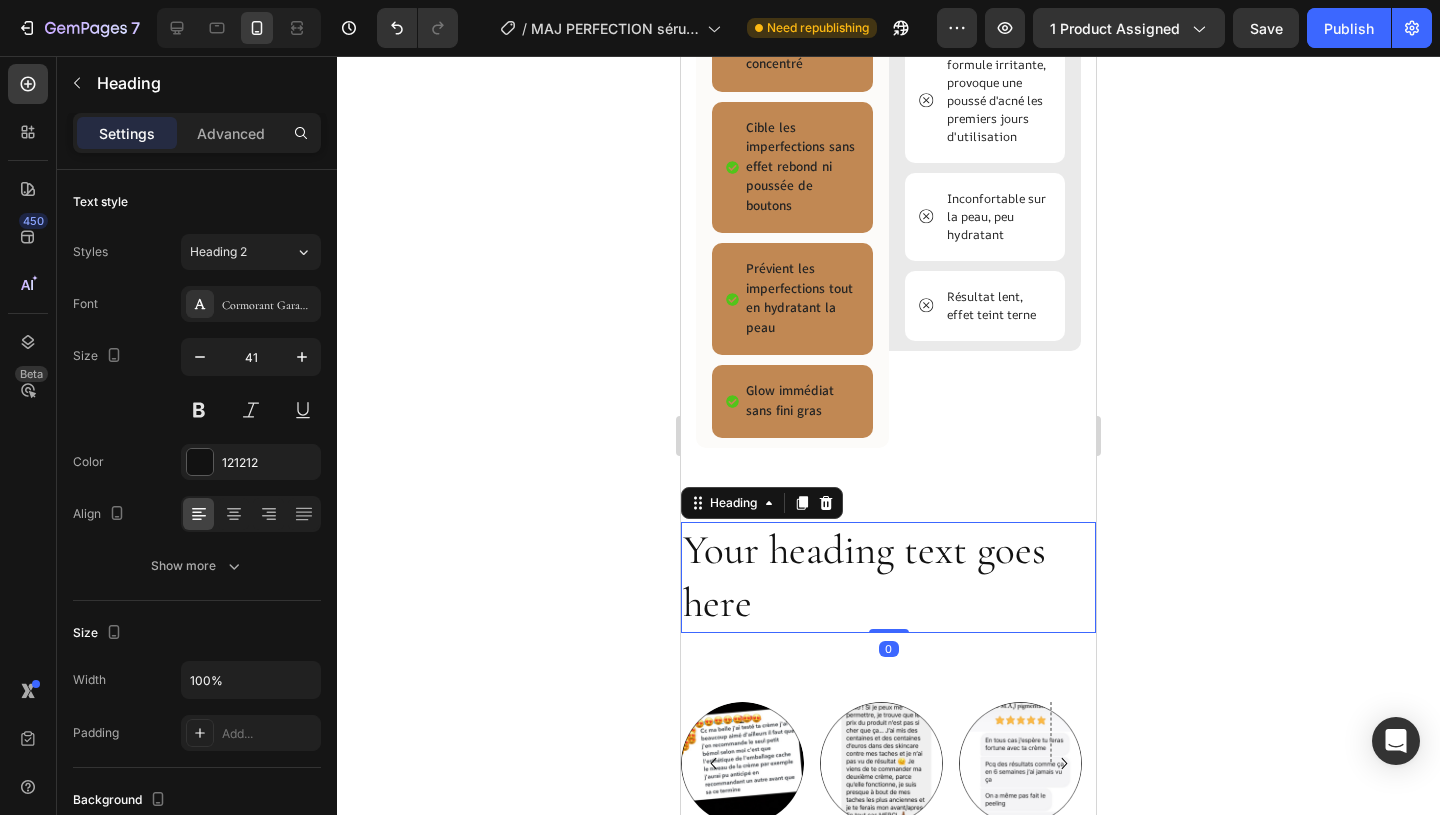 click on "Your heading text goes here" at bounding box center [888, 577] 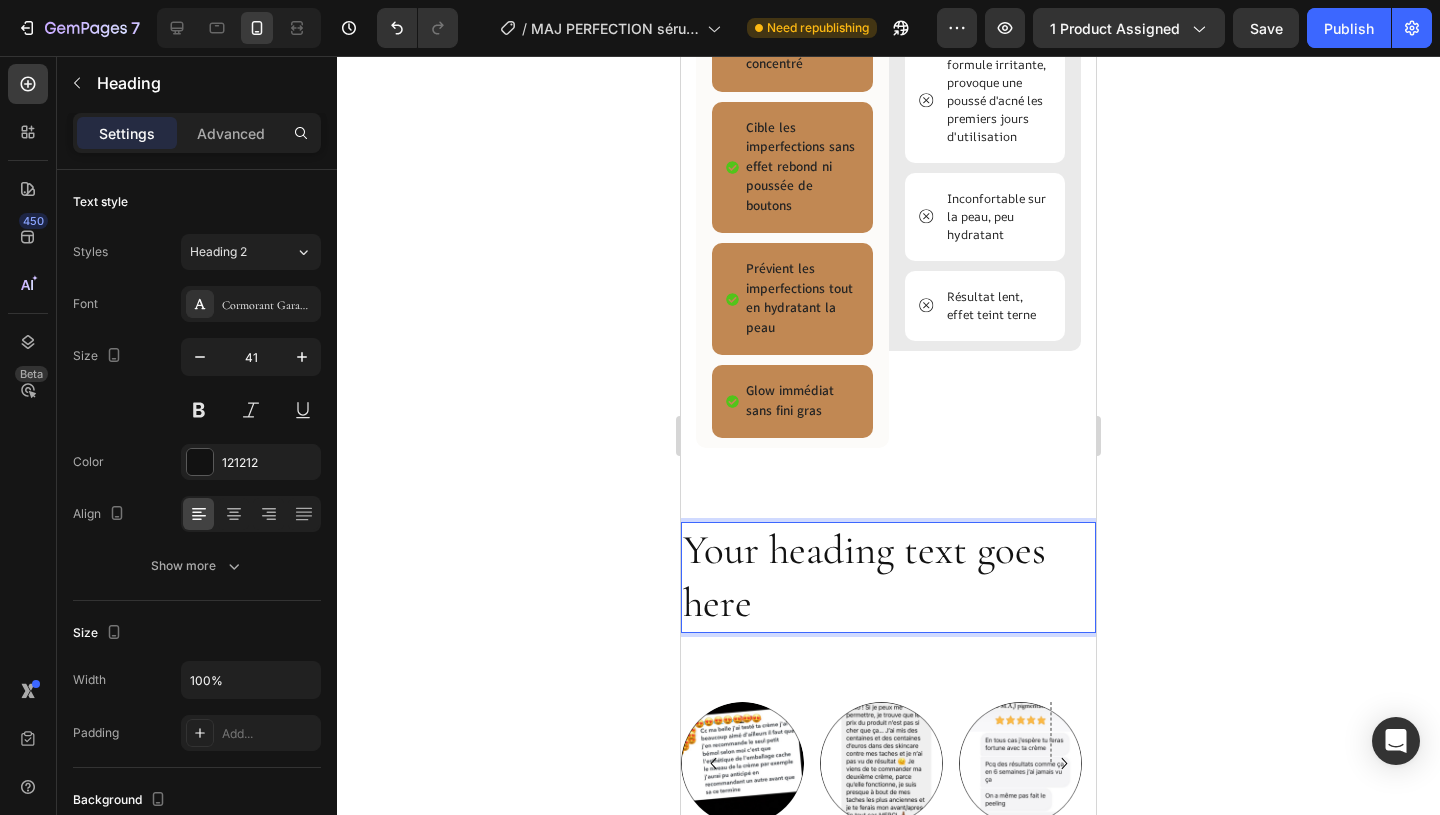 click on "Your heading text goes here" at bounding box center [888, 577] 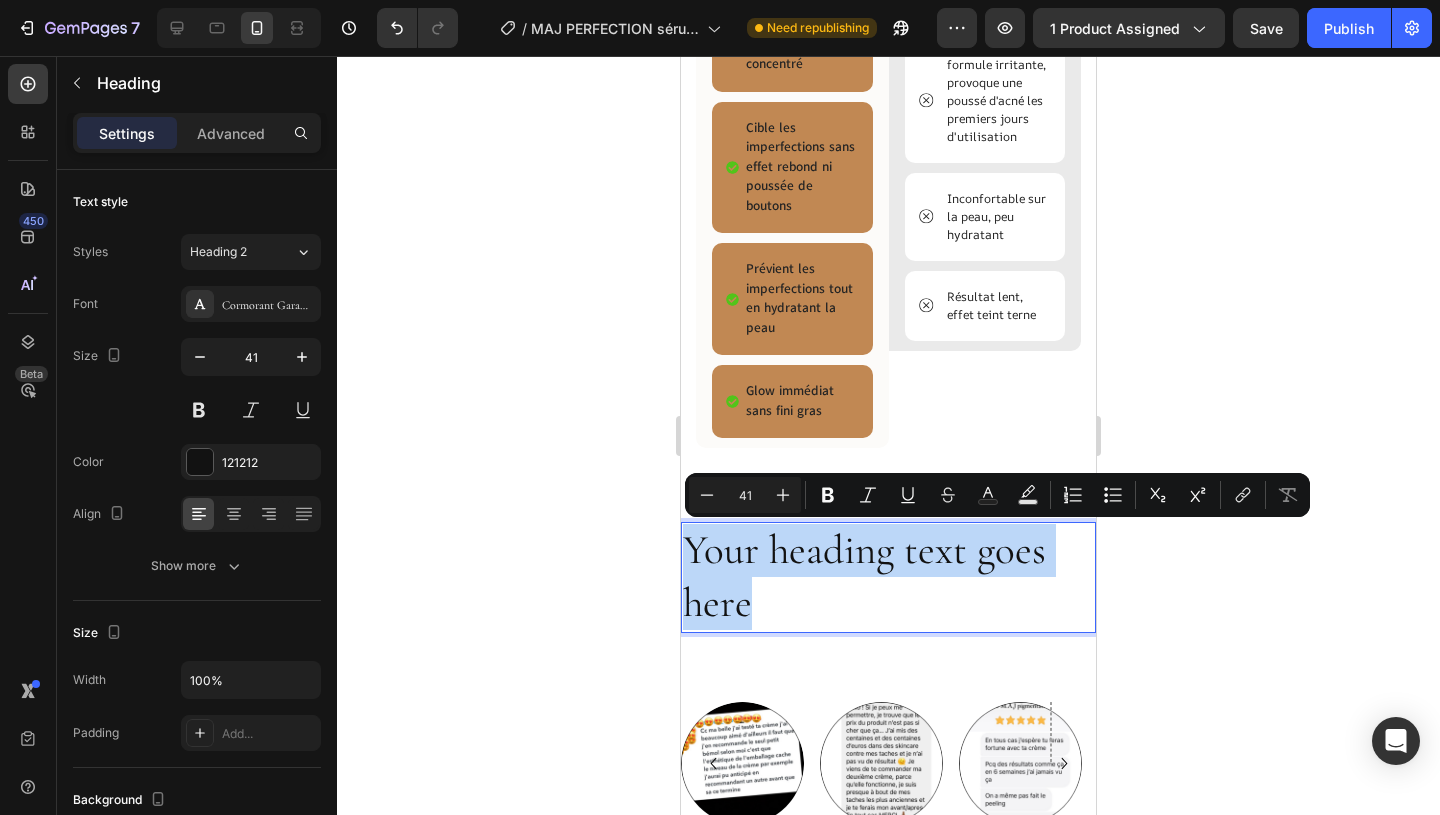 drag, startPoint x: 759, startPoint y: 603, endPoint x: 681, endPoint y: 549, distance: 94.86833 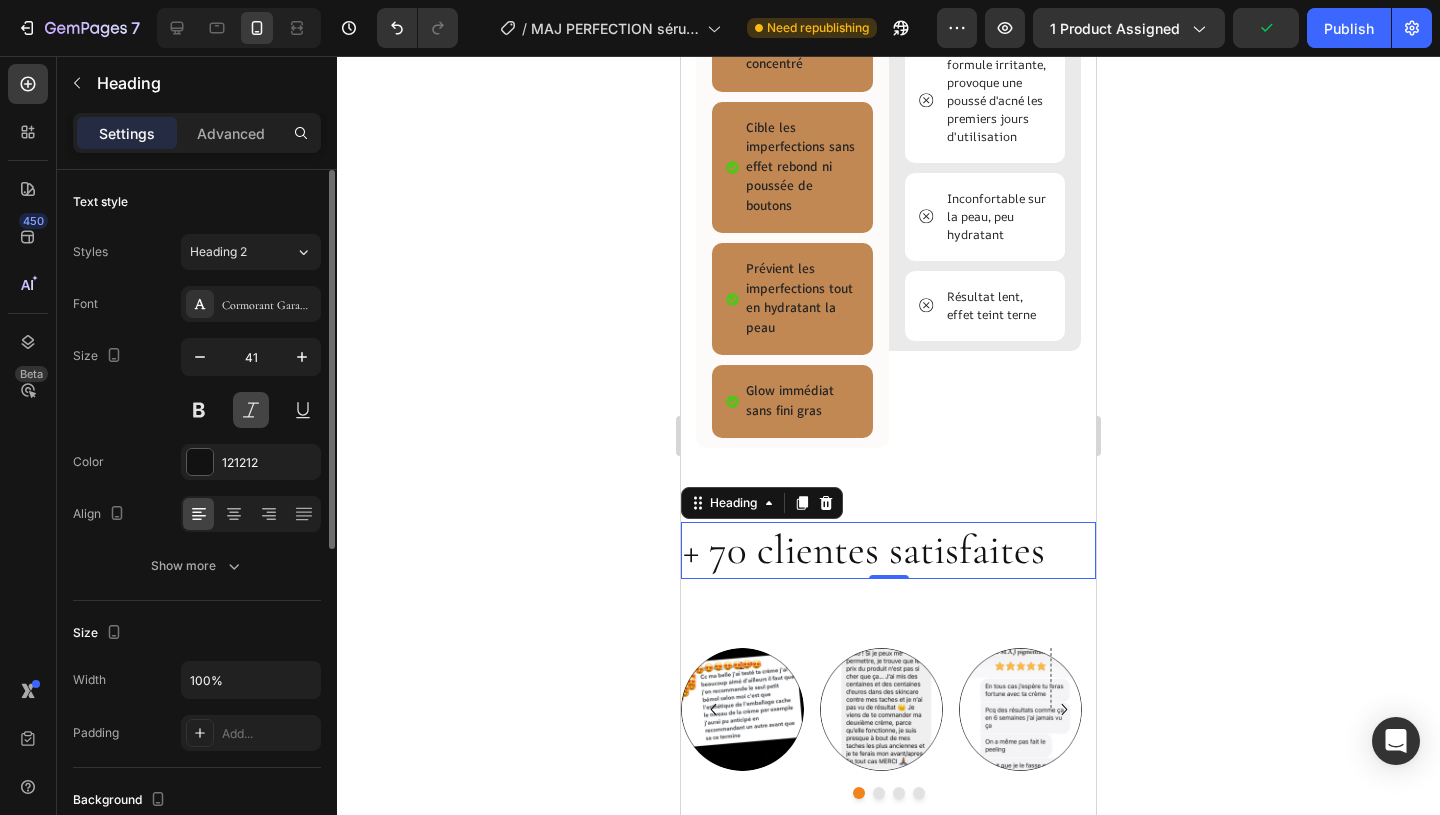 click at bounding box center (251, 410) 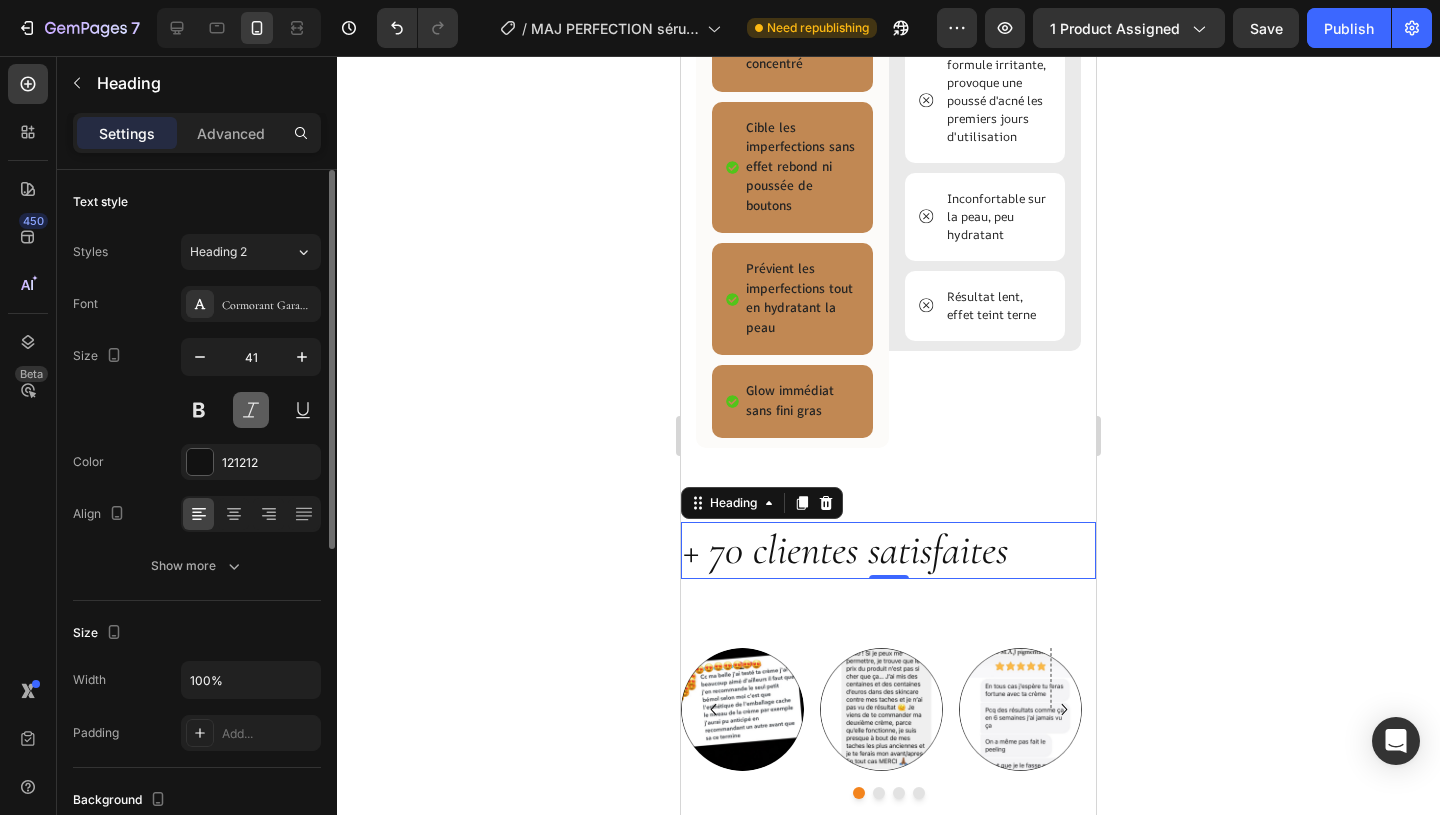 click at bounding box center [251, 410] 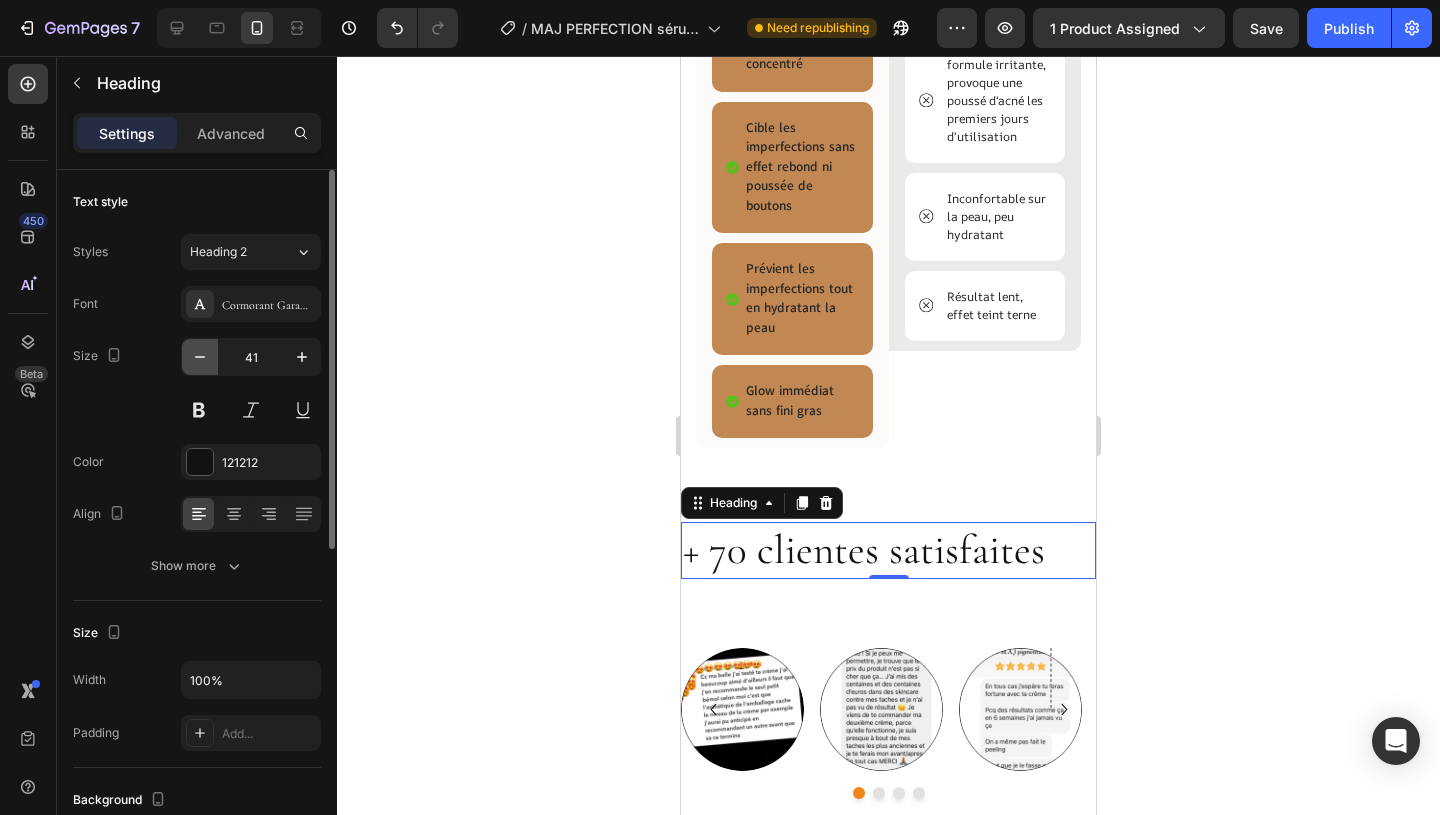 click 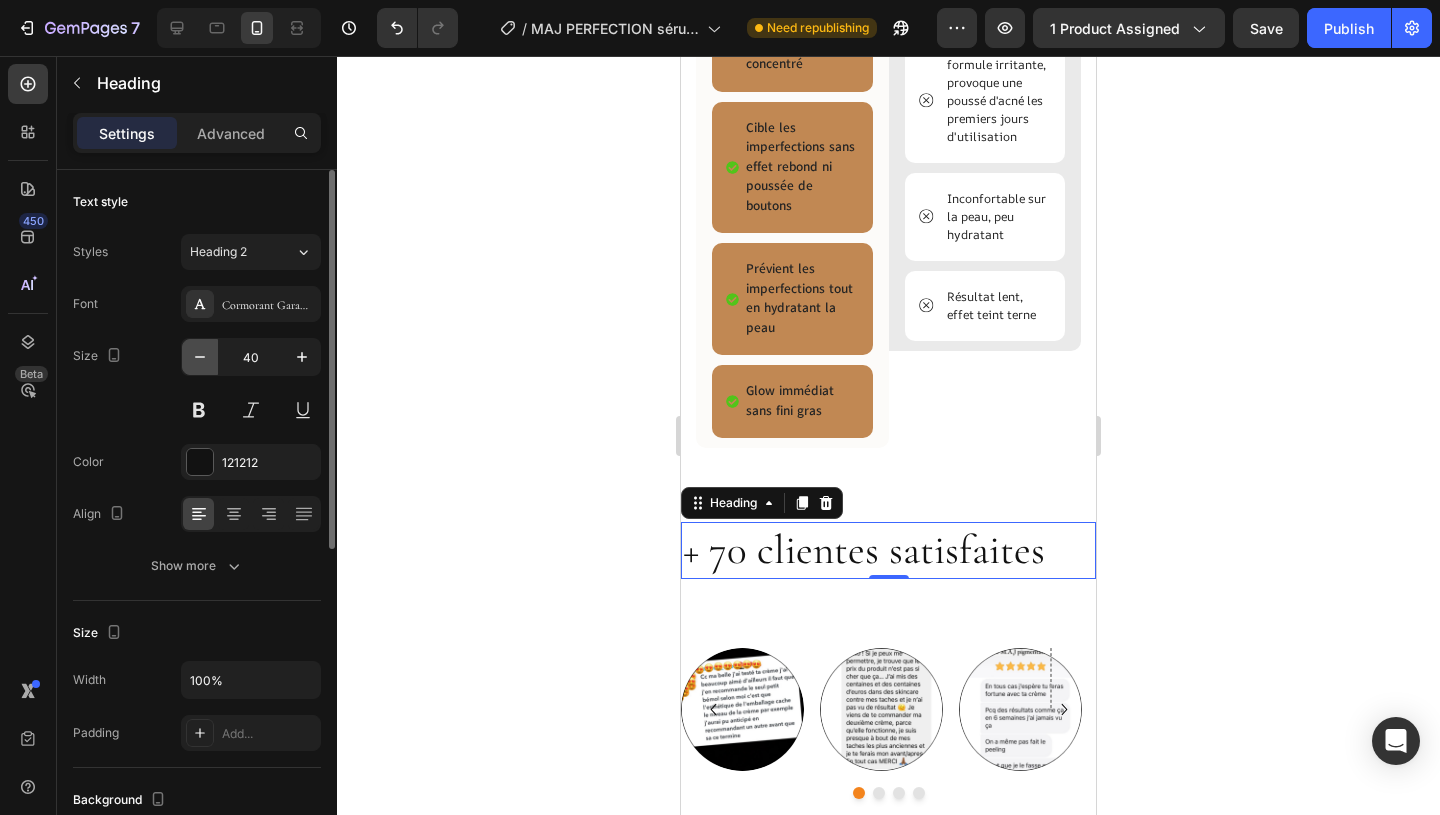 click 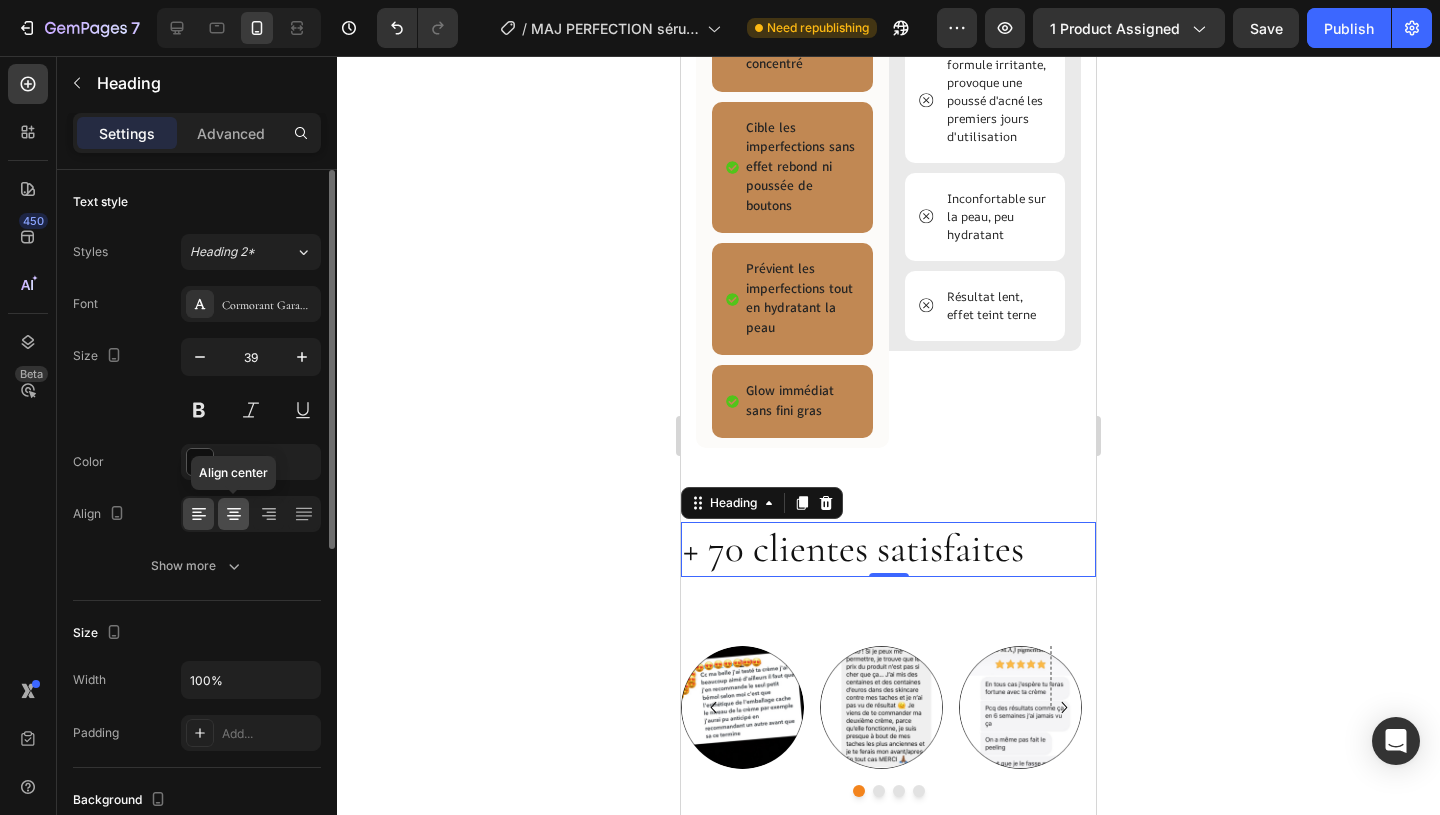click 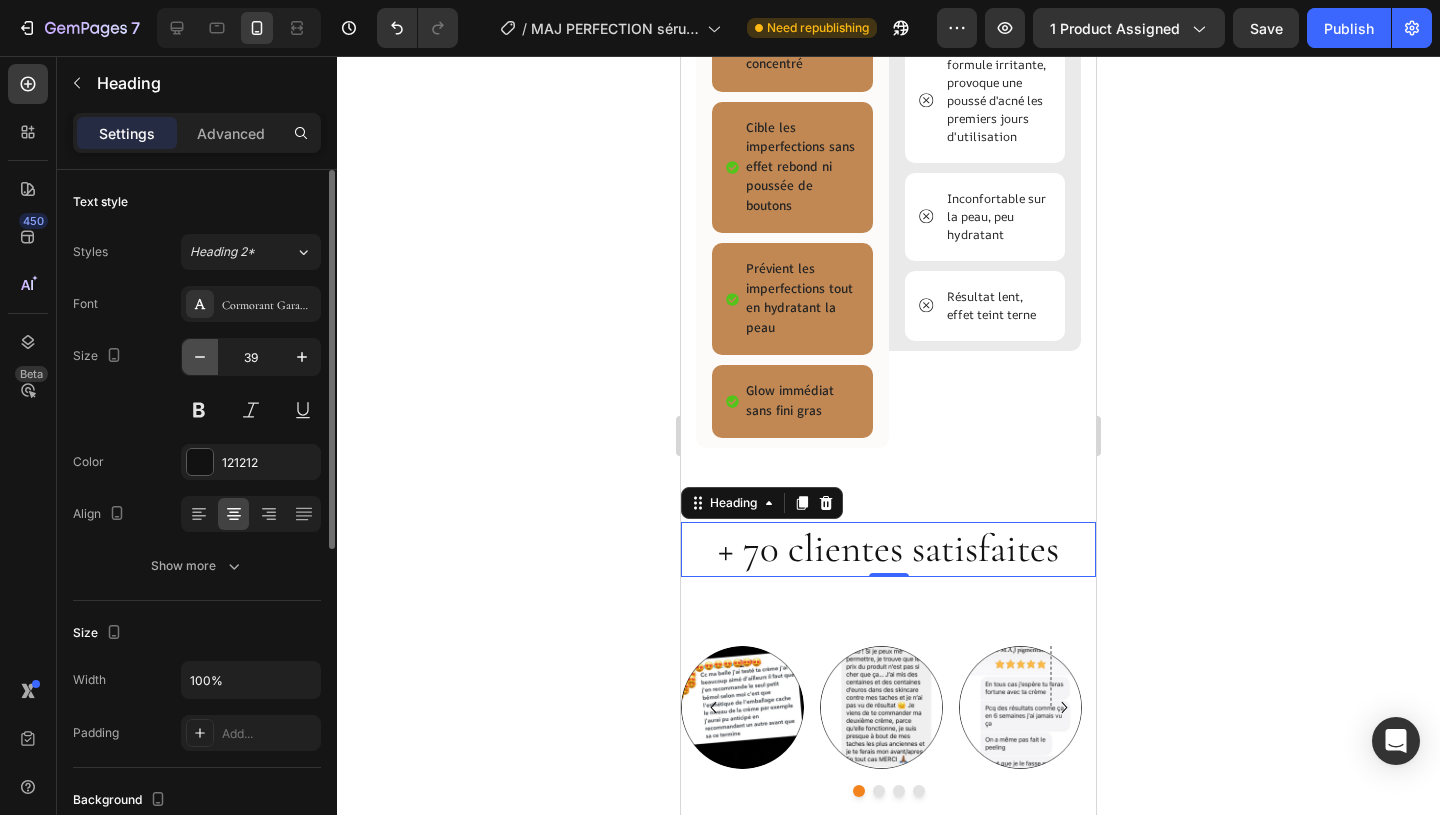 click at bounding box center [200, 357] 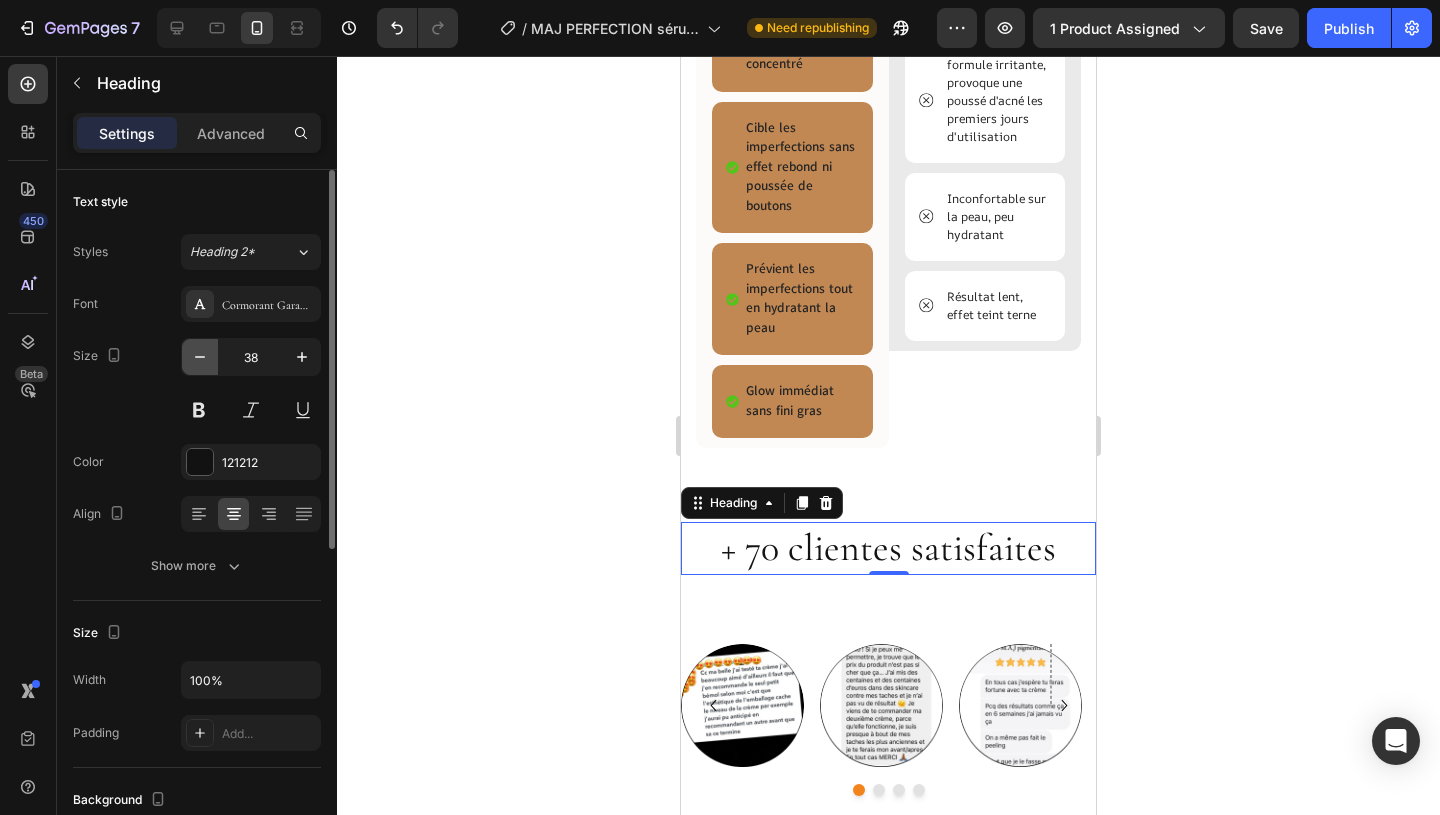 click at bounding box center (200, 357) 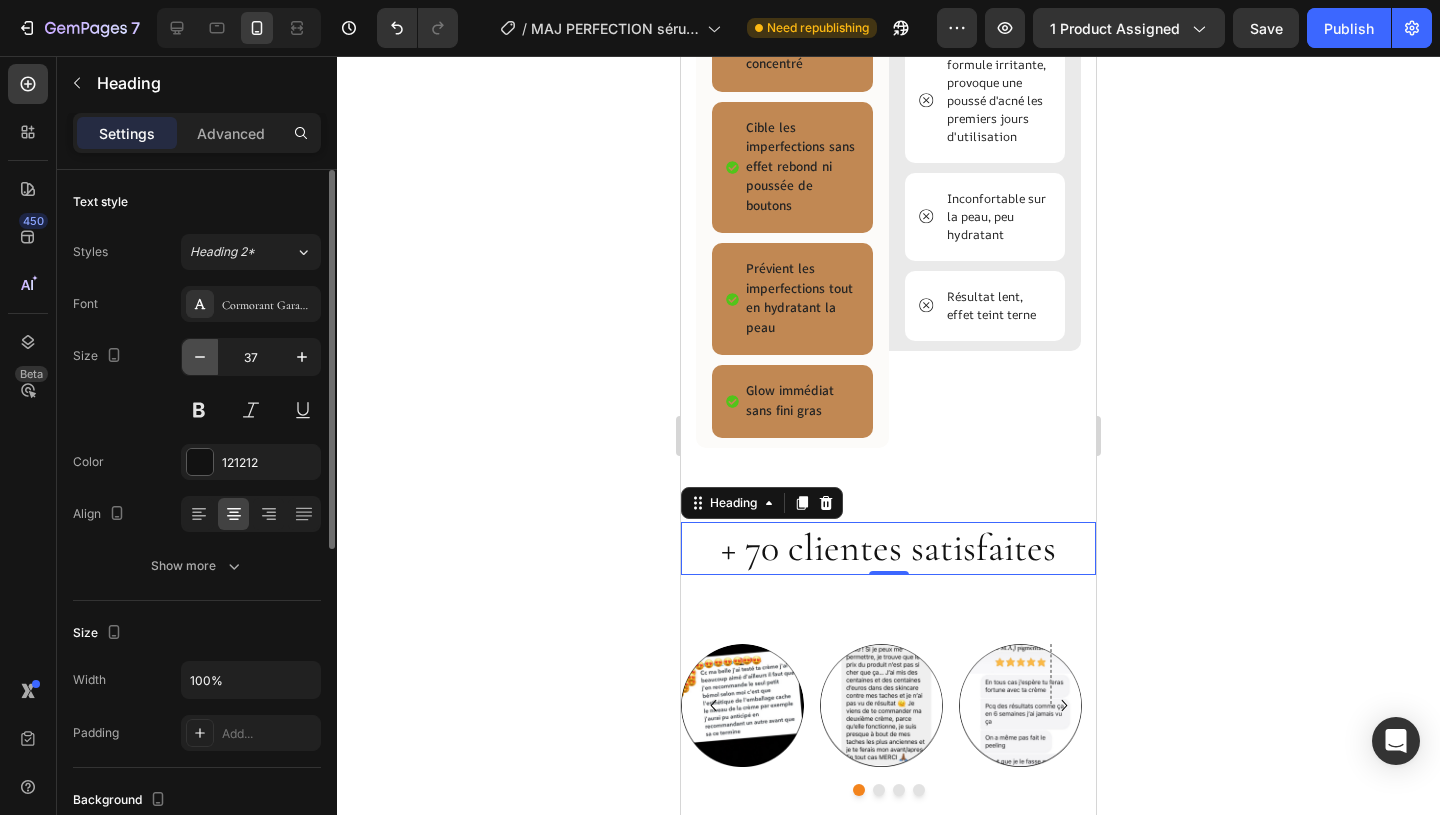 click at bounding box center [200, 357] 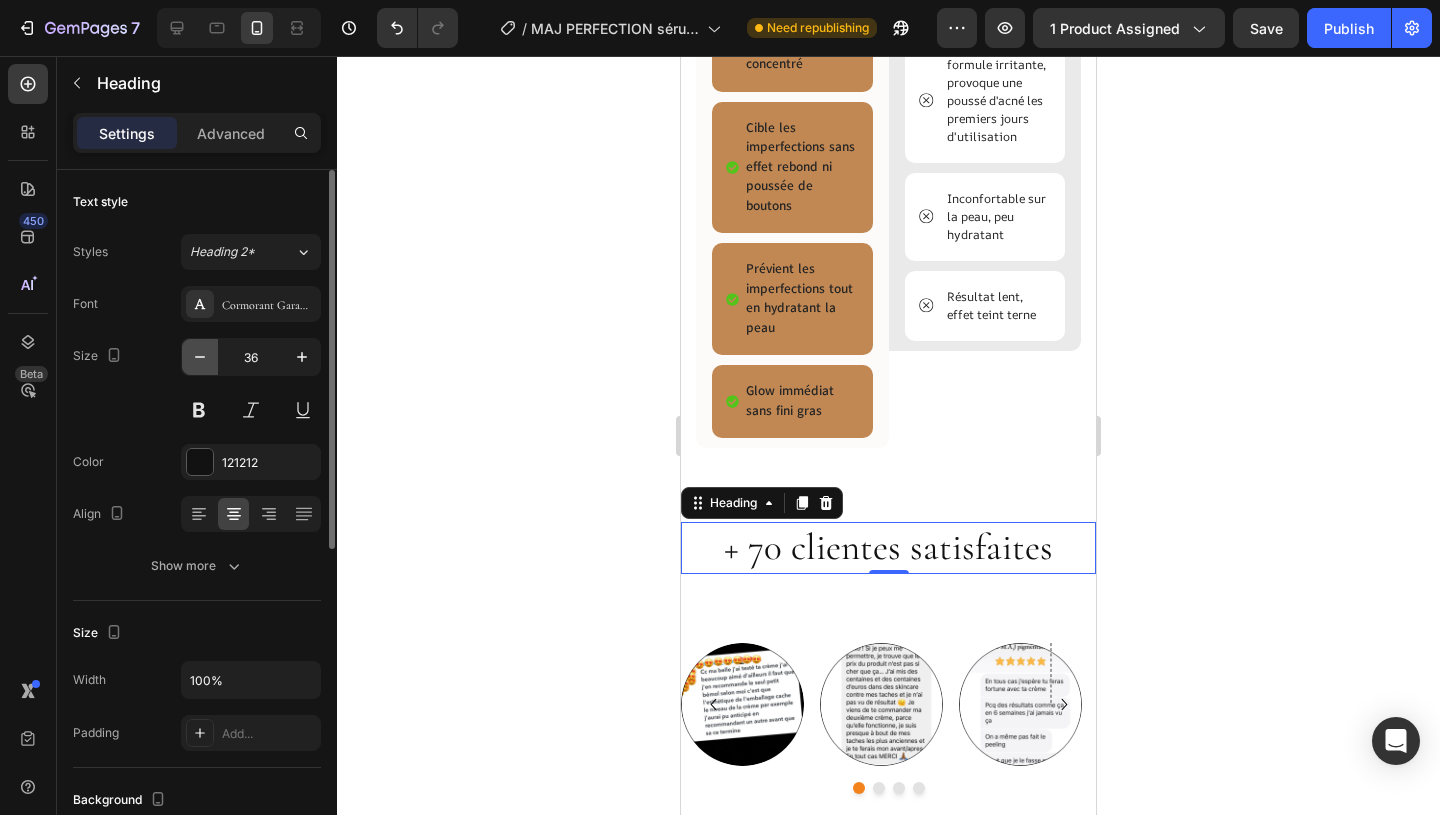click at bounding box center [200, 357] 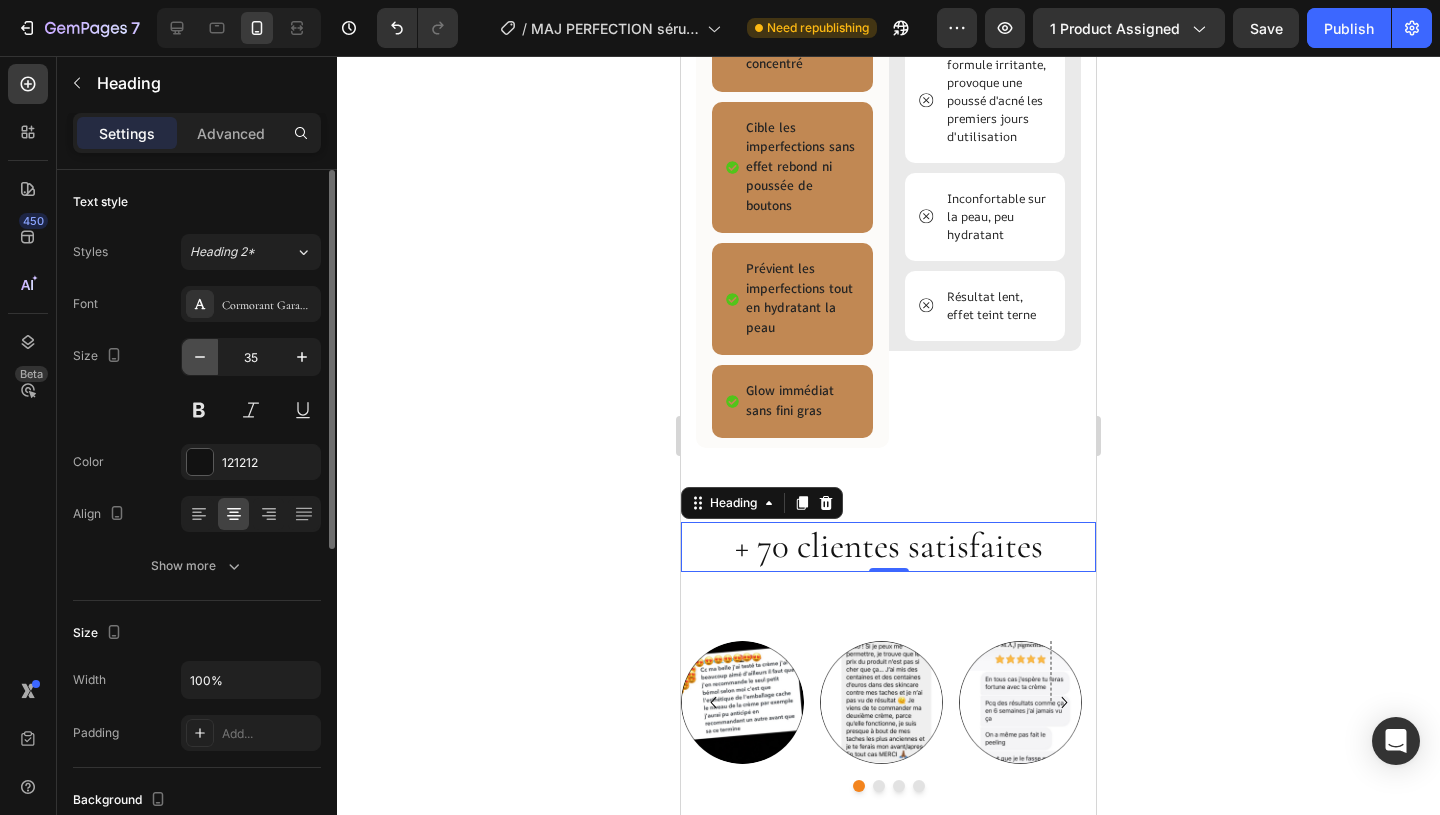 click at bounding box center (200, 357) 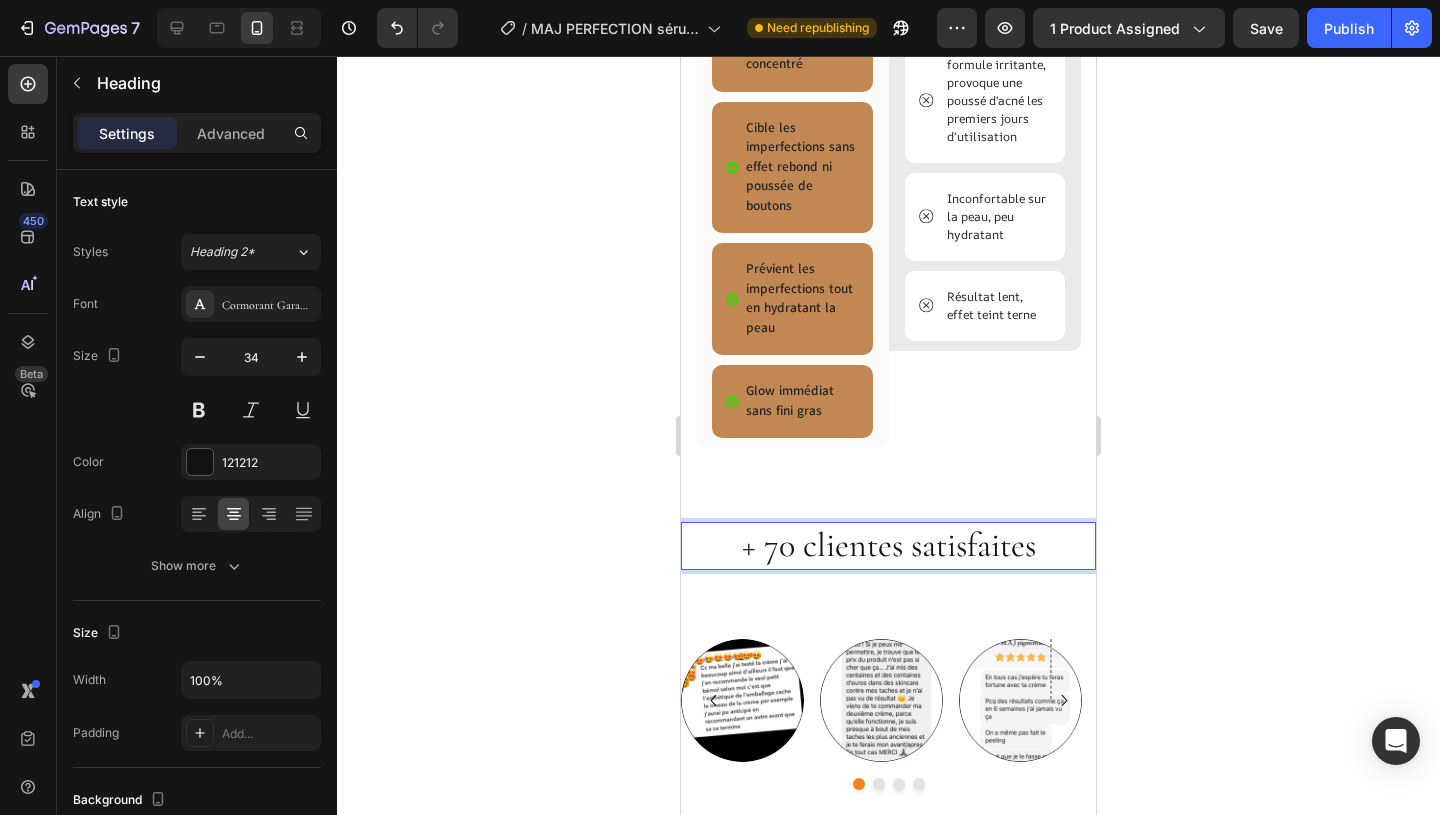 click on "+ 70 clientes satisfaites" at bounding box center (888, 546) 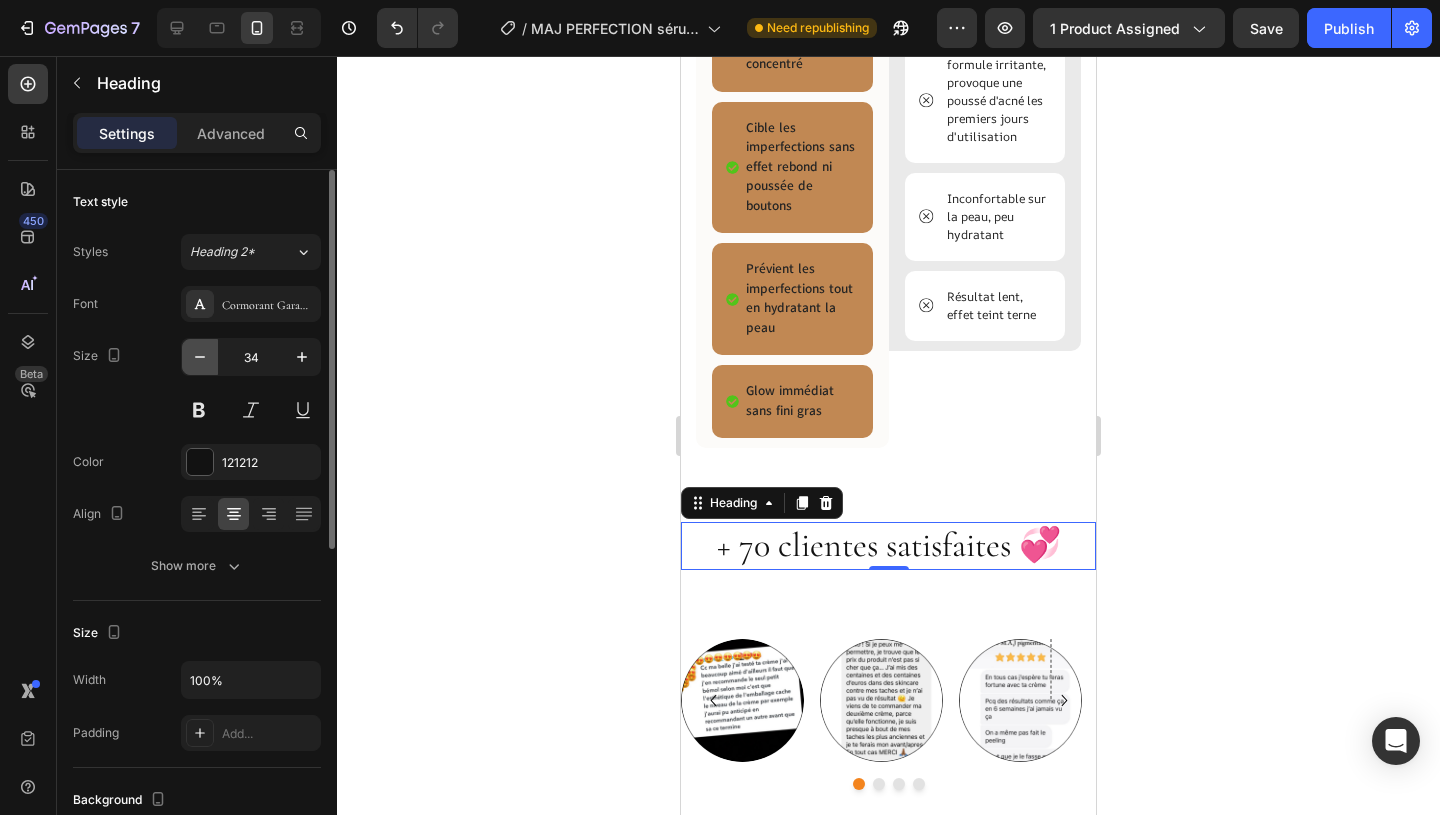 click 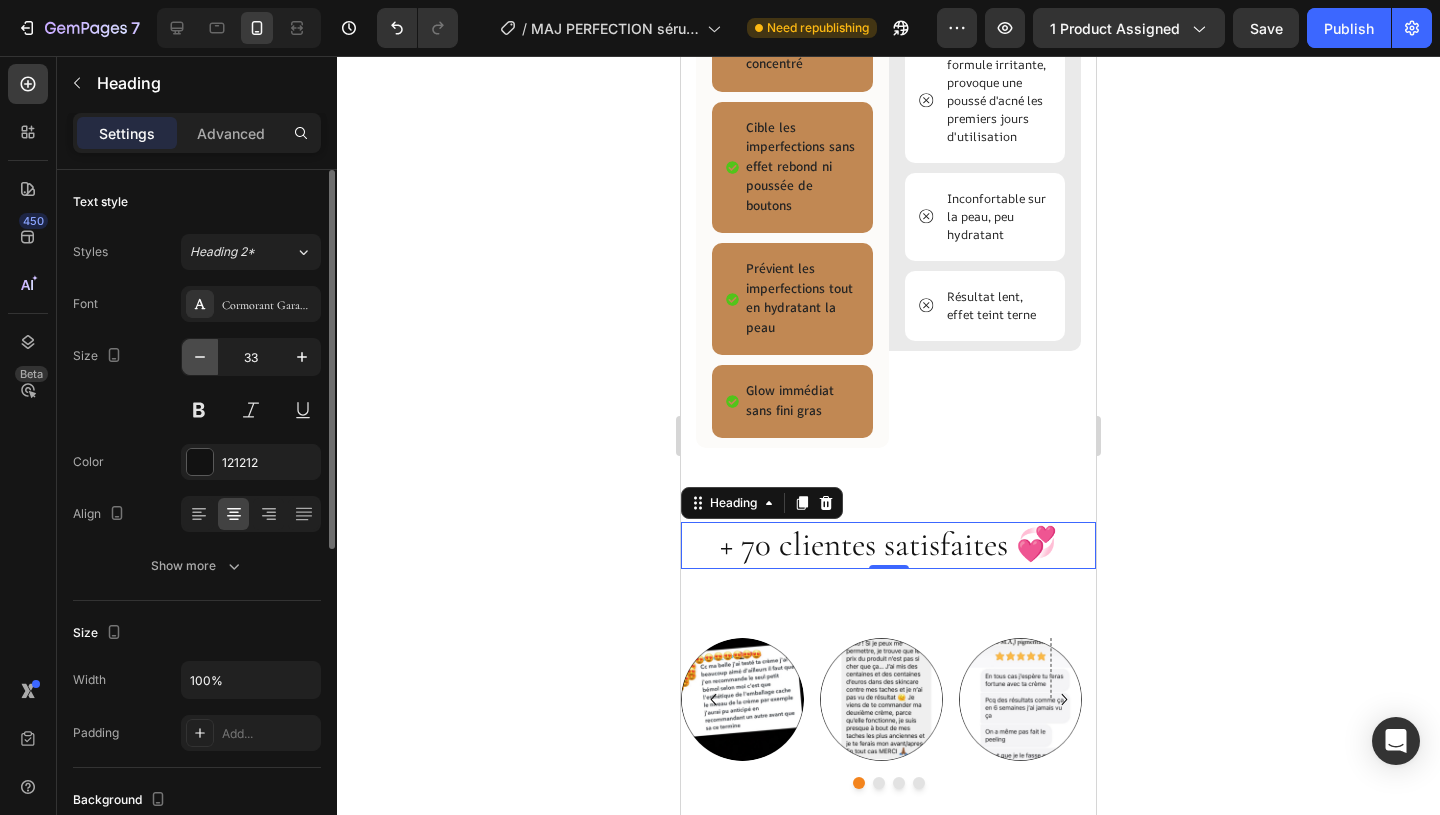 click 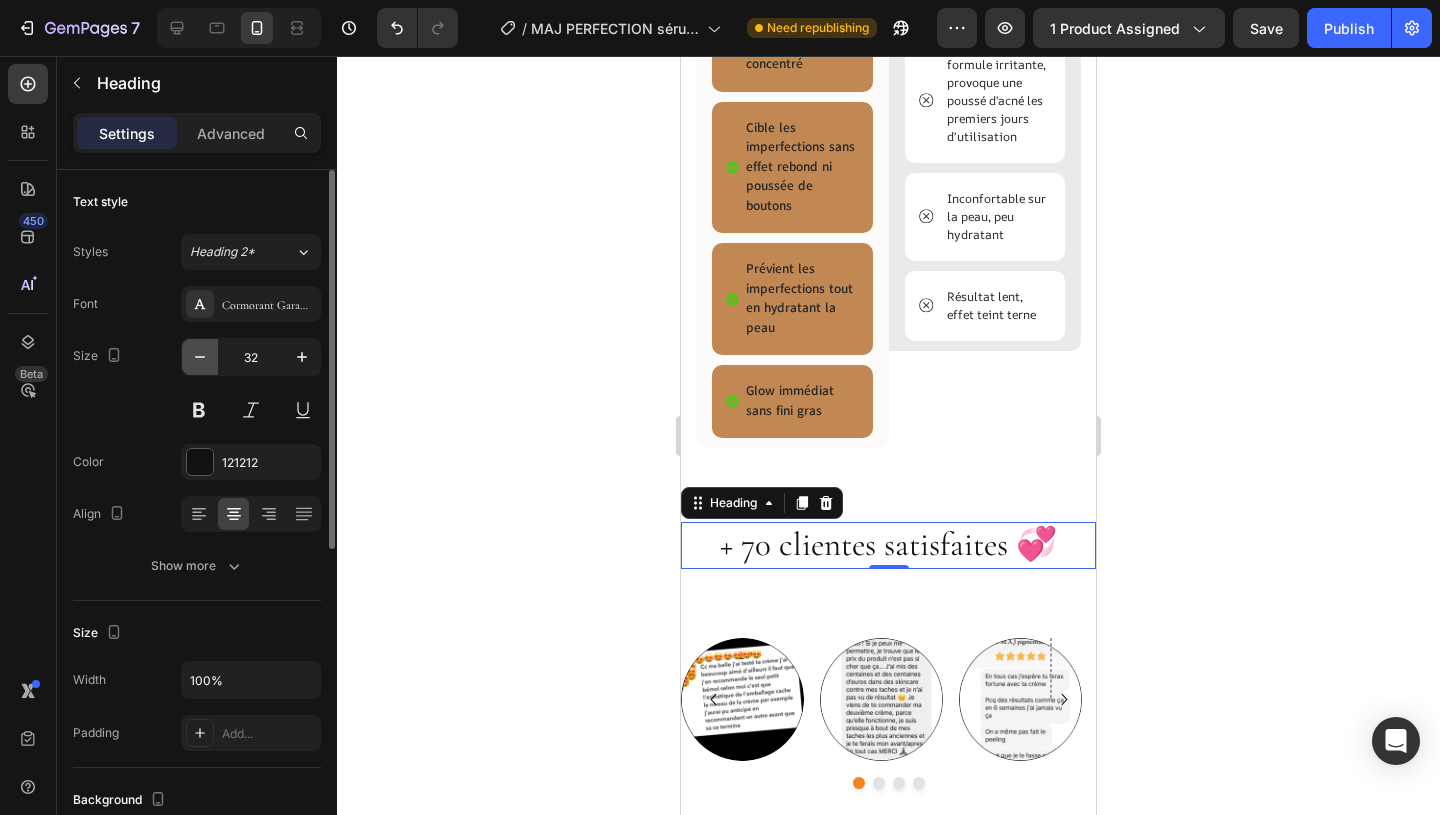 click 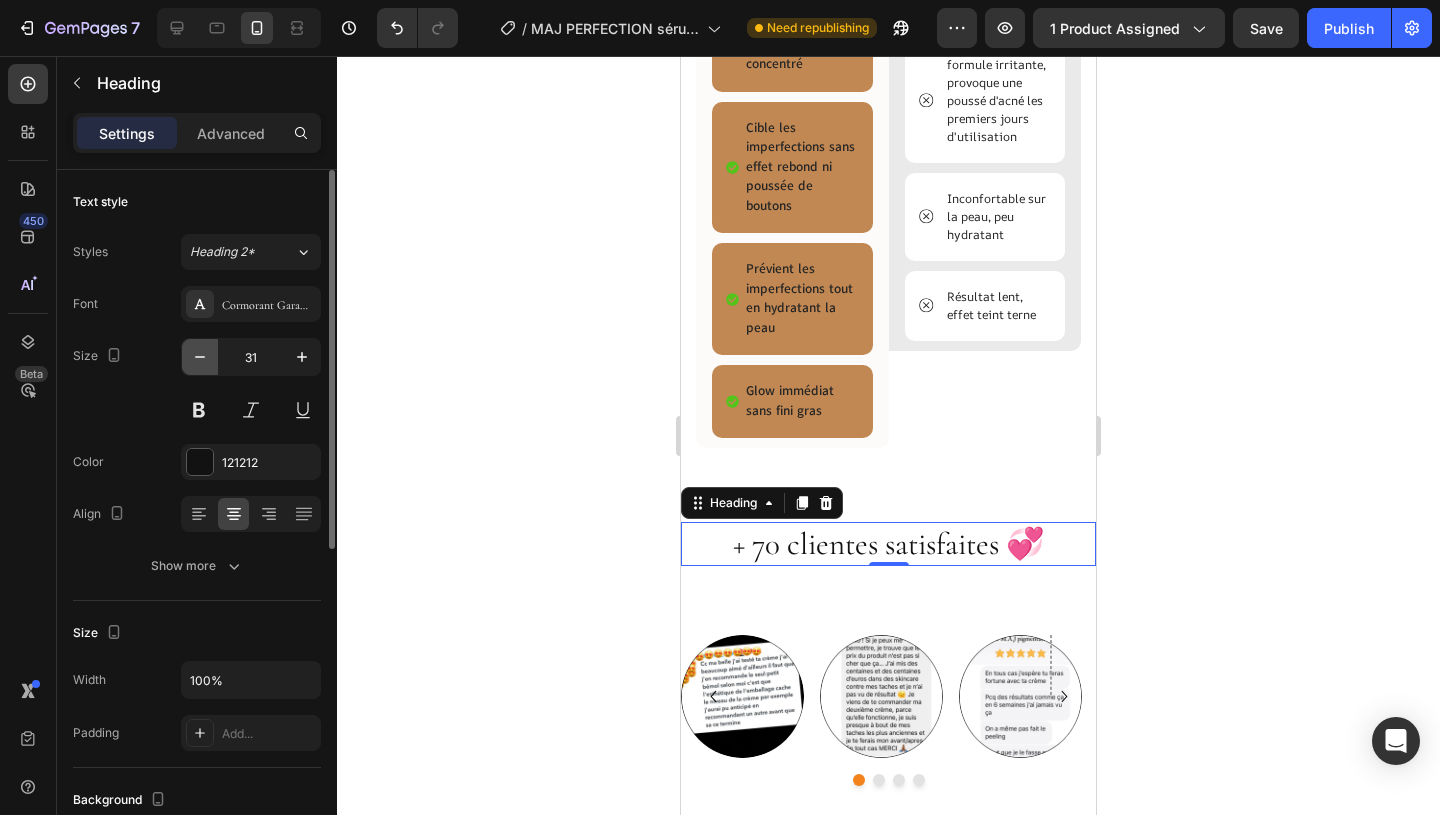 click 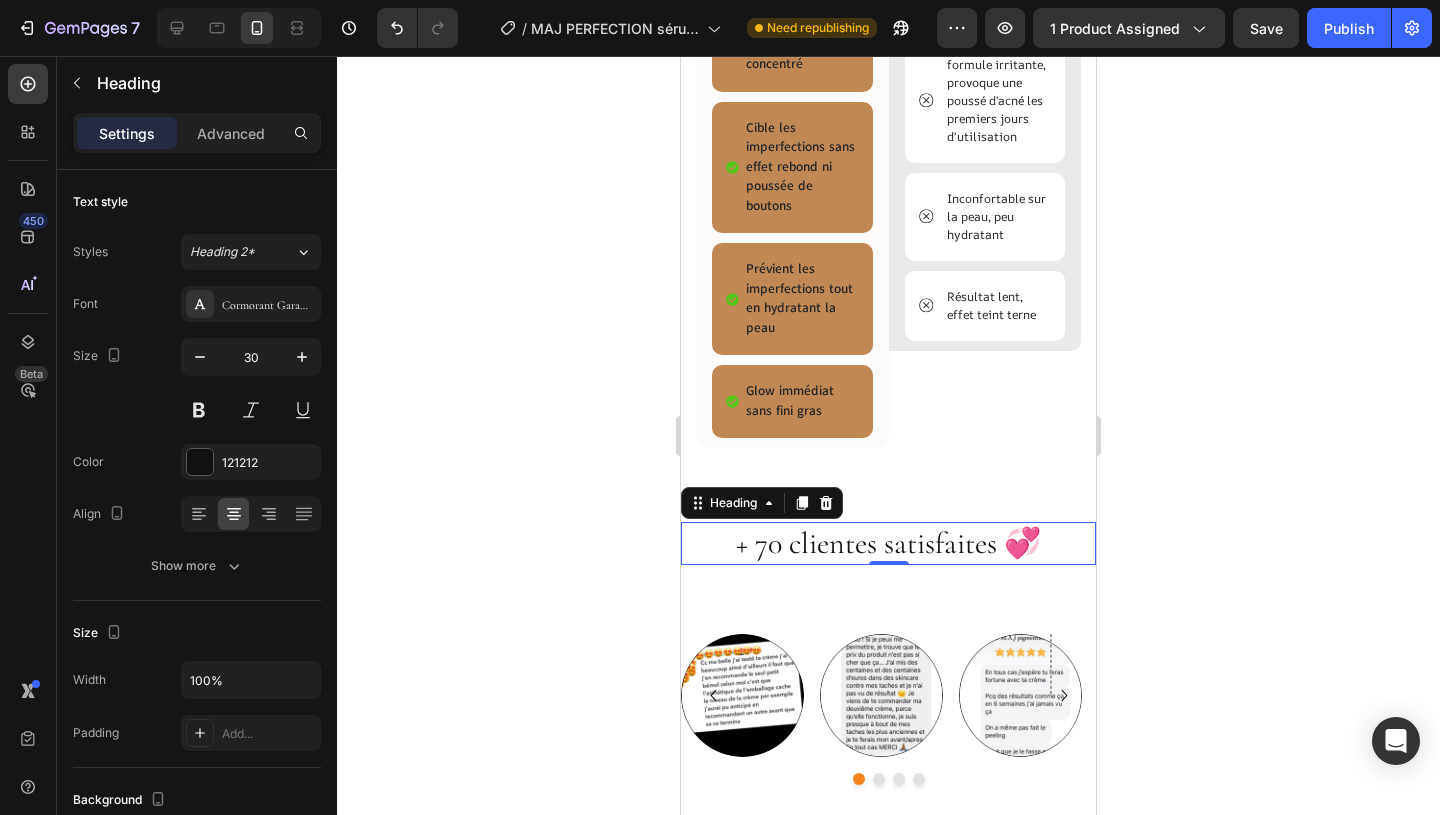 click 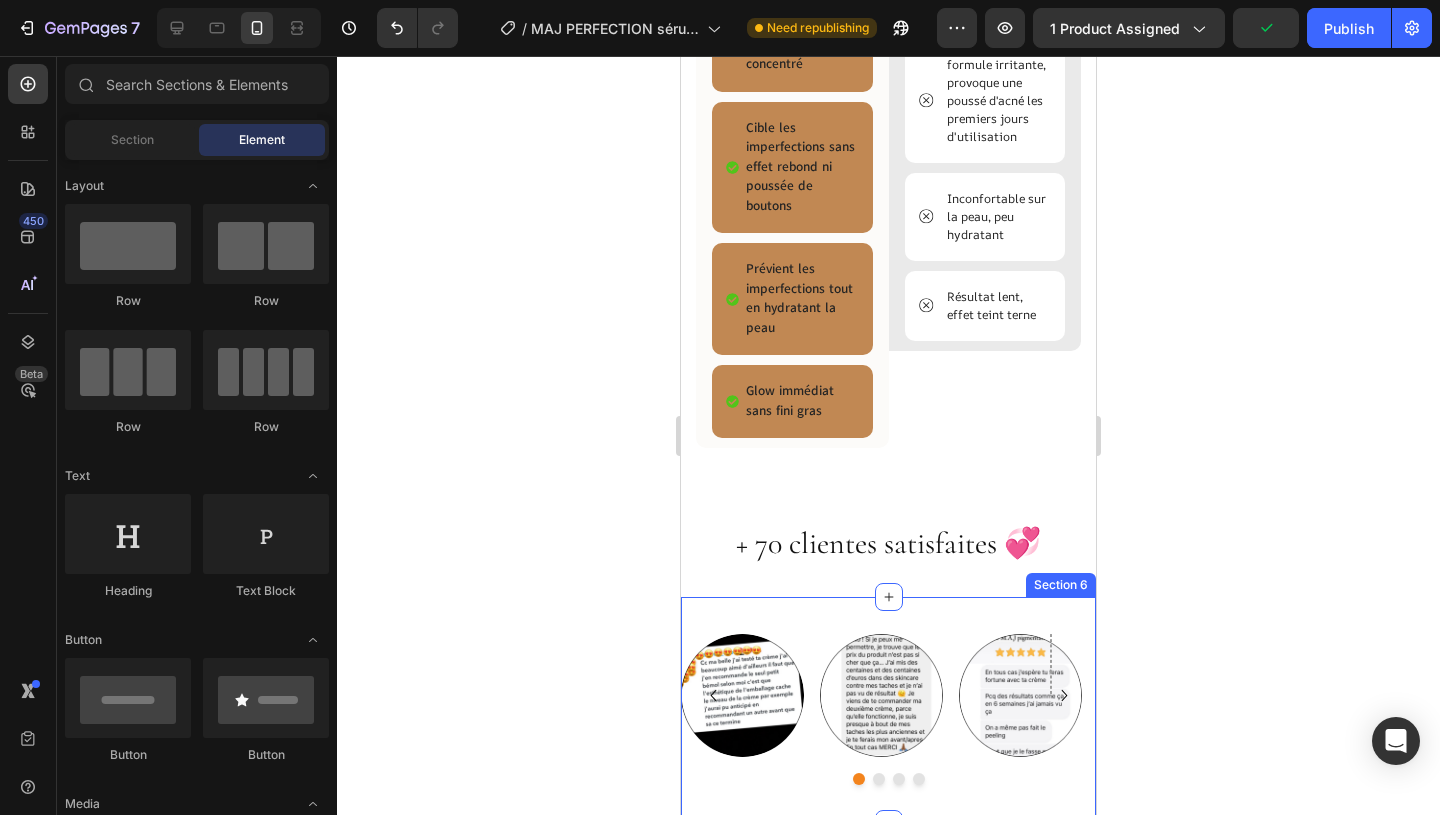 click on "Image Image Image Image
Row Image
Carousel Section 6" at bounding box center [888, 710] 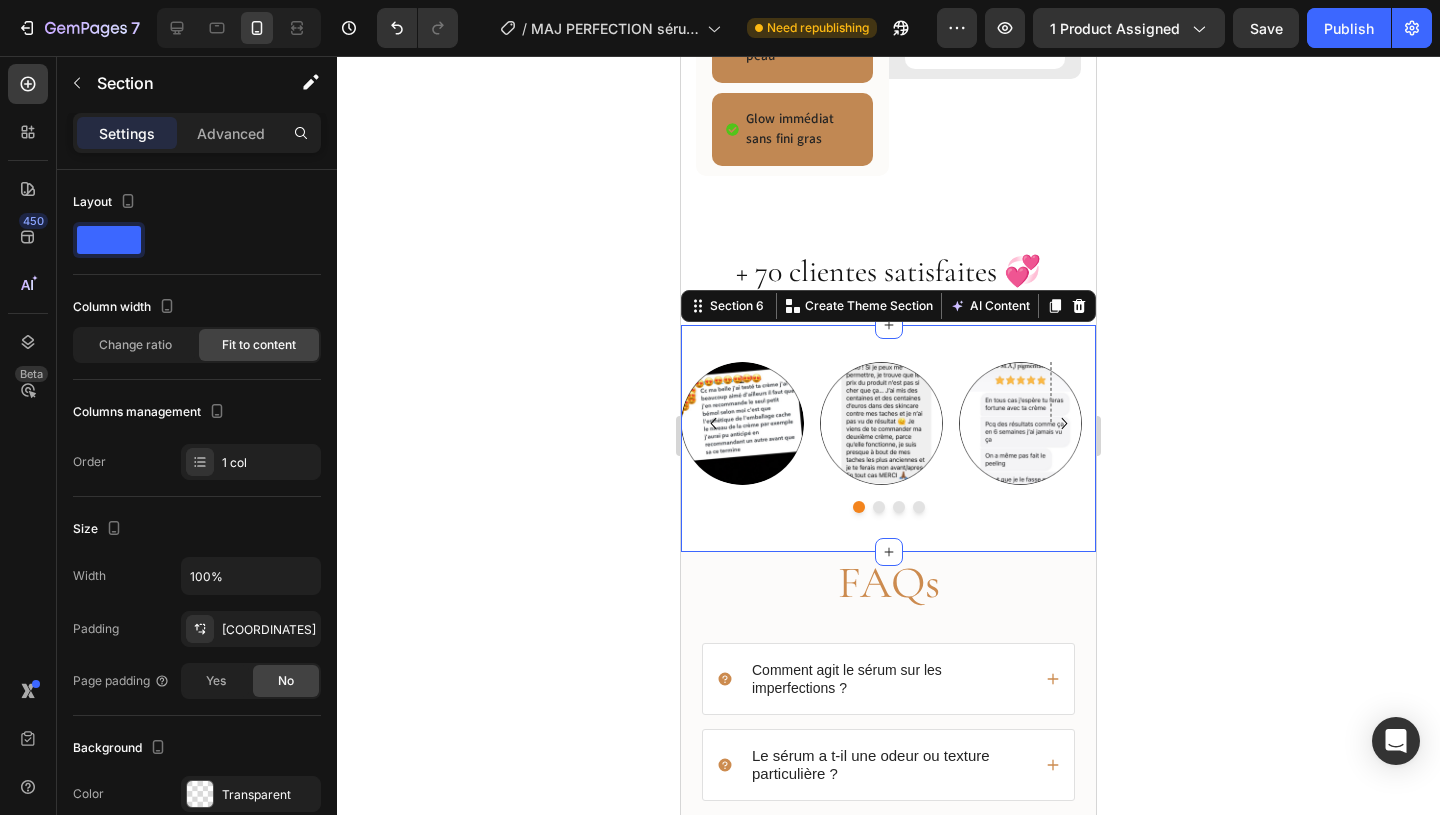 scroll, scrollTop: 3399, scrollLeft: 0, axis: vertical 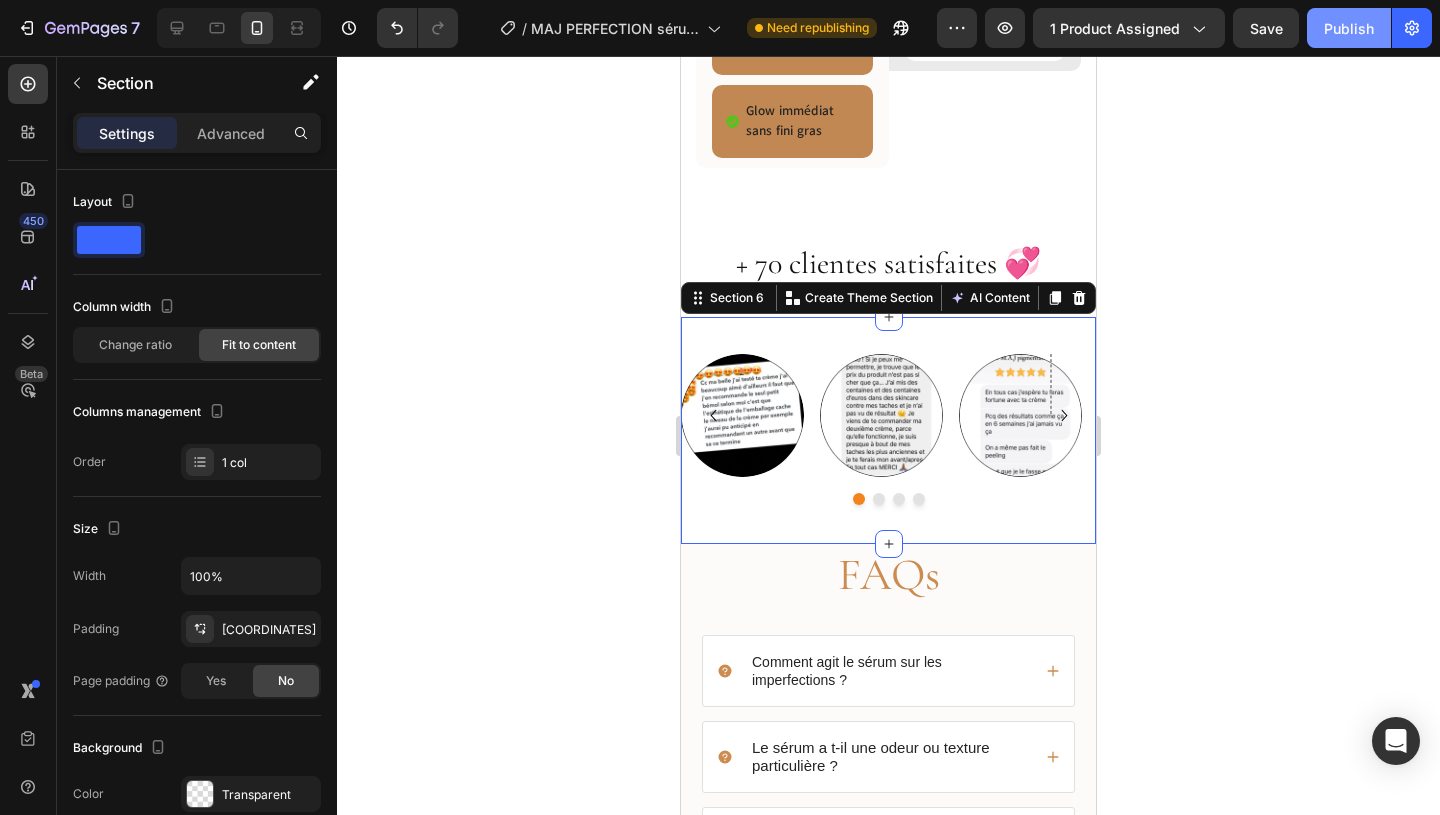 click on "Publish" at bounding box center [1349, 28] 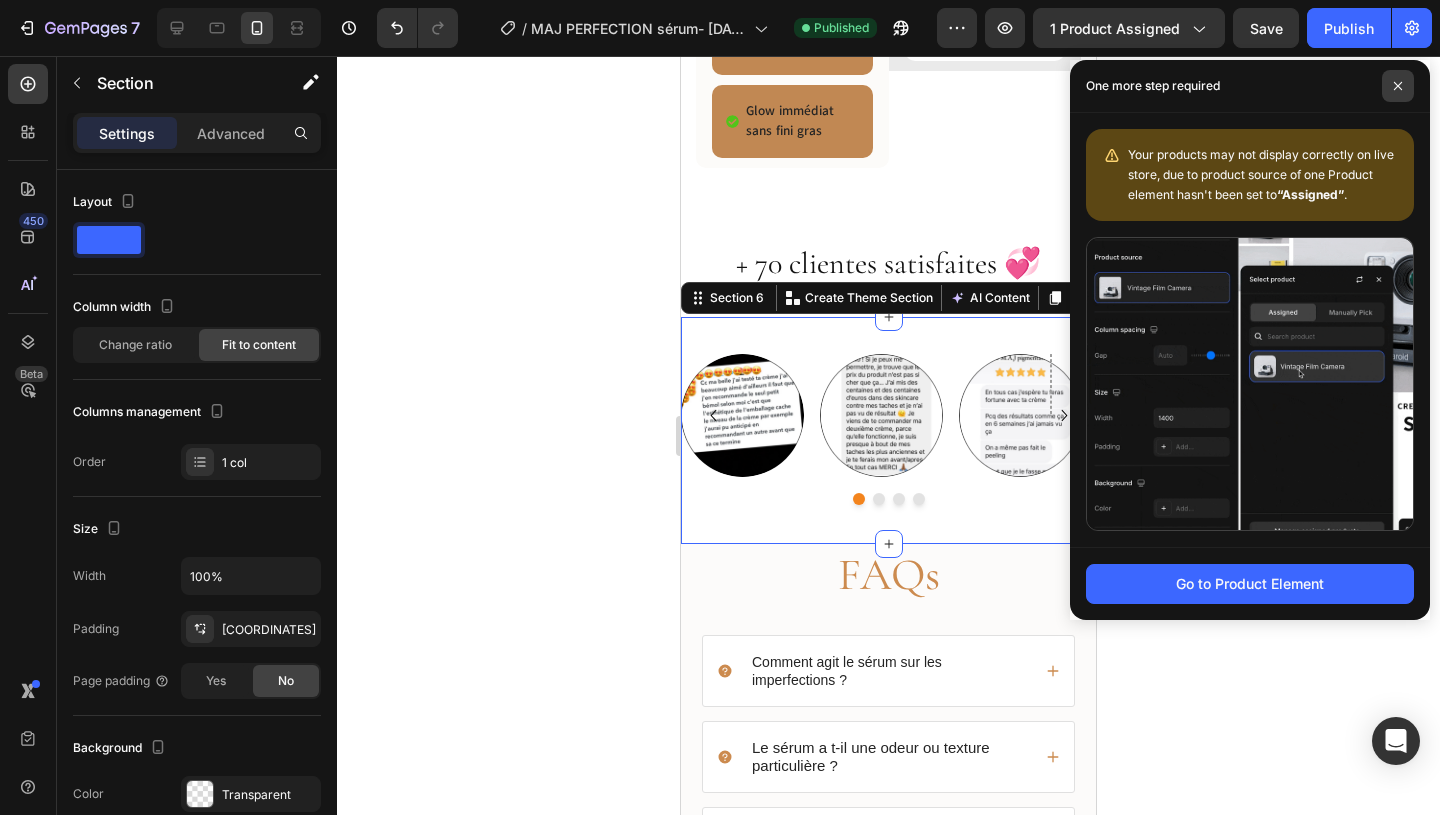 click 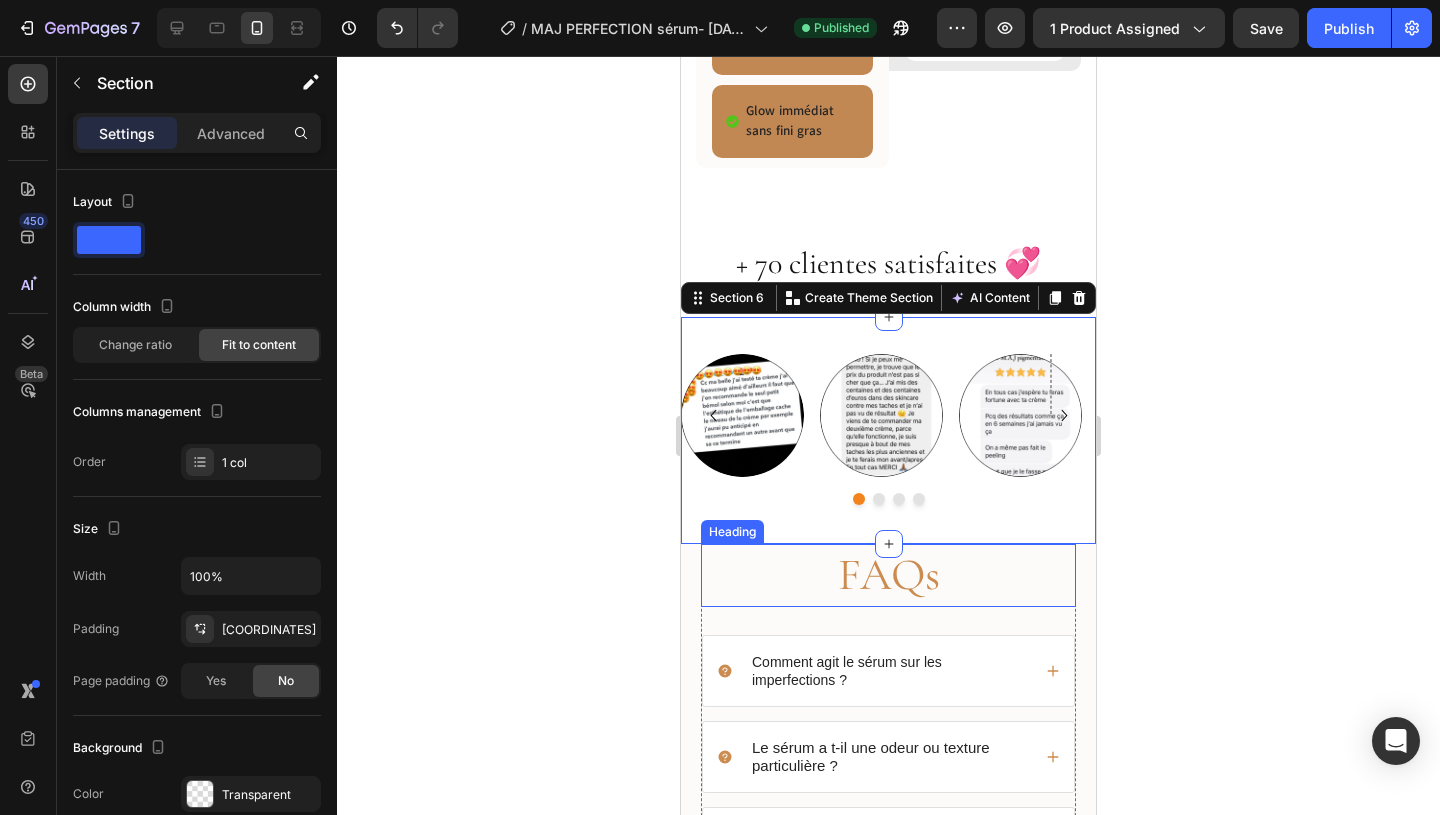 click on "FAQs" at bounding box center (888, 575) 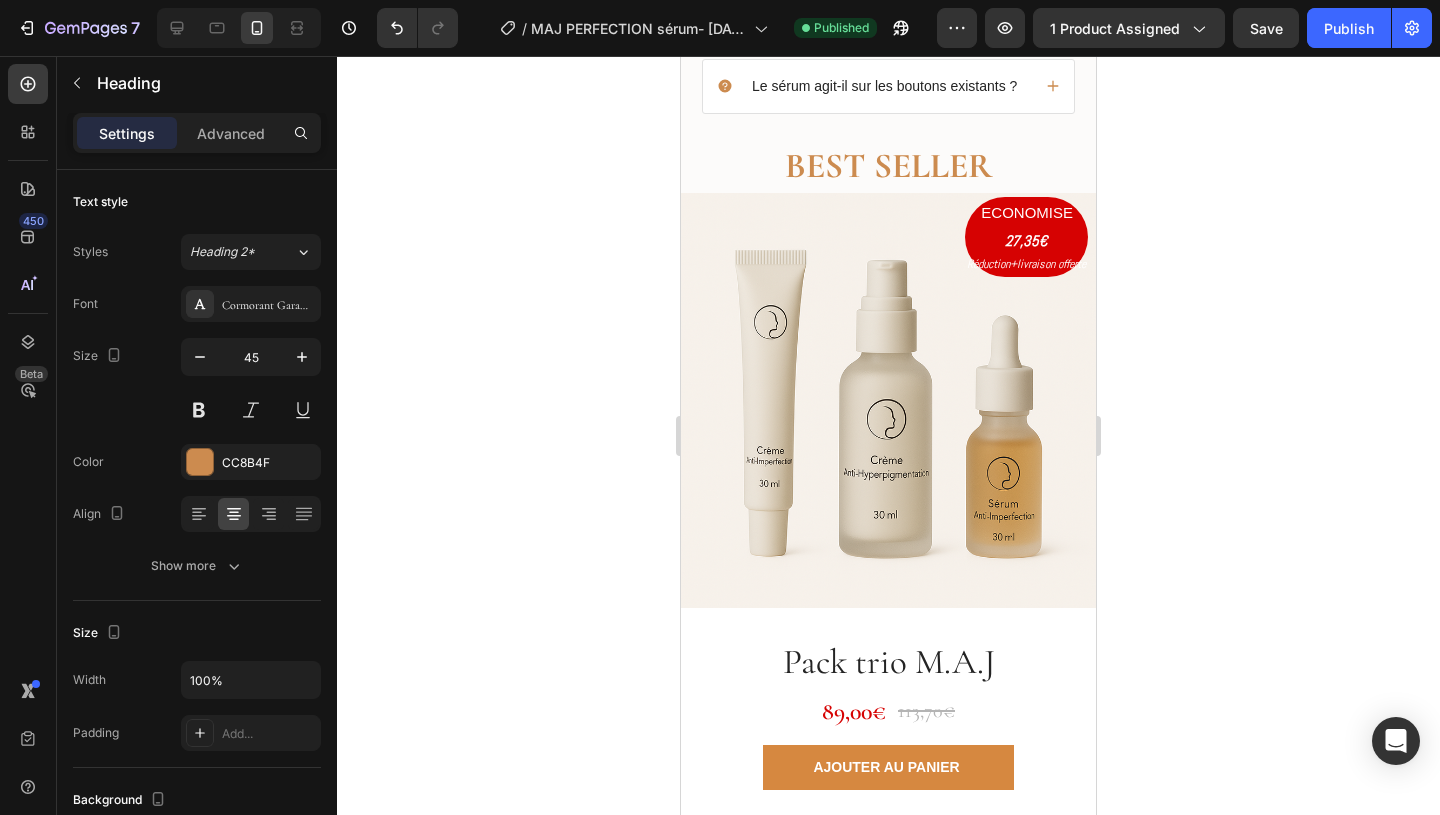 scroll, scrollTop: 4159, scrollLeft: 0, axis: vertical 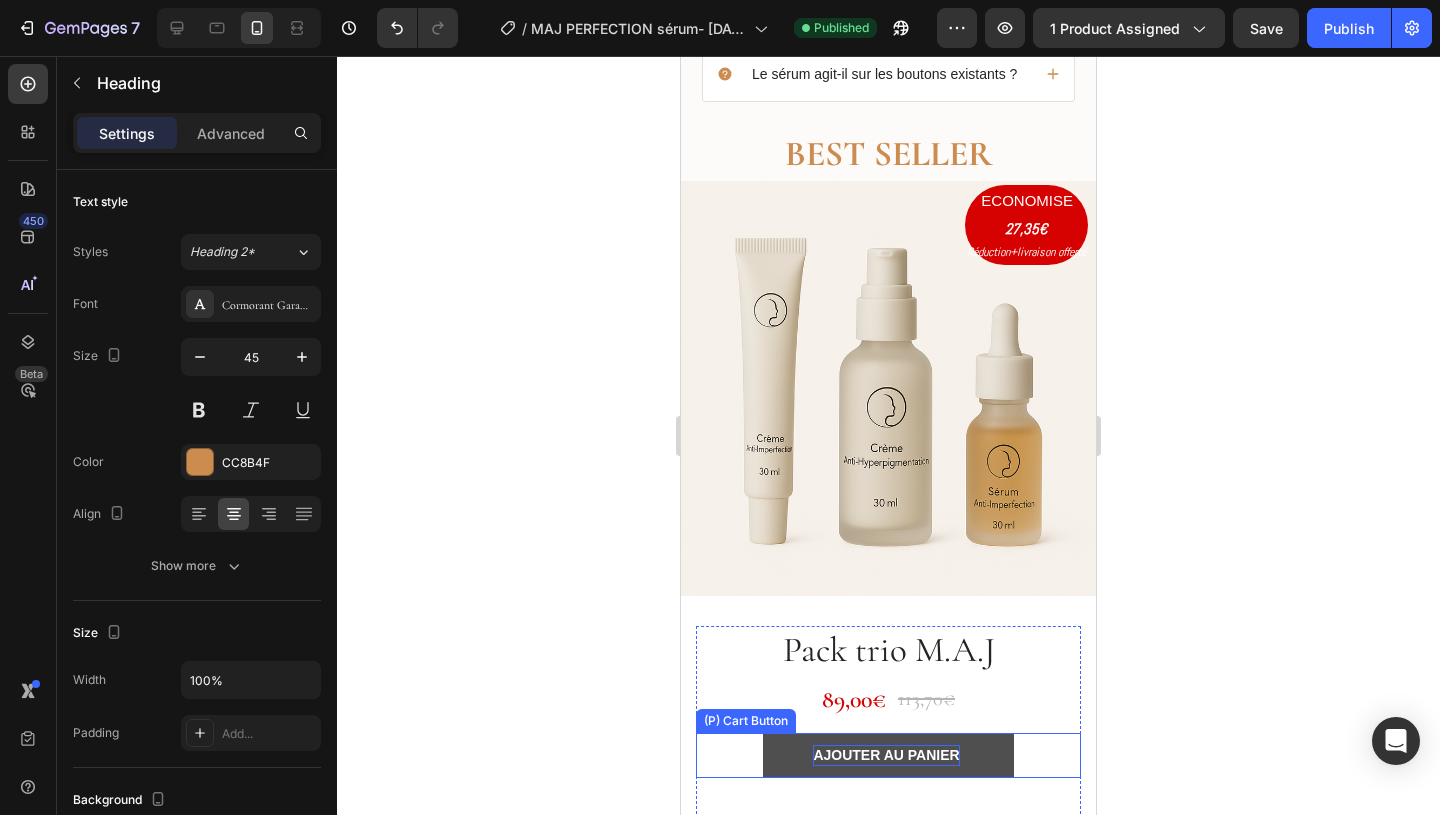 click on "AJOUTER AU PANIER" at bounding box center [886, 755] 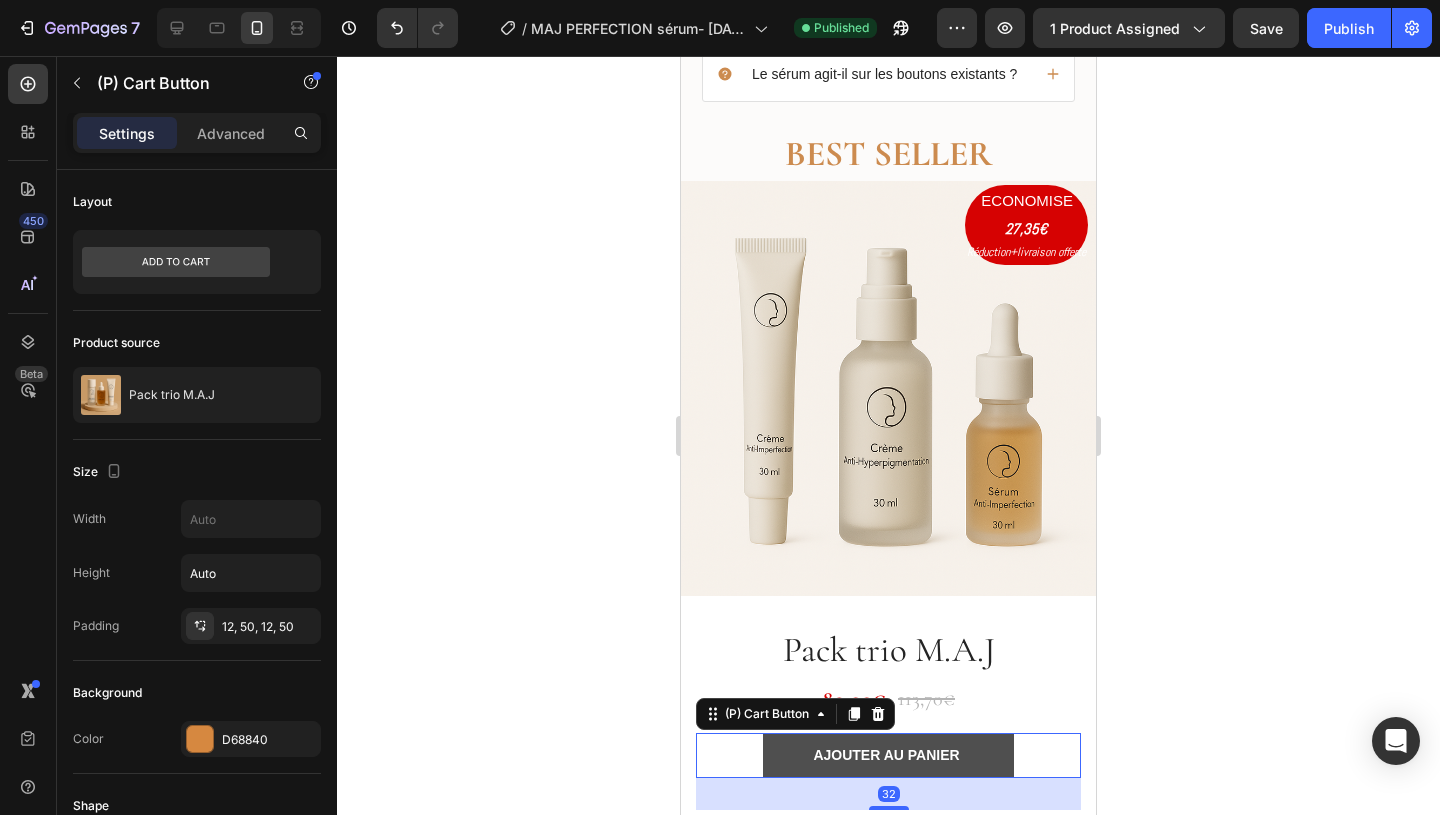 click on "AJOUTER AU PANIER" at bounding box center [888, 755] 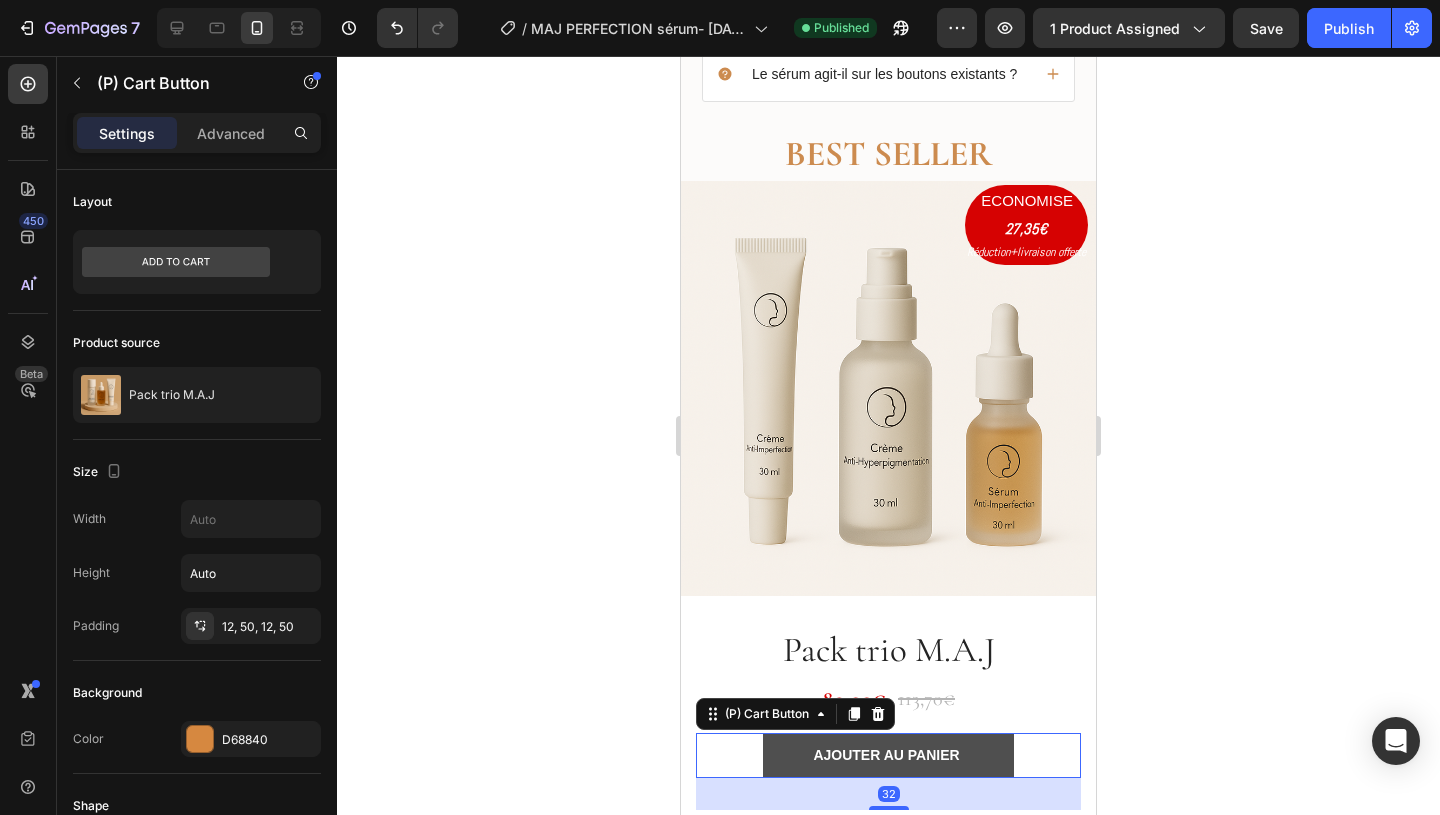 click on "AJOUTER AU PANIER" at bounding box center [888, 755] 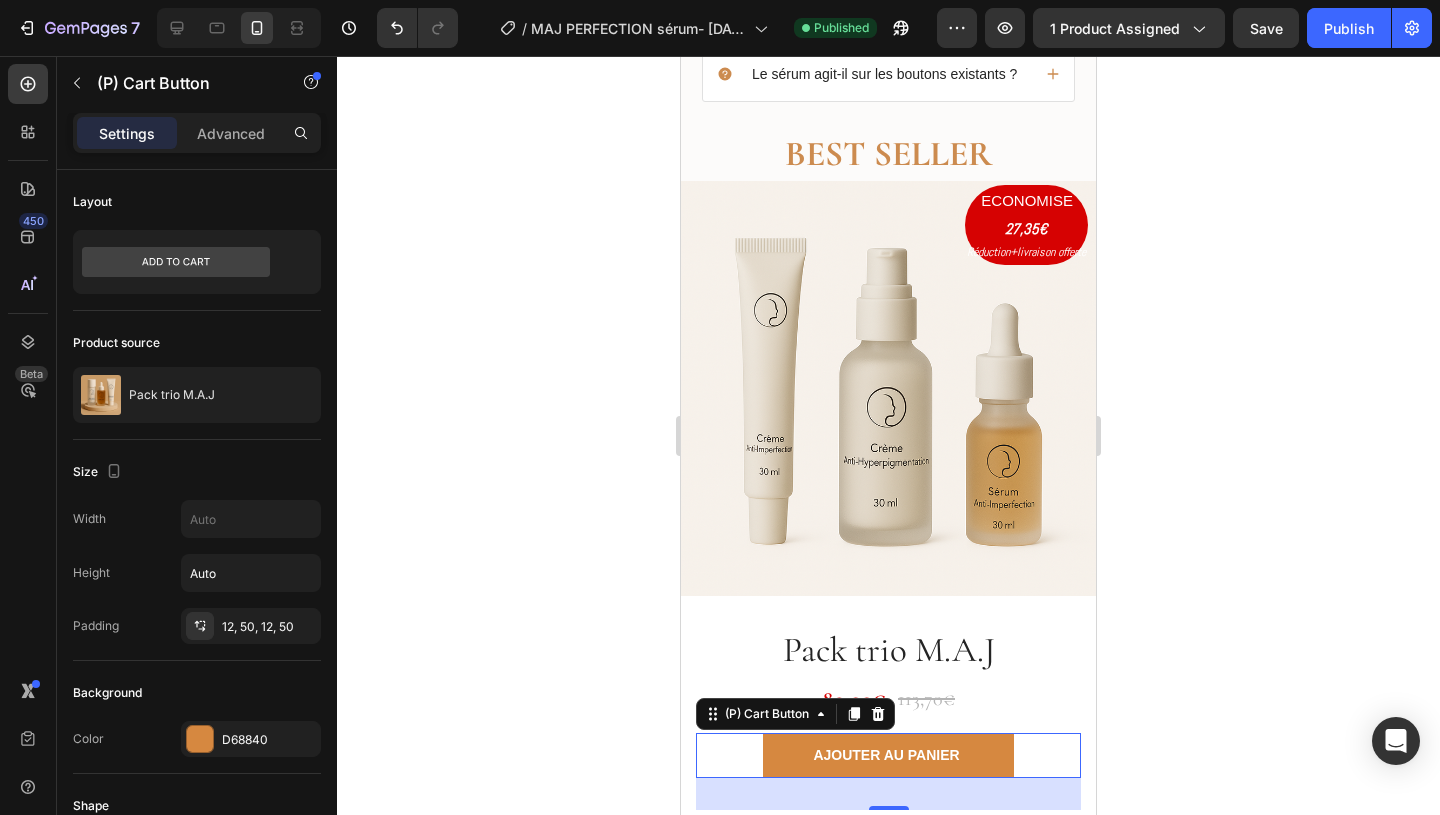 click 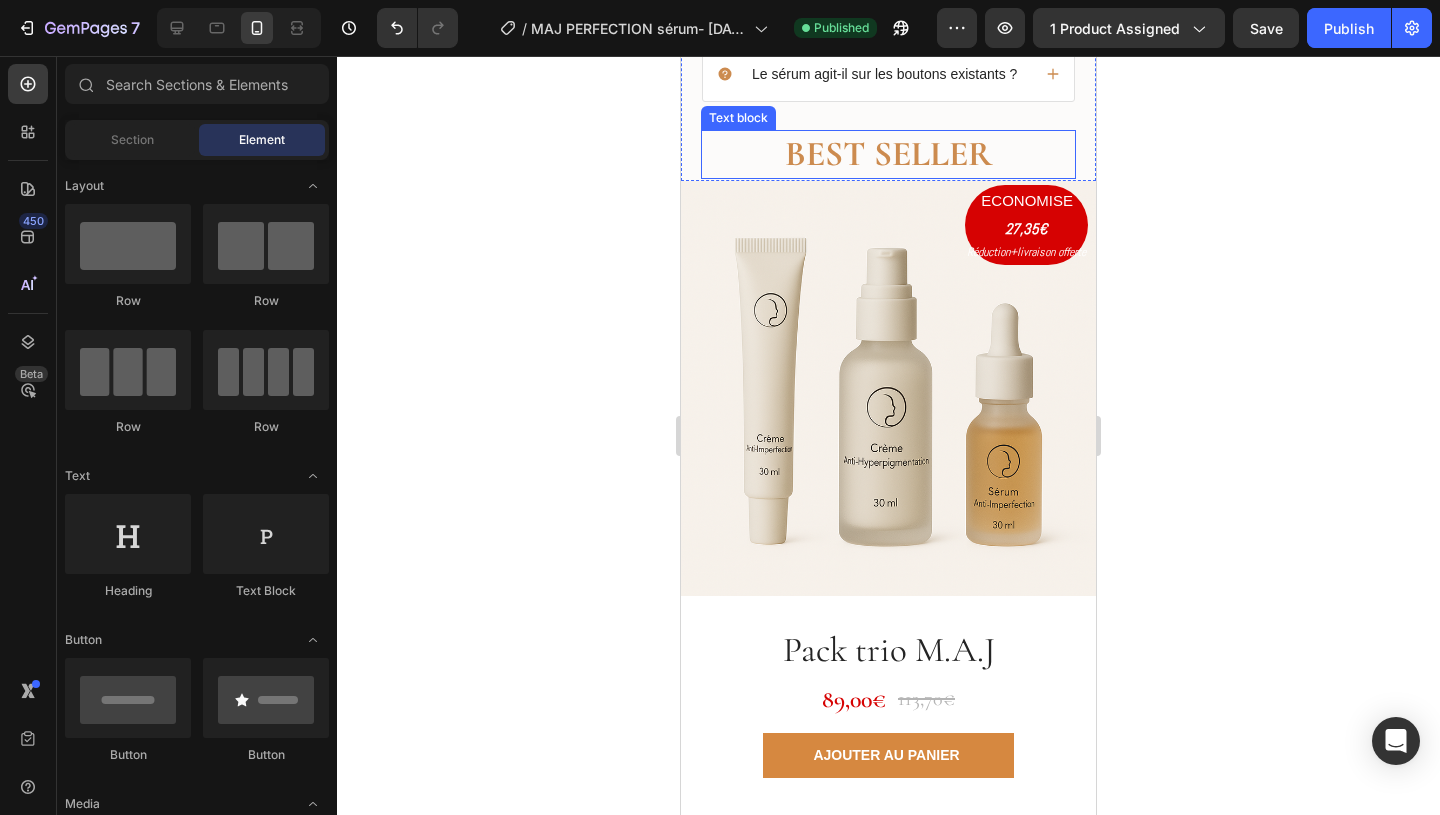 click on "BEST SELLER" at bounding box center (888, 155) 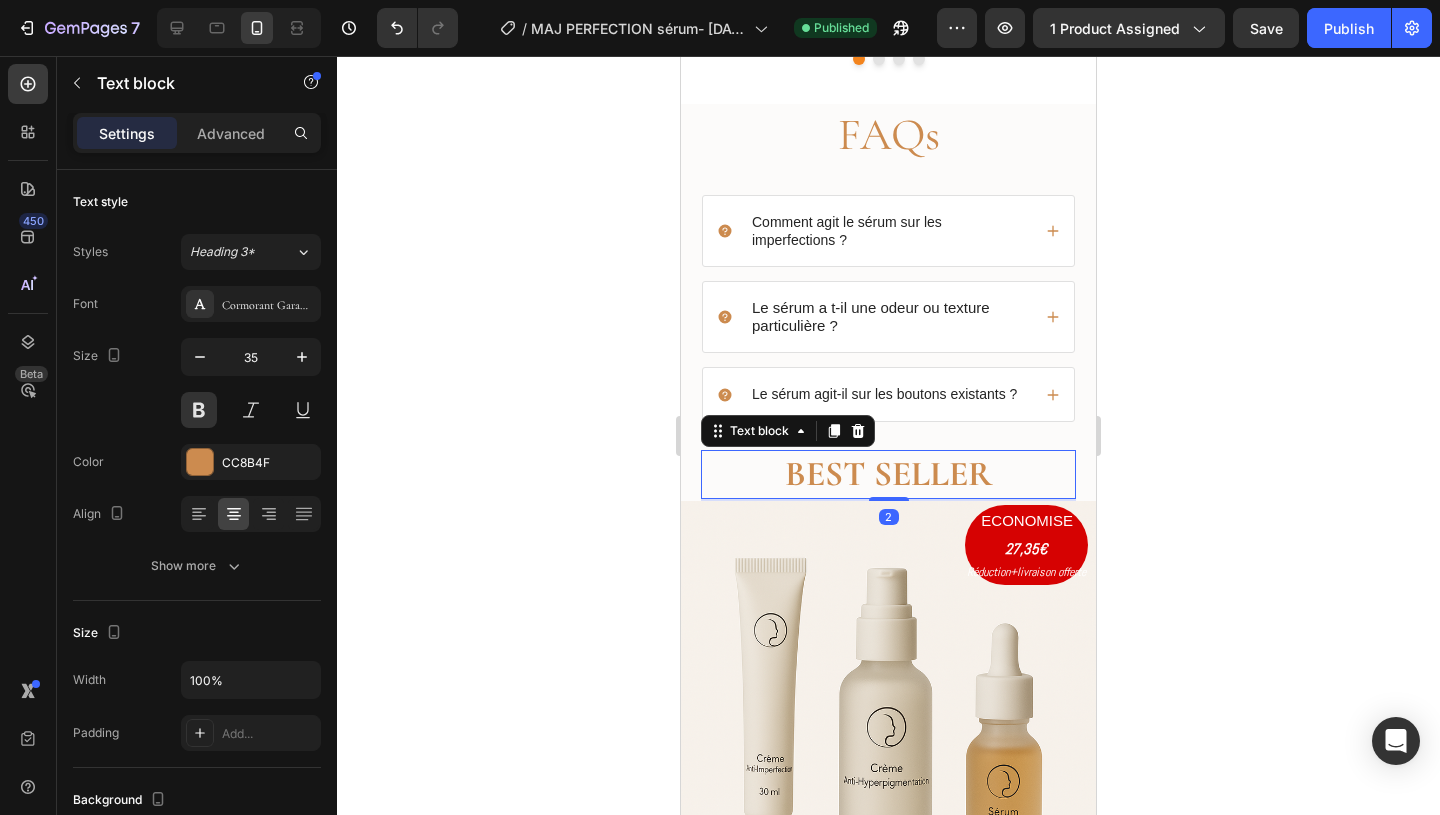 scroll, scrollTop: 3559, scrollLeft: 0, axis: vertical 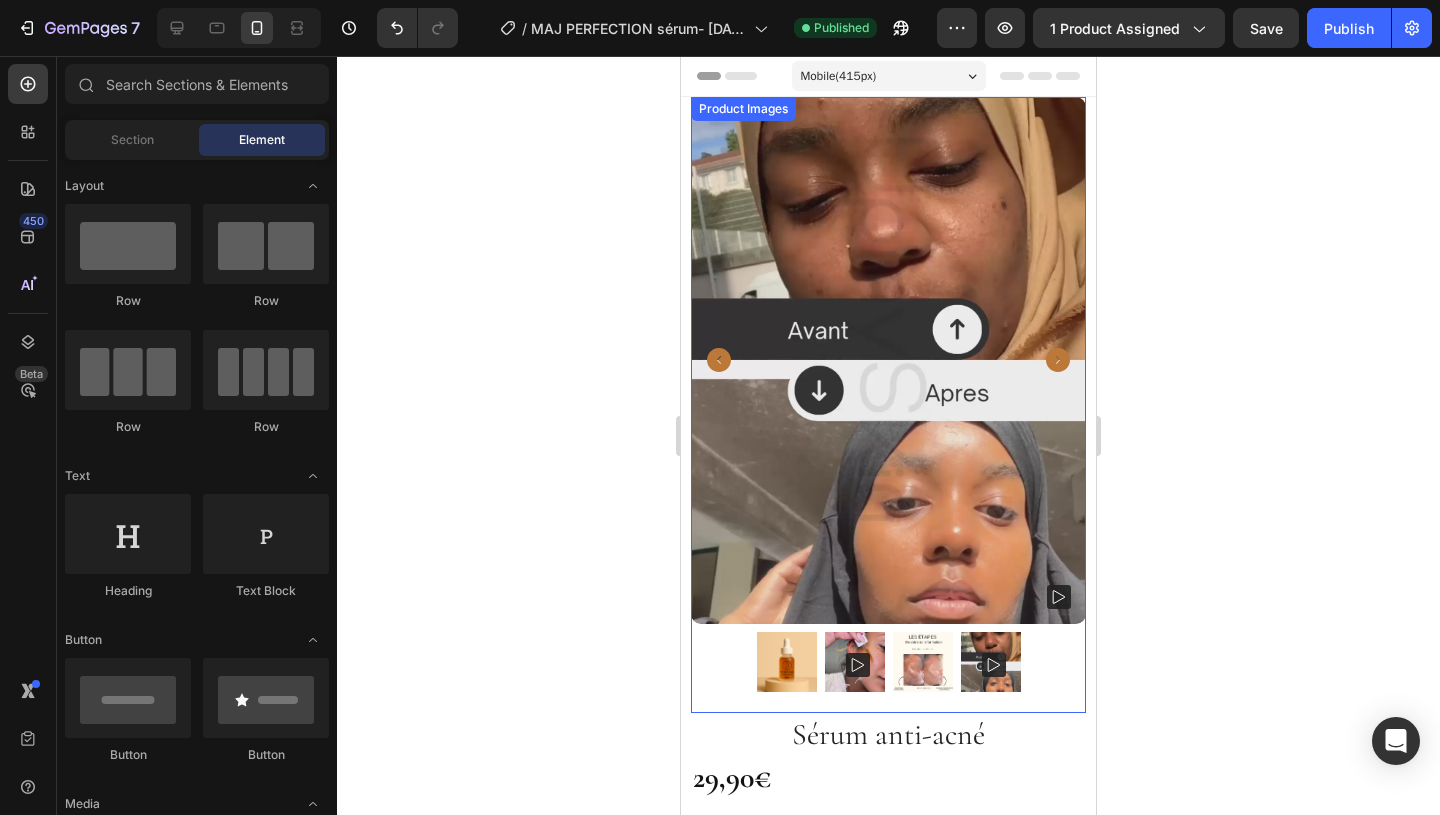 click at bounding box center (787, 662) 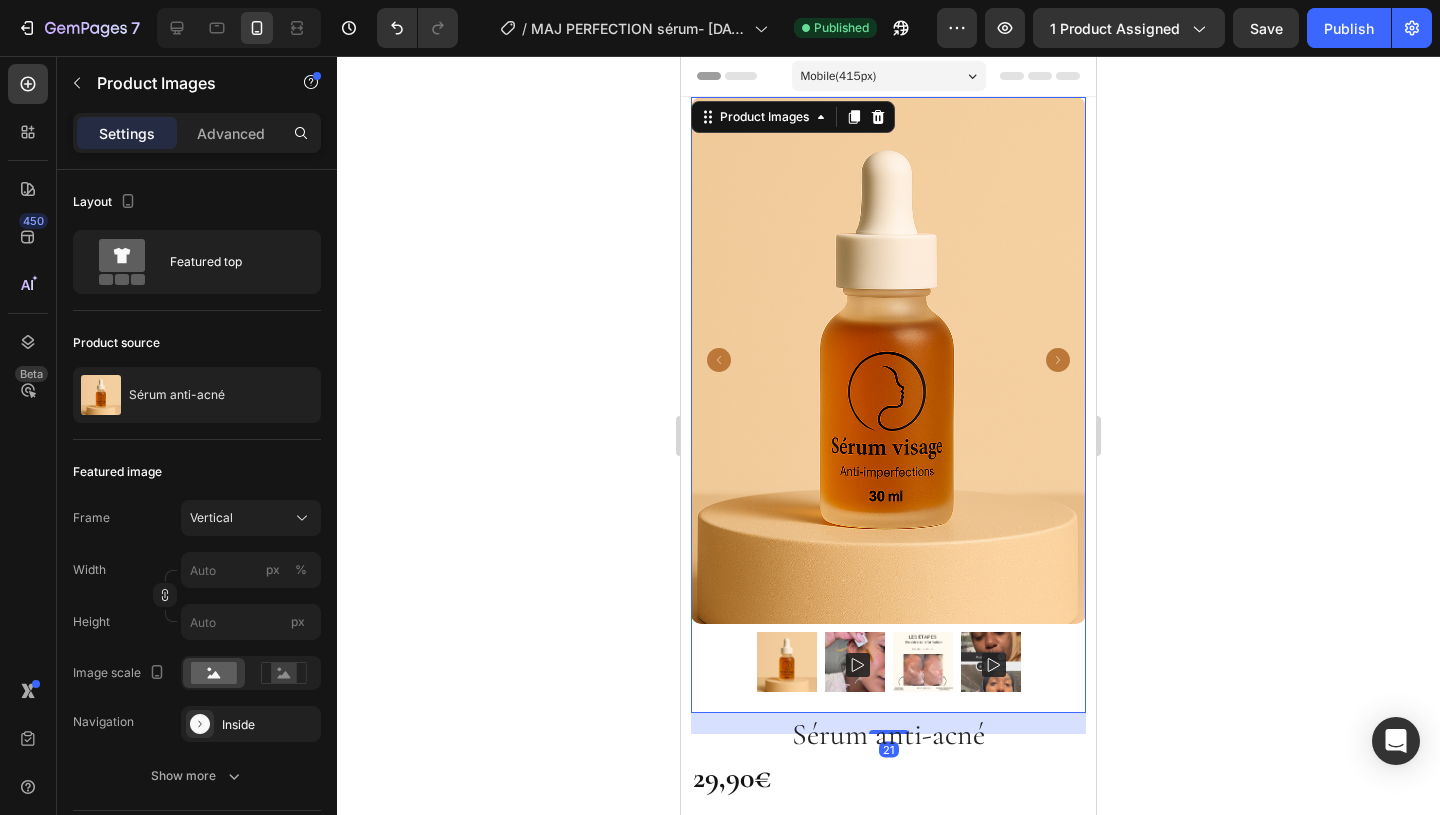click 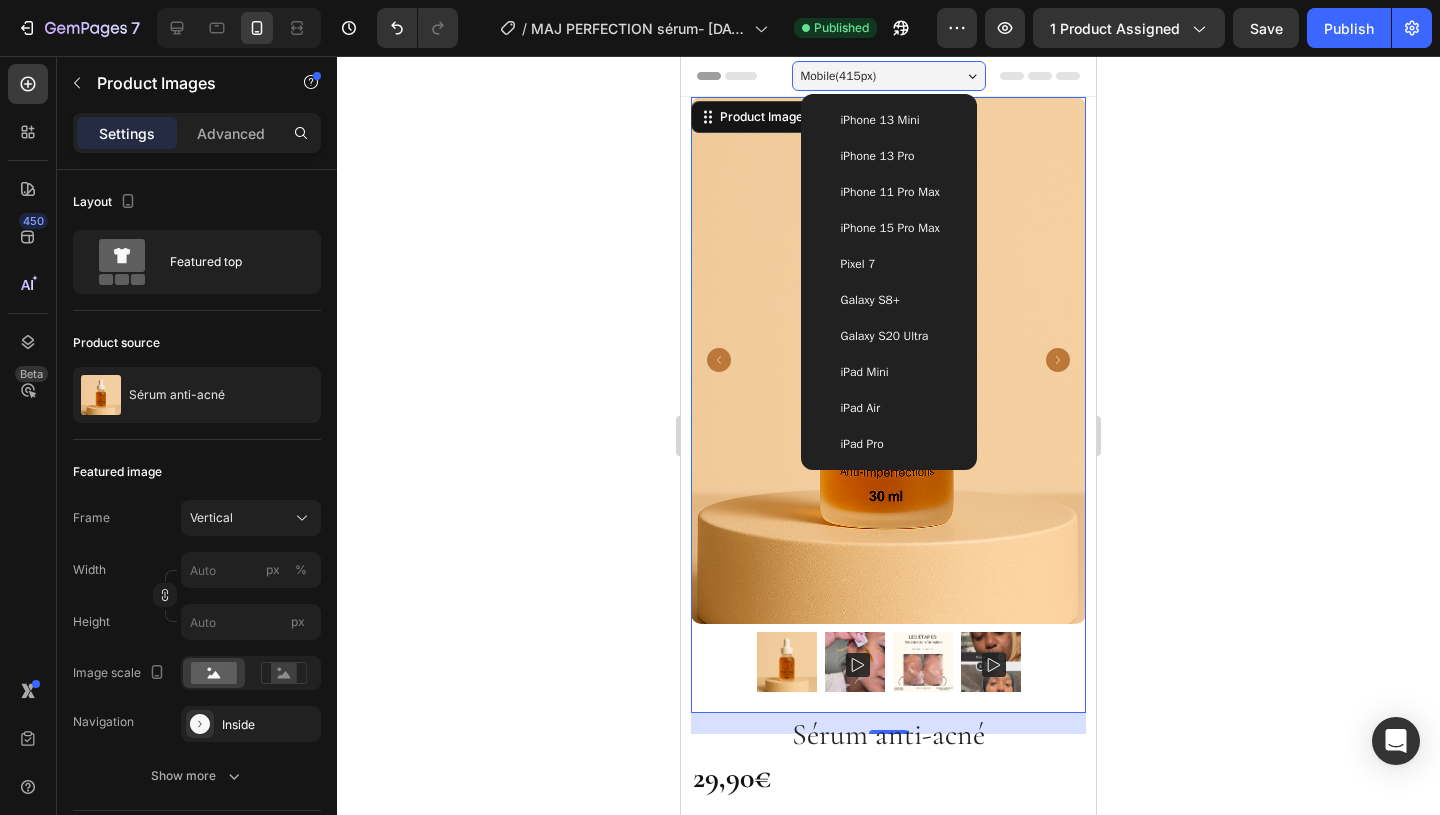 click on "iPhone 13 Mini" at bounding box center [889, 120] 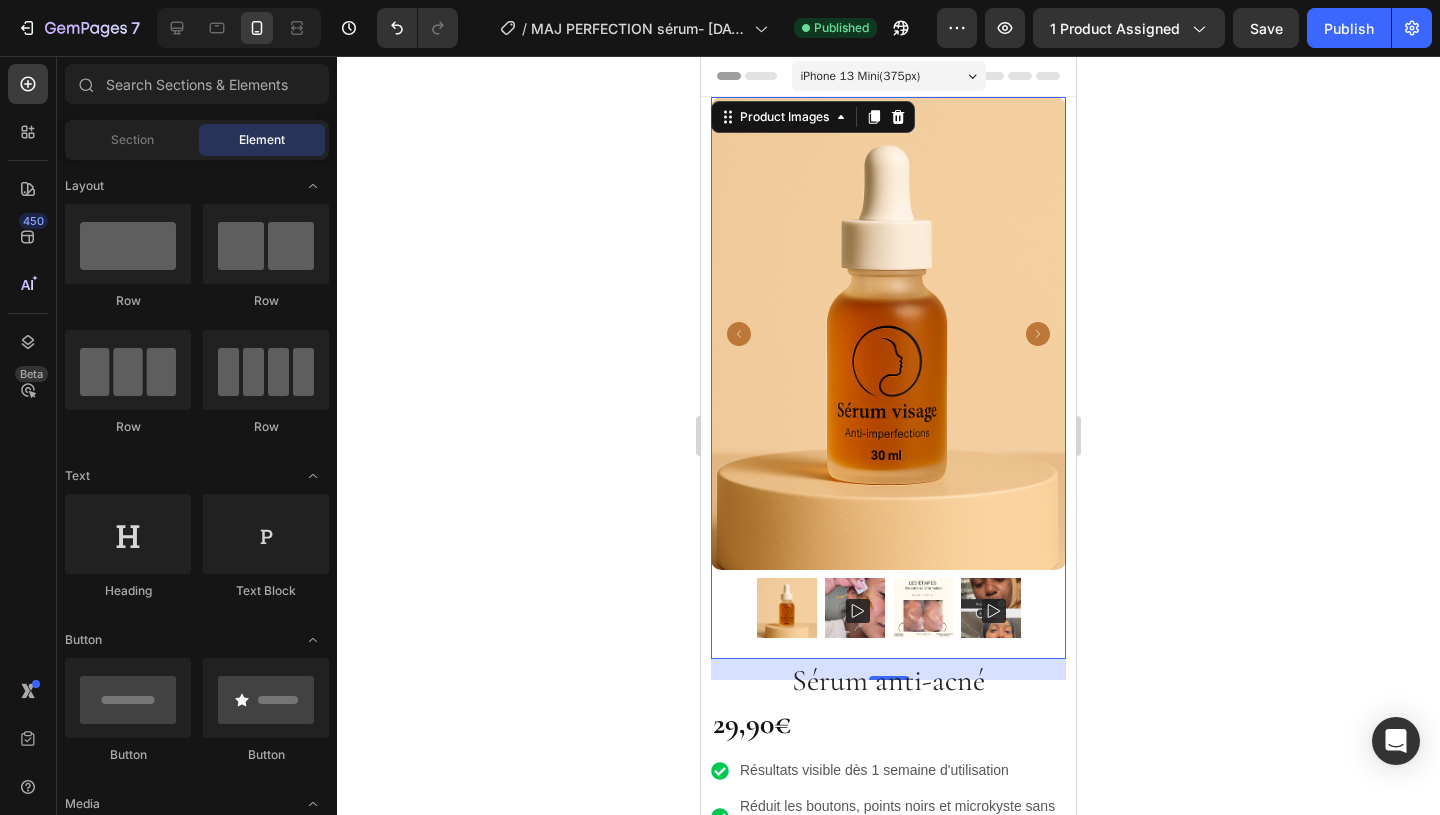 click on "Header" at bounding box center (758, 76) 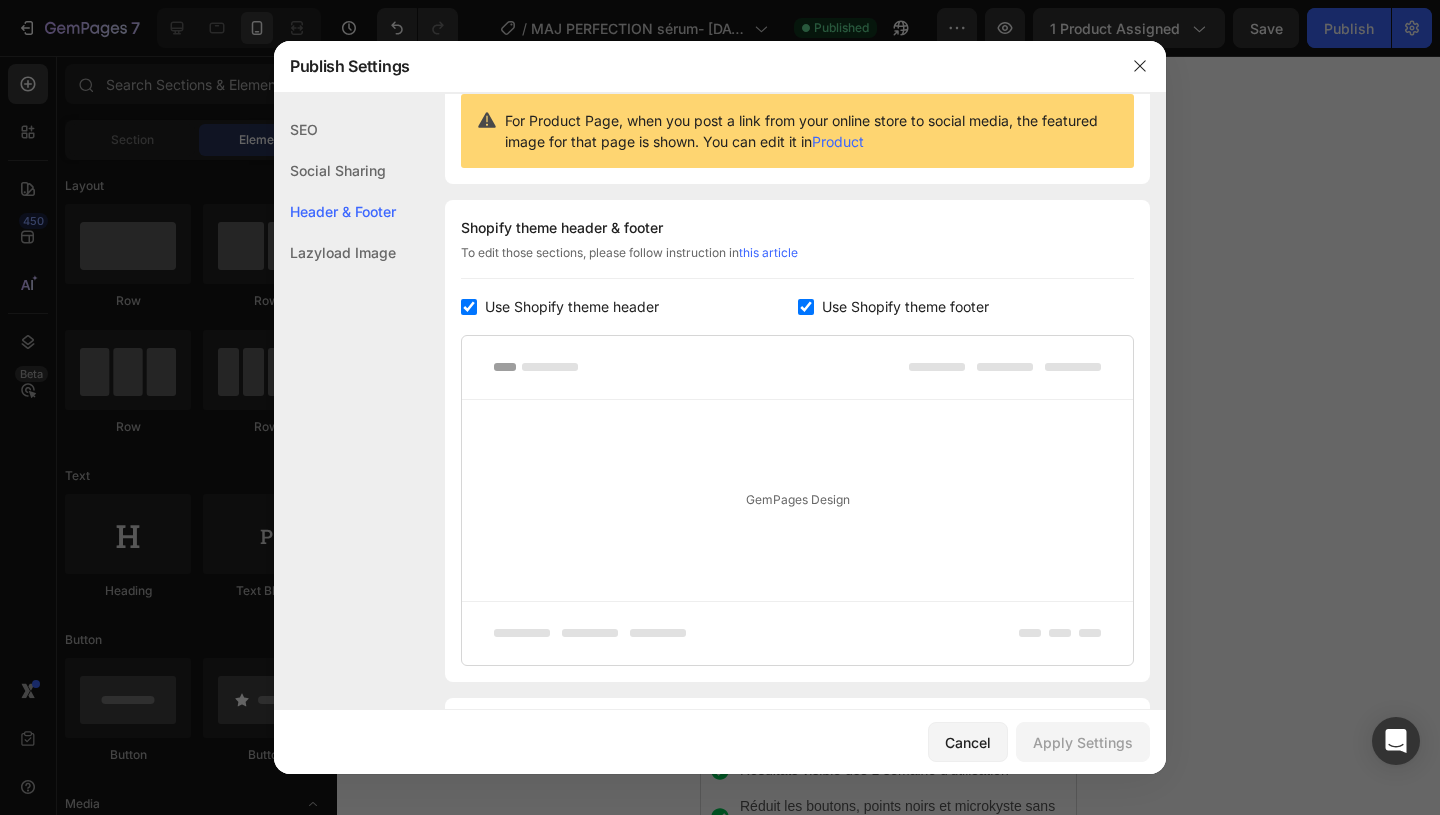 scroll, scrollTop: 291, scrollLeft: 0, axis: vertical 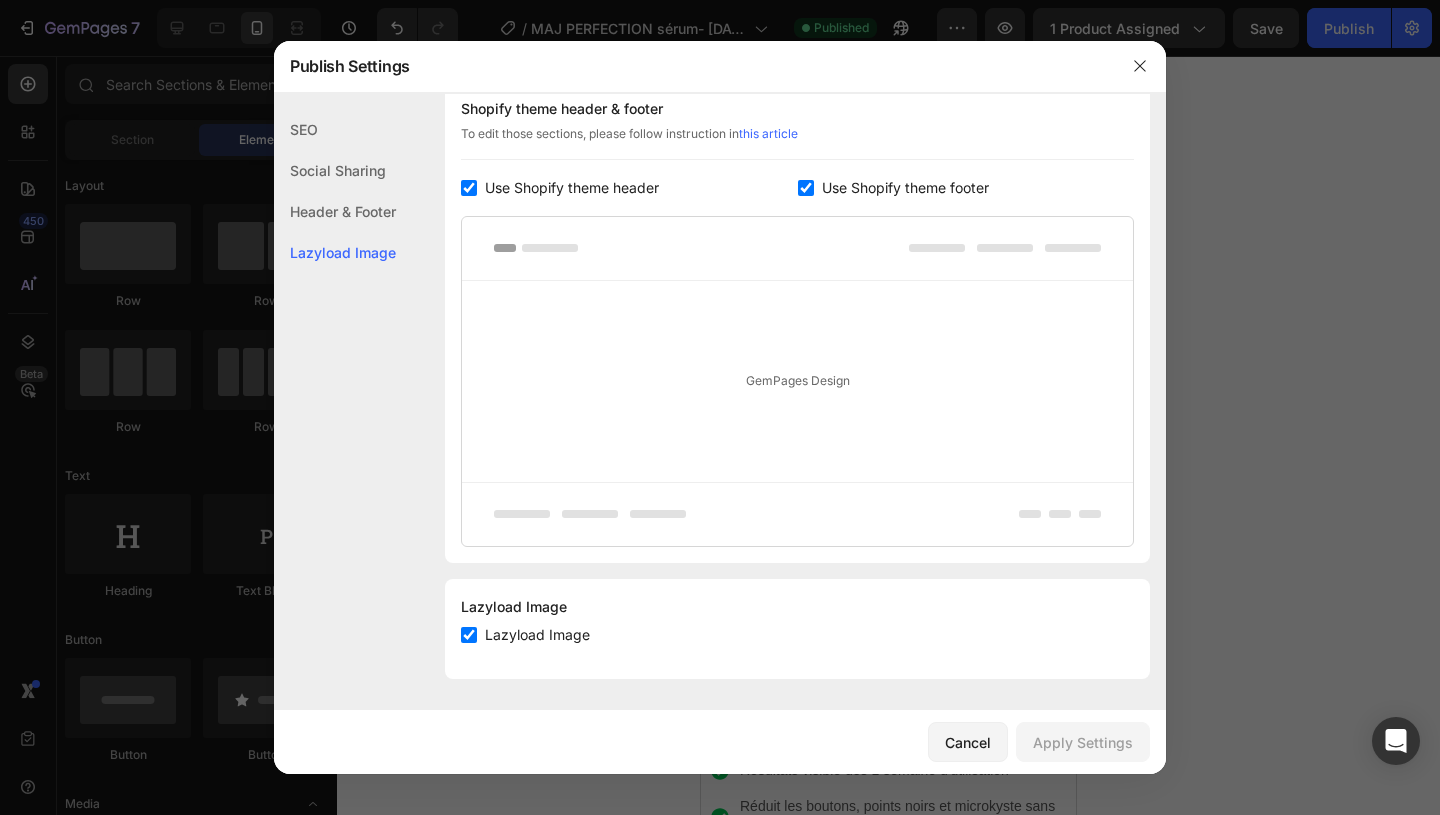 drag, startPoint x: 596, startPoint y: 627, endPoint x: 595, endPoint y: 732, distance: 105.00476 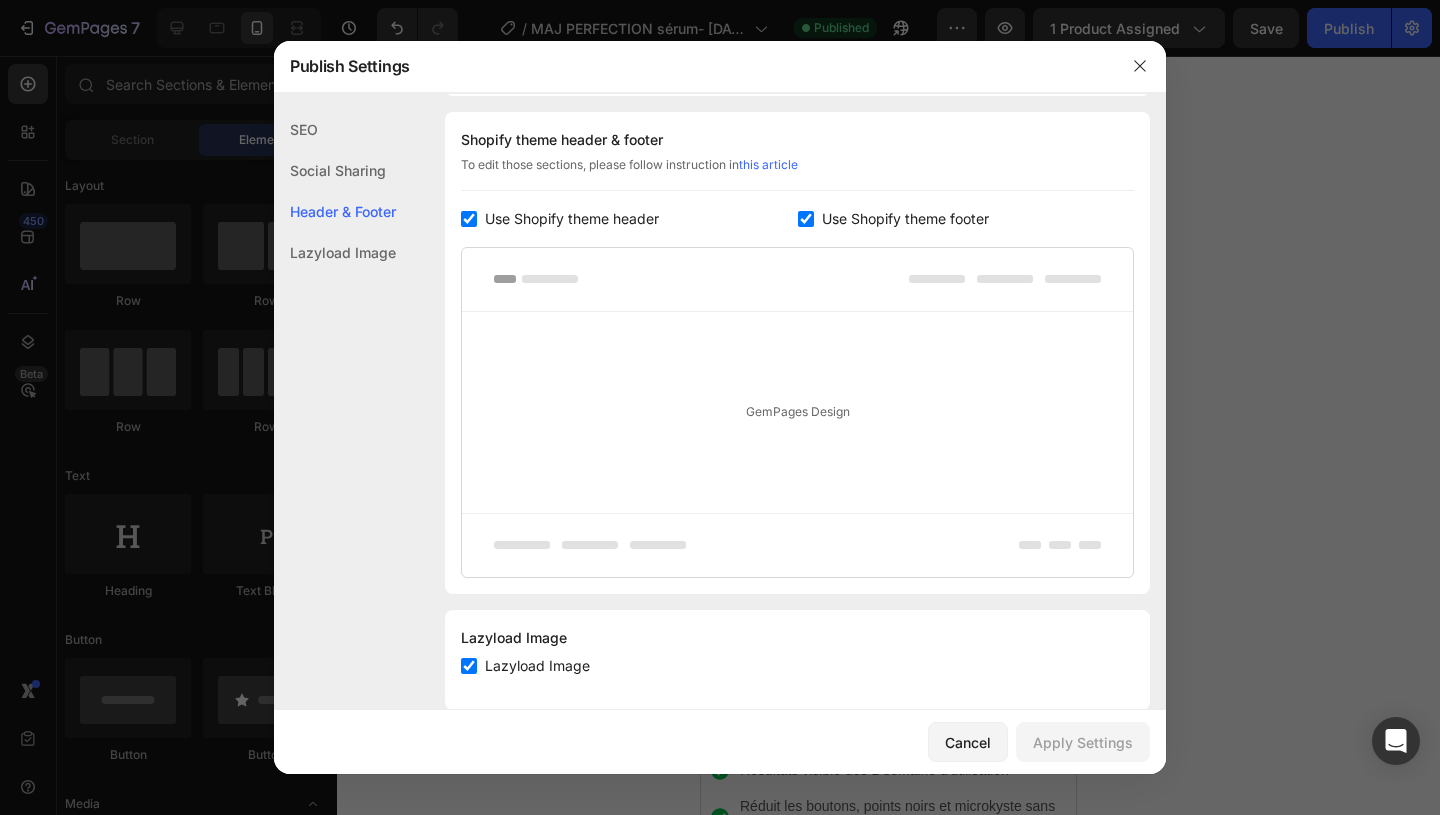 scroll, scrollTop: 291, scrollLeft: 0, axis: vertical 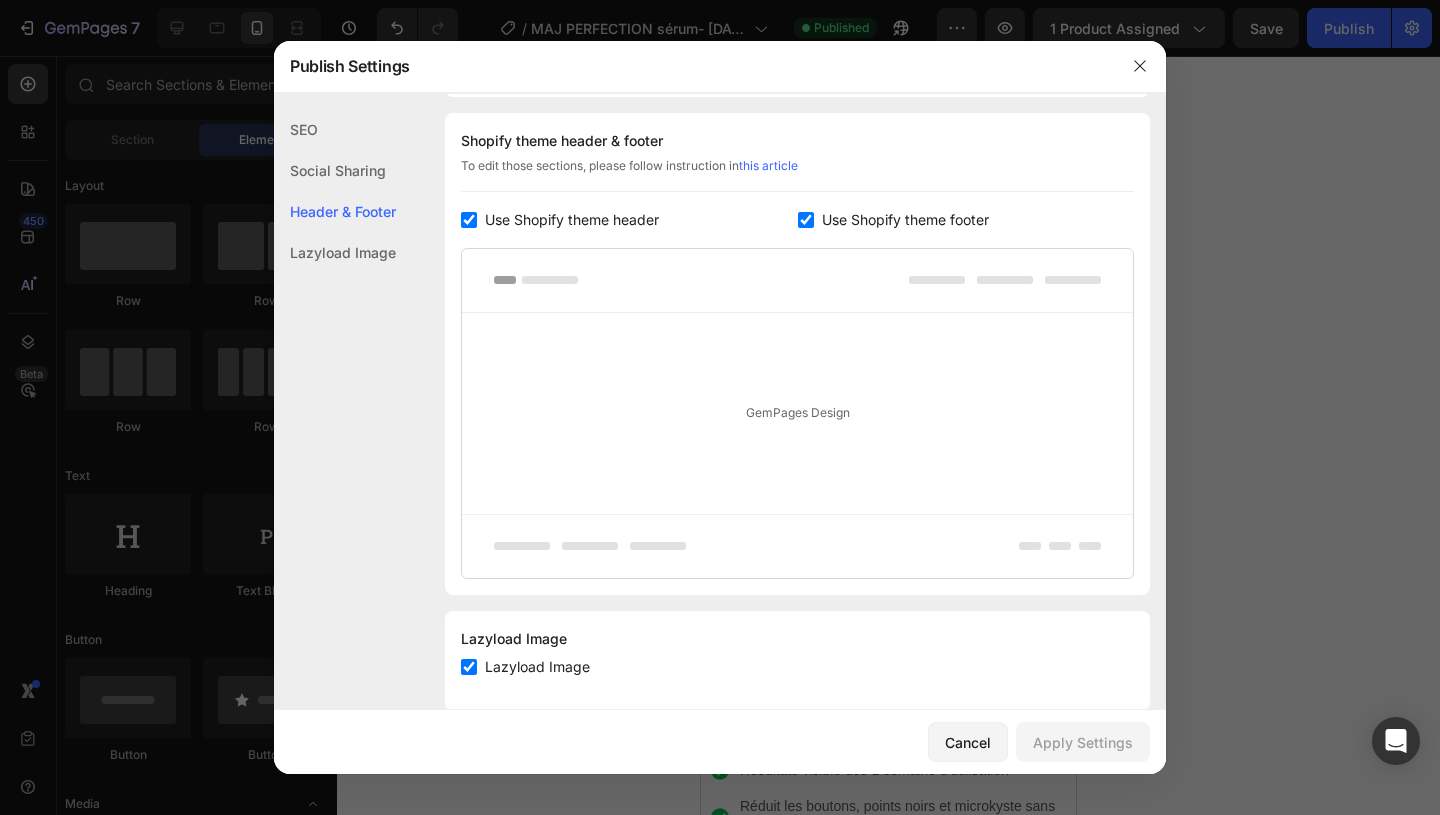 click at bounding box center (469, 220) 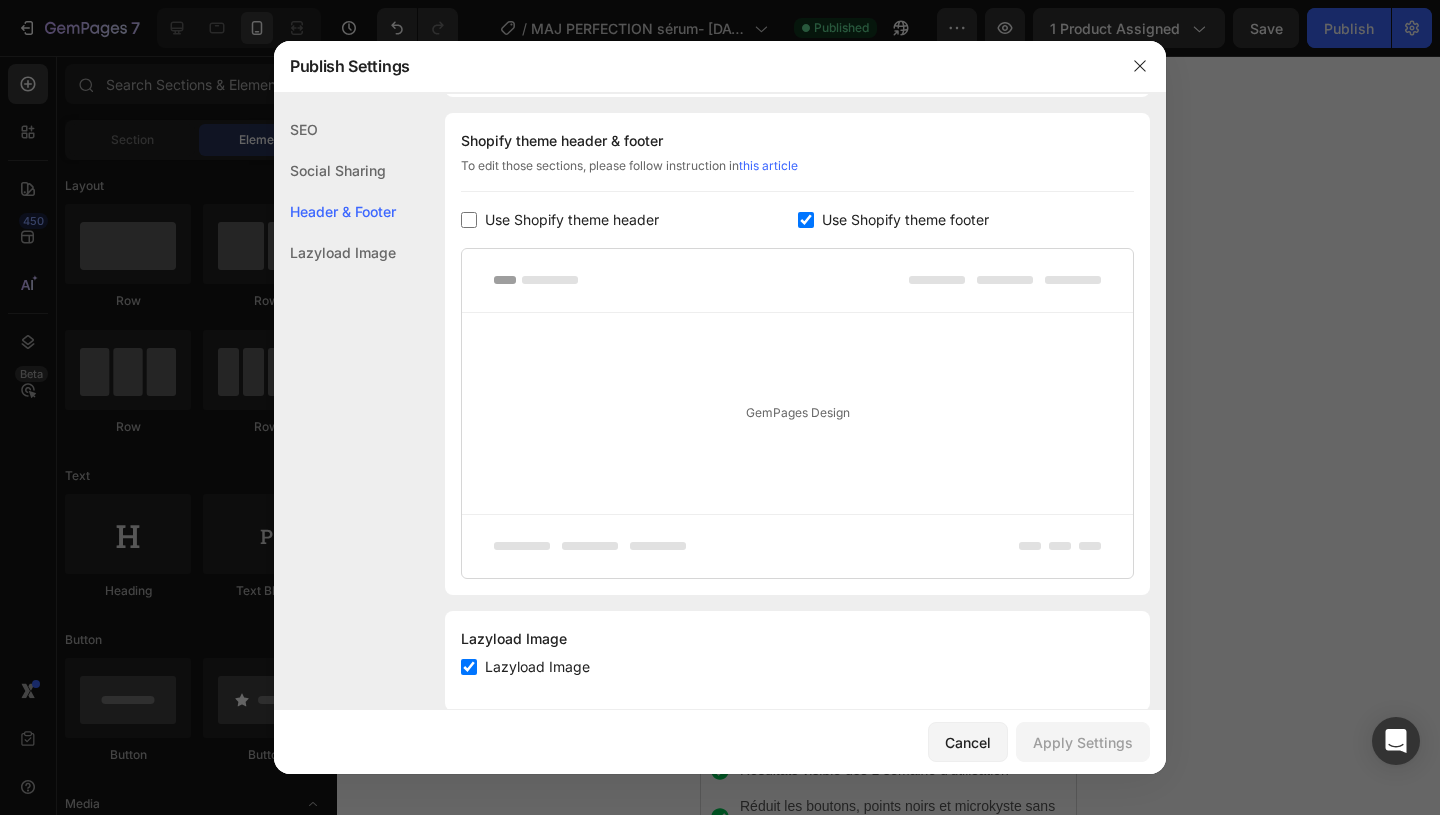 checkbox on "false" 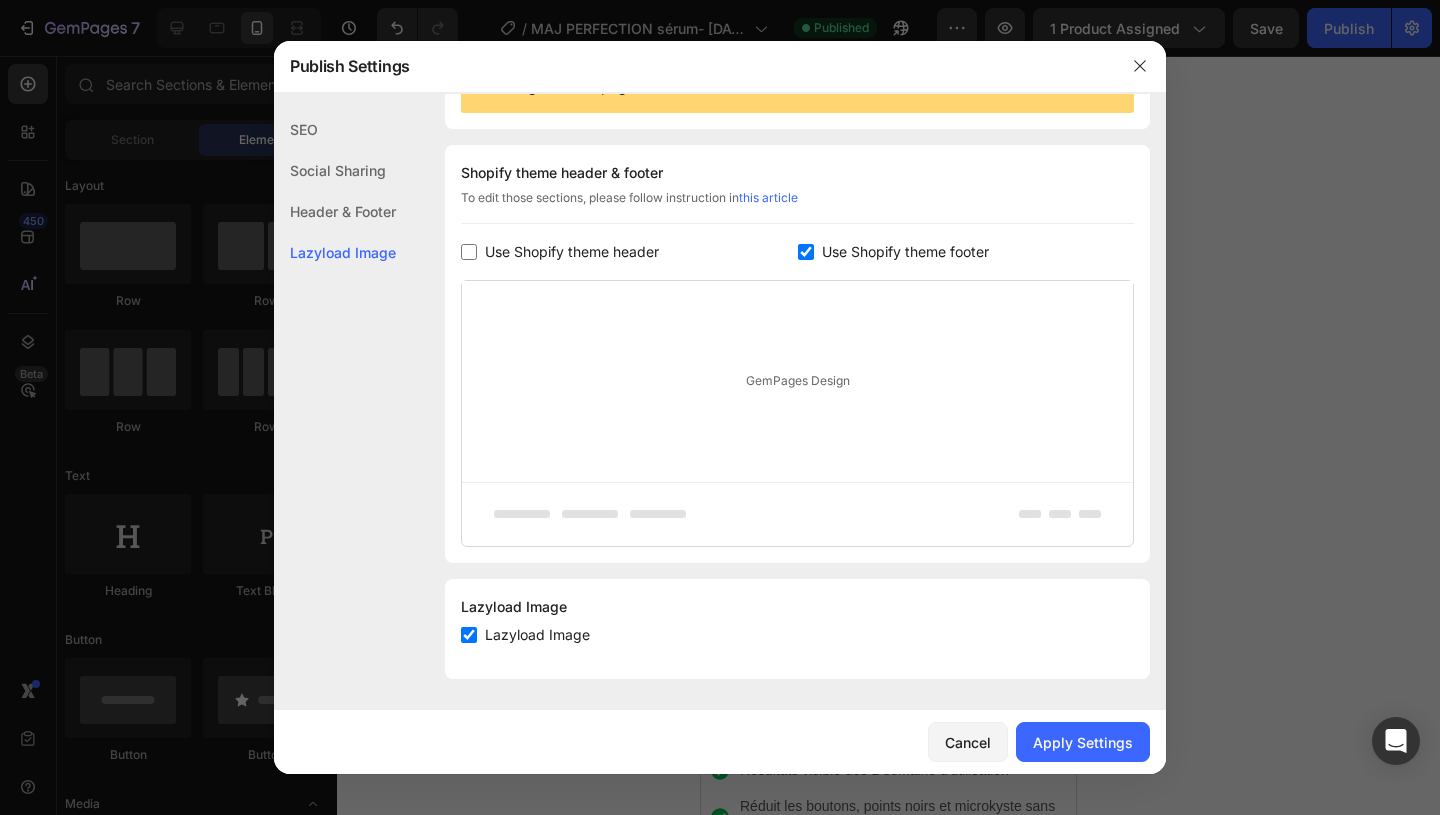 scroll, scrollTop: 259, scrollLeft: 0, axis: vertical 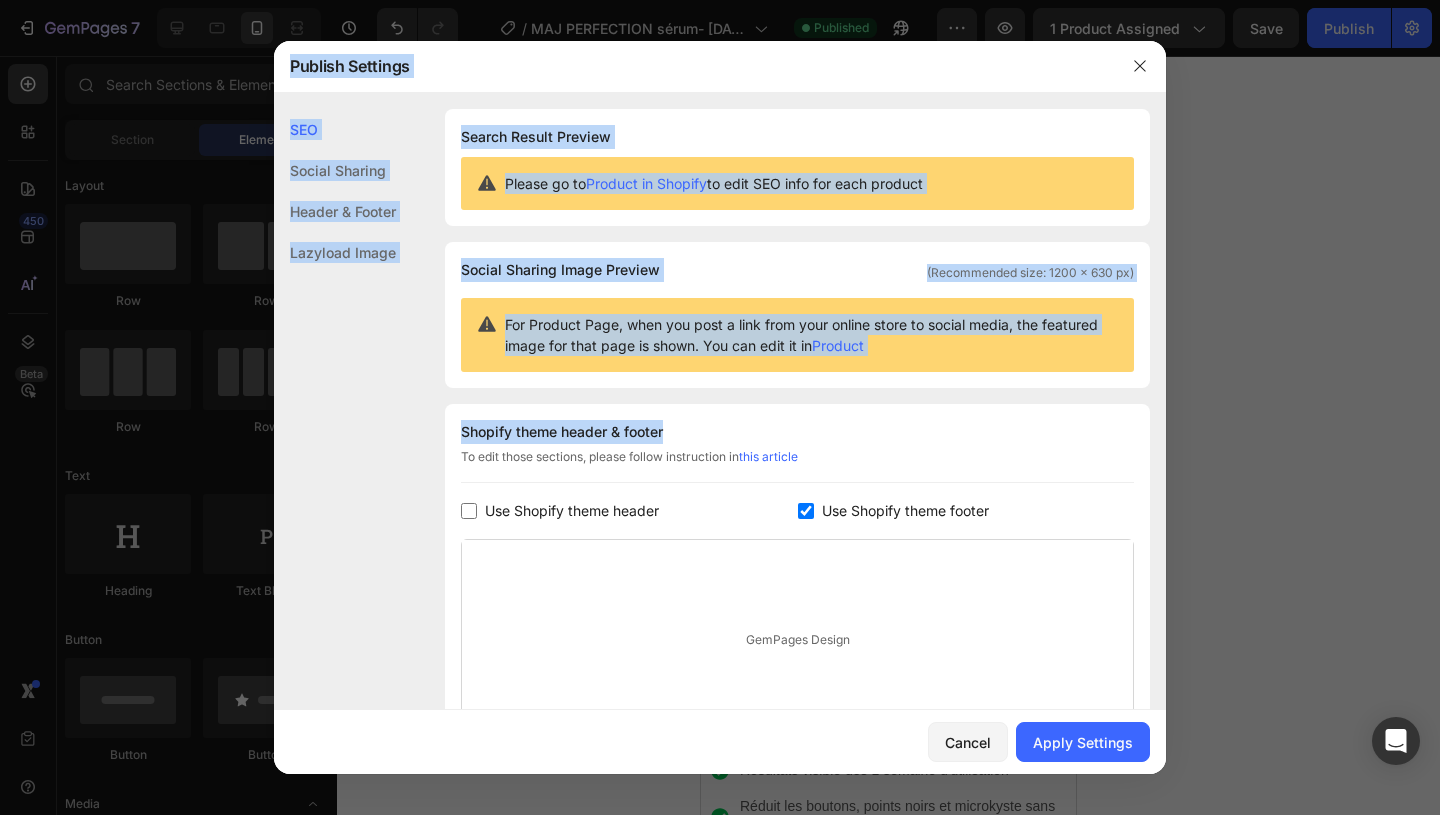 drag, startPoint x: 862, startPoint y: 177, endPoint x: 868, endPoint y: 30, distance: 147.12239 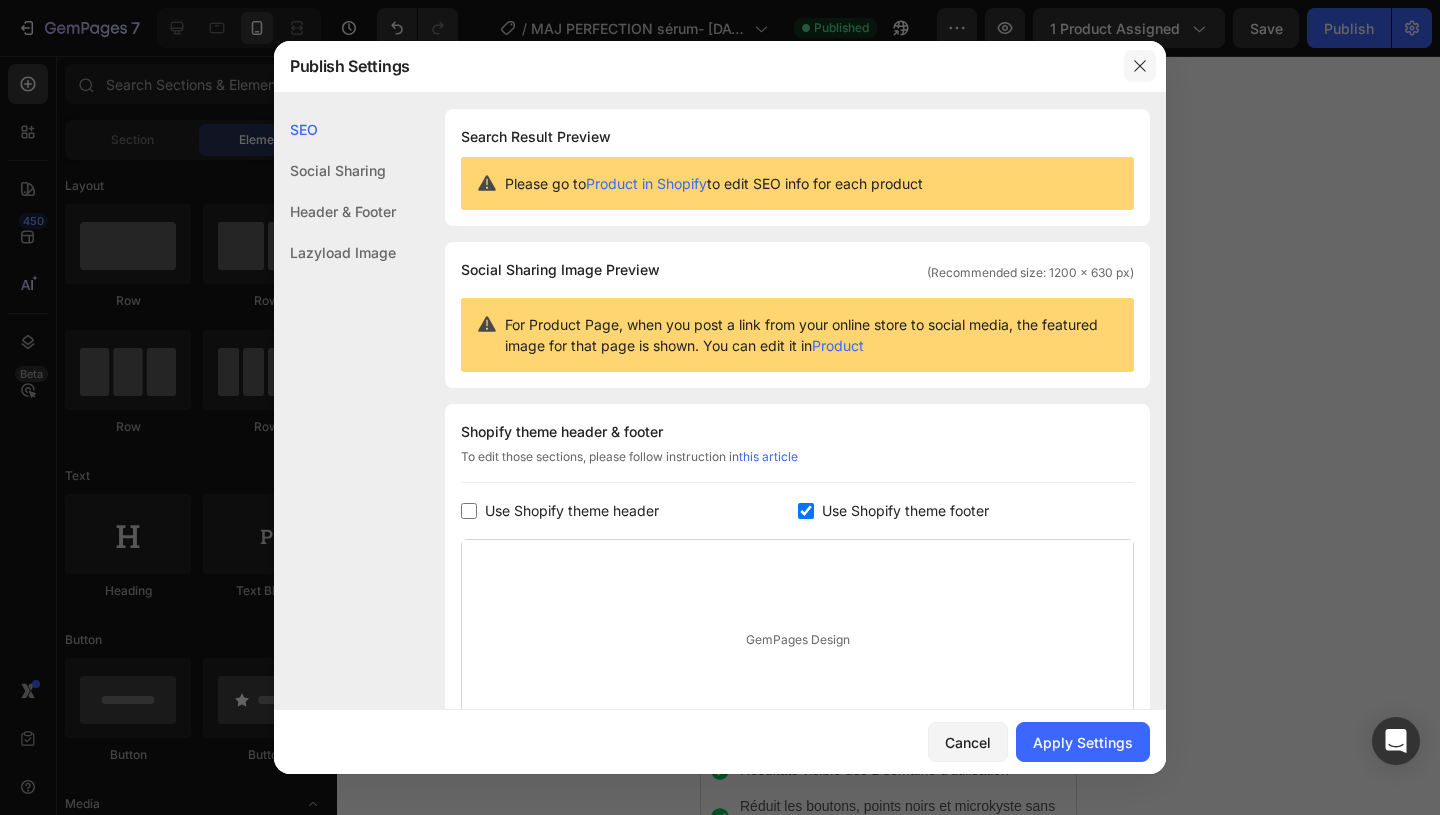 click 